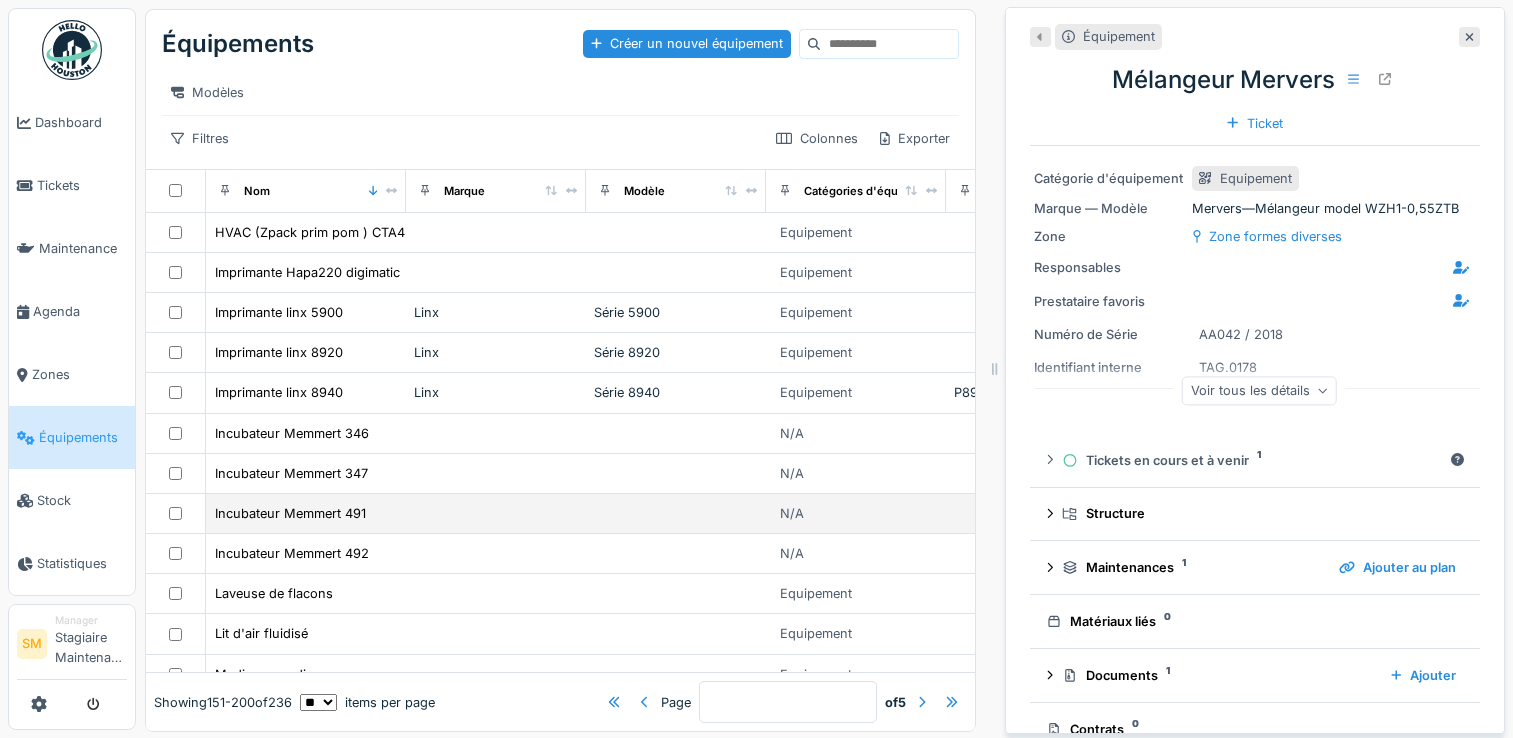 scroll, scrollTop: 0, scrollLeft: 0, axis: both 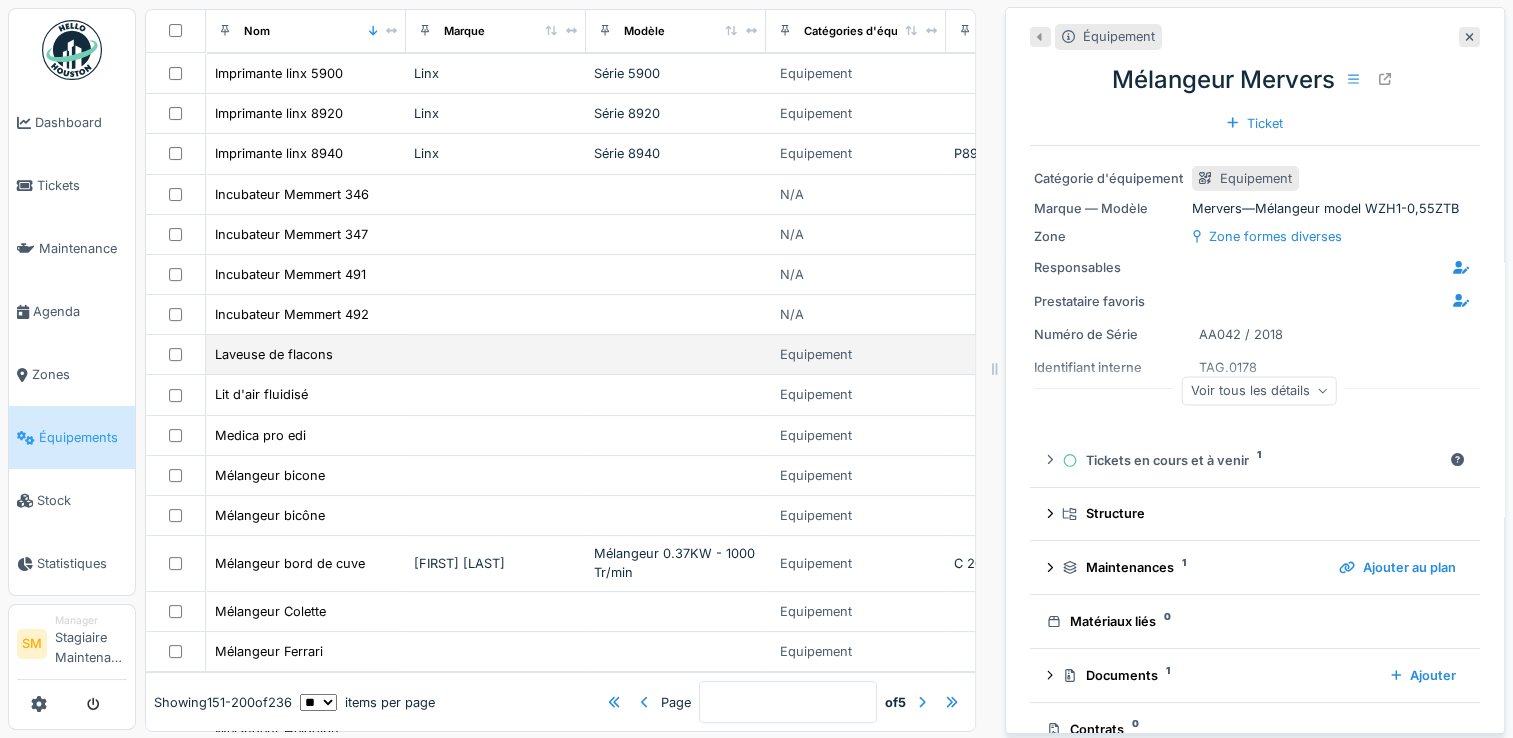 click on "Laveuse de flacons" at bounding box center (306, 354) 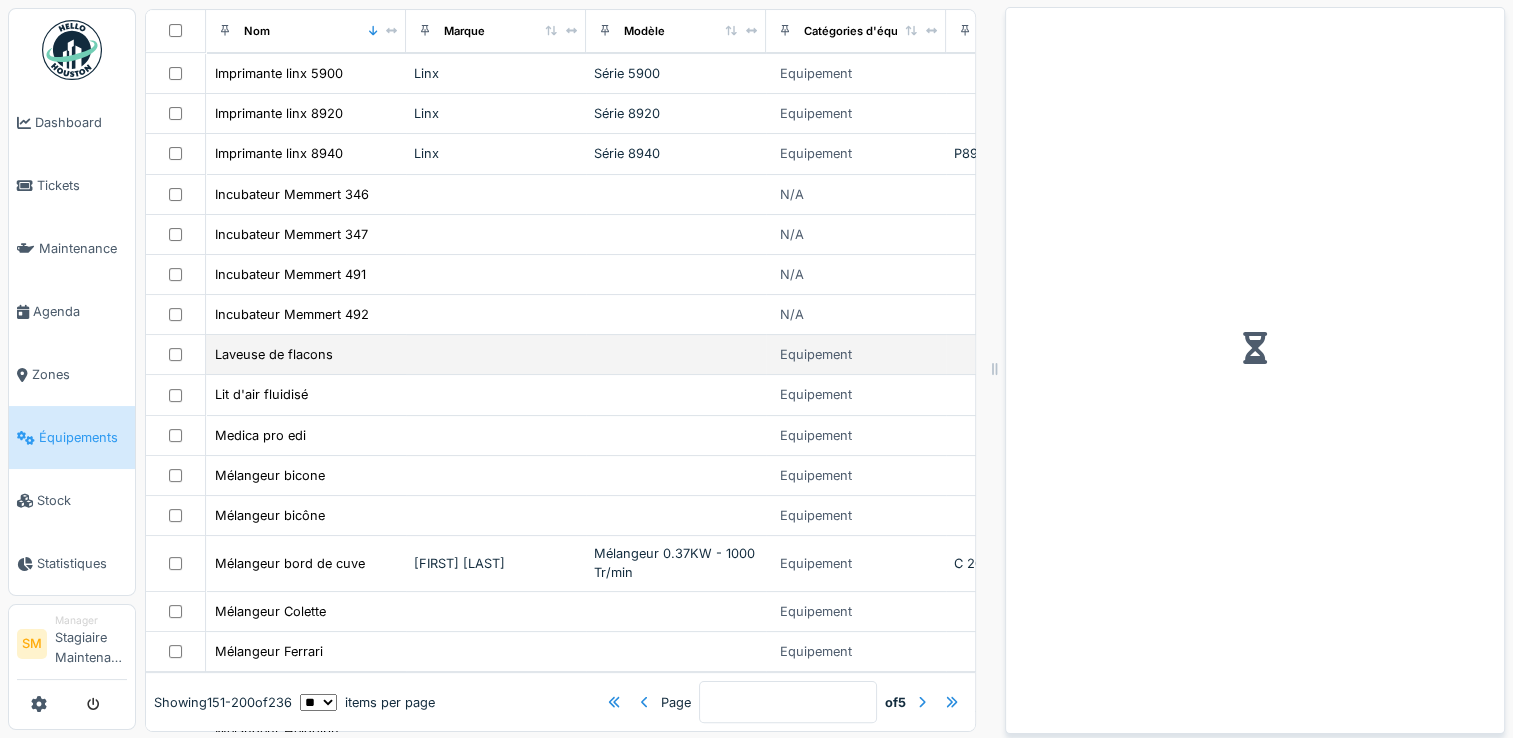 scroll, scrollTop: 340, scrollLeft: 0, axis: vertical 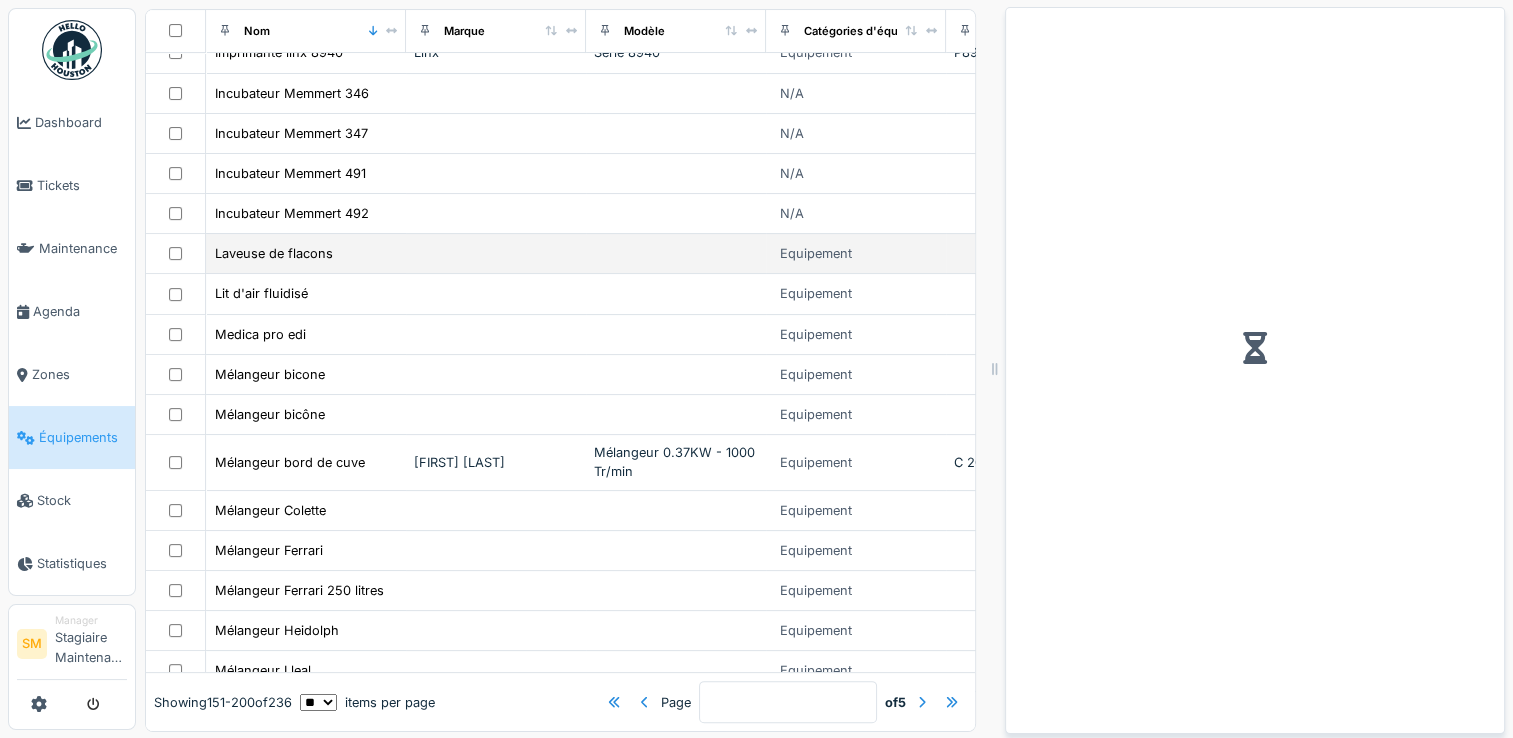 click on "Laveuse de flacons" at bounding box center [306, 253] 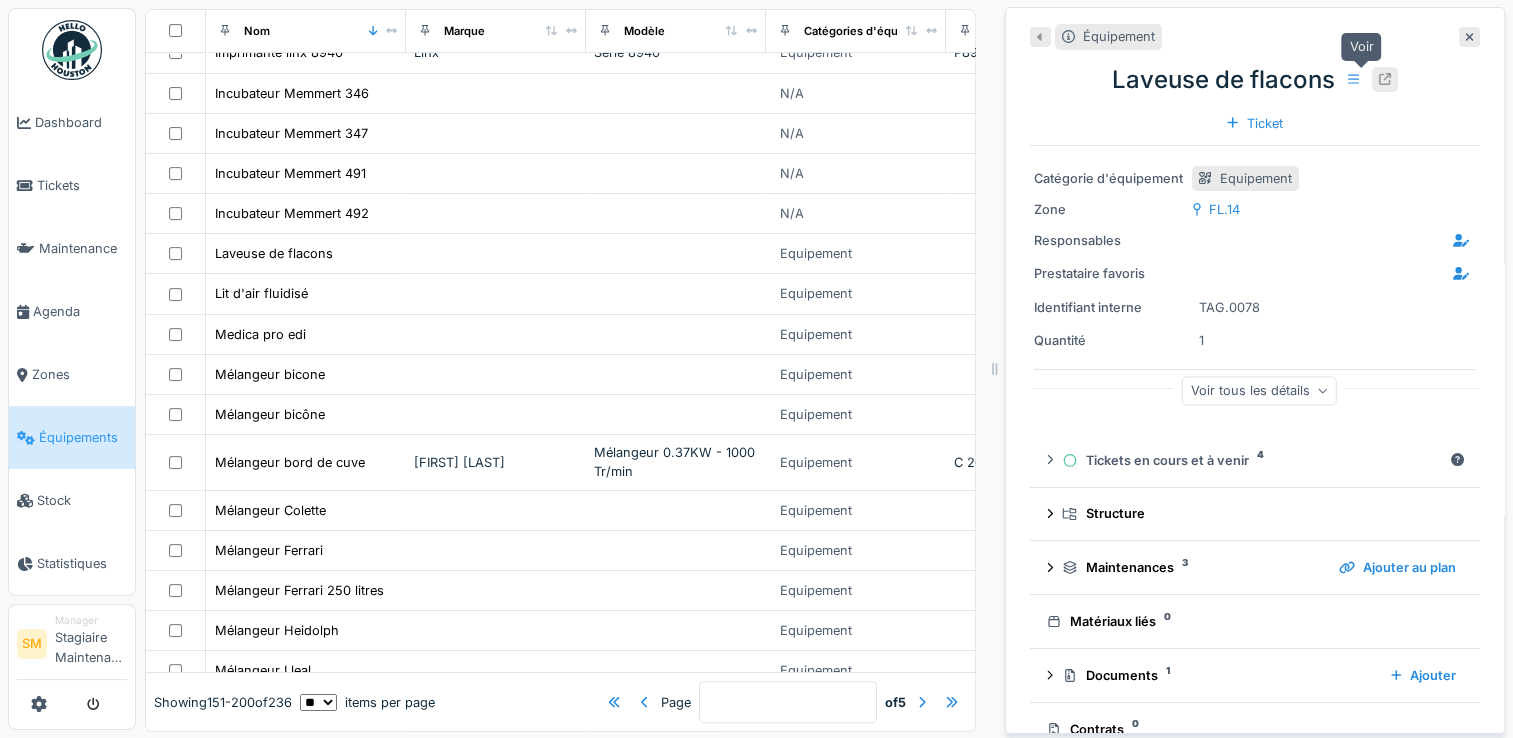 click 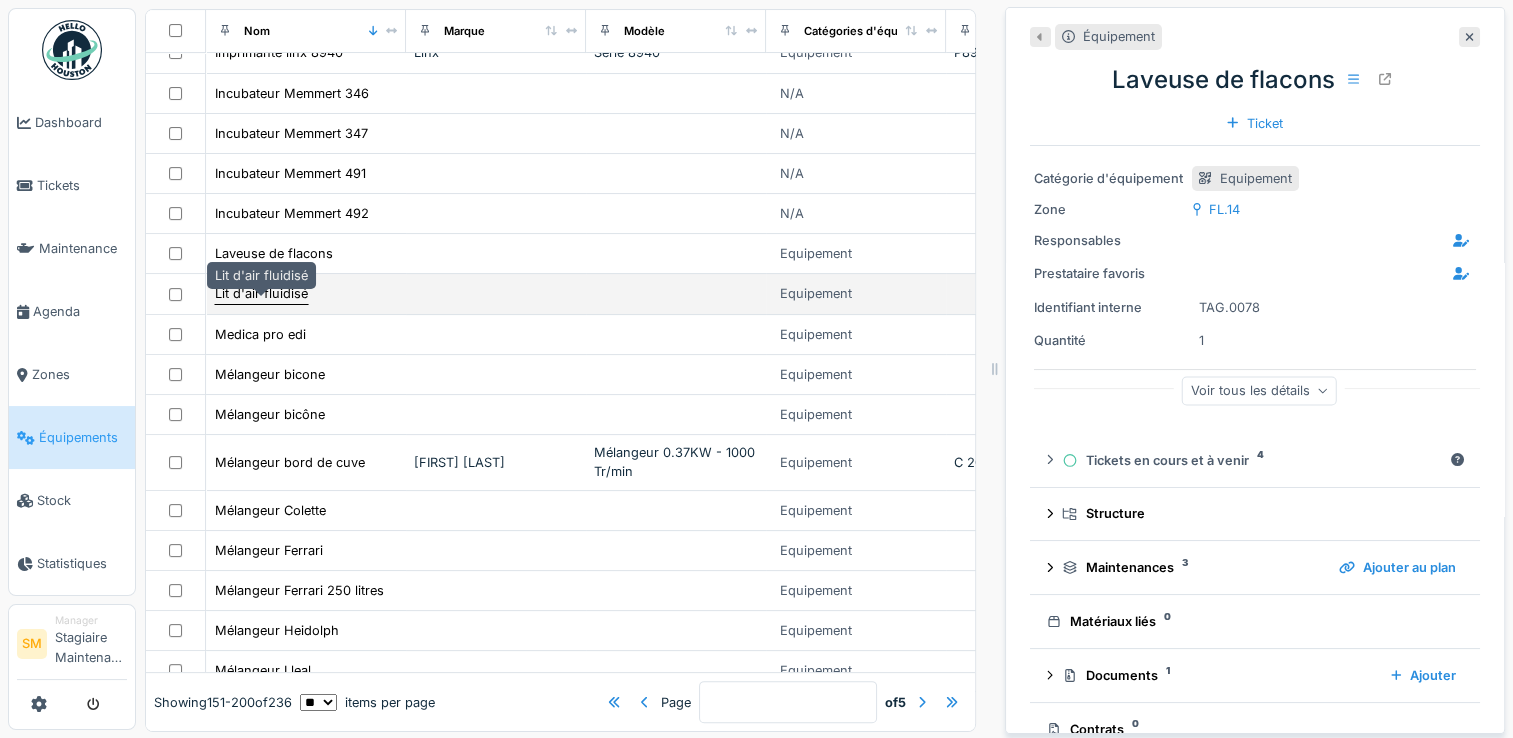 click on "Lit d'air fluidisé" at bounding box center (261, 293) 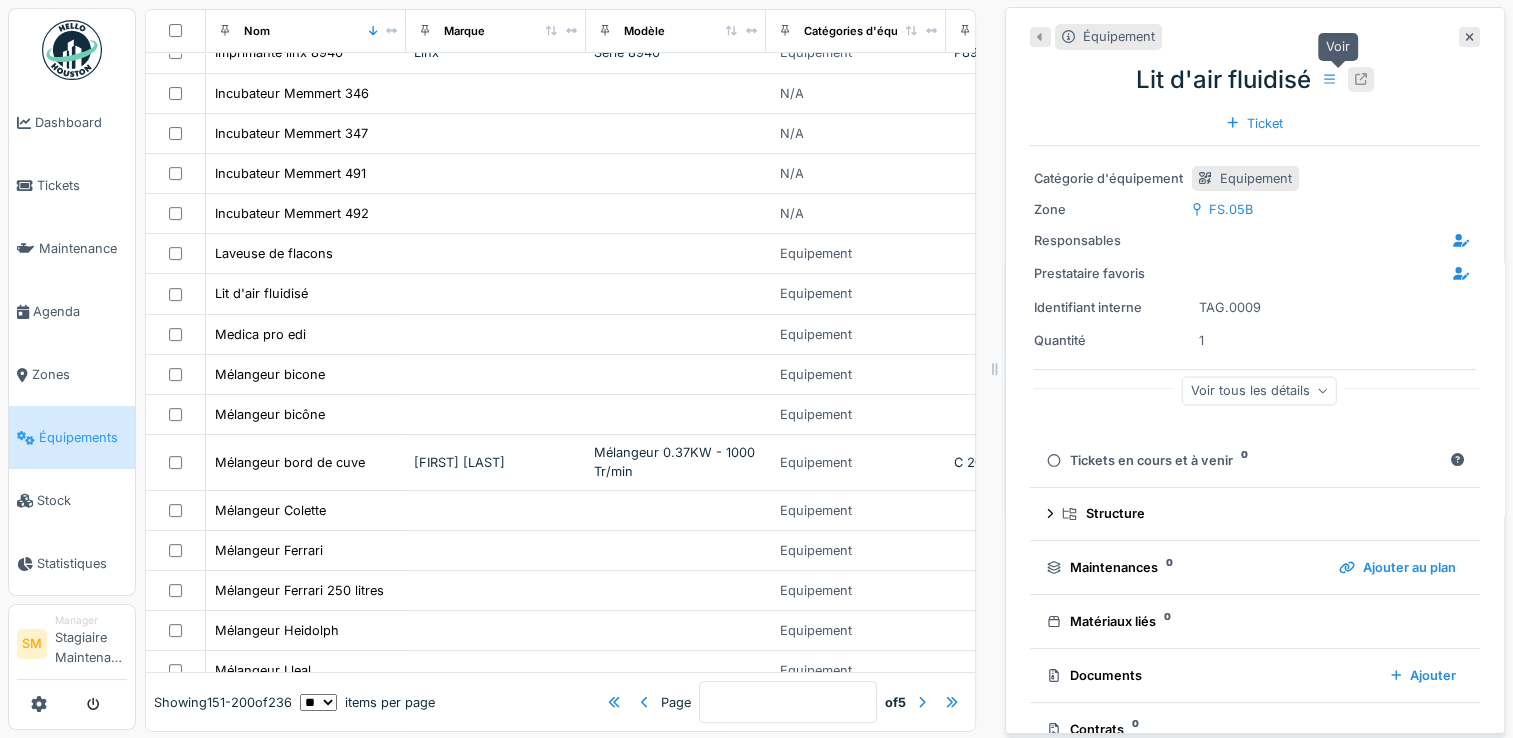 click 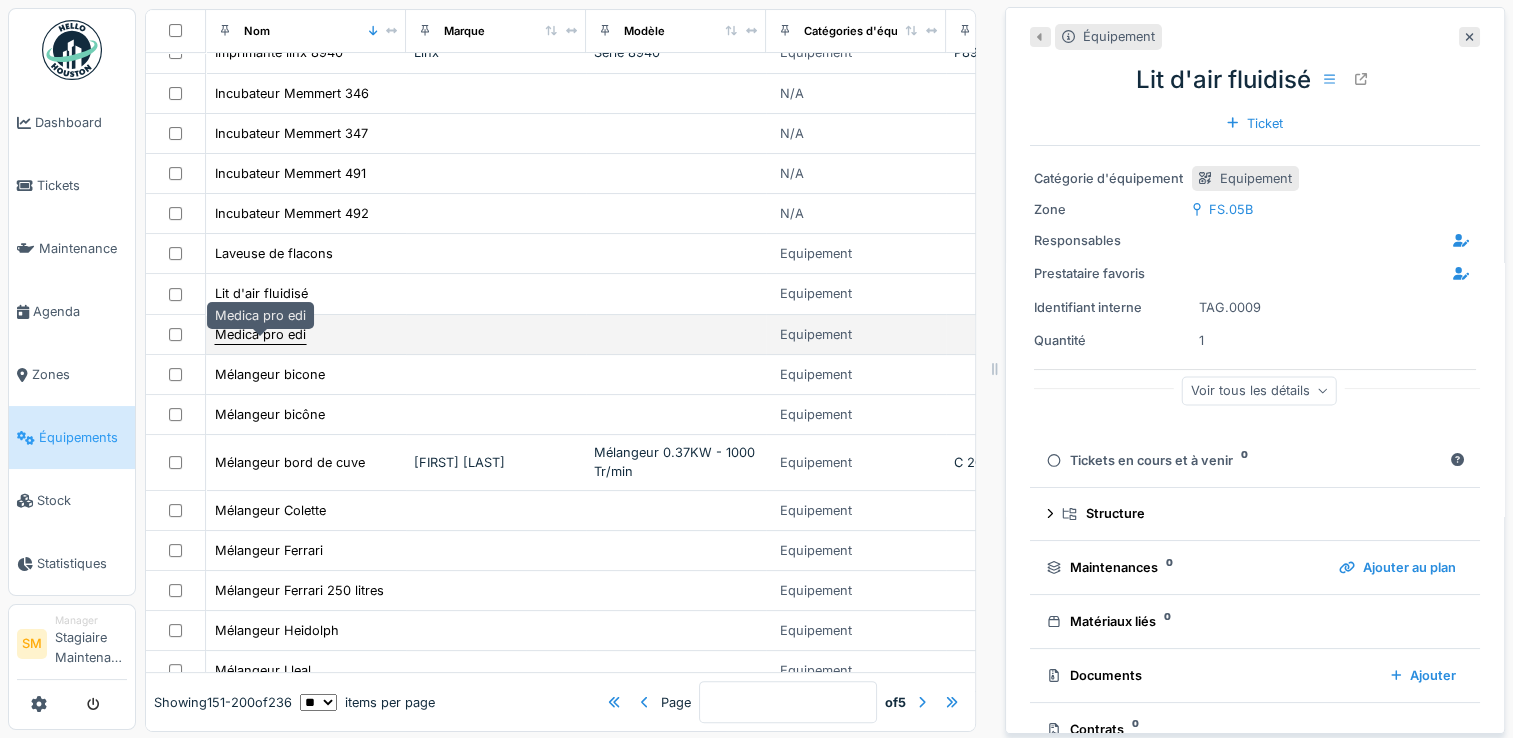 click on "Medica pro edi" at bounding box center (260, 334) 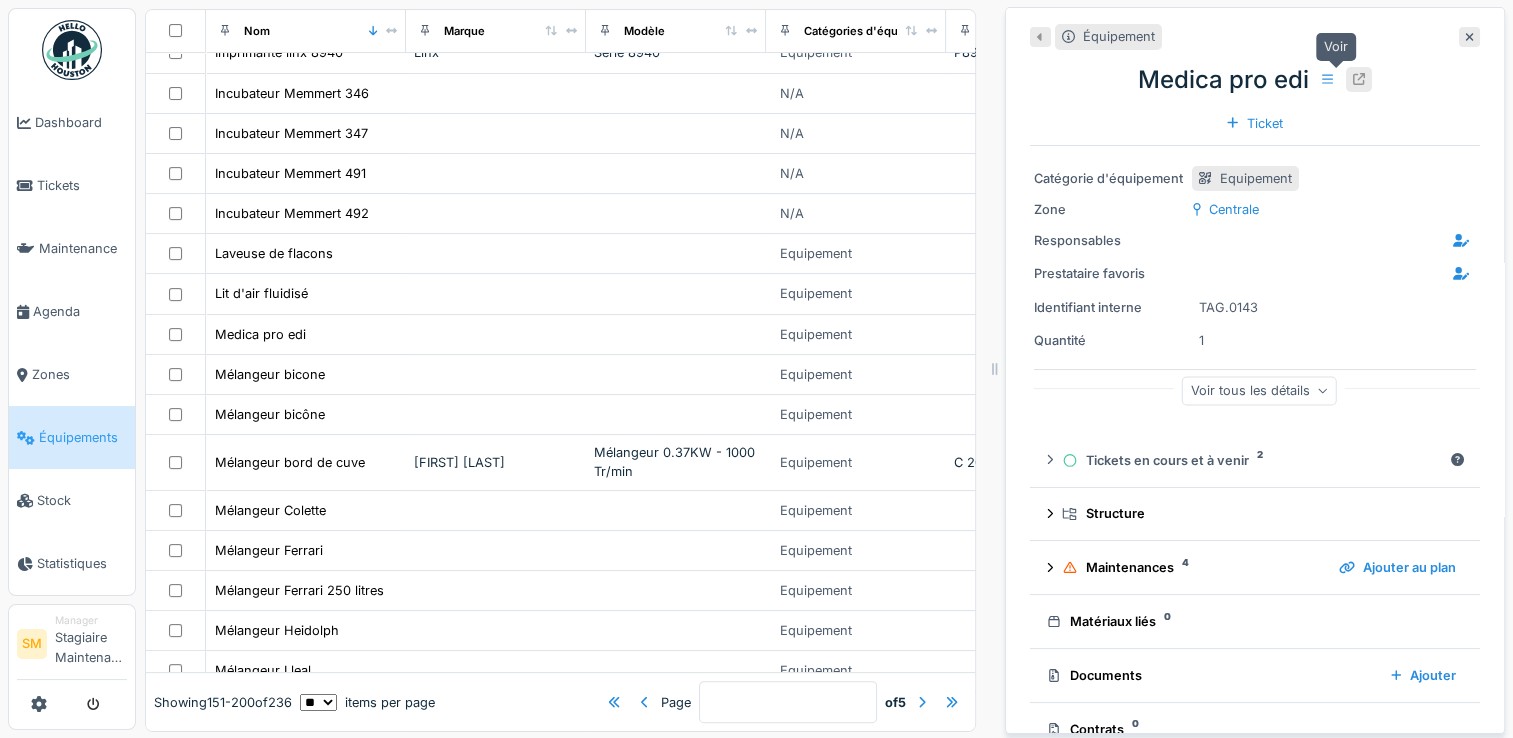 click at bounding box center [1359, 79] 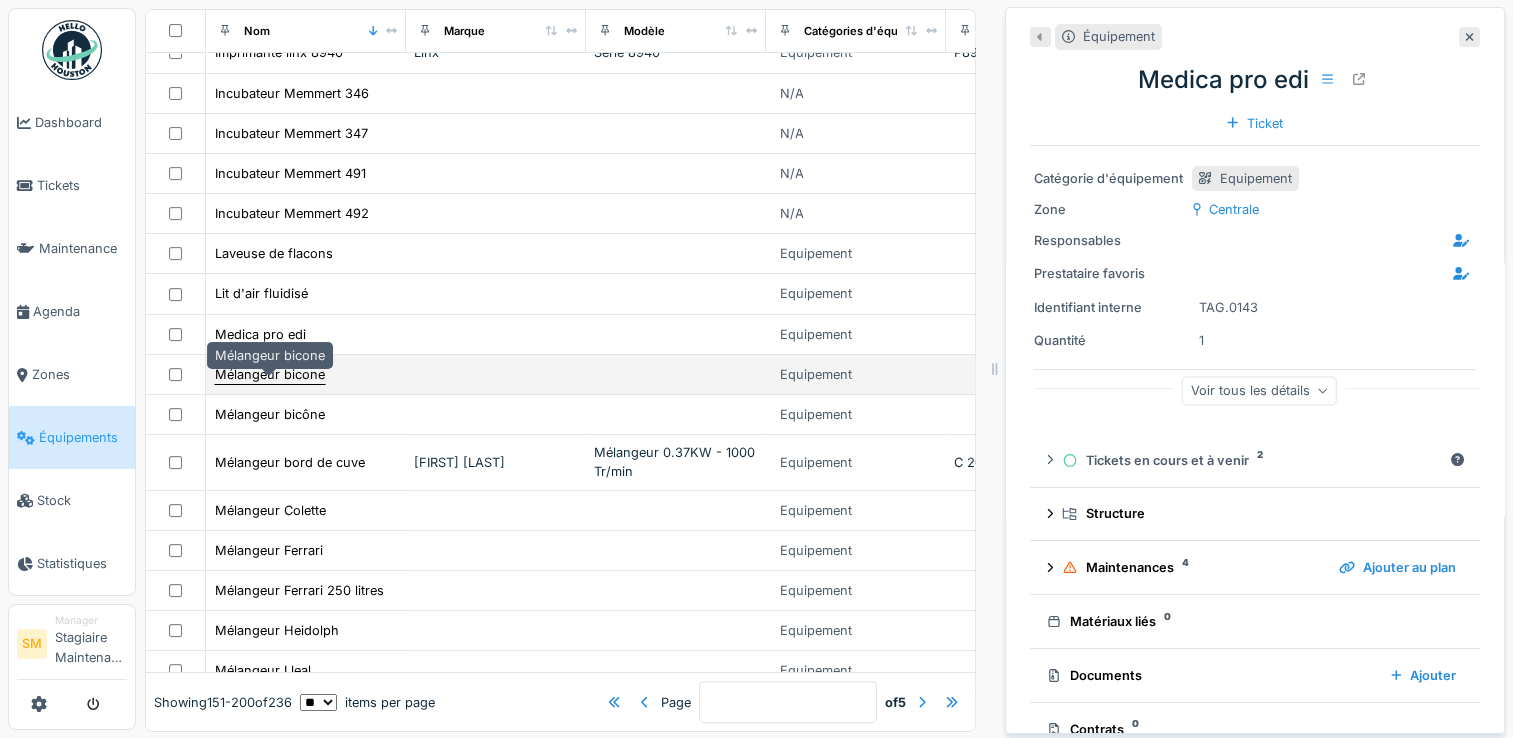 click on "Mélangeur bicone" at bounding box center [270, 374] 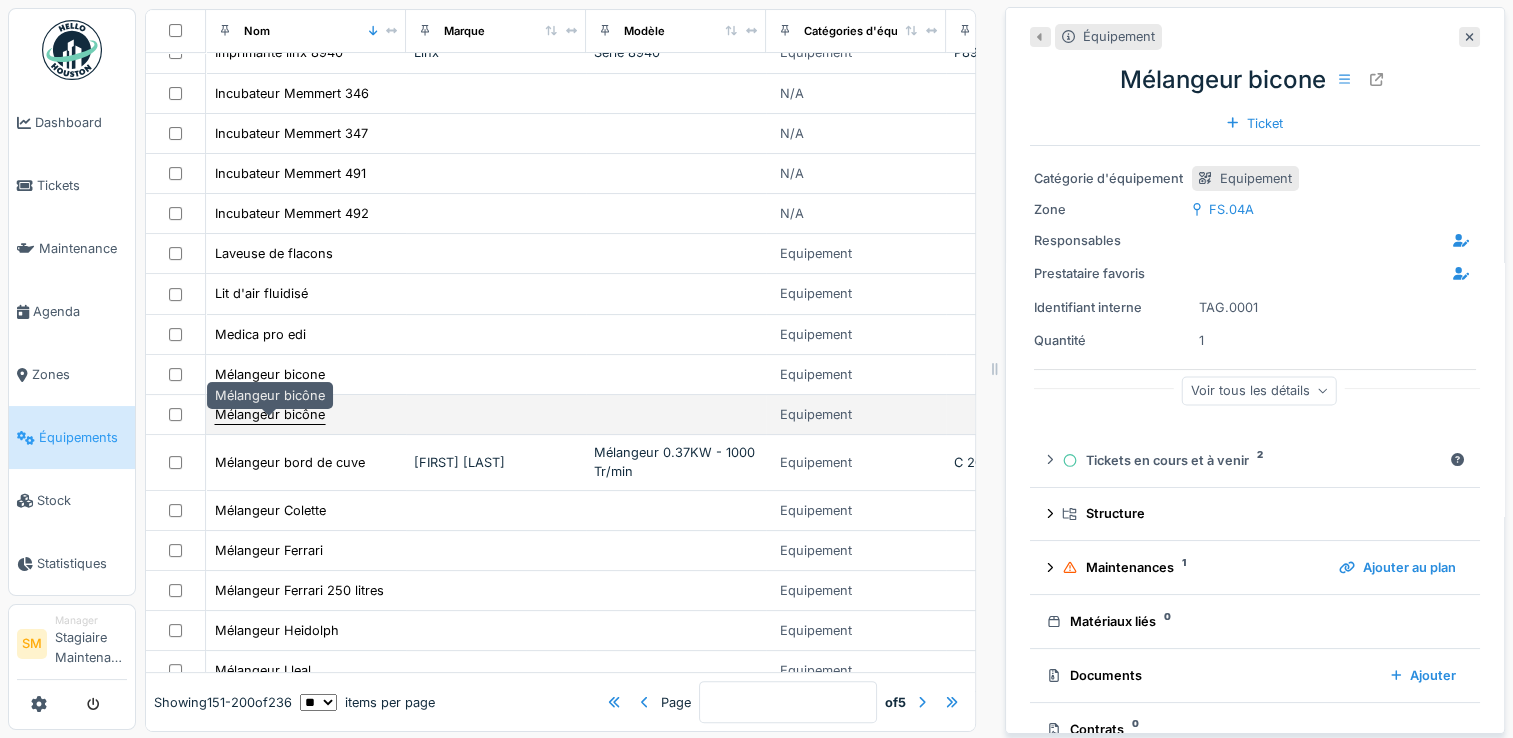 click on "Mélangeur bicône" at bounding box center [270, 414] 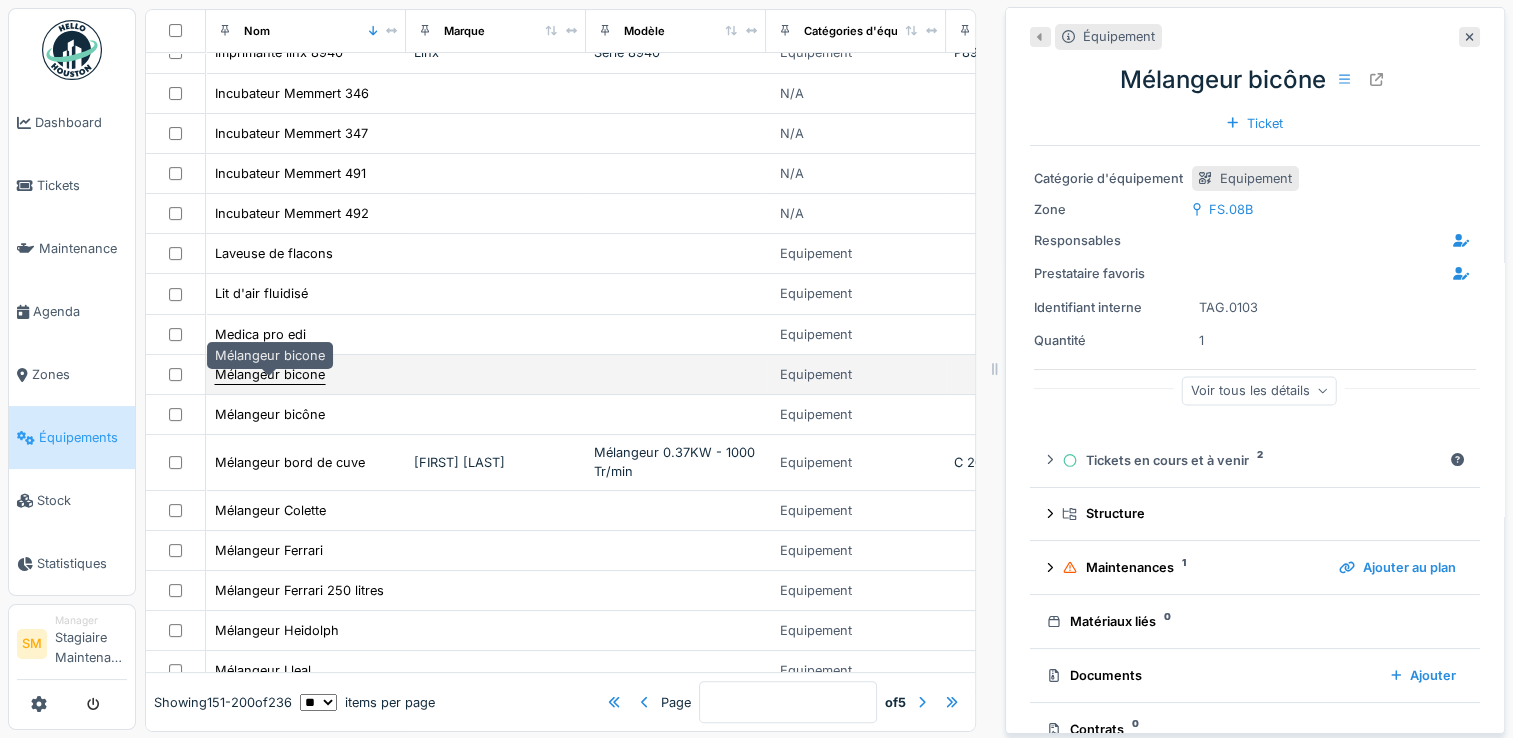 click on "Mélangeur bicone" at bounding box center (270, 374) 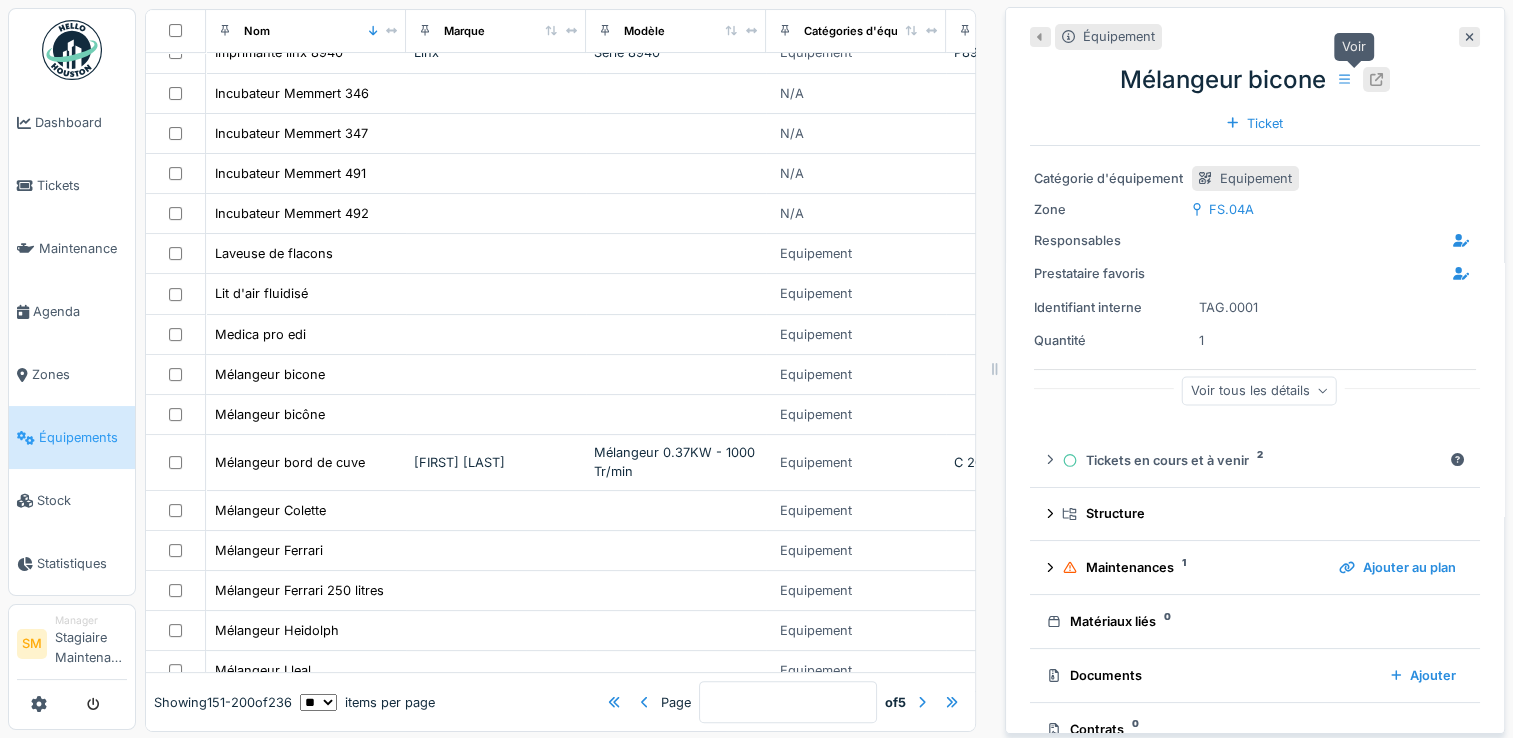 click at bounding box center (1376, 79) 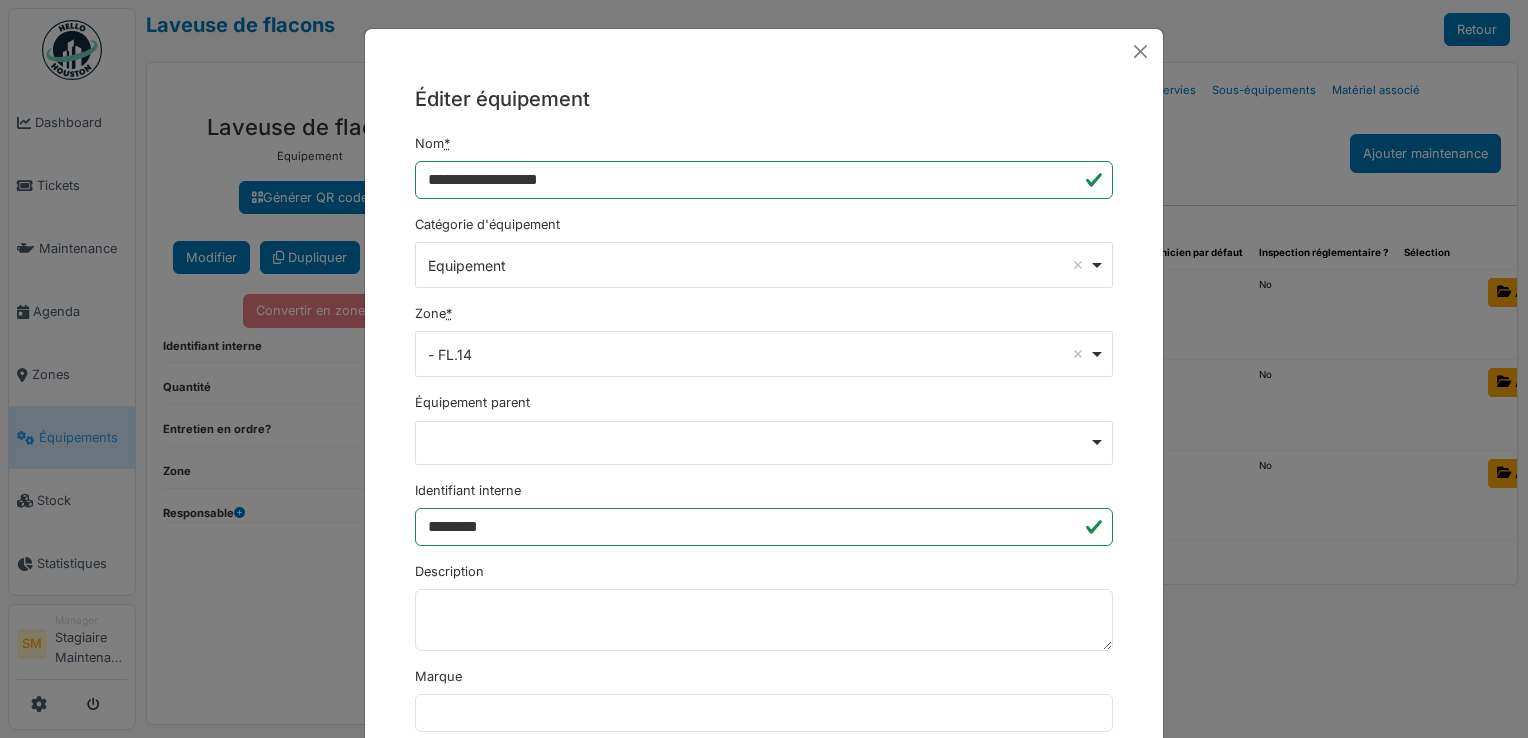 scroll, scrollTop: 0, scrollLeft: 0, axis: both 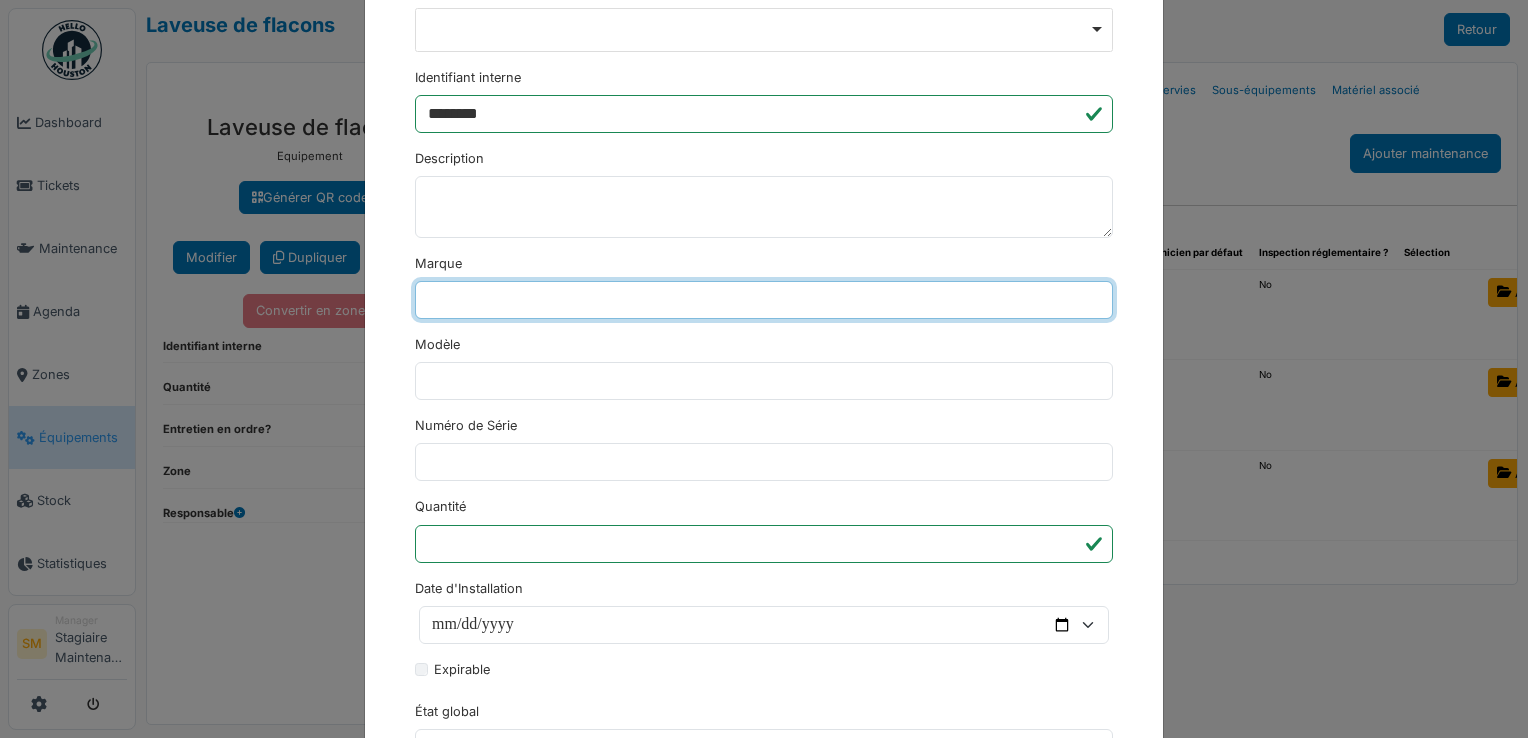 click on "Marque" at bounding box center [764, 300] 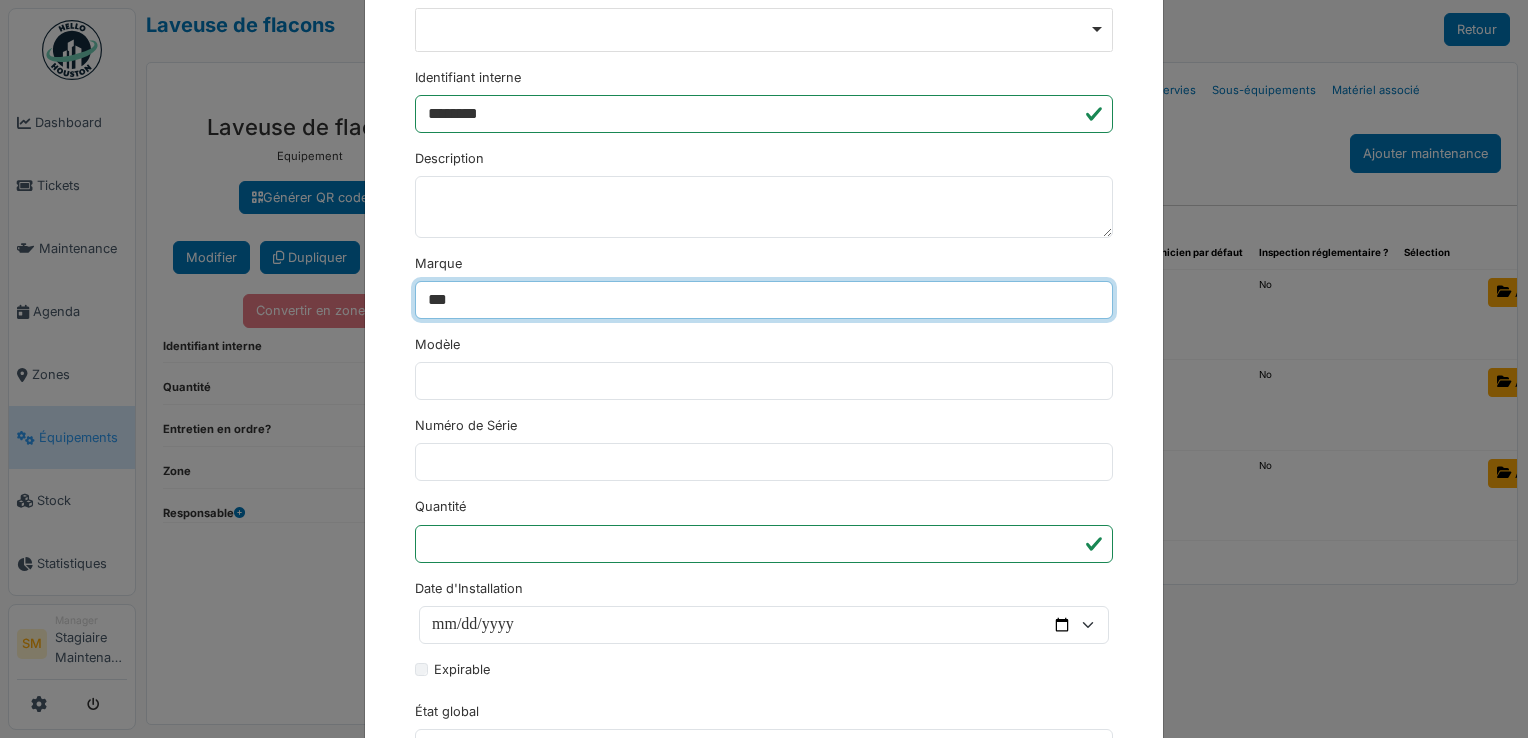 type on "***" 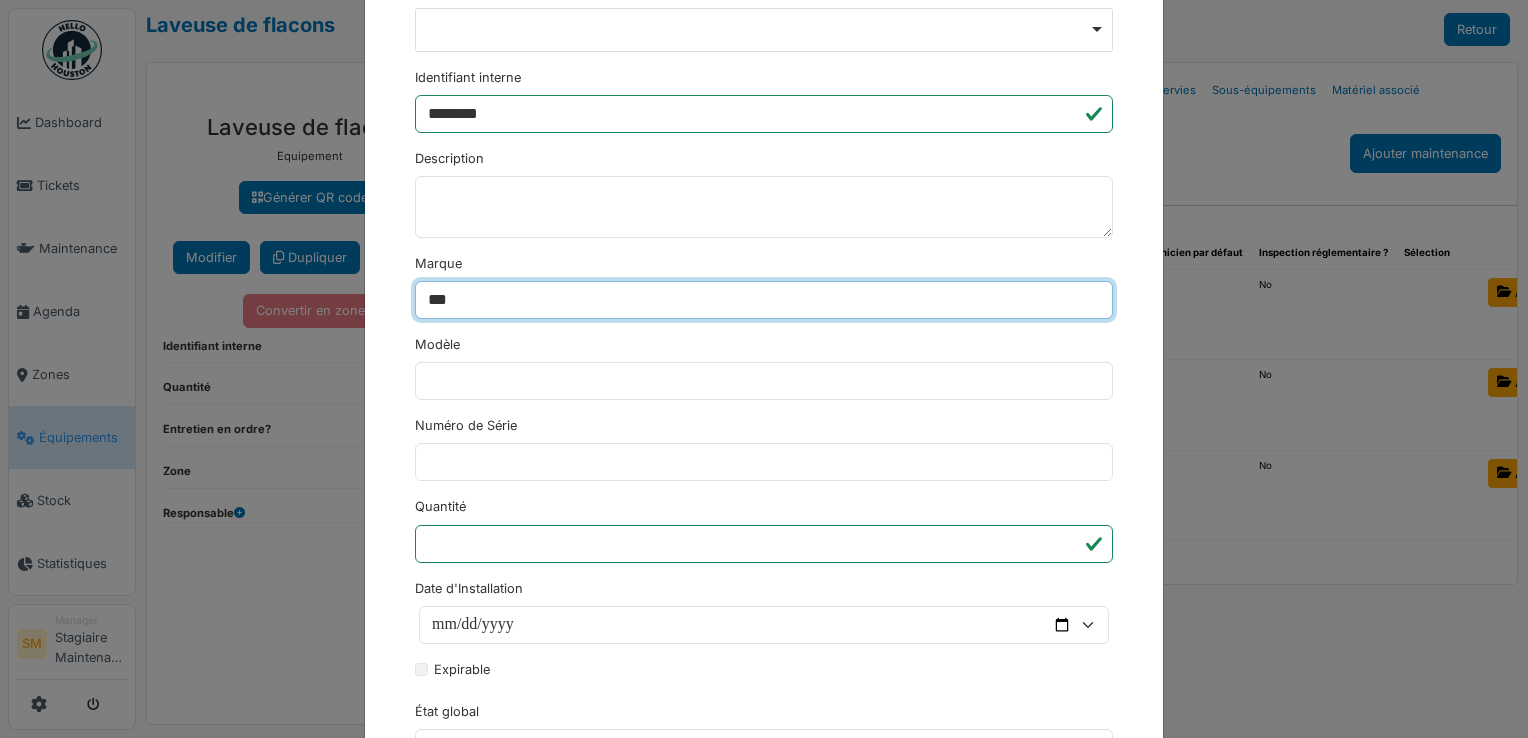 click on "********" at bounding box center (453, 1147) 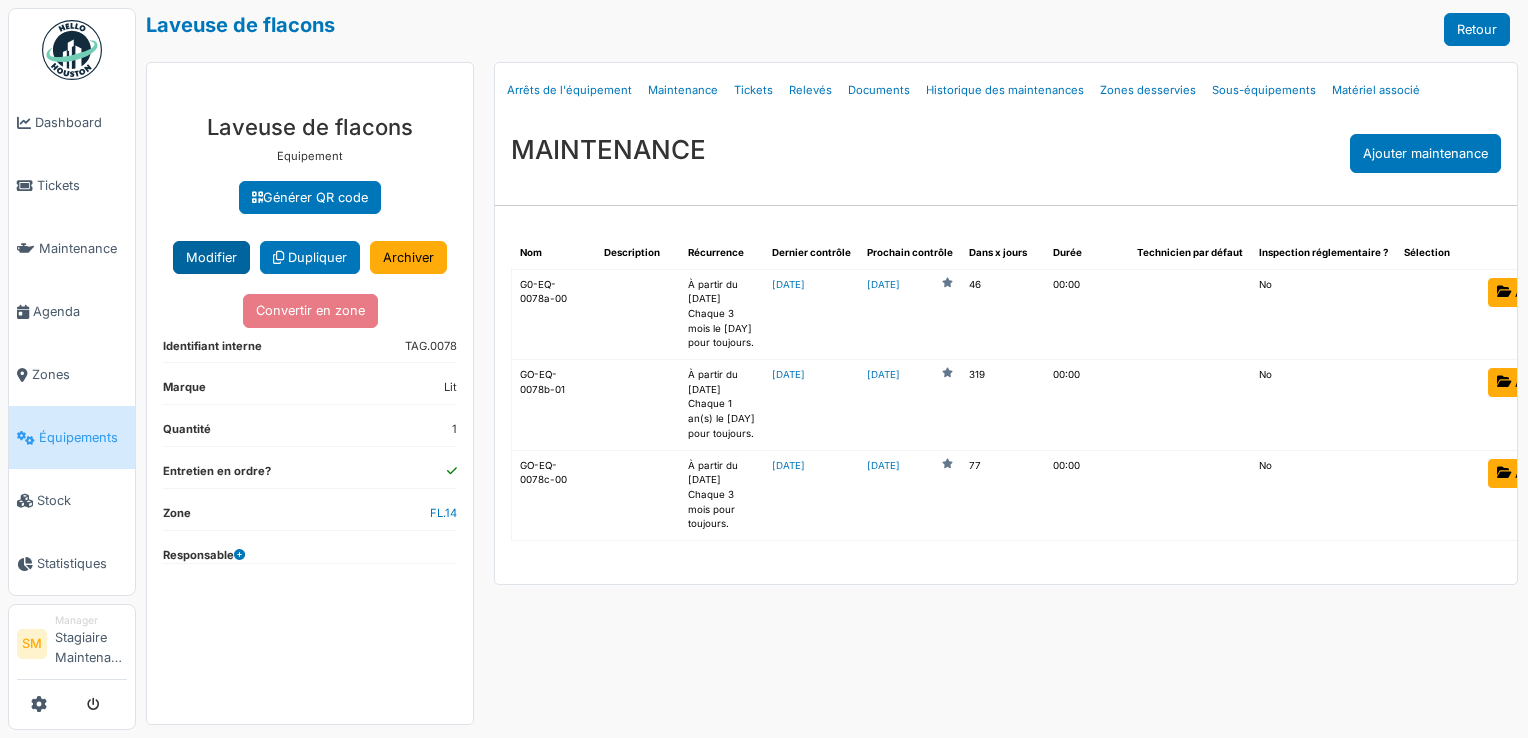 click on "Modifier" at bounding box center (211, 257) 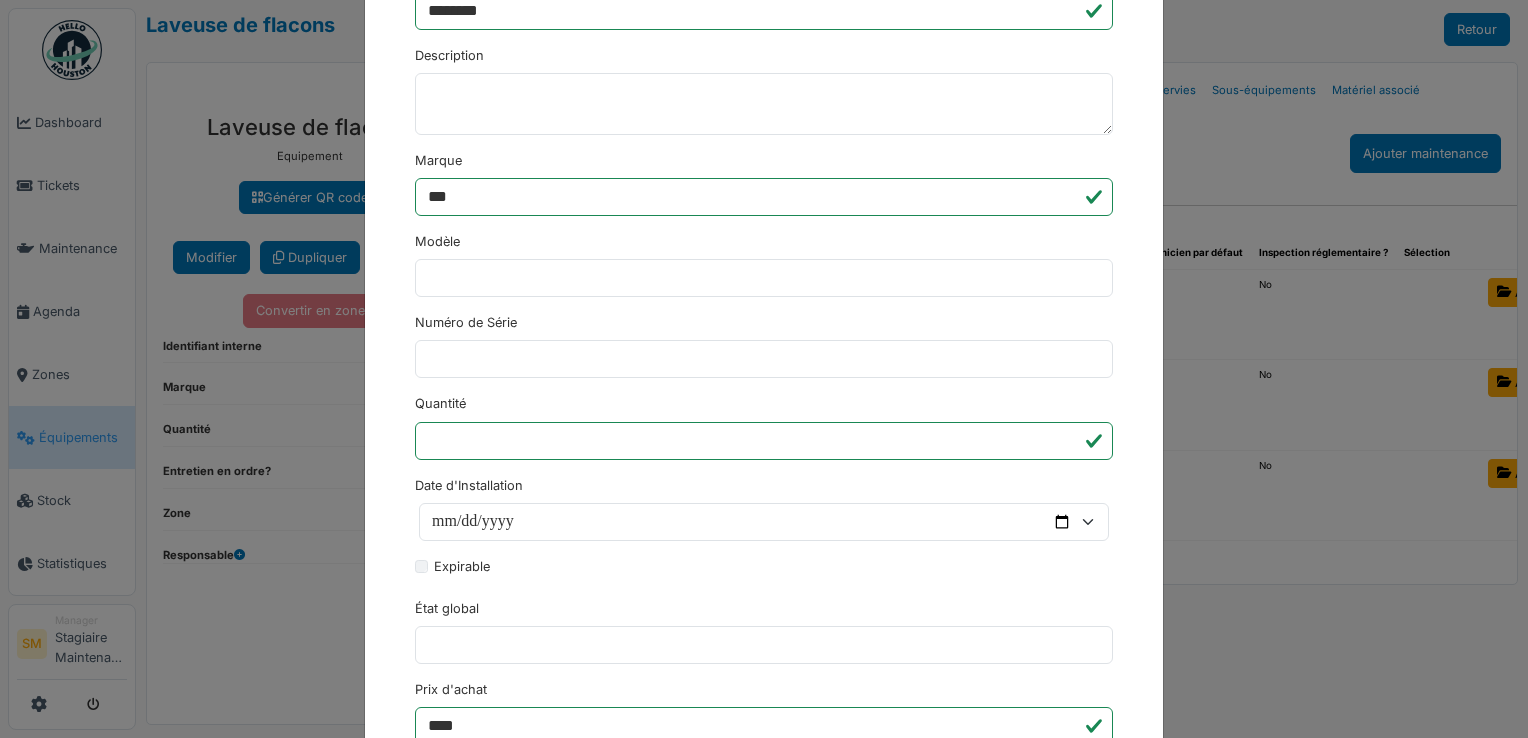 scroll, scrollTop: 492, scrollLeft: 0, axis: vertical 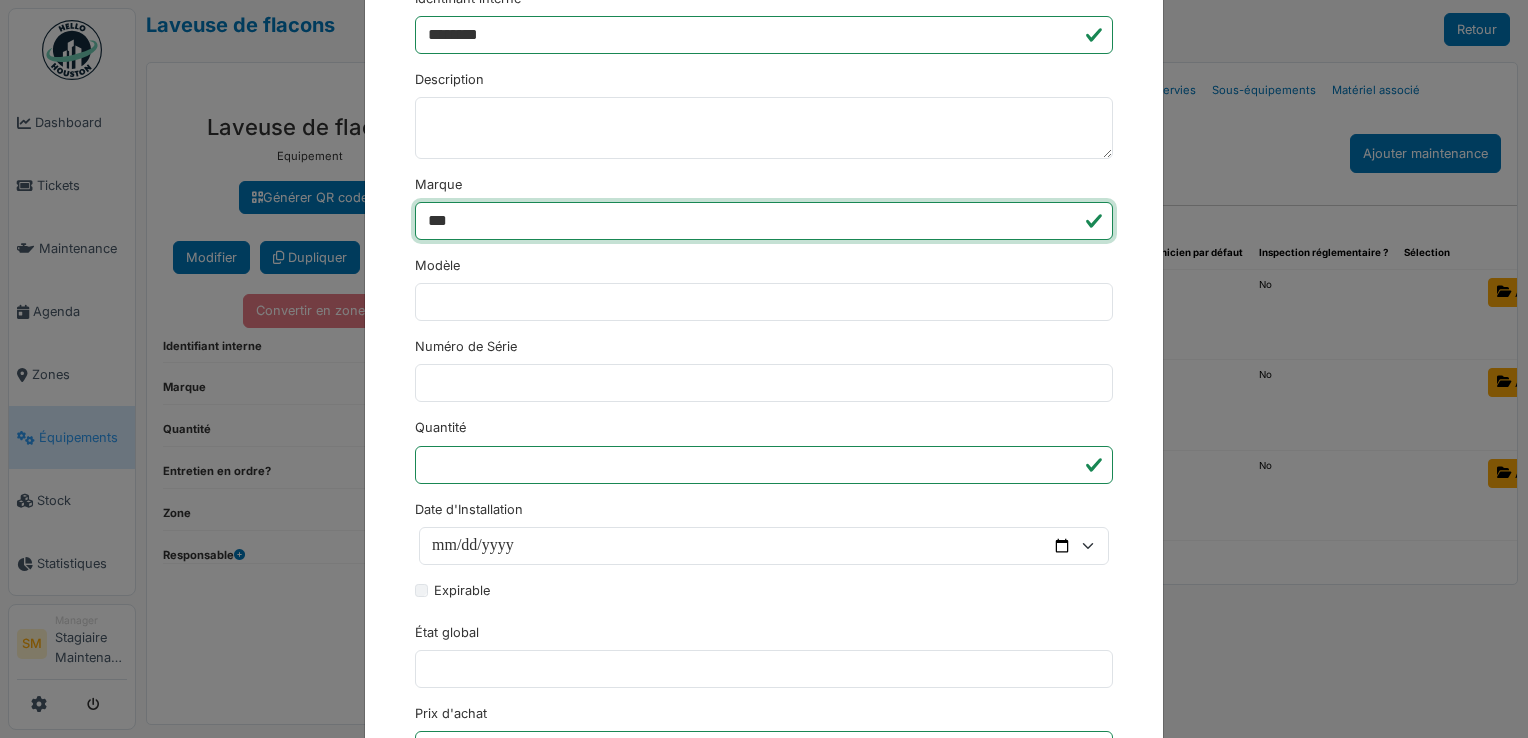 click on "***" at bounding box center [764, 221] 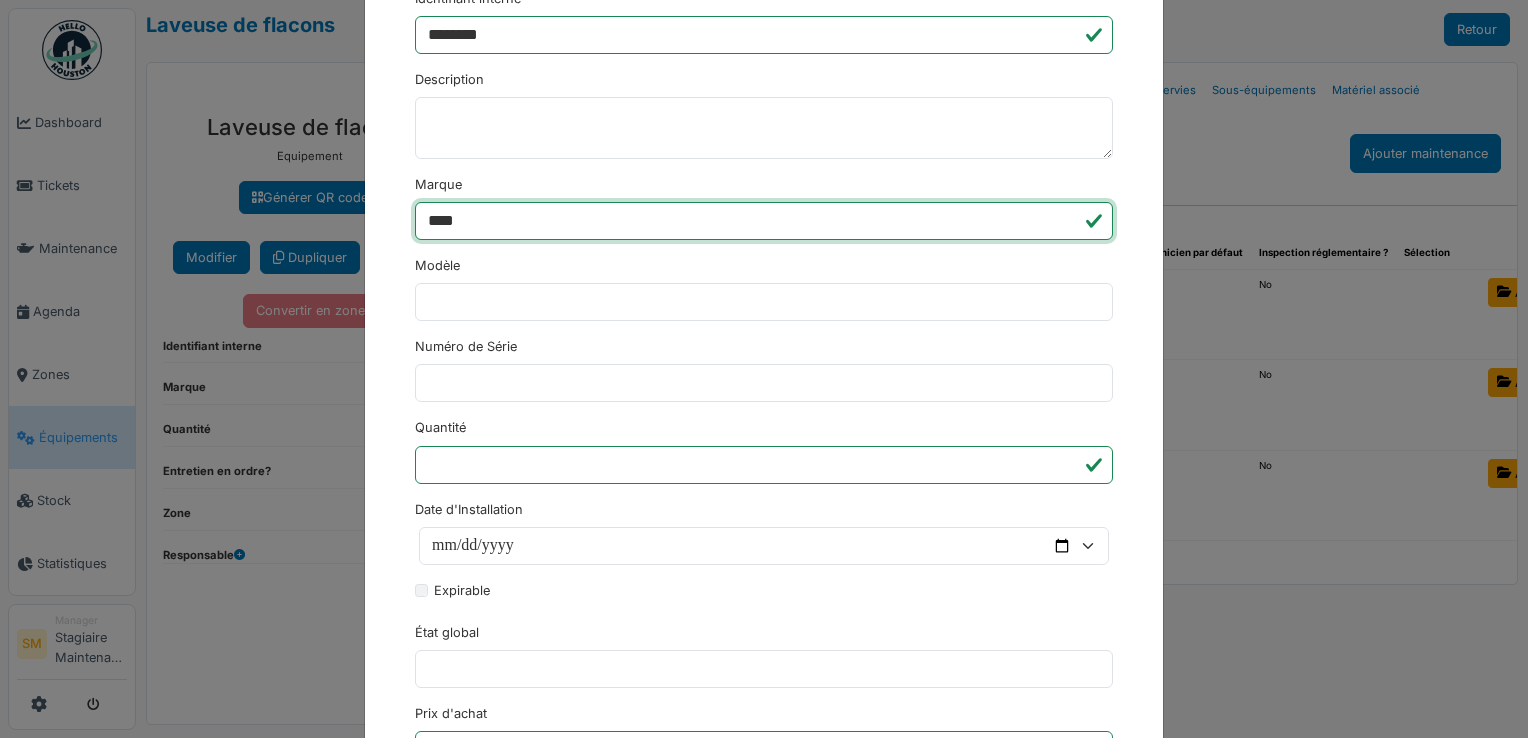 type on "******" 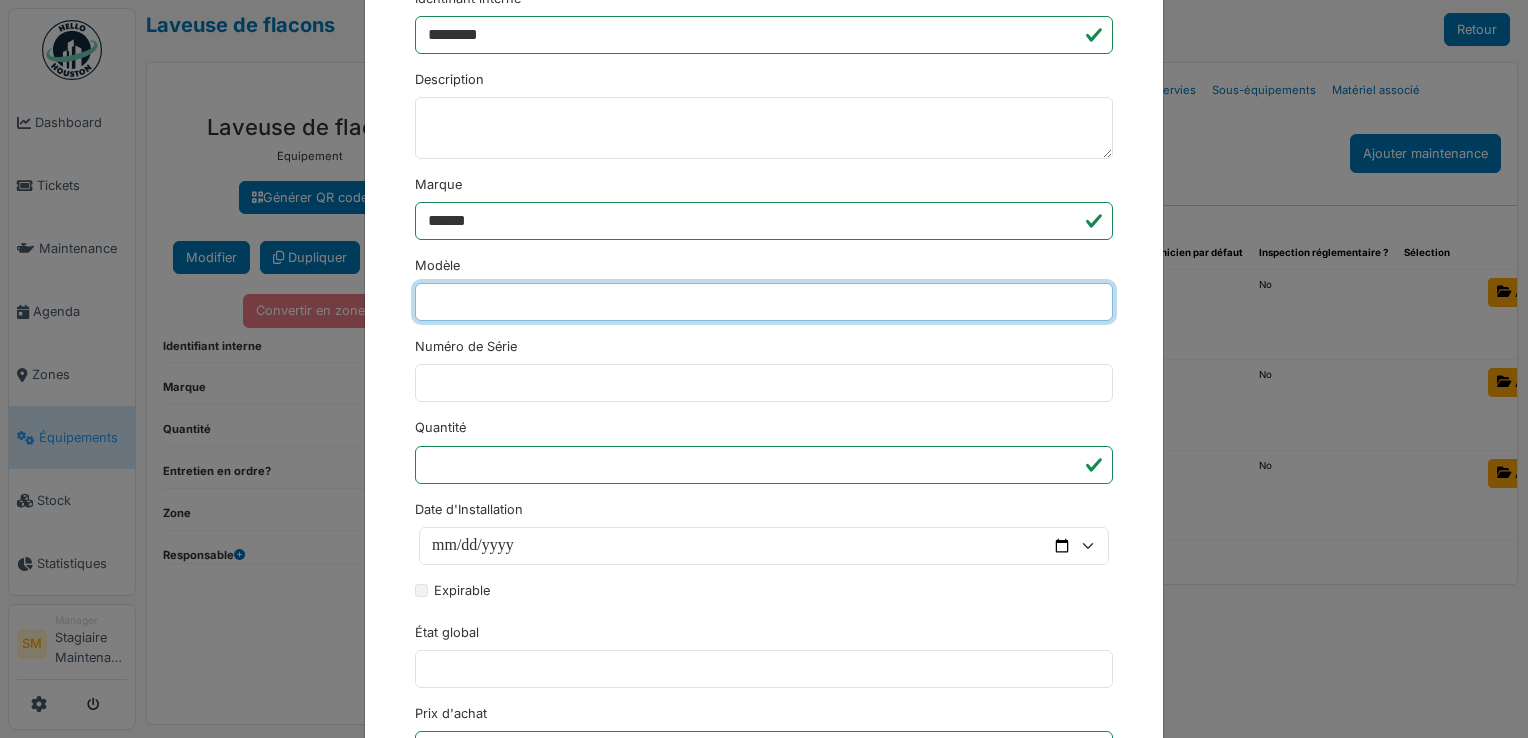 click on "Modèle" at bounding box center (764, 302) 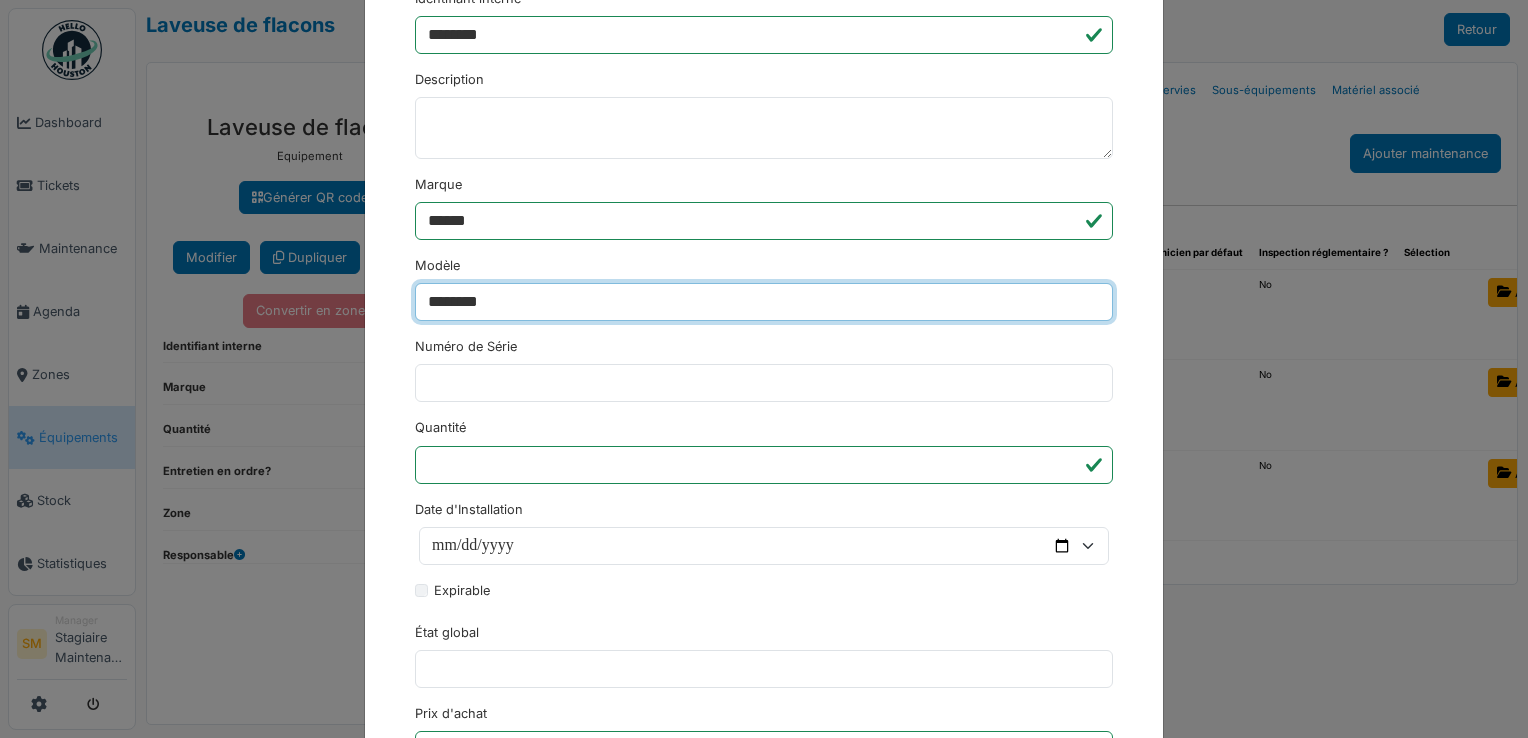 type on "********" 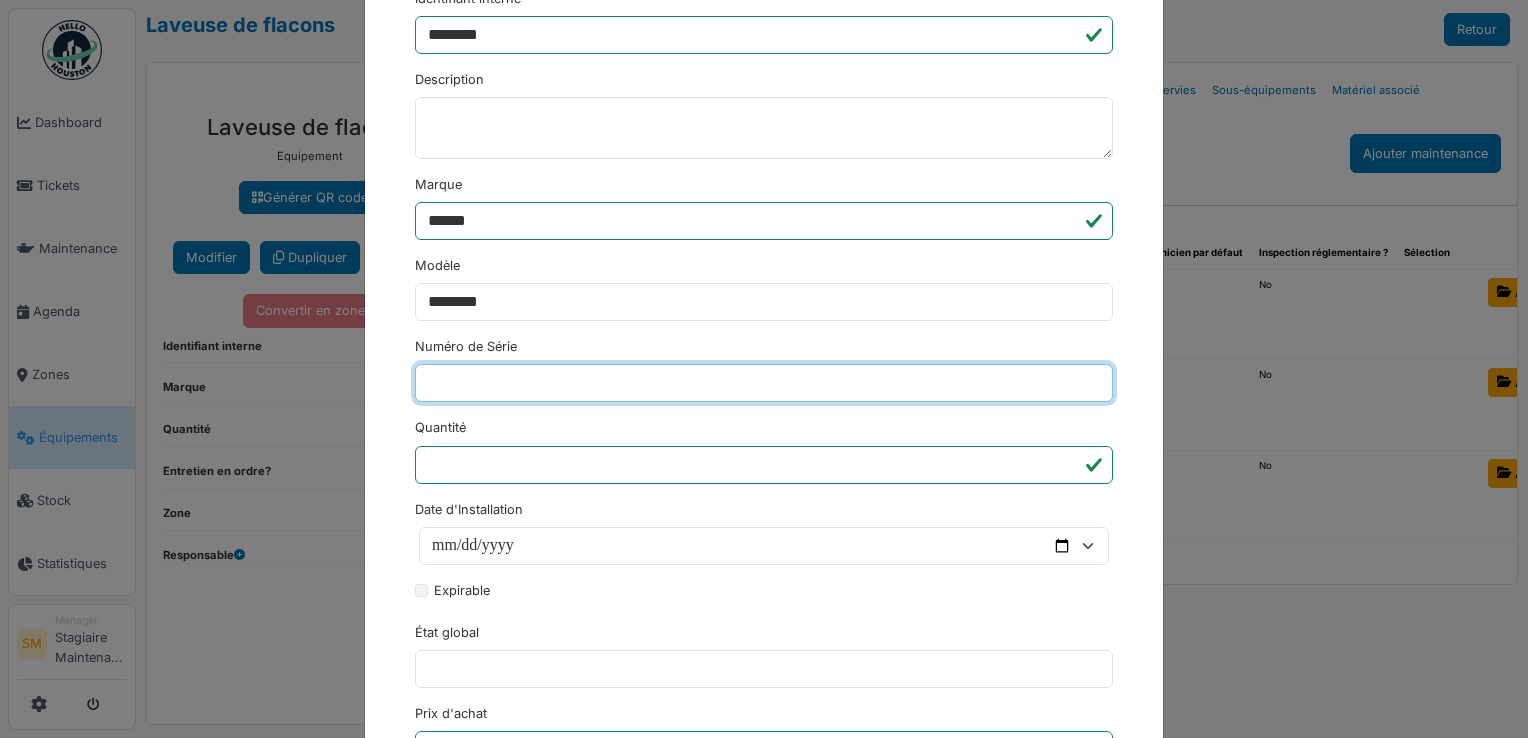 click on "Numéro de Série" at bounding box center [764, 383] 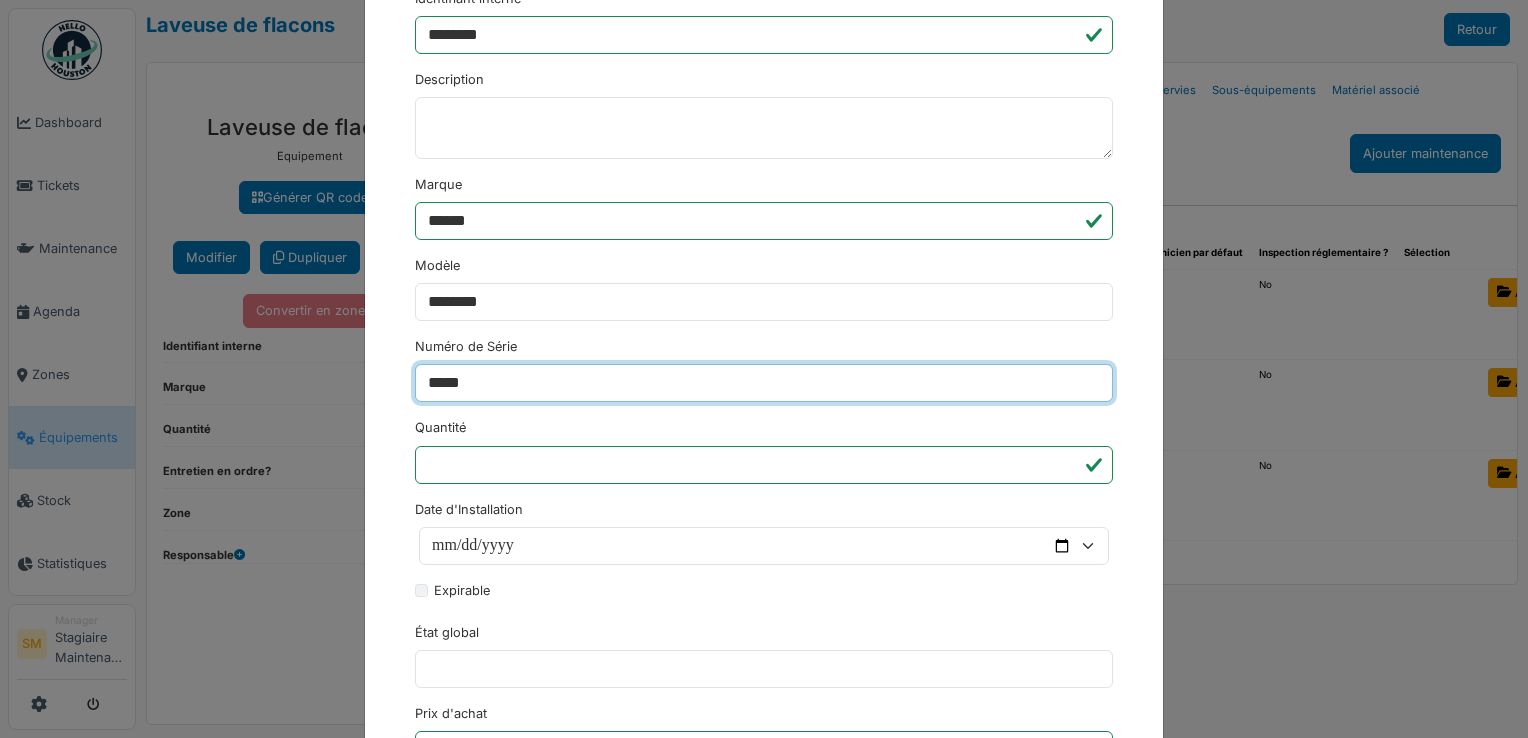 type on "*****" 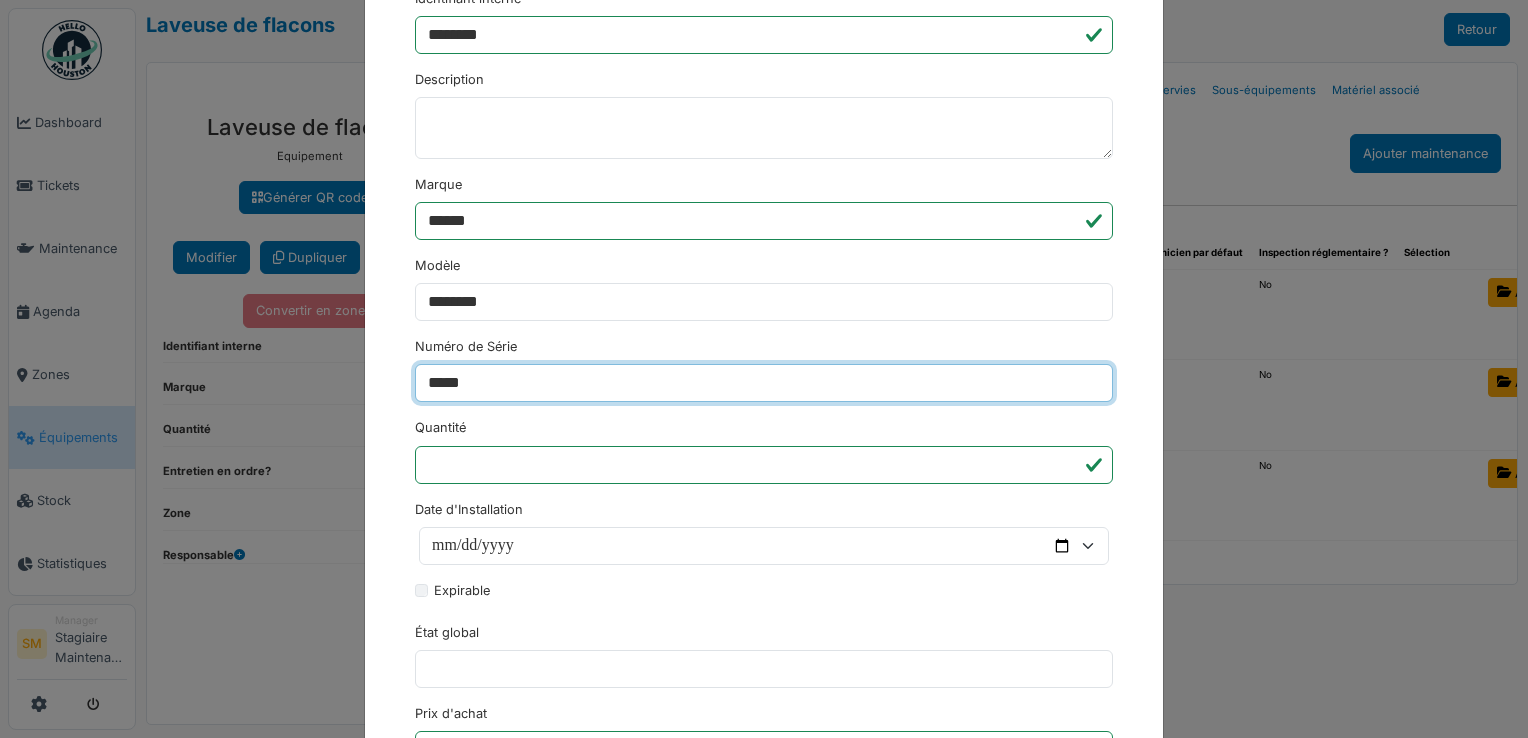 click on "********" at bounding box center (453, 1068) 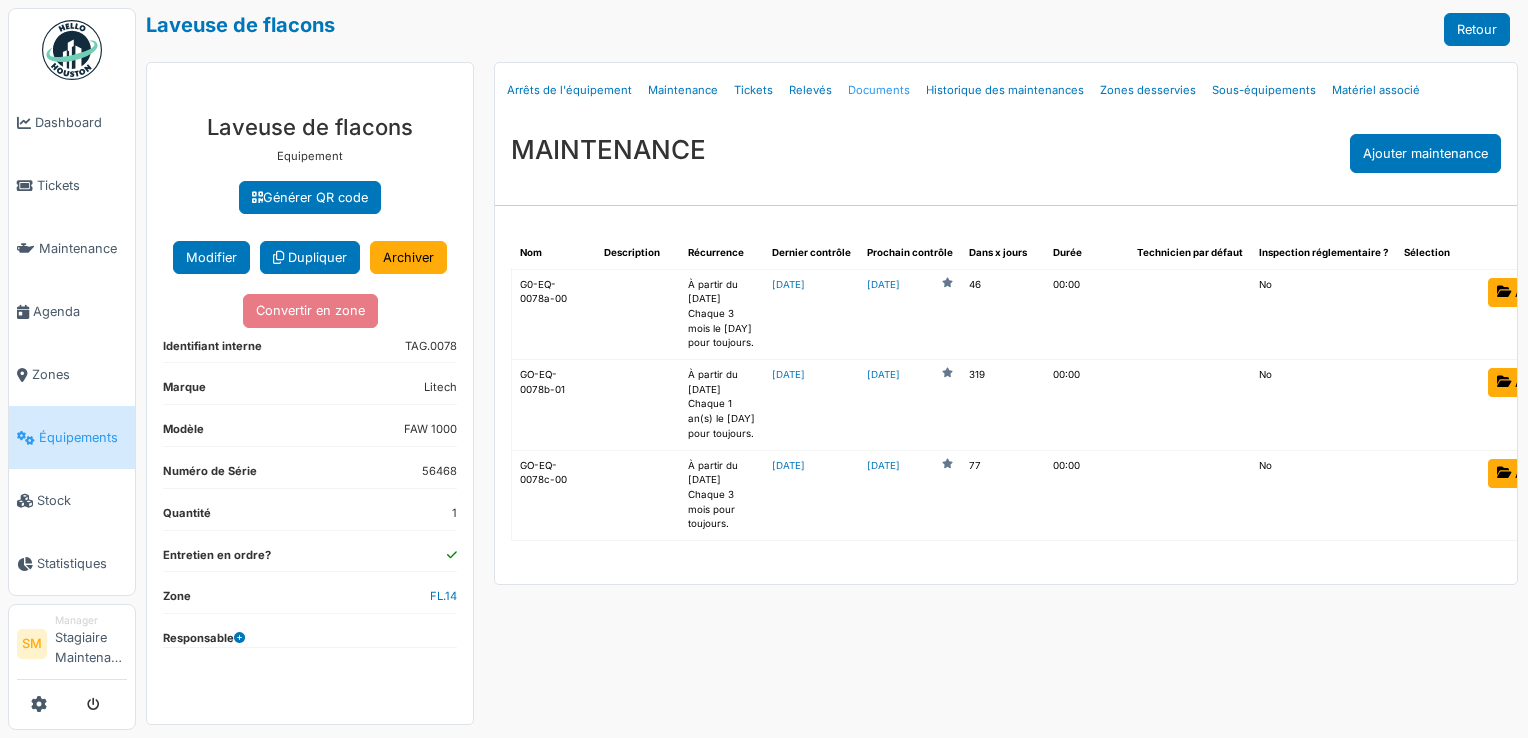 click on "Documents" at bounding box center [879, 90] 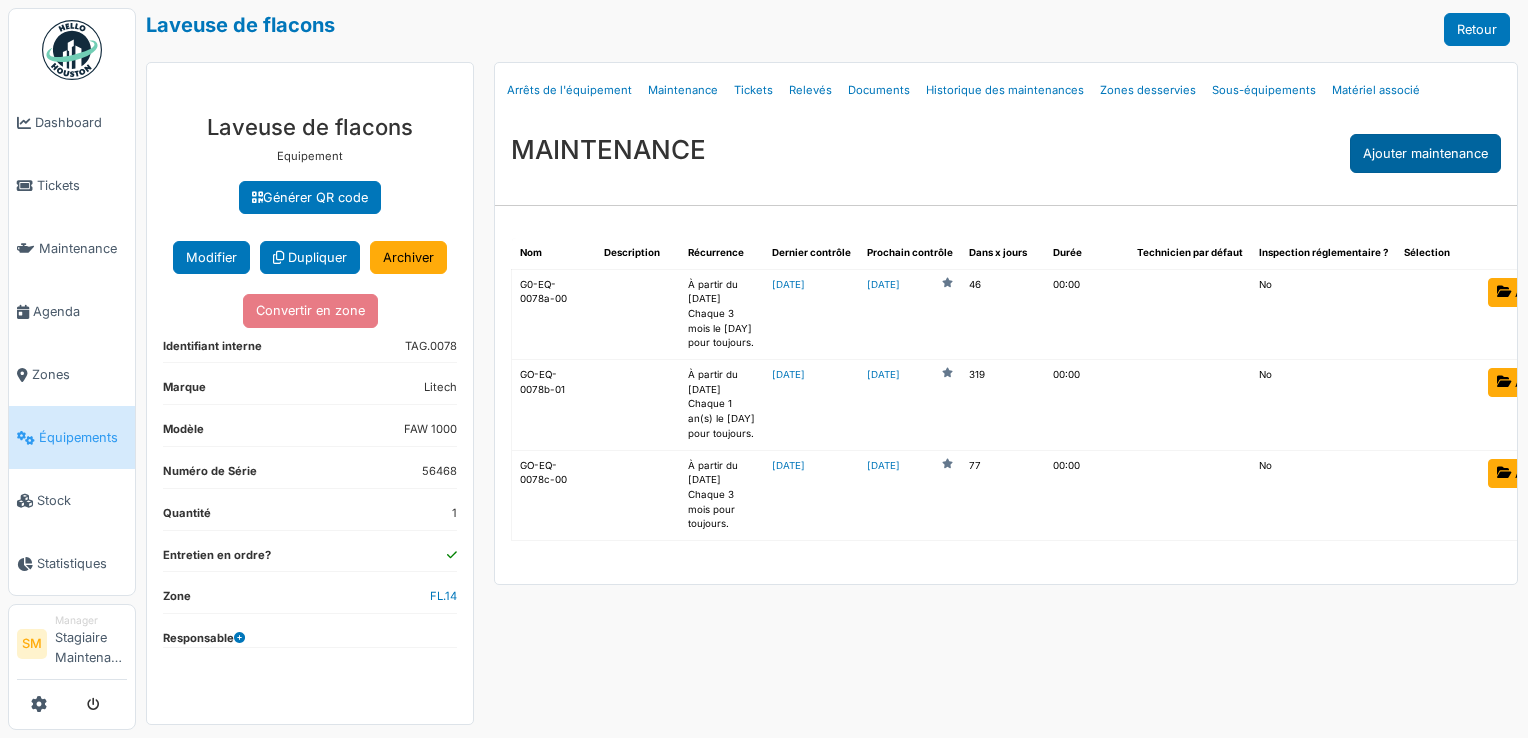 select on "***" 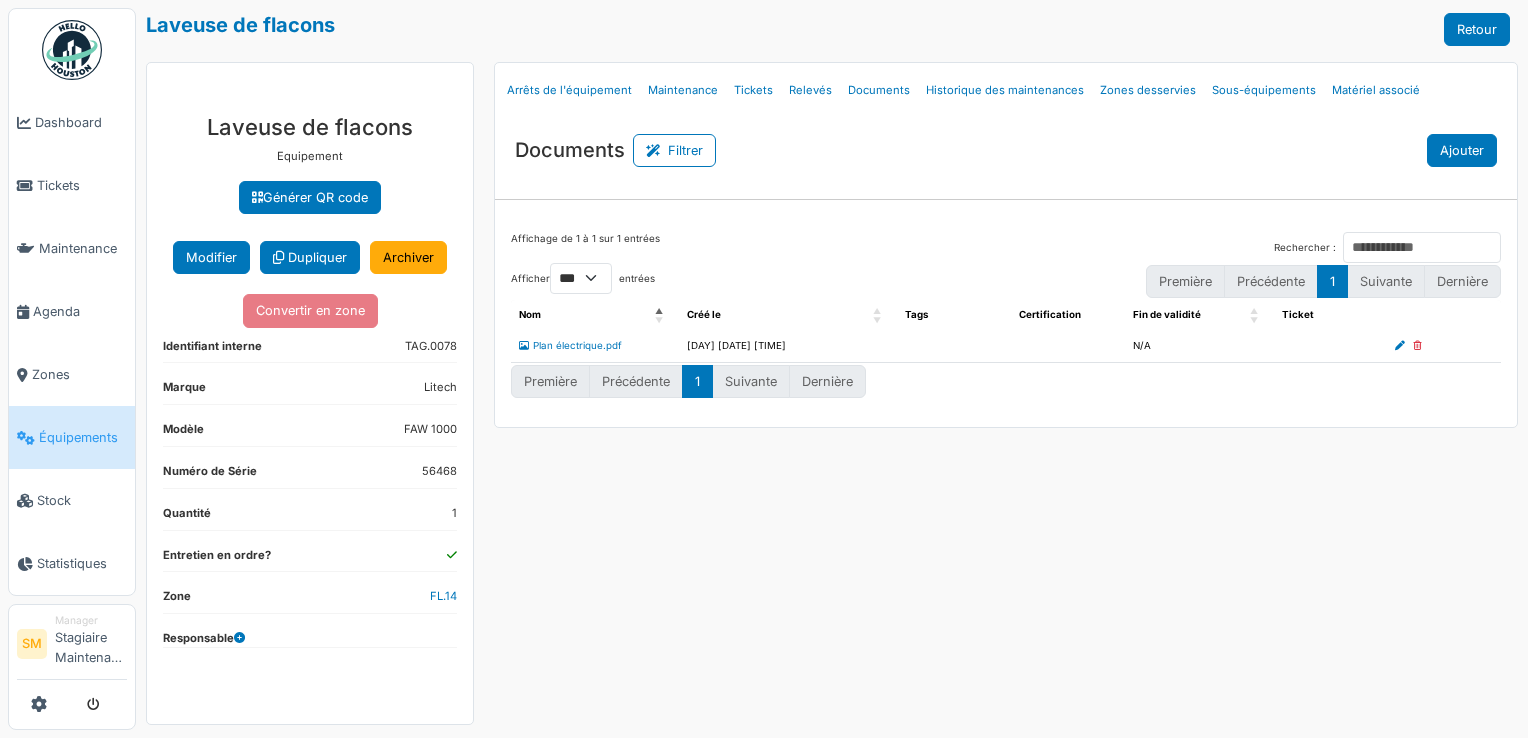 click on "Ajouter" at bounding box center [1462, 150] 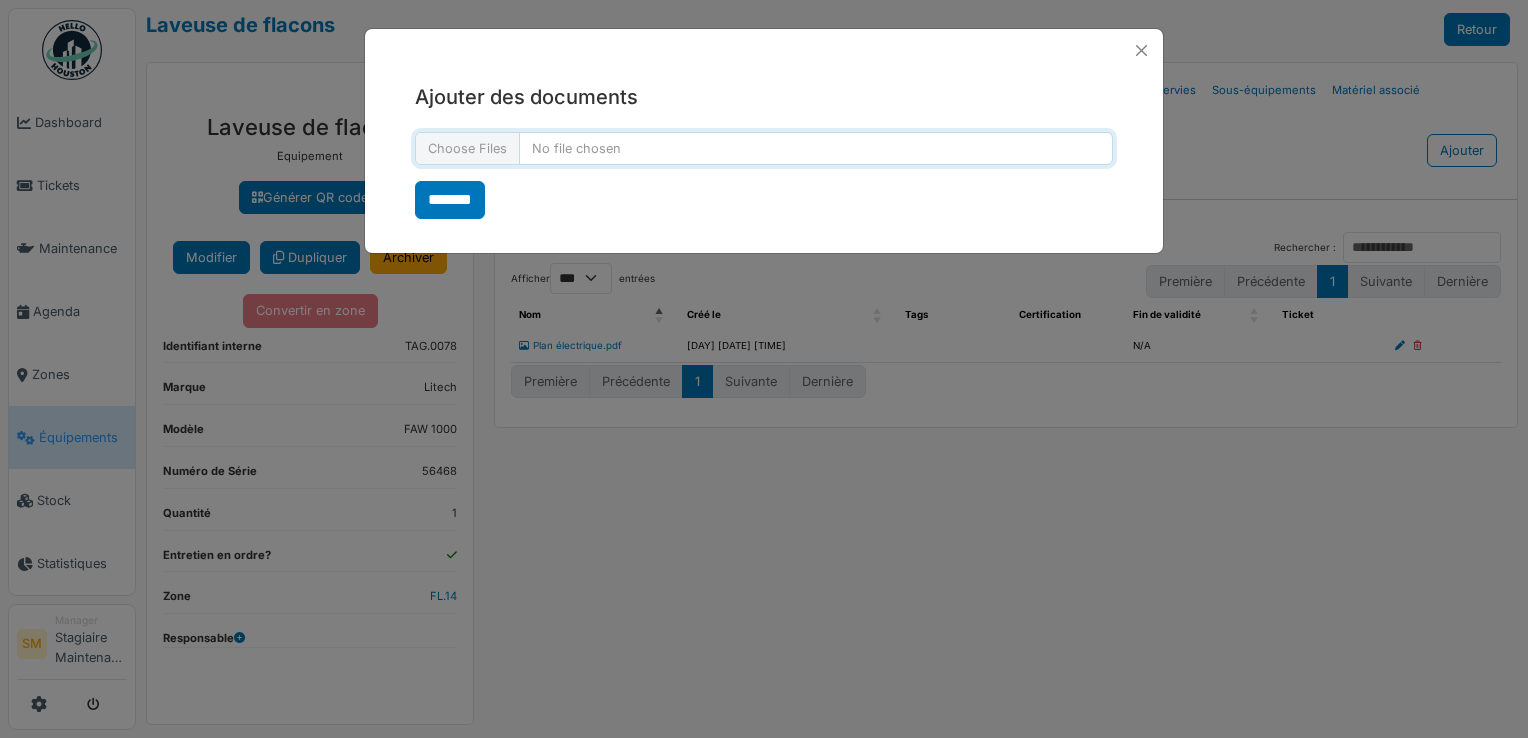 click at bounding box center [764, 148] 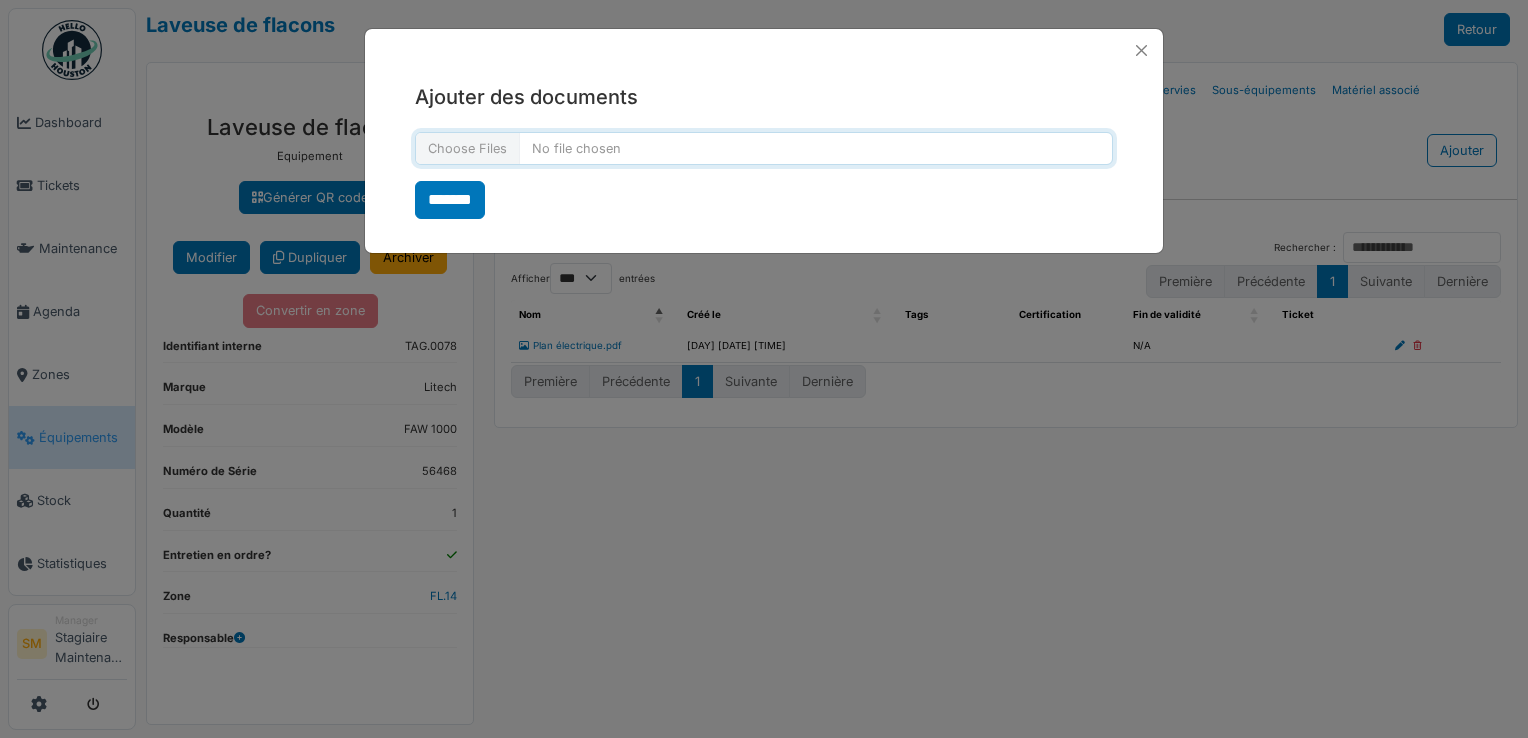 type on "**********" 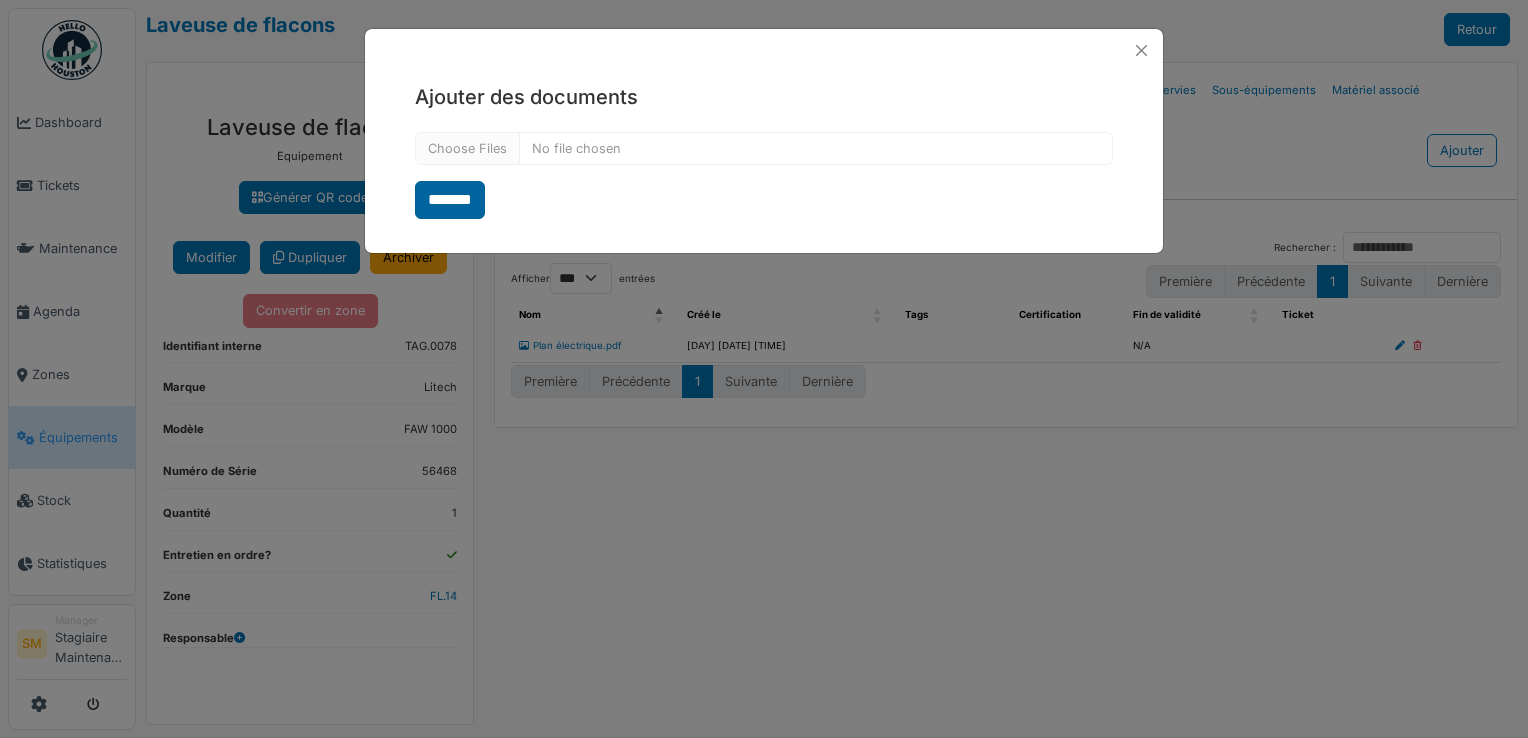 click on "*******" at bounding box center [450, 200] 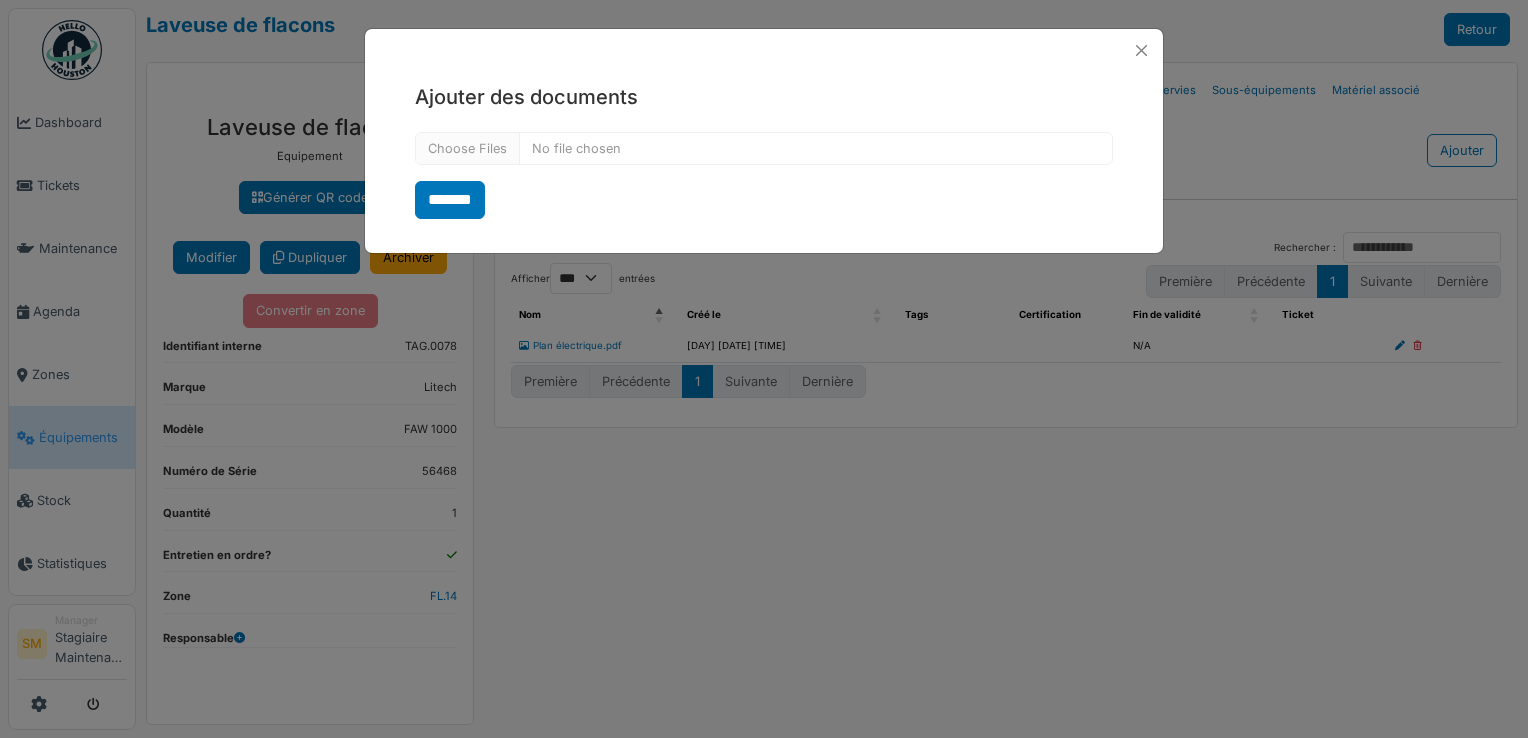 select on "***" 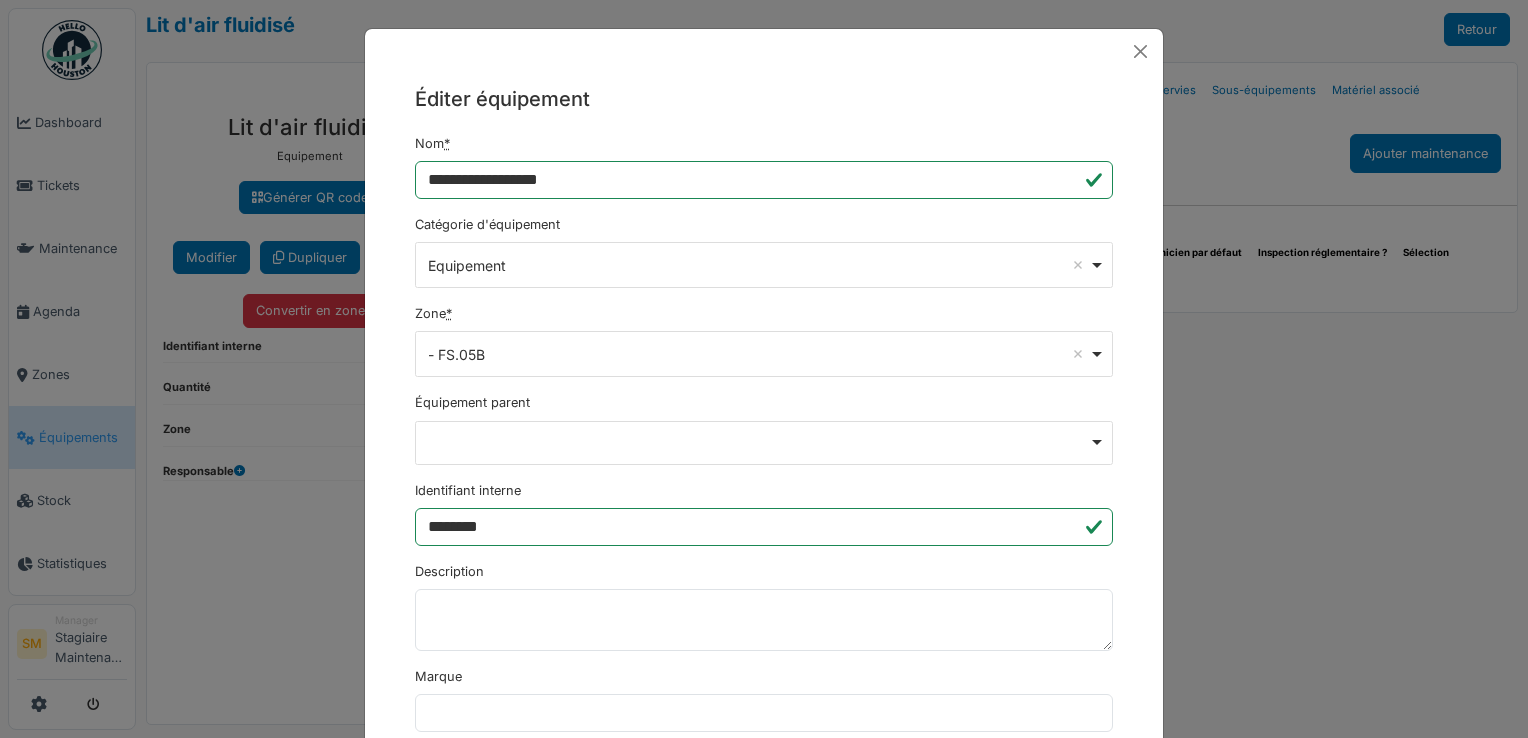 scroll, scrollTop: 0, scrollLeft: 0, axis: both 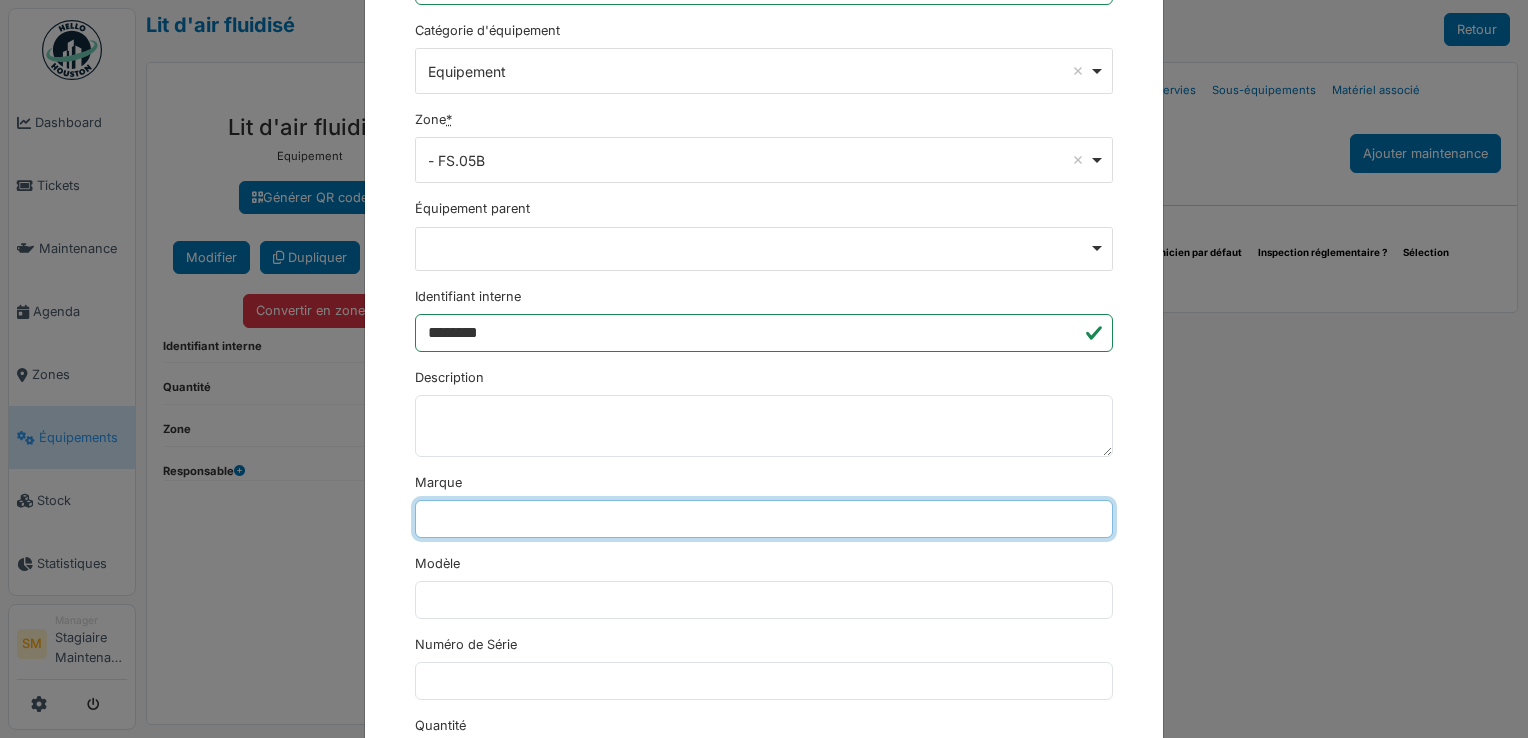click on "Marque" at bounding box center (764, 519) 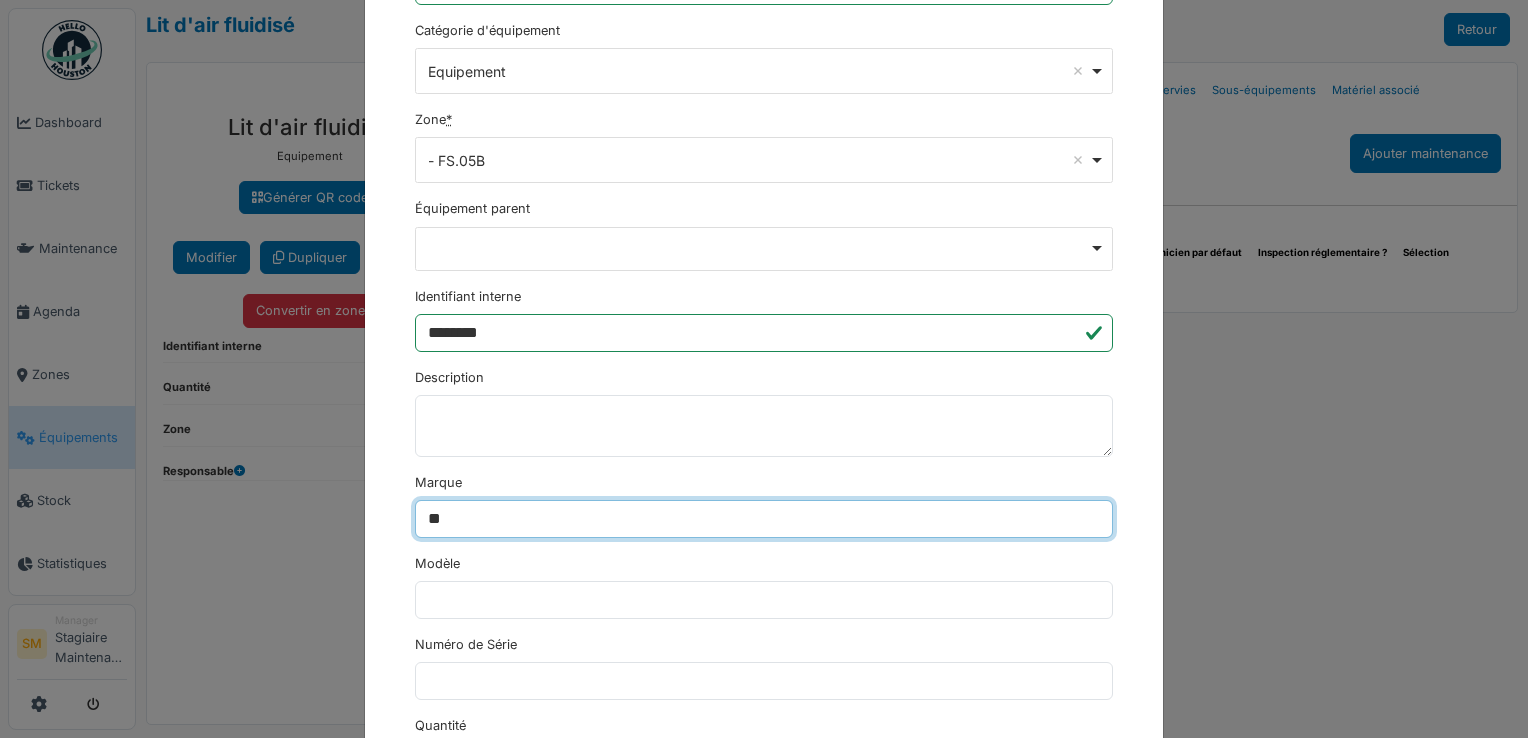 type on "**********" 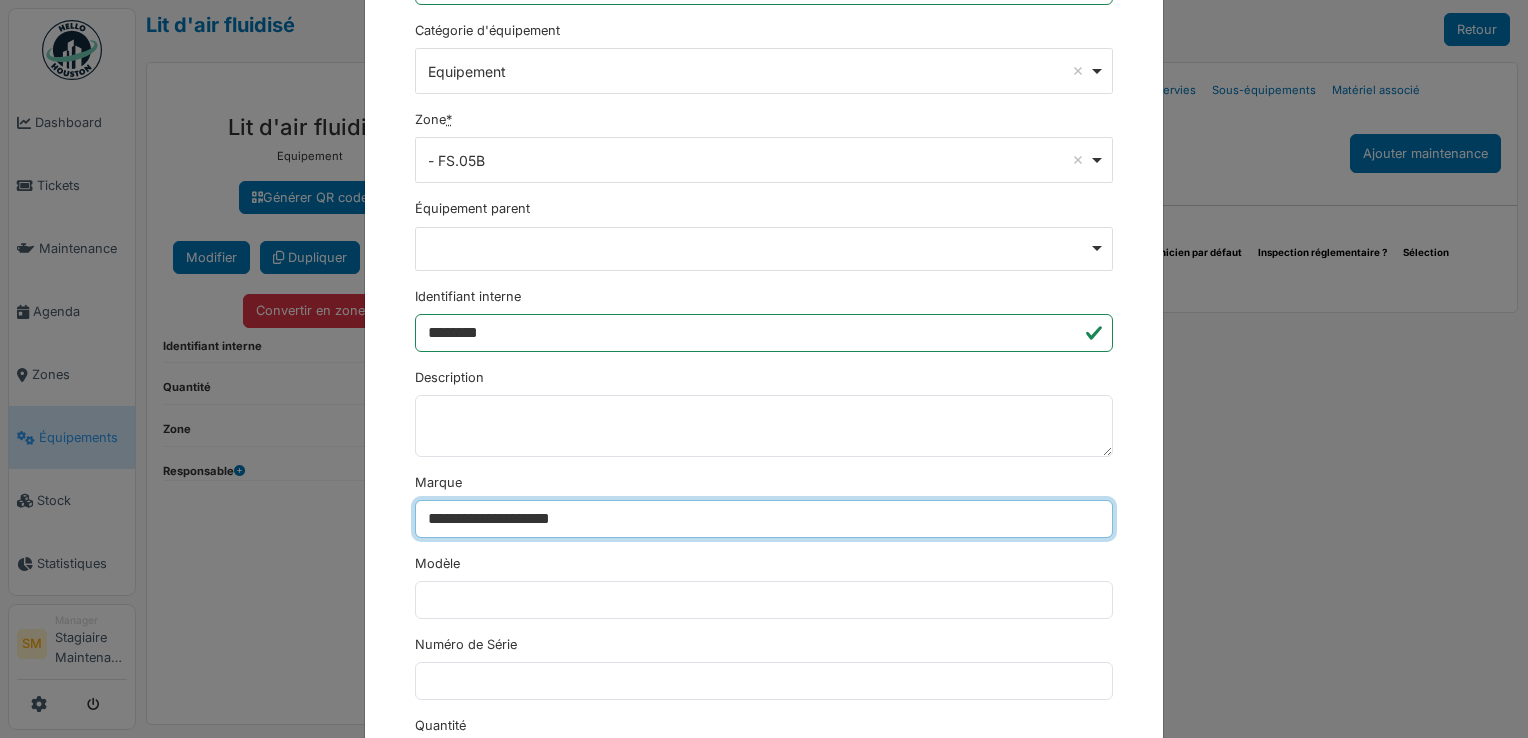 click on "********" at bounding box center [453, 1366] 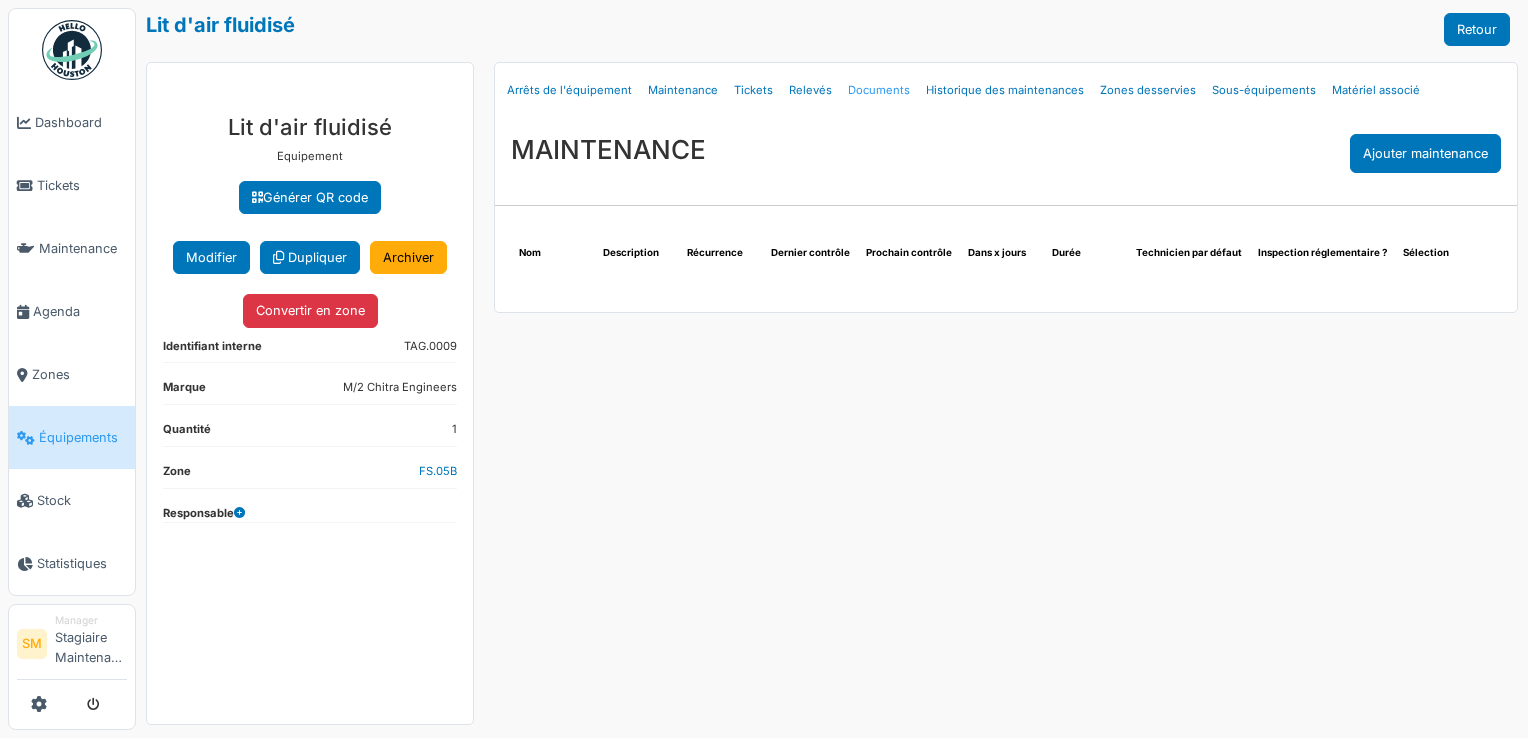 click on "Documents" at bounding box center (879, 90) 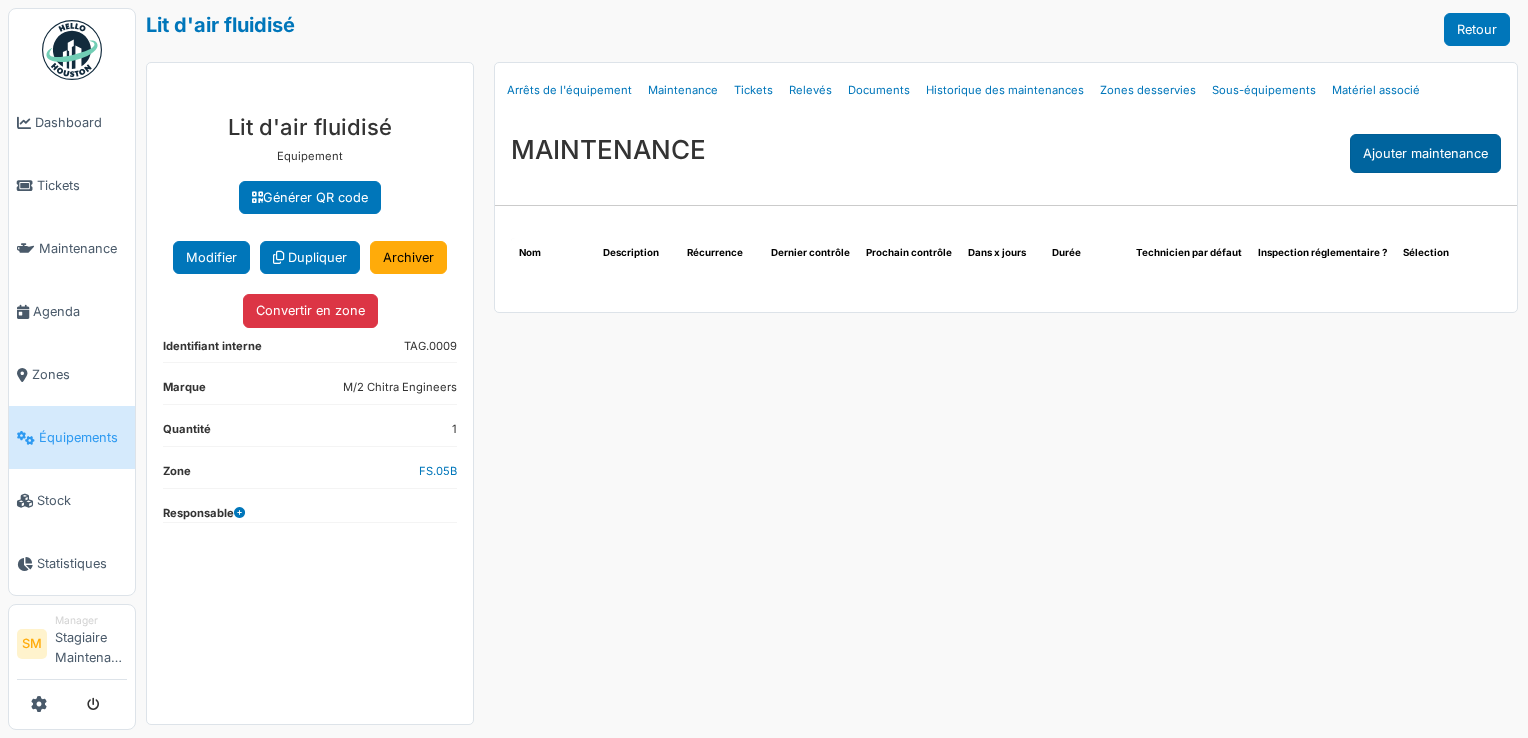 select on "***" 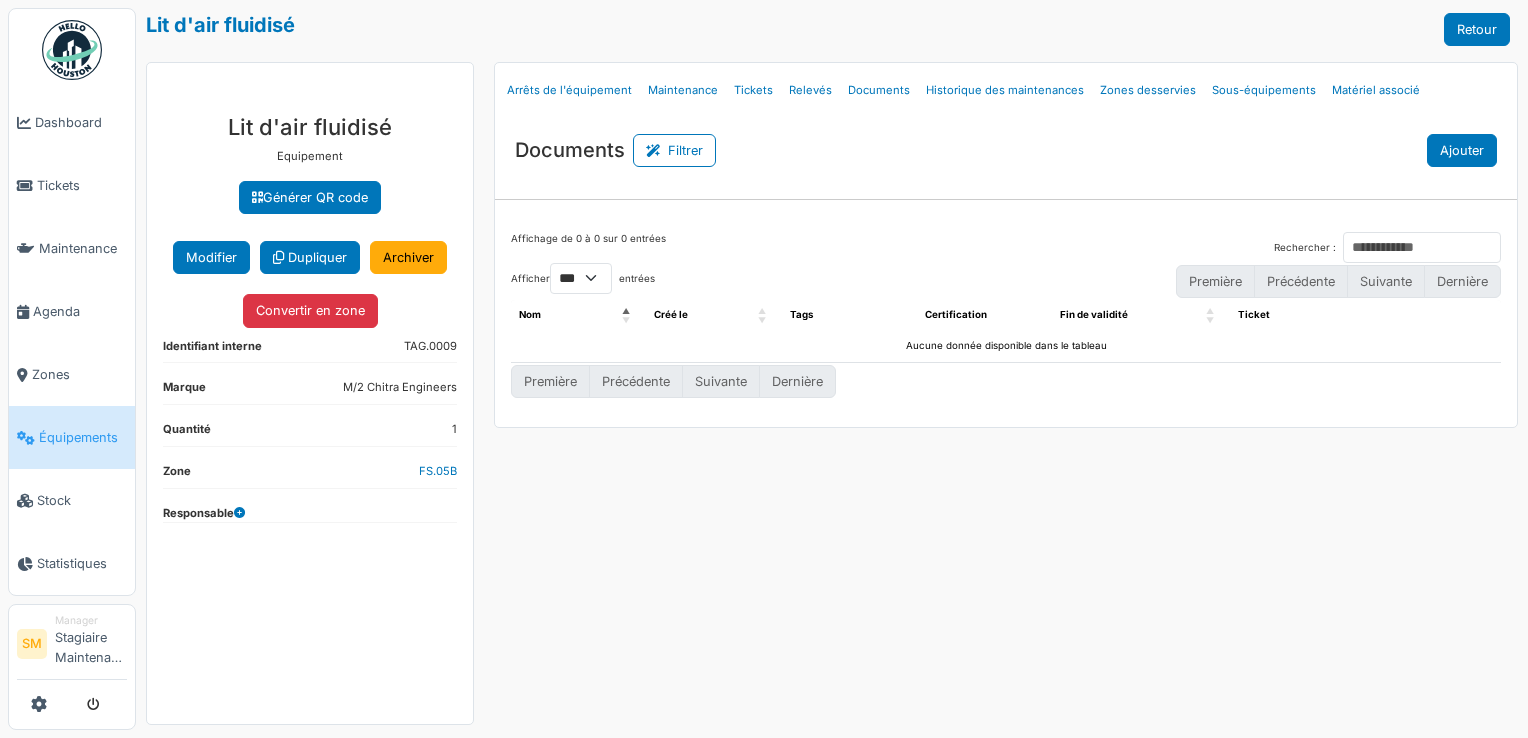 click on "Ajouter" at bounding box center (1462, 150) 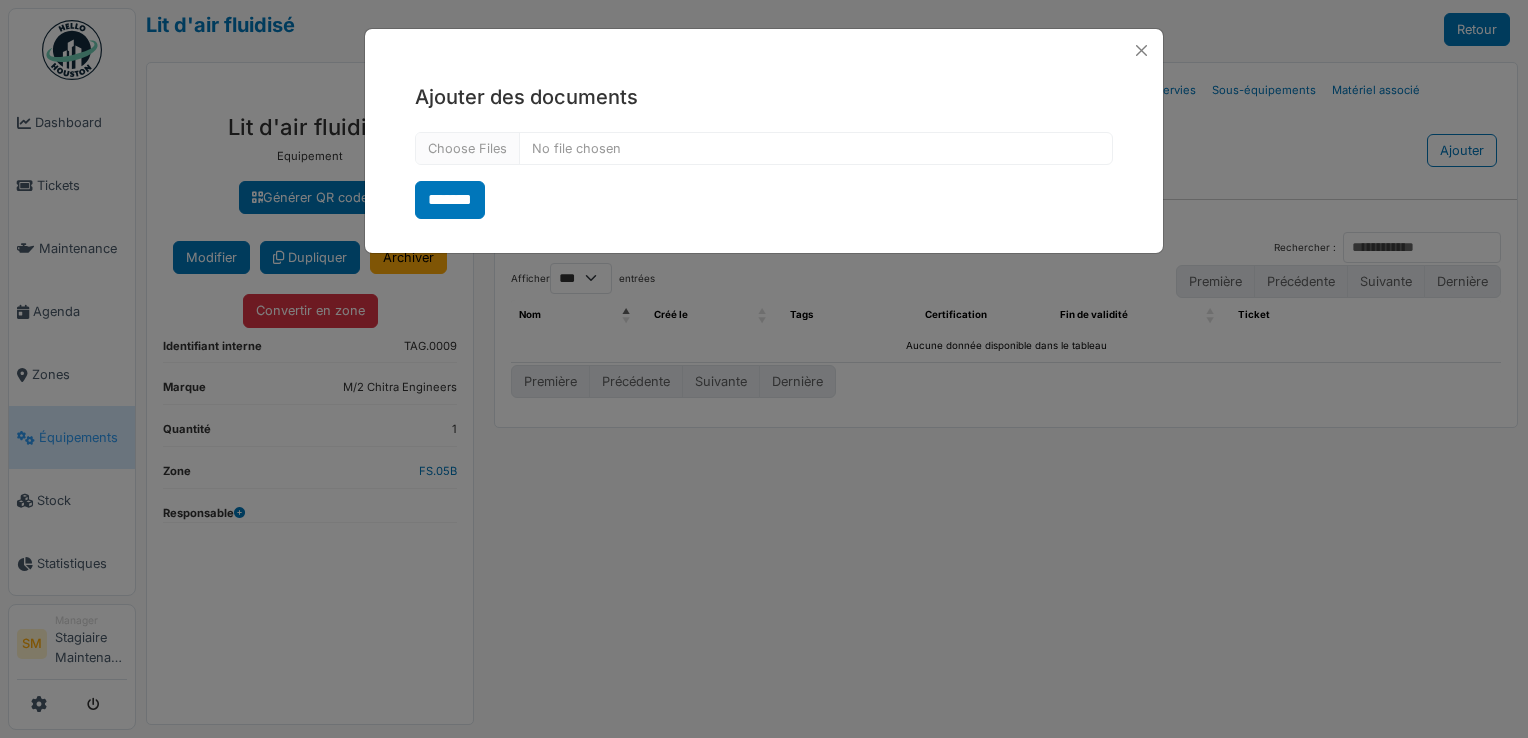 click on "Ajouter des documents
*******" at bounding box center (764, 150) 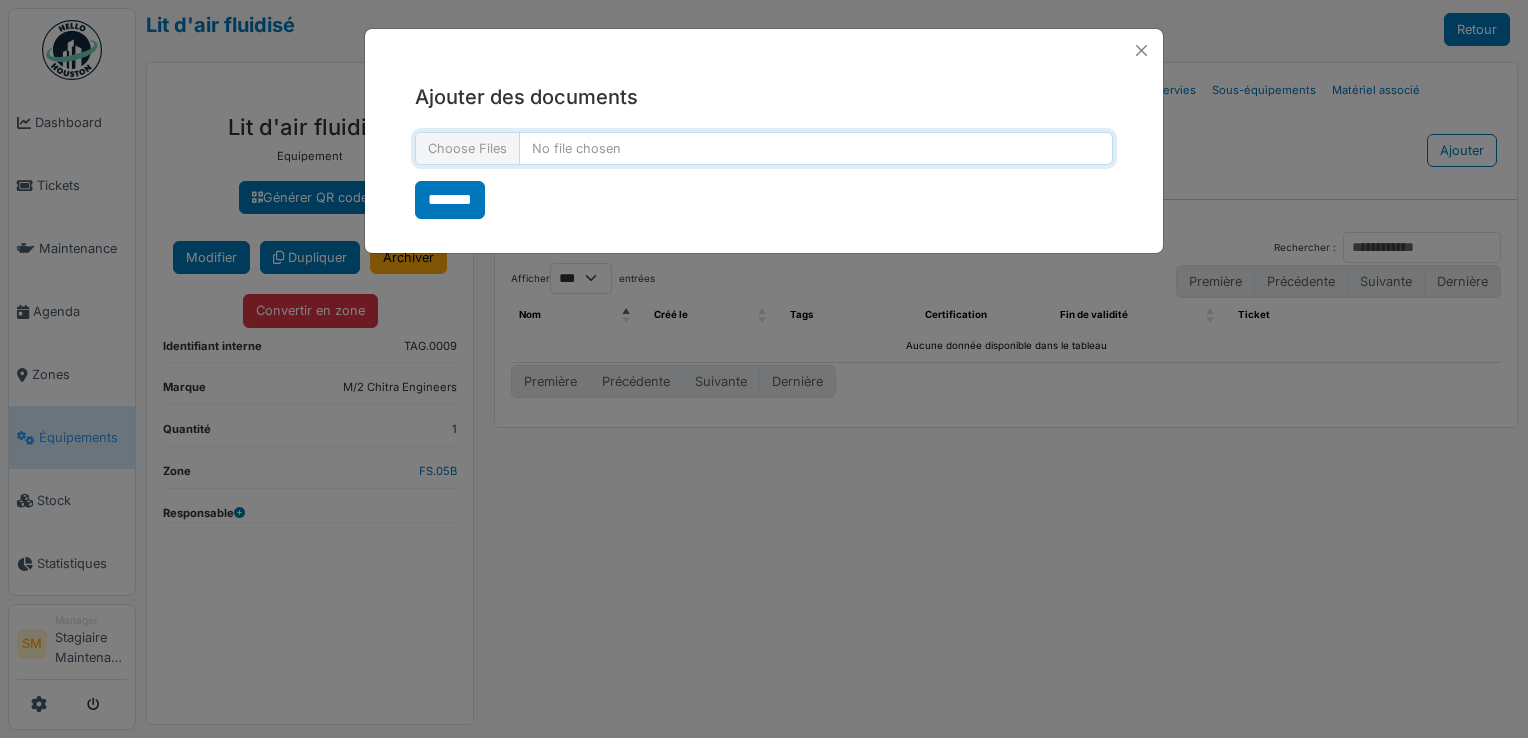 click at bounding box center [764, 148] 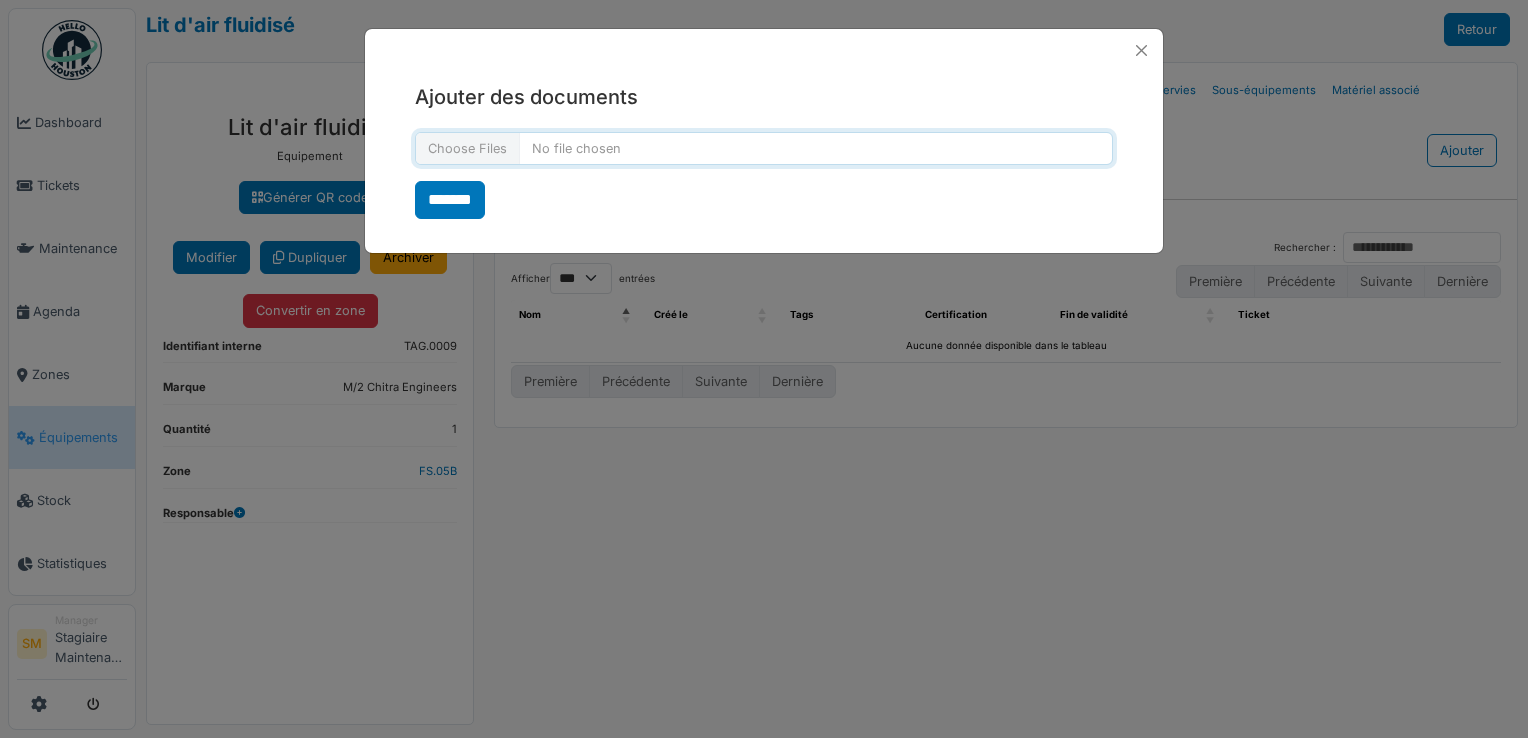 type on "**********" 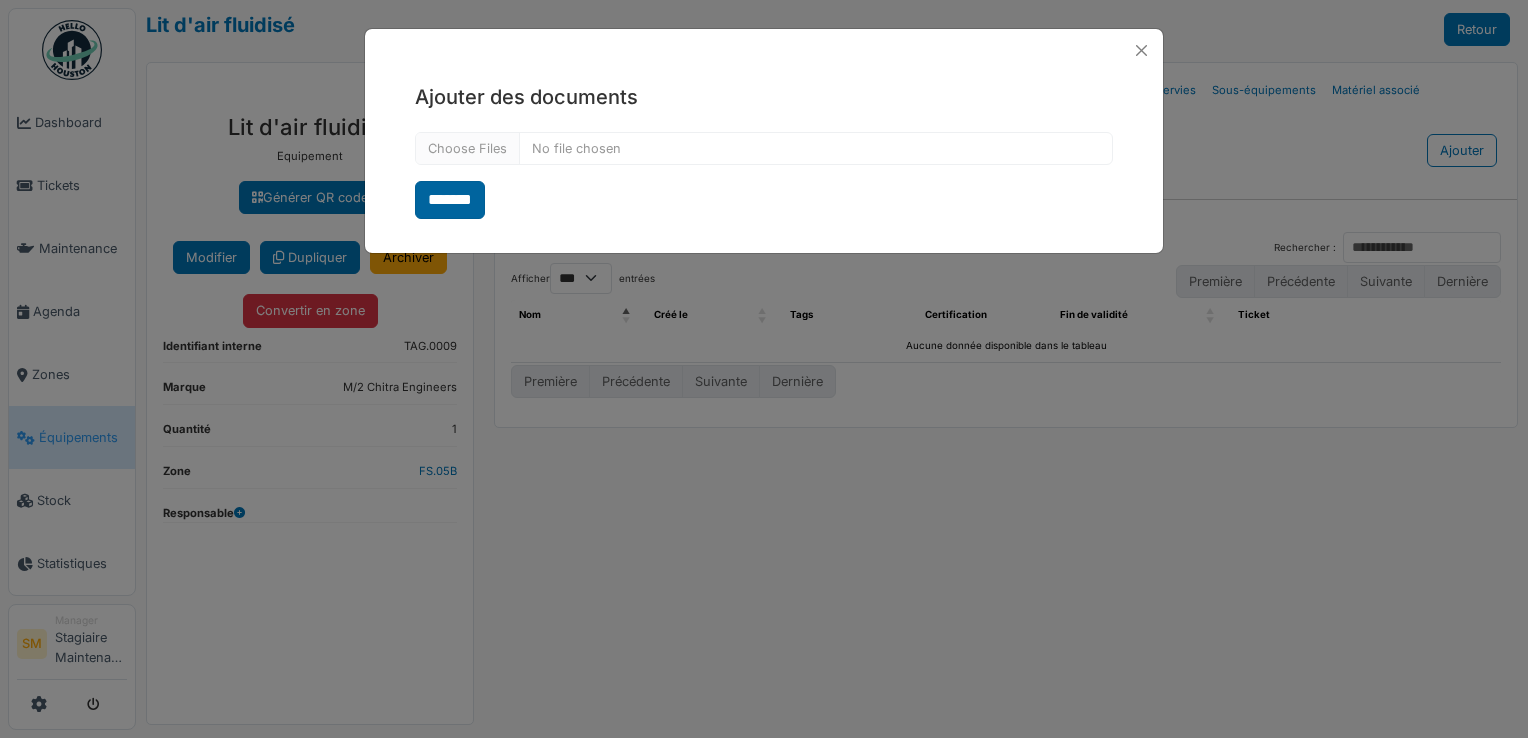 click on "*******" at bounding box center (450, 200) 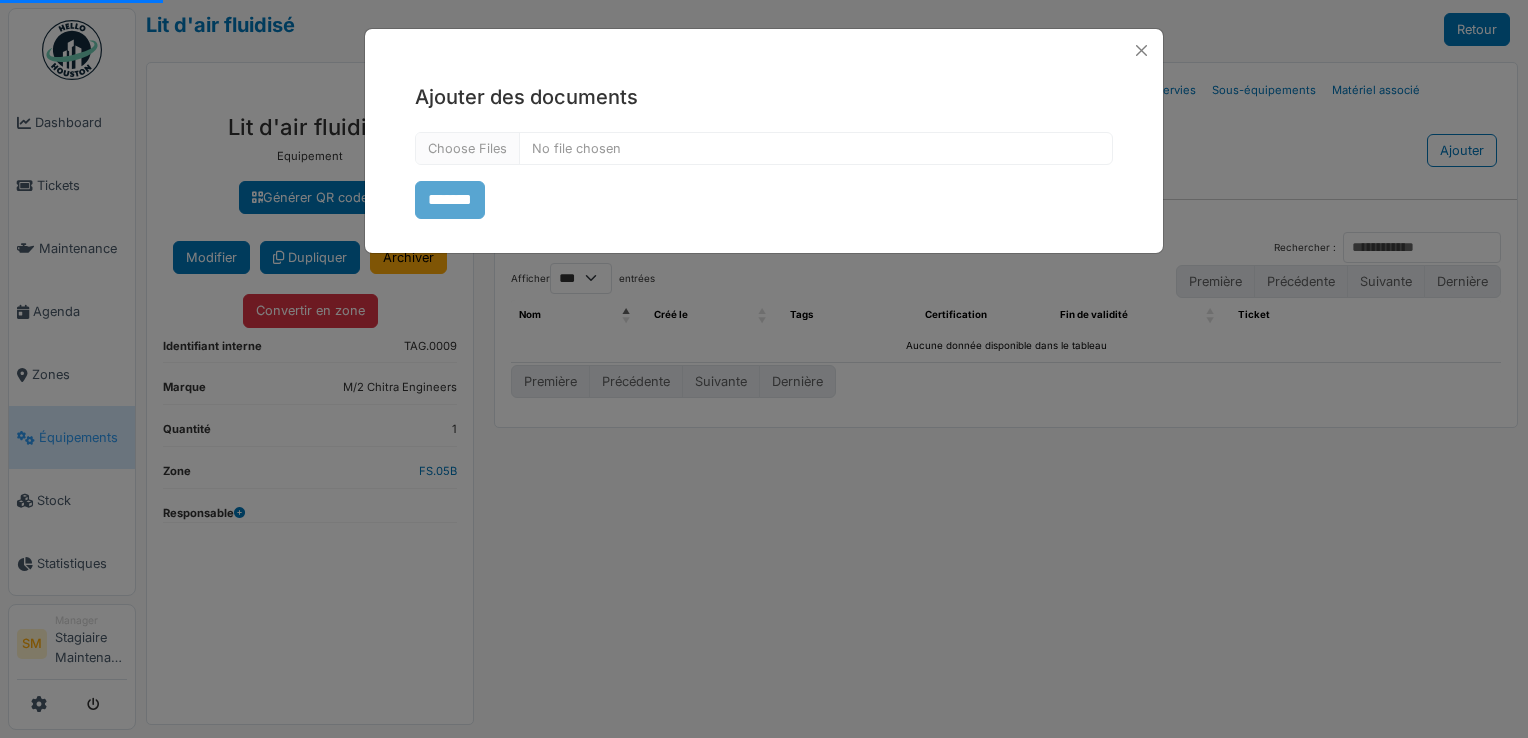 select on "***" 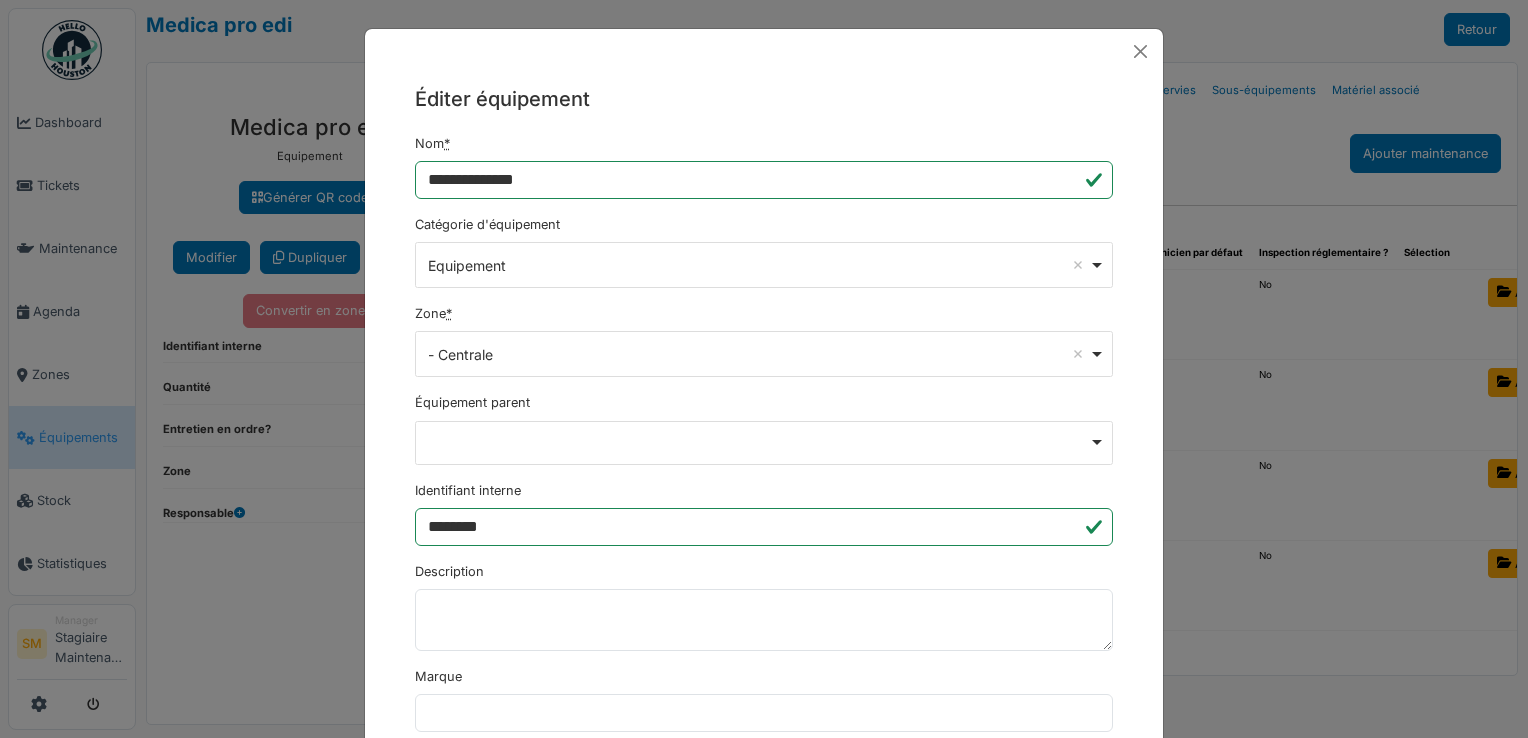 scroll, scrollTop: 0, scrollLeft: 0, axis: both 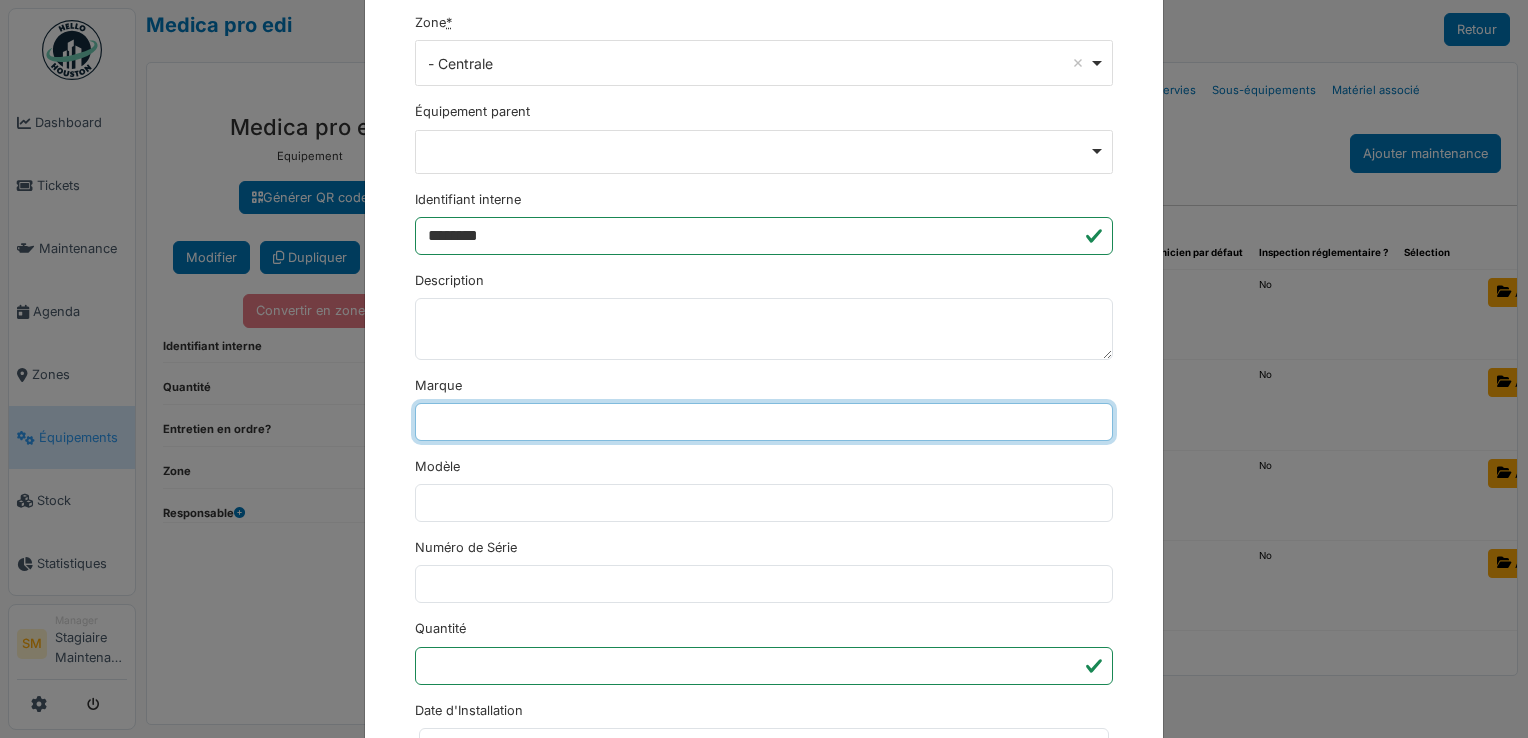 click on "Marque" at bounding box center [764, 422] 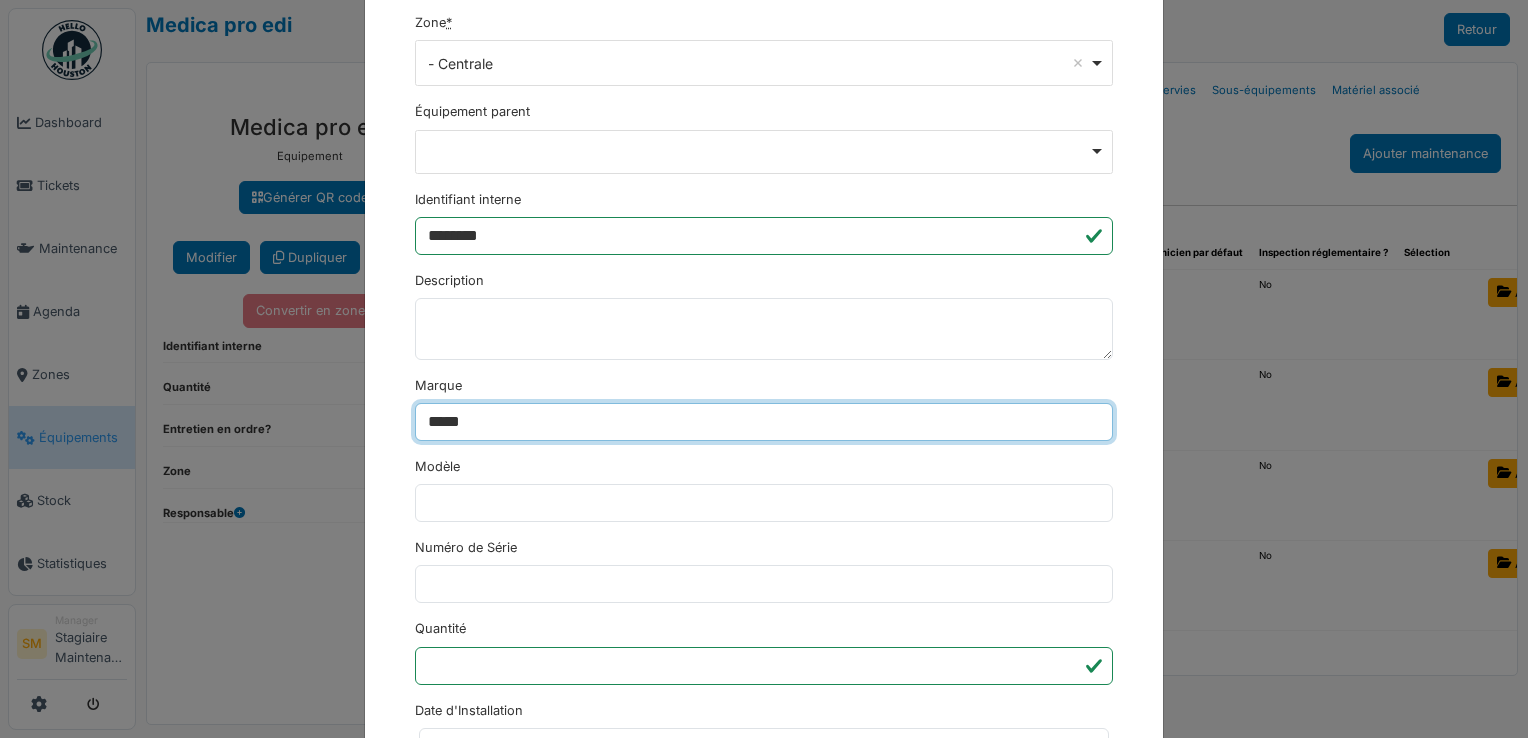 type on "******" 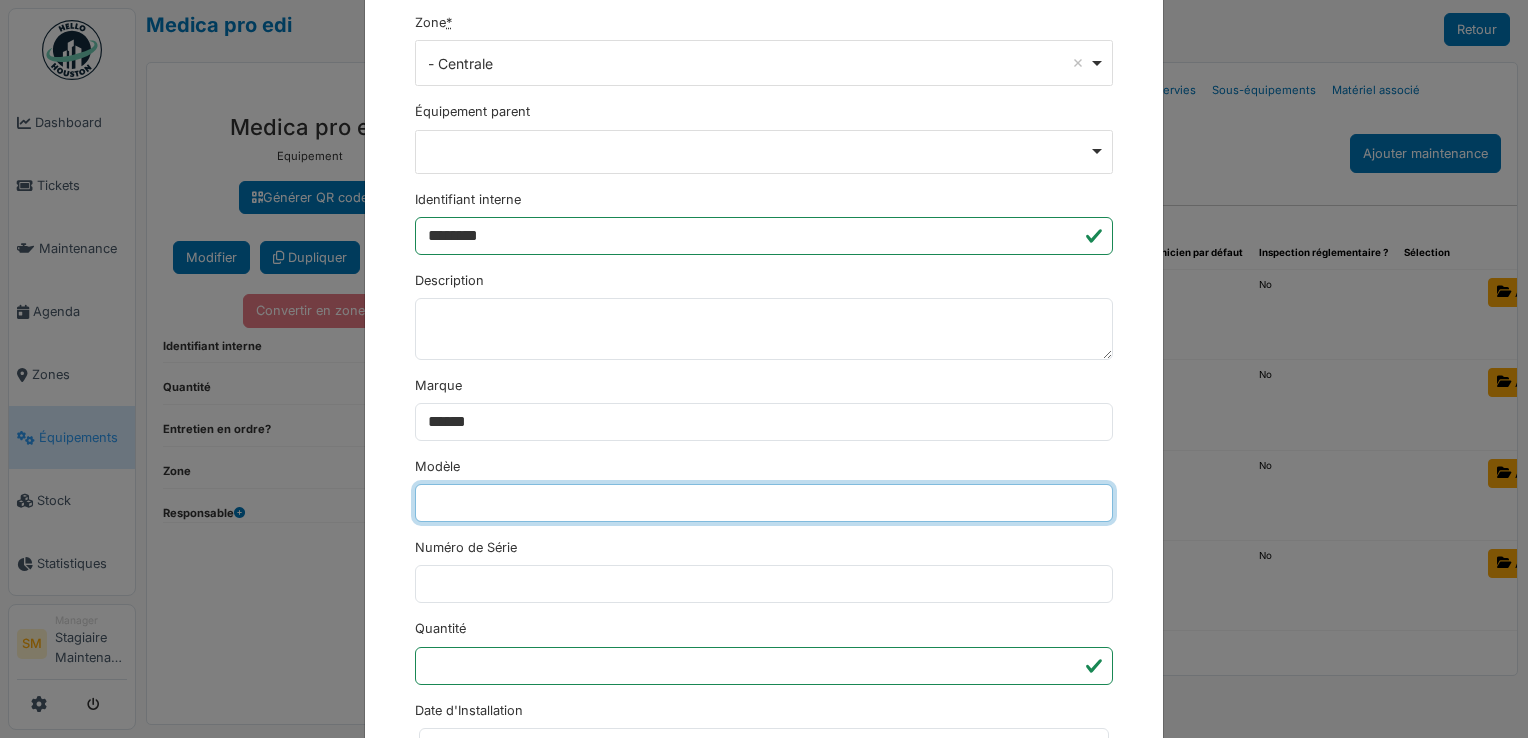 click on "Modèle" at bounding box center [764, 503] 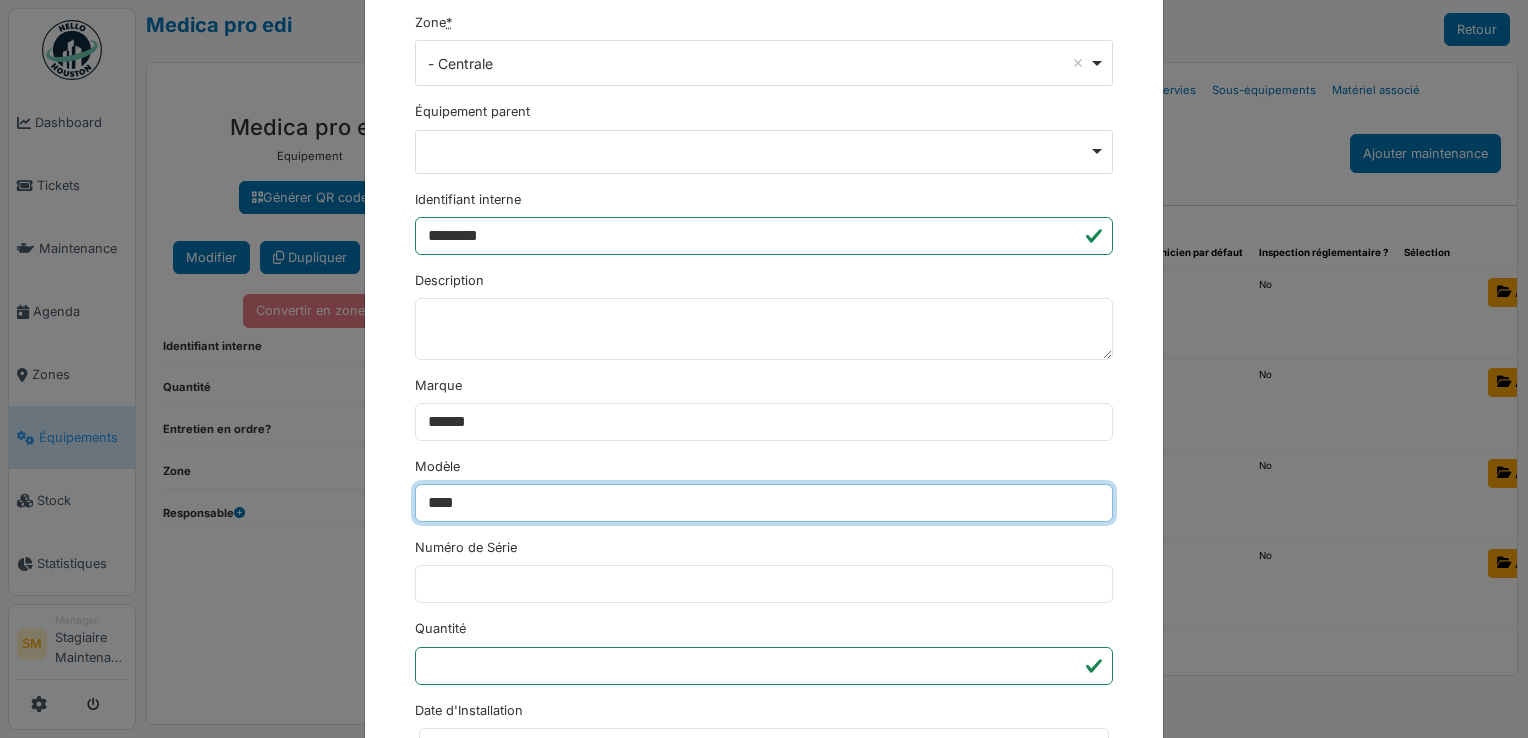 type on "**********" 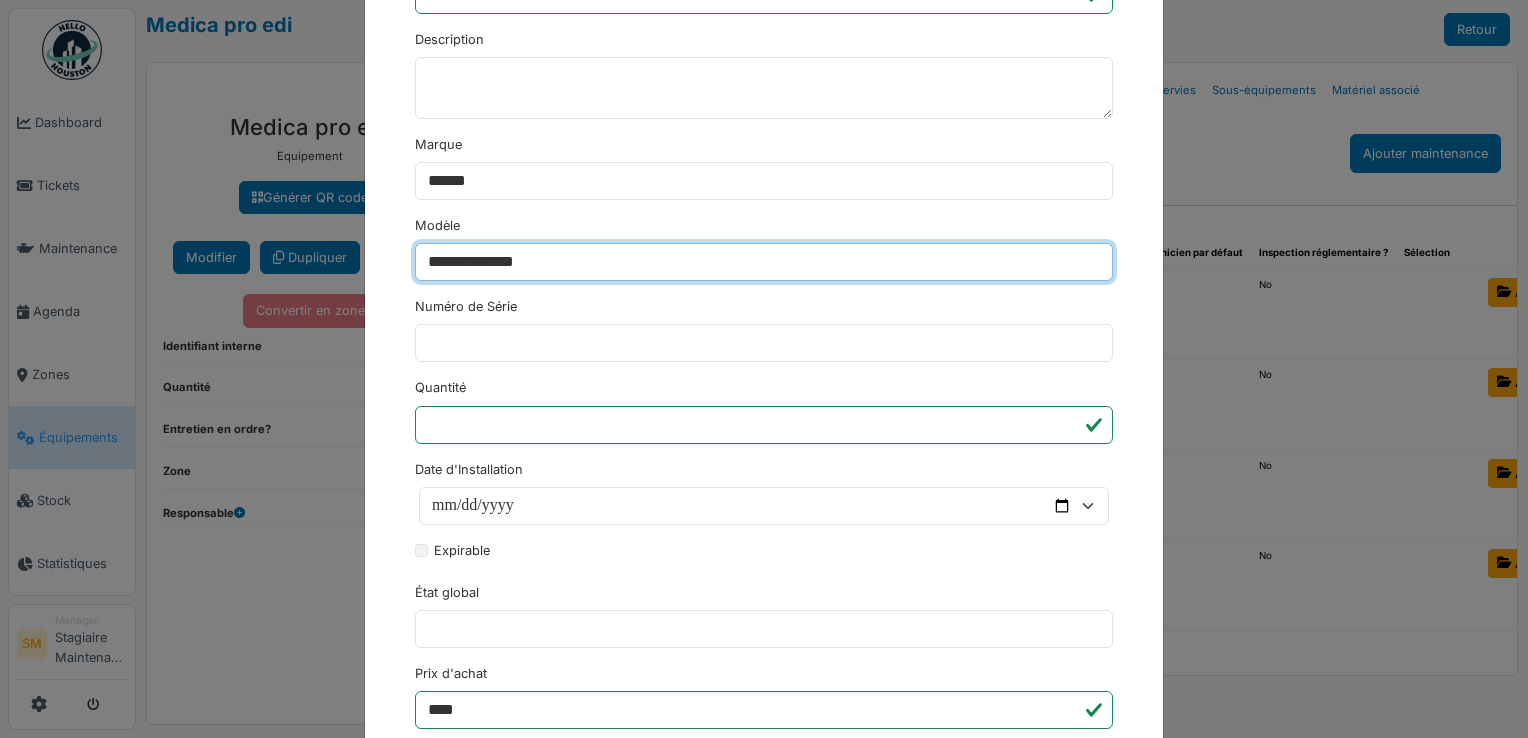 scroll, scrollTop: 547, scrollLeft: 0, axis: vertical 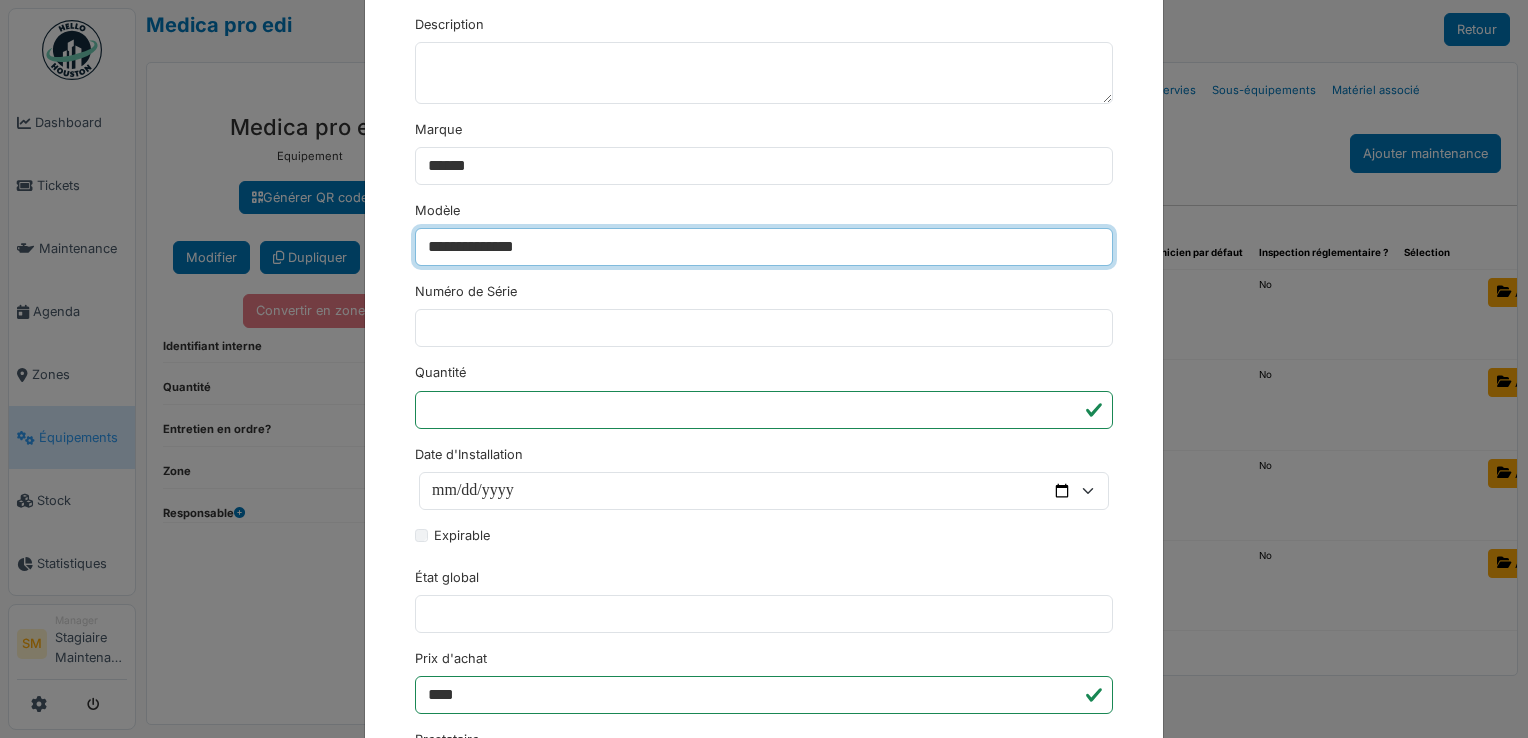 click on "********" at bounding box center [453, 1013] 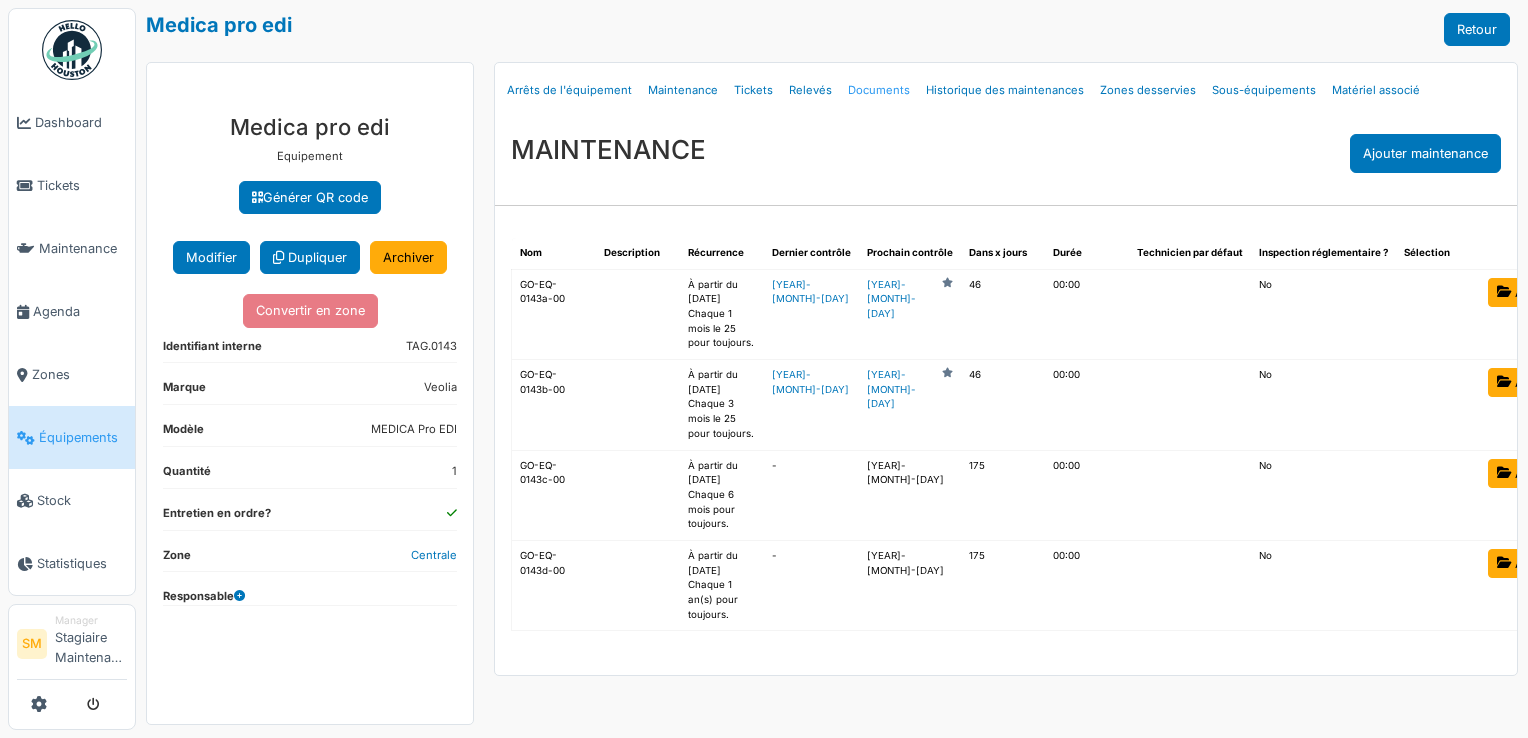 click on "Documents" at bounding box center [879, 90] 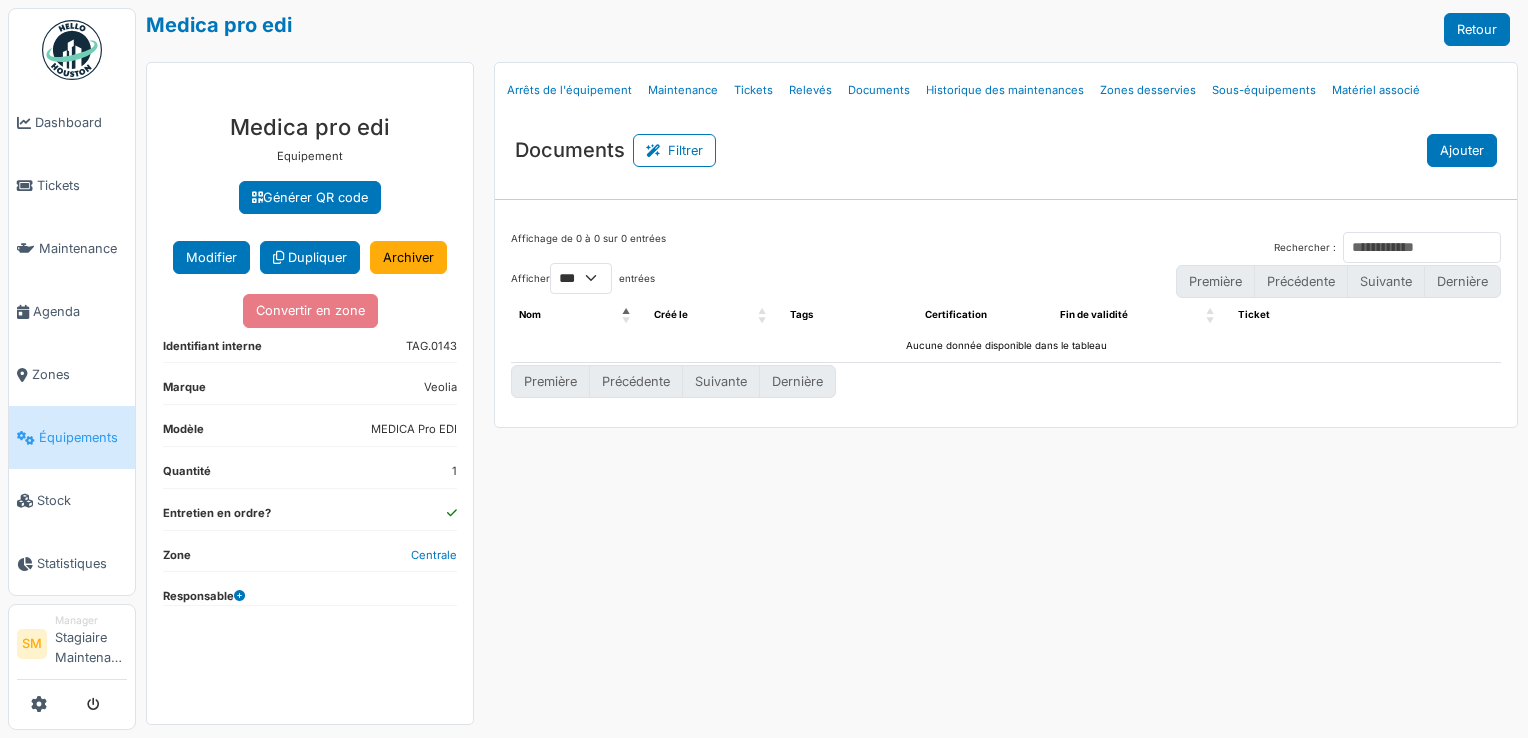 click on "Ajouter" at bounding box center [1462, 150] 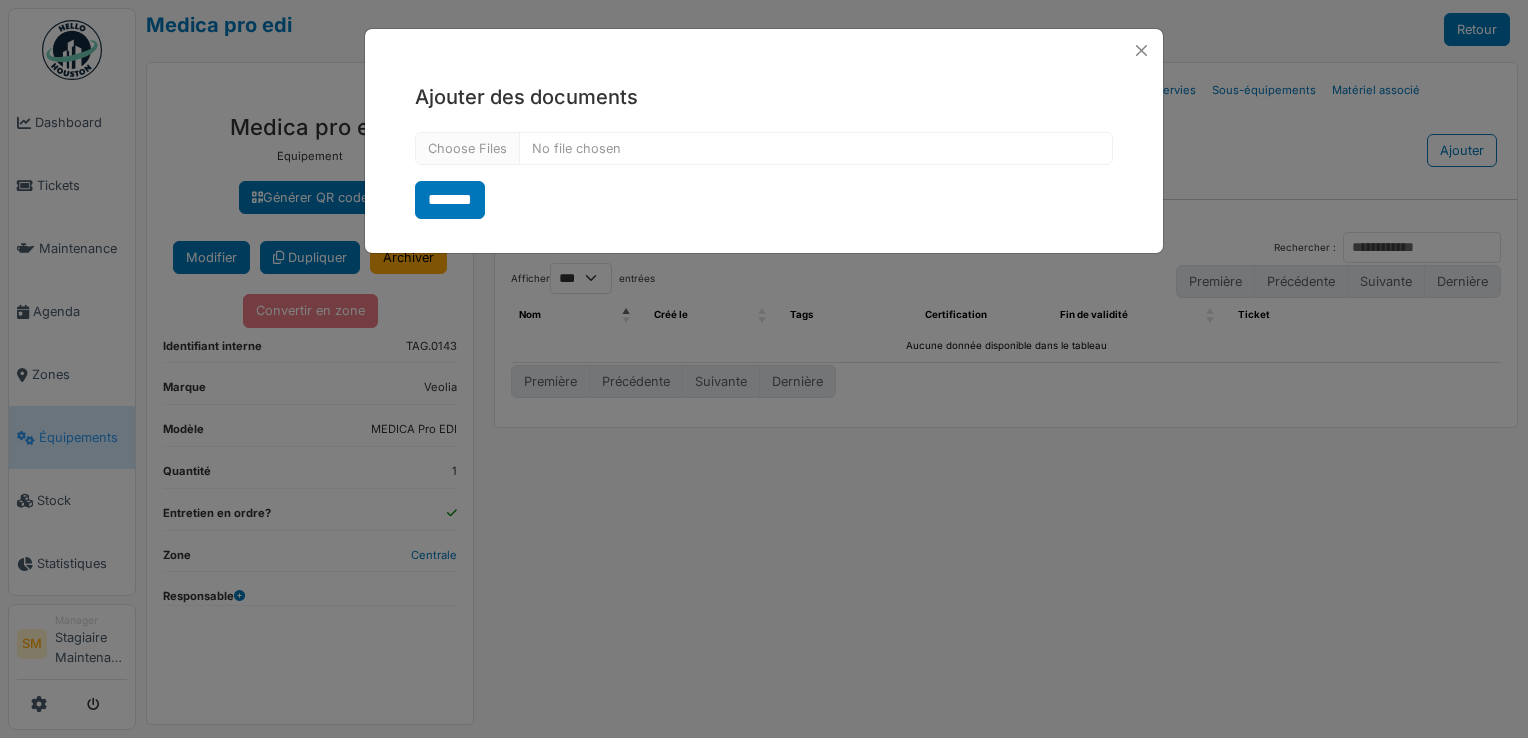 click on "Ajouter des documents
*******" at bounding box center [764, 150] 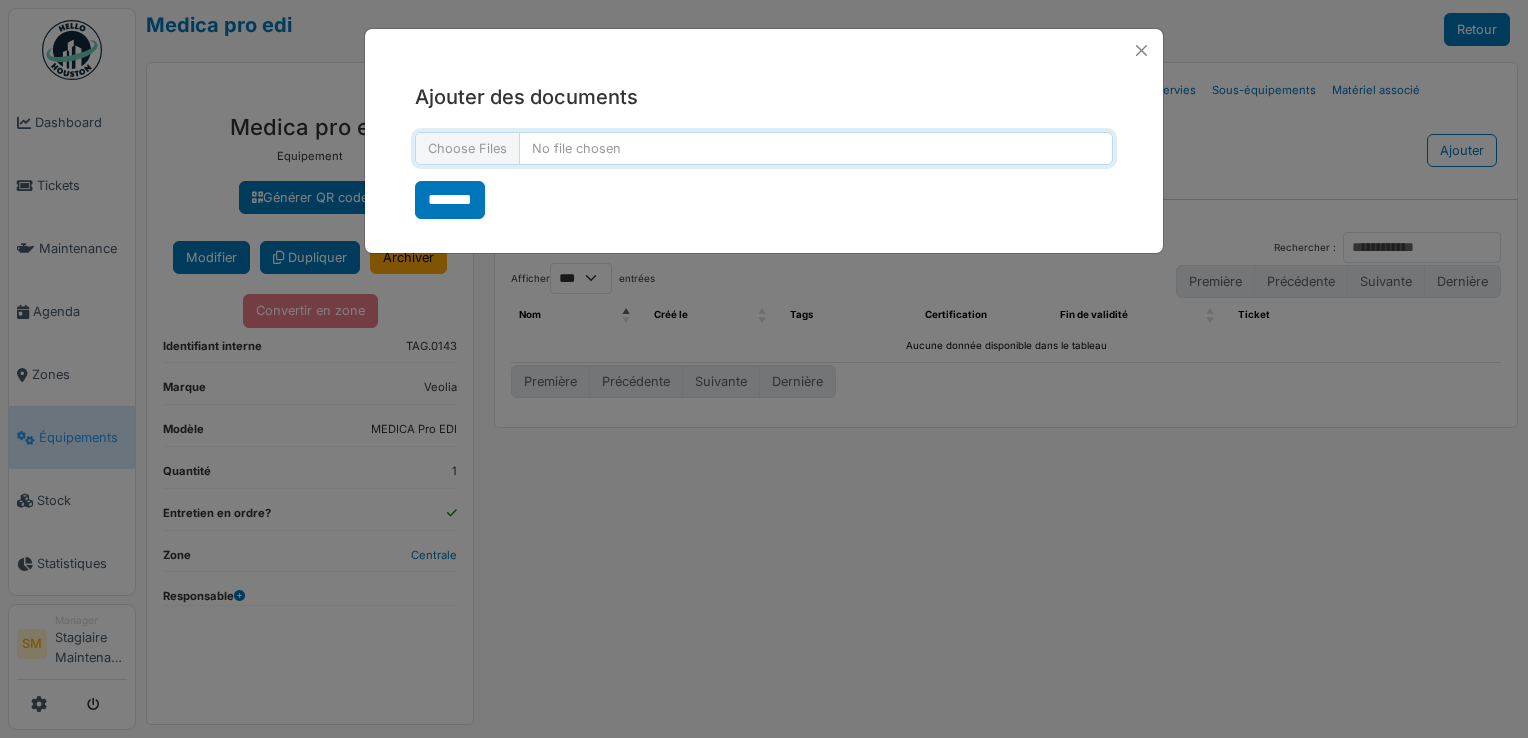 click at bounding box center [764, 148] 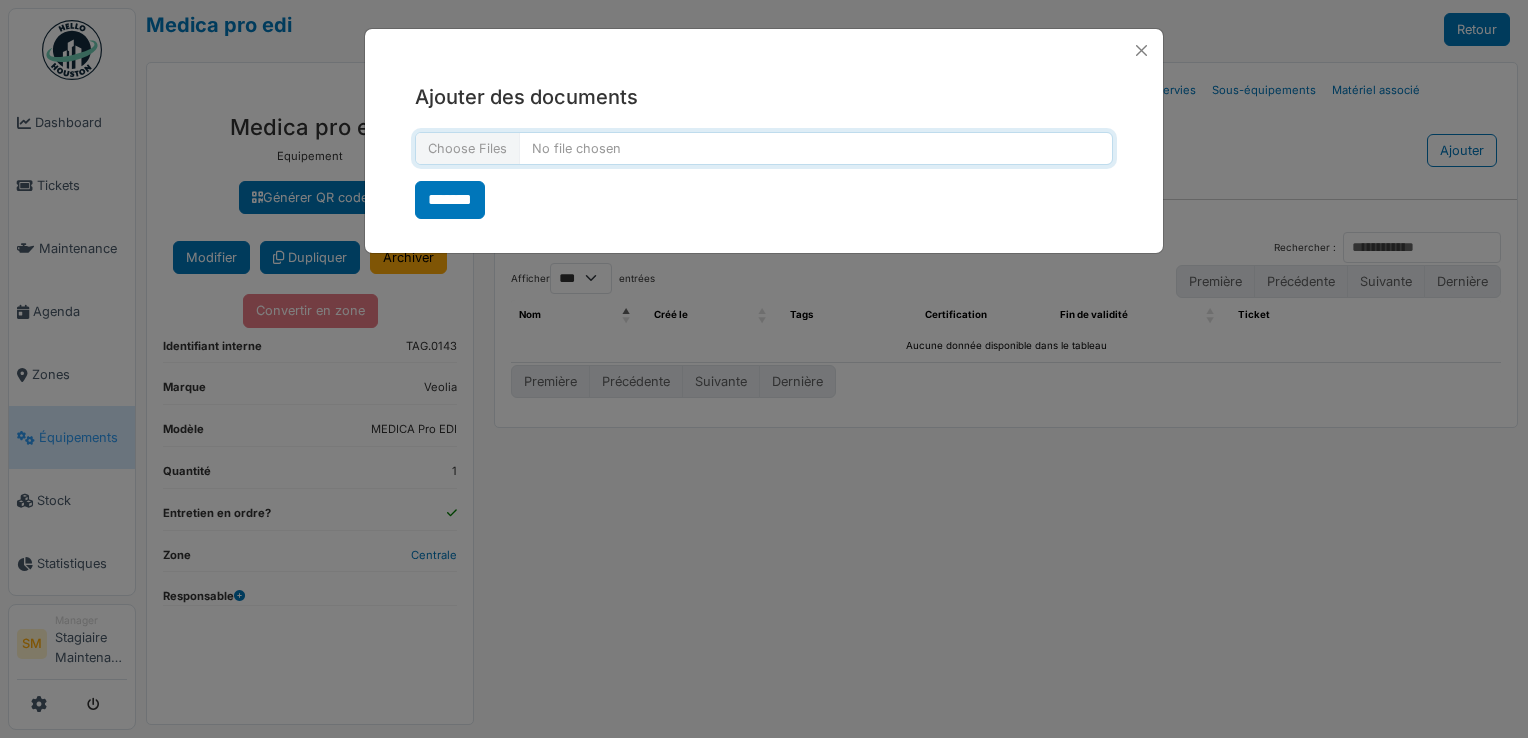 type on "**********" 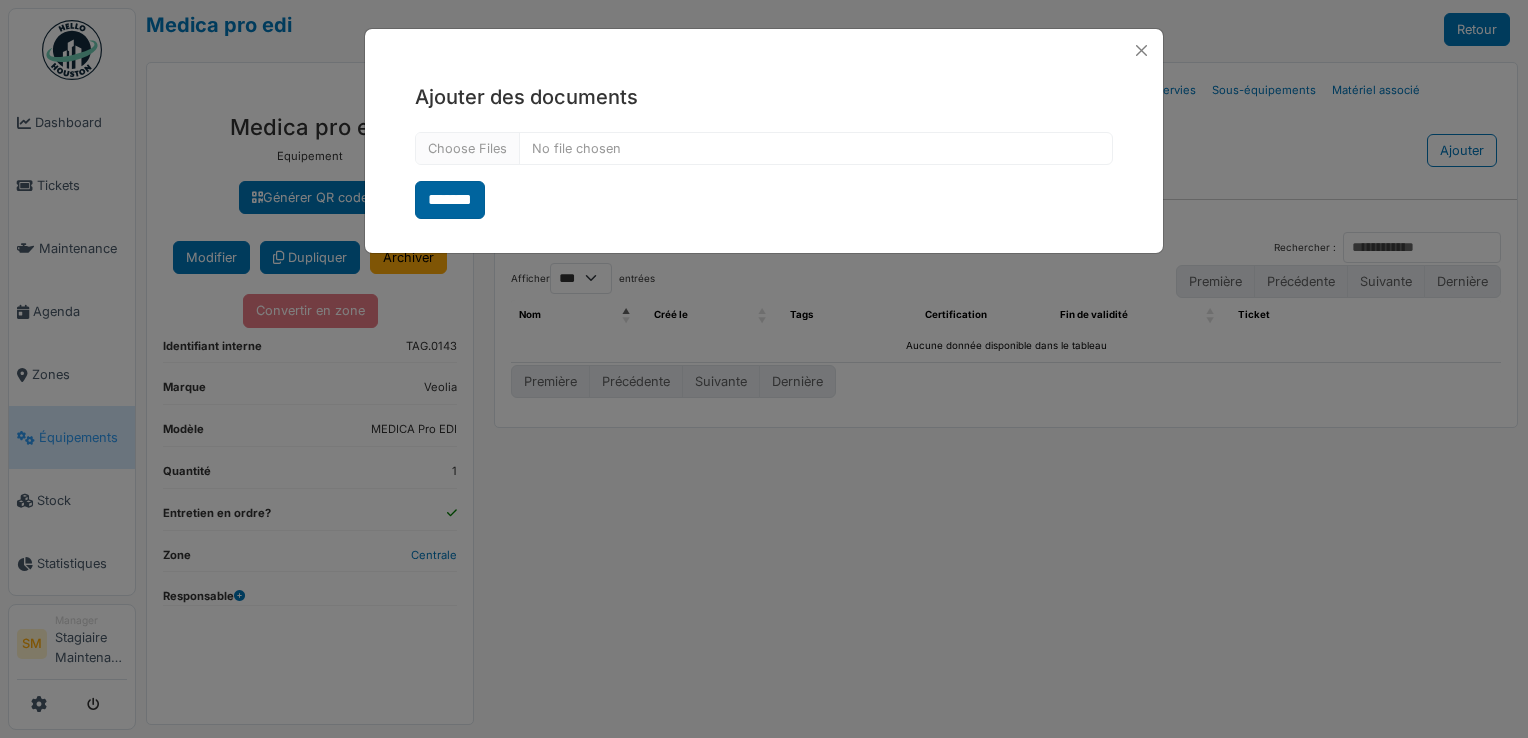 click on "*******" at bounding box center (450, 200) 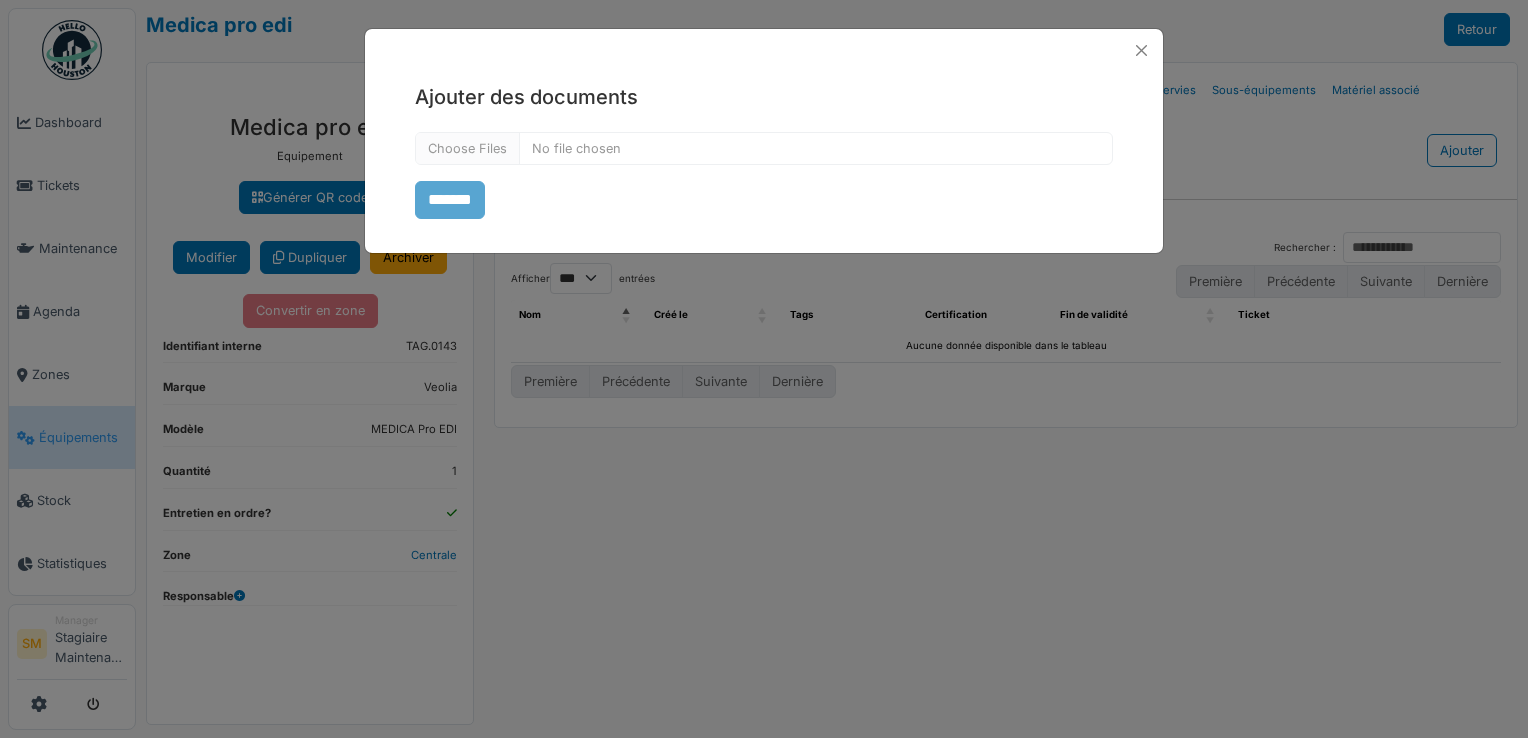 select on "***" 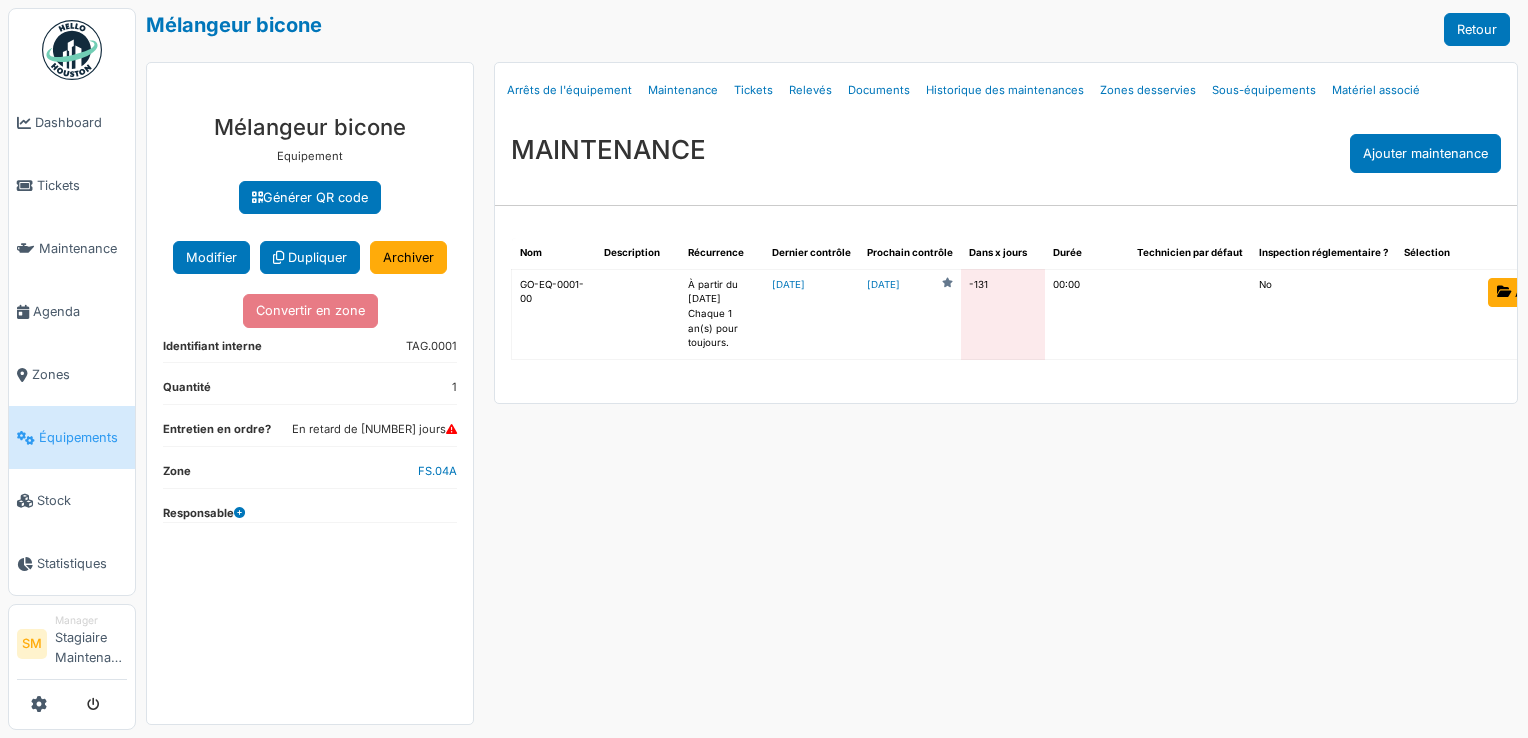 scroll, scrollTop: 0, scrollLeft: 0, axis: both 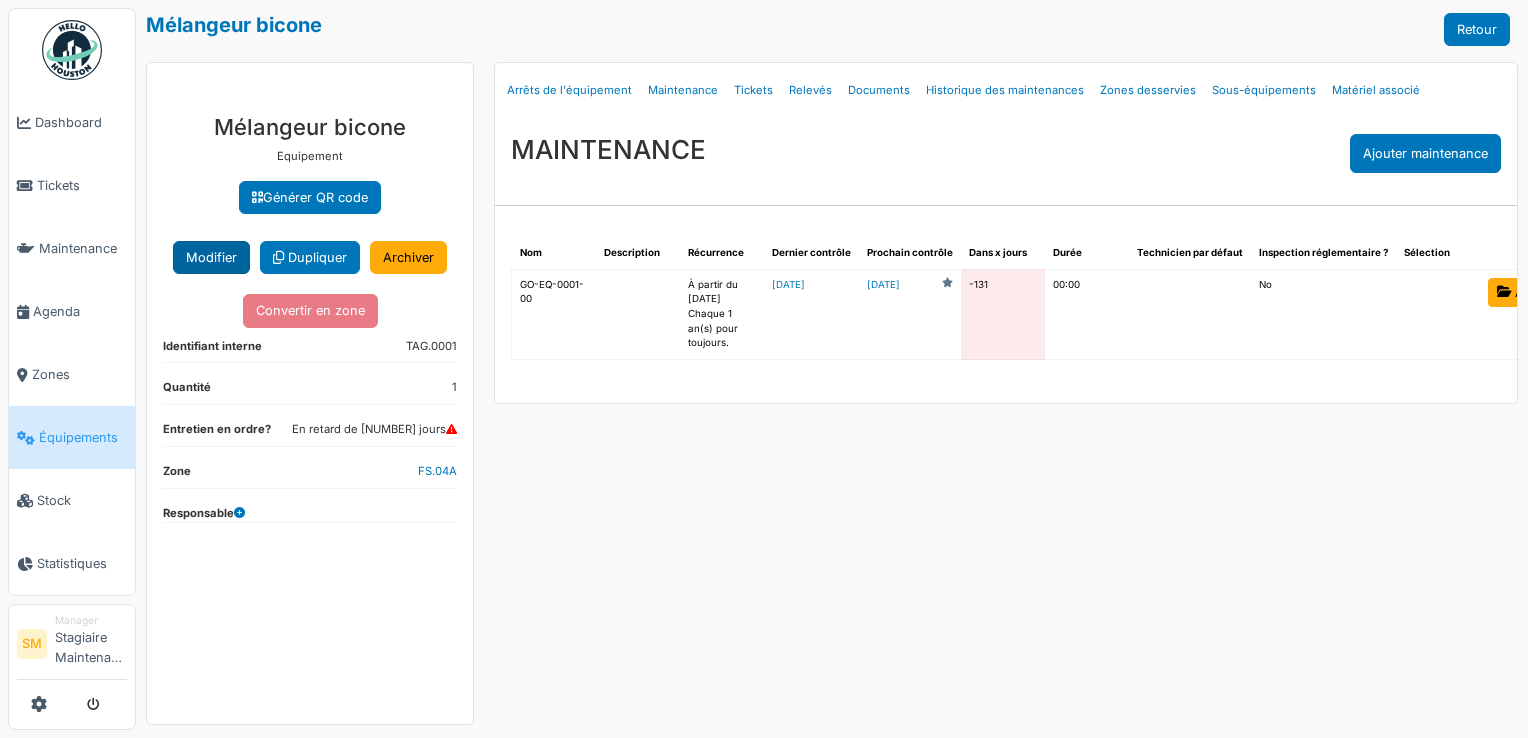 click on "Modifier" at bounding box center [211, 257] 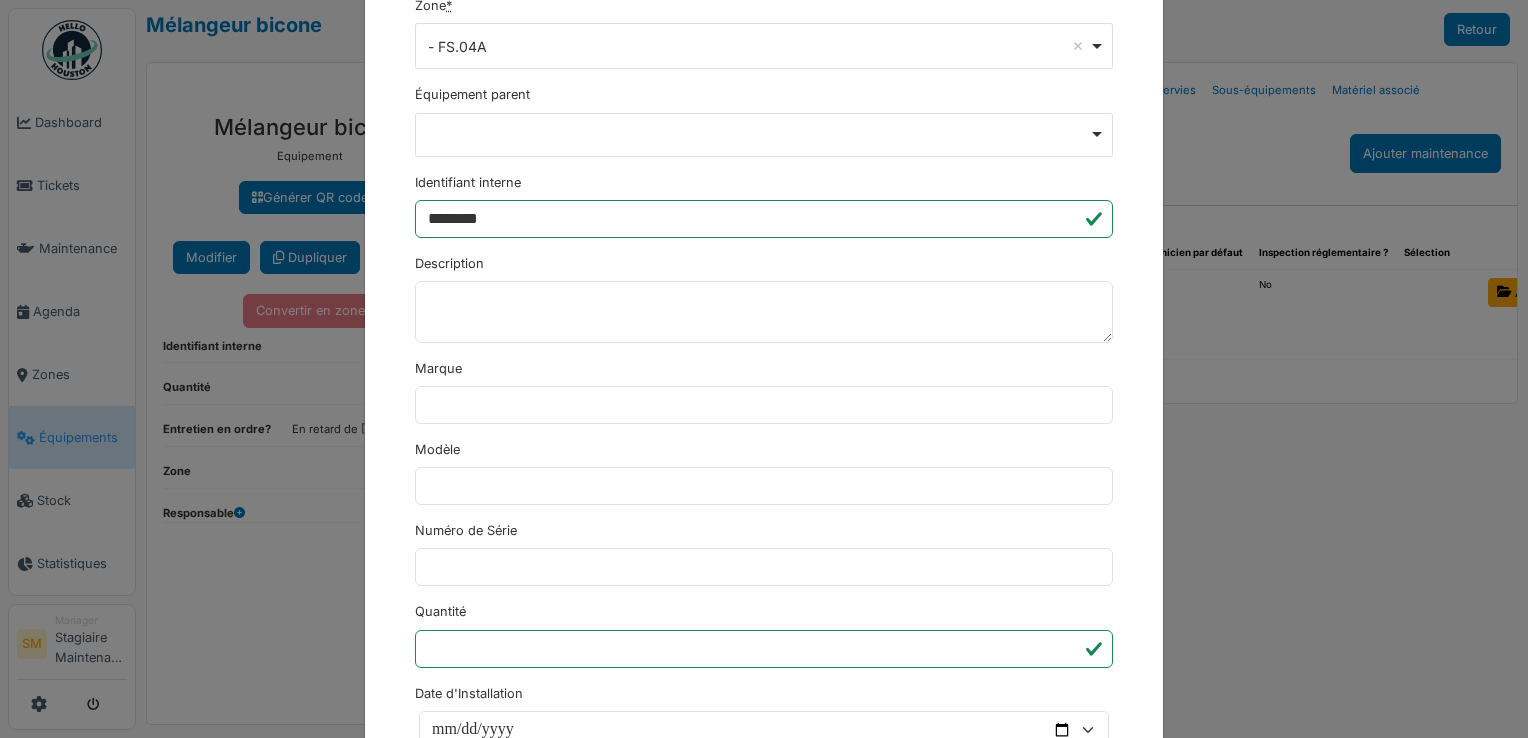 scroll, scrollTop: 336, scrollLeft: 0, axis: vertical 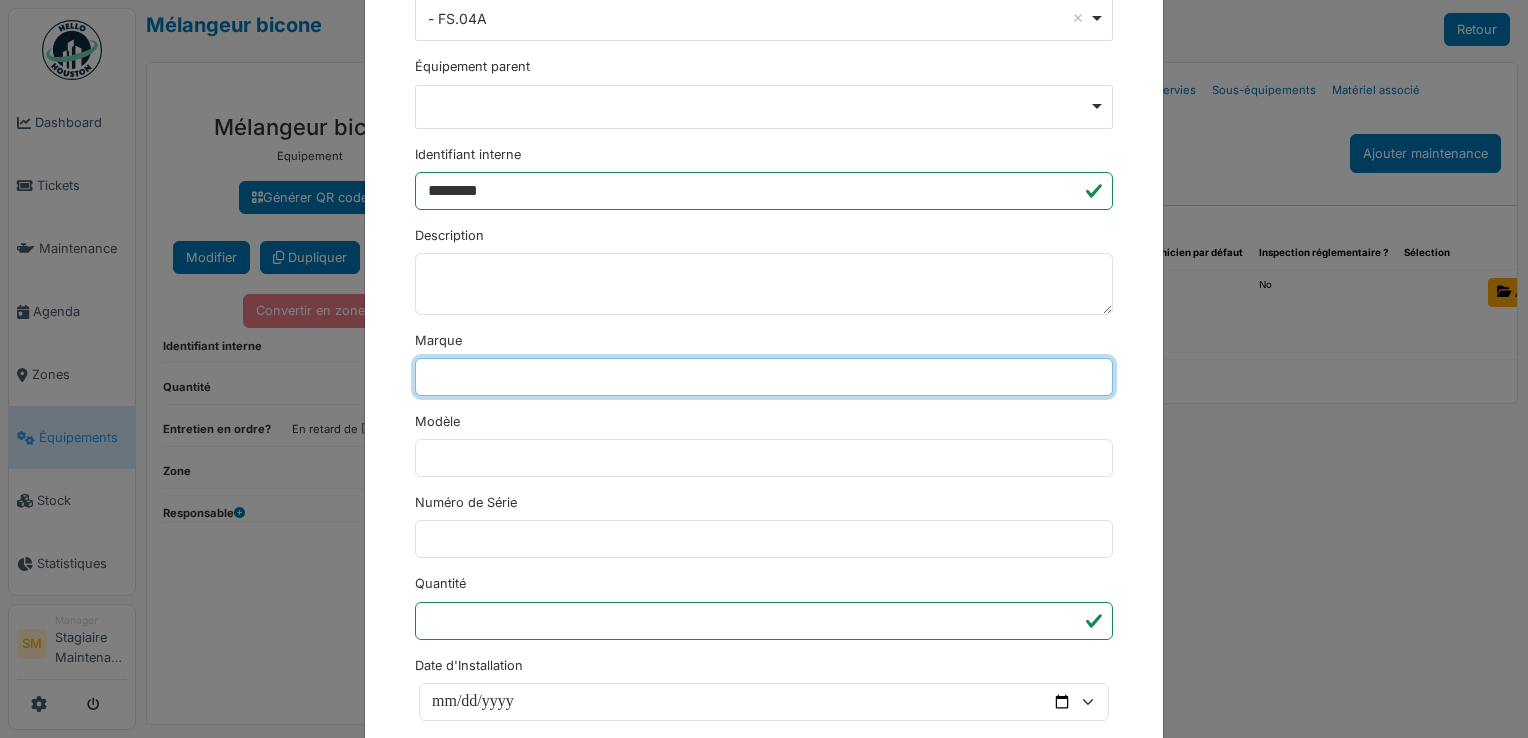click on "Marque" at bounding box center [764, 377] 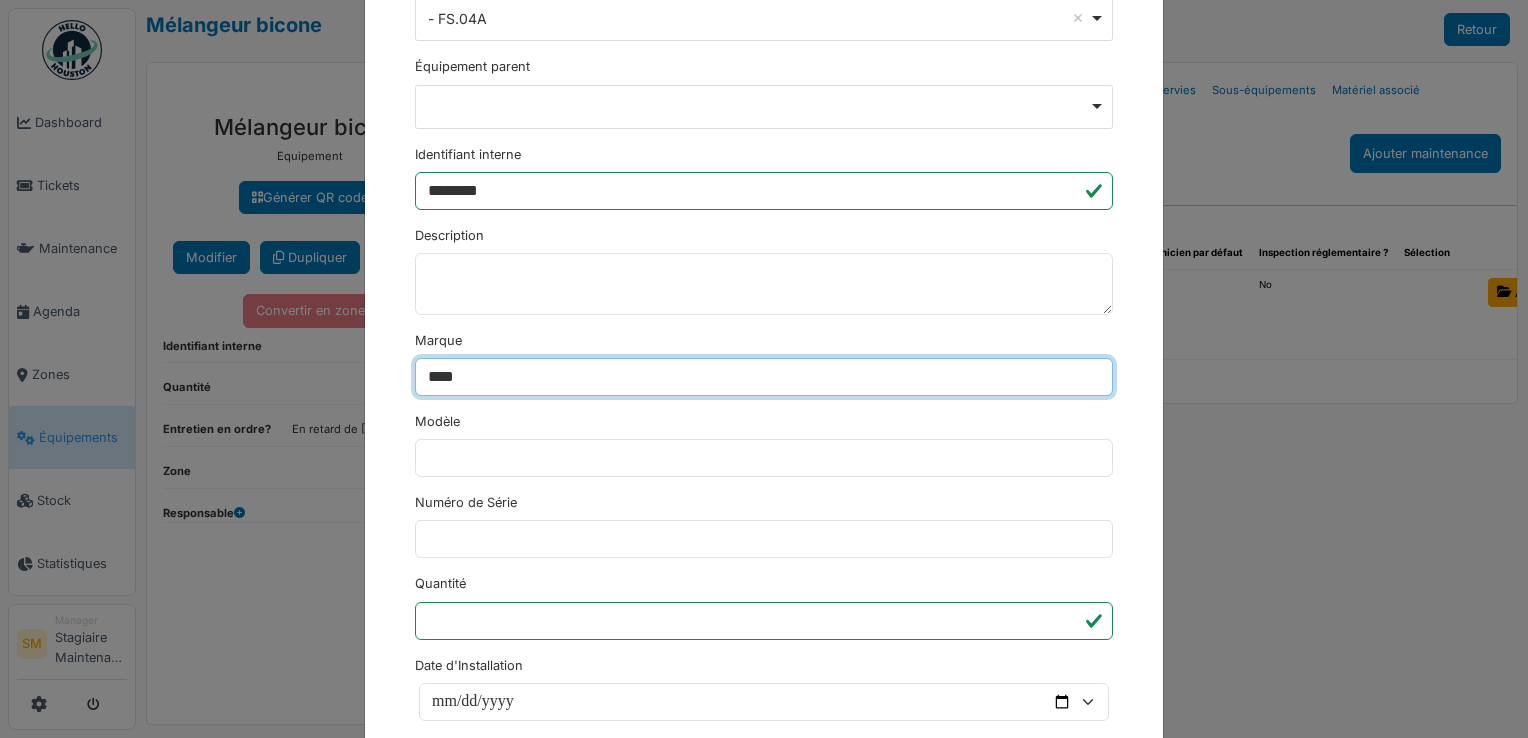 type on "**********" 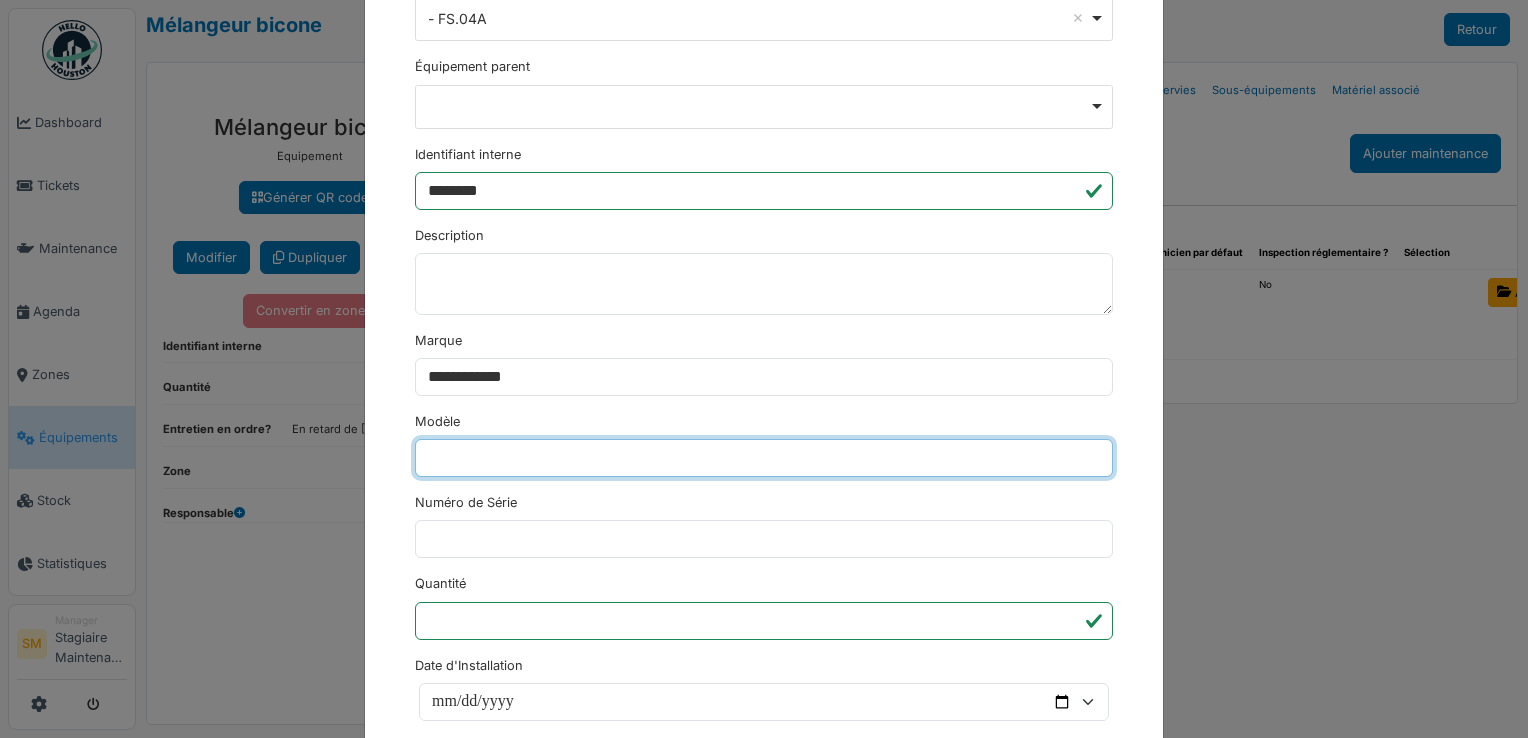 click on "Modèle" at bounding box center [764, 458] 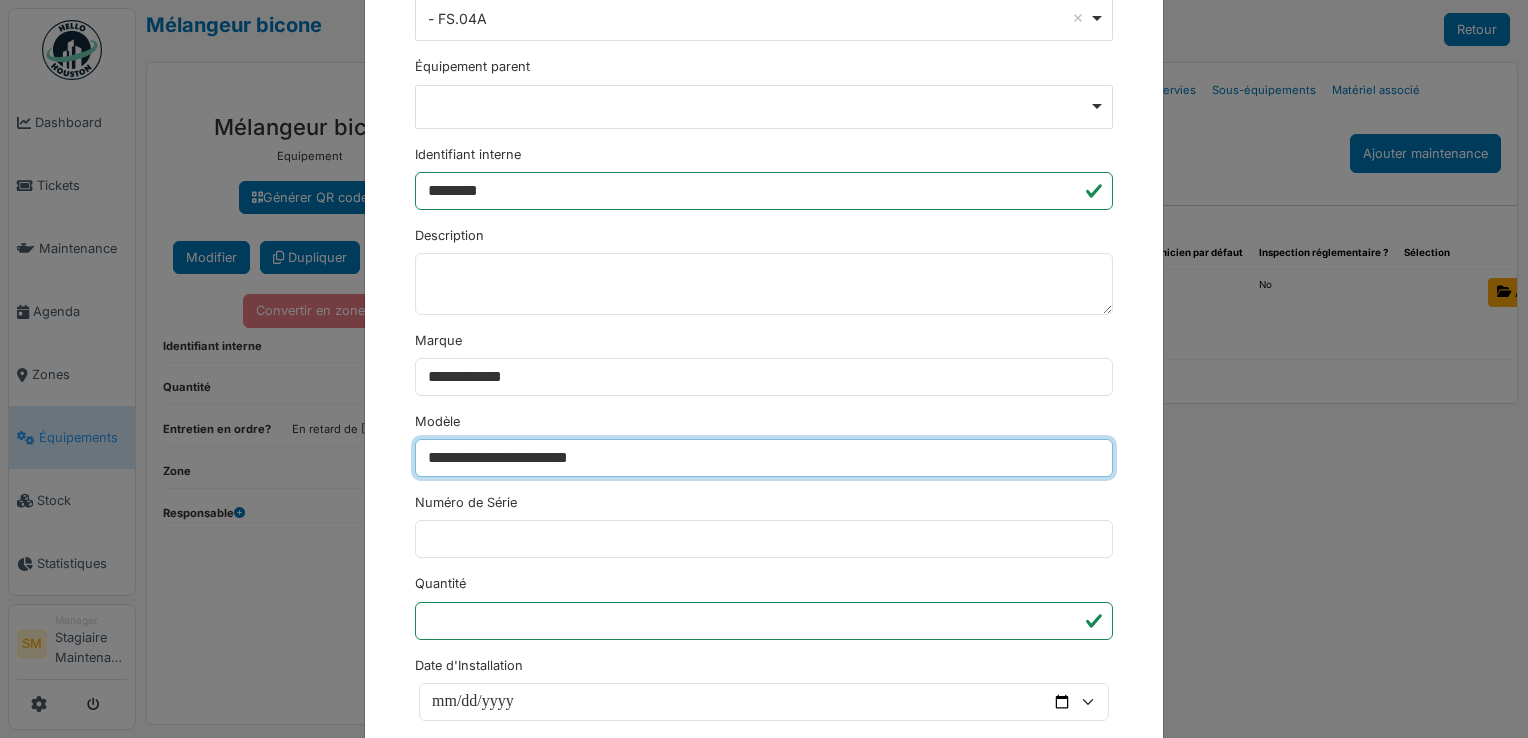 type on "**********" 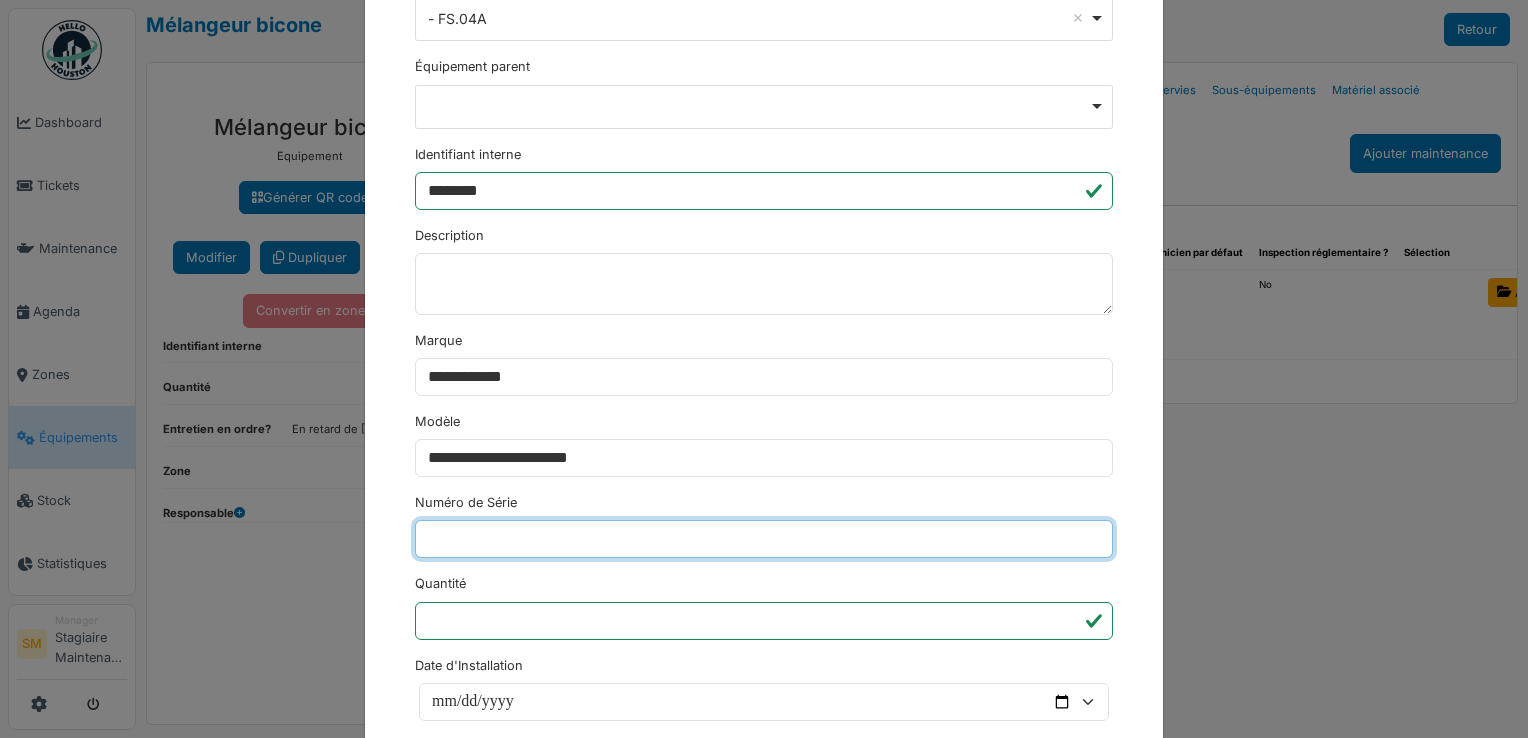 click on "Numéro de Série" at bounding box center [764, 539] 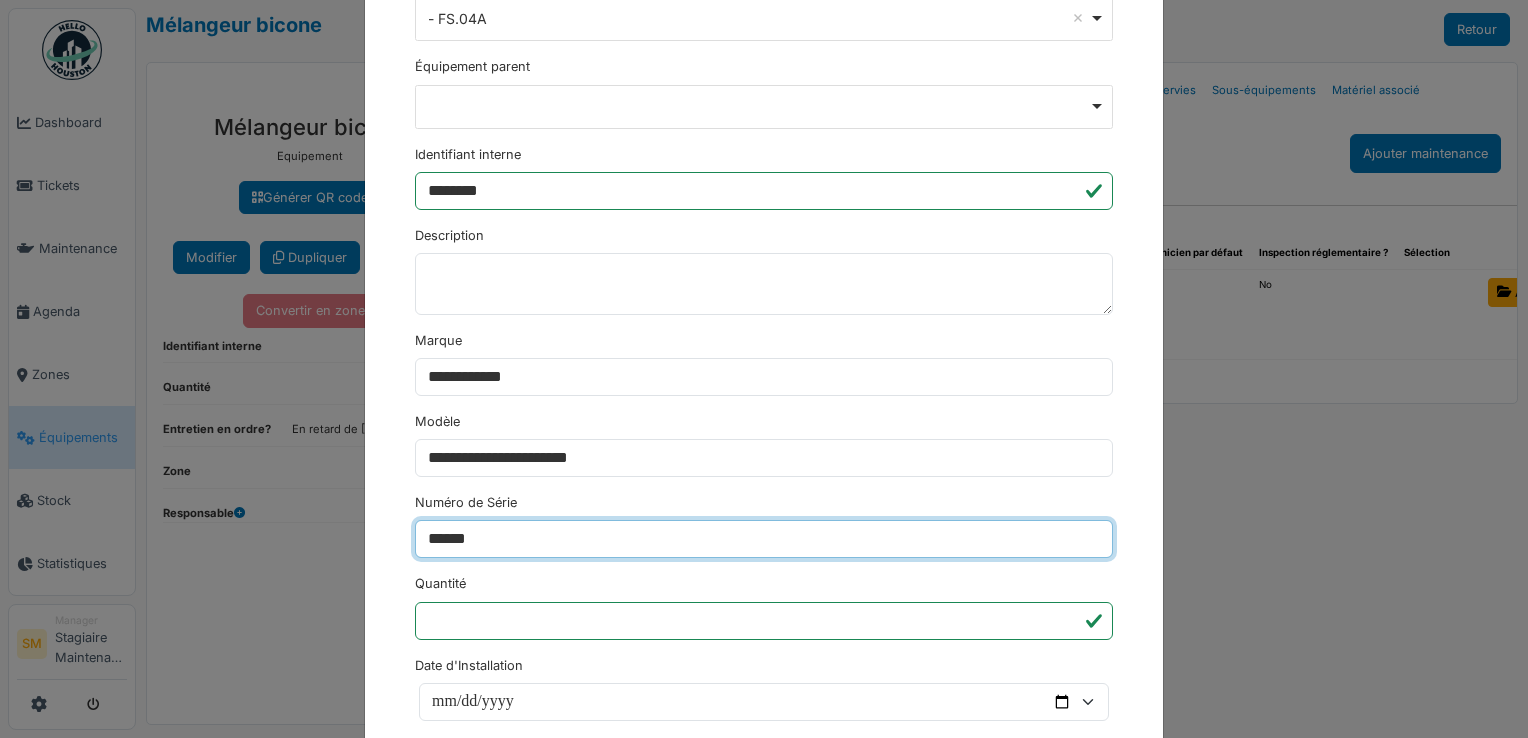 type on "******" 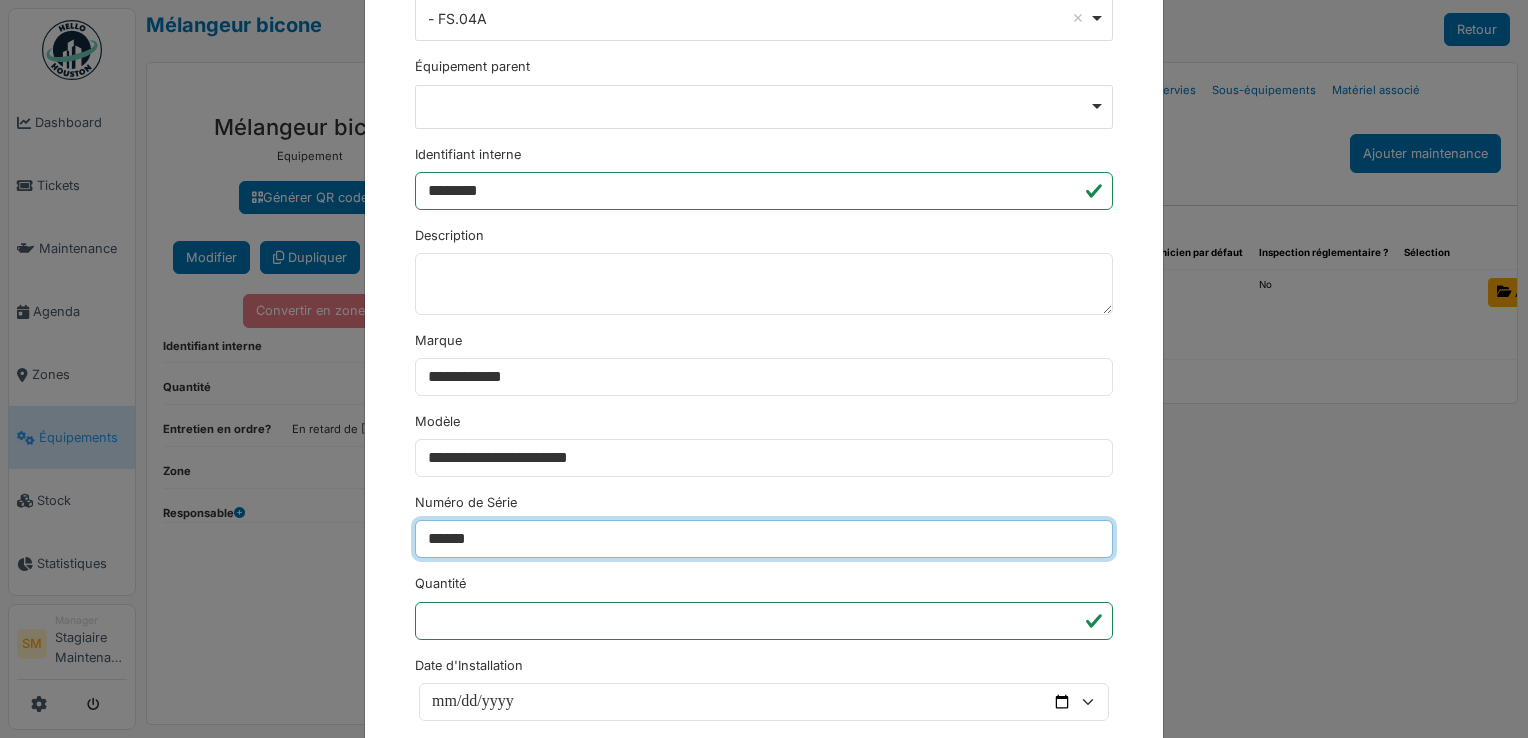 click on "********" at bounding box center (453, 1224) 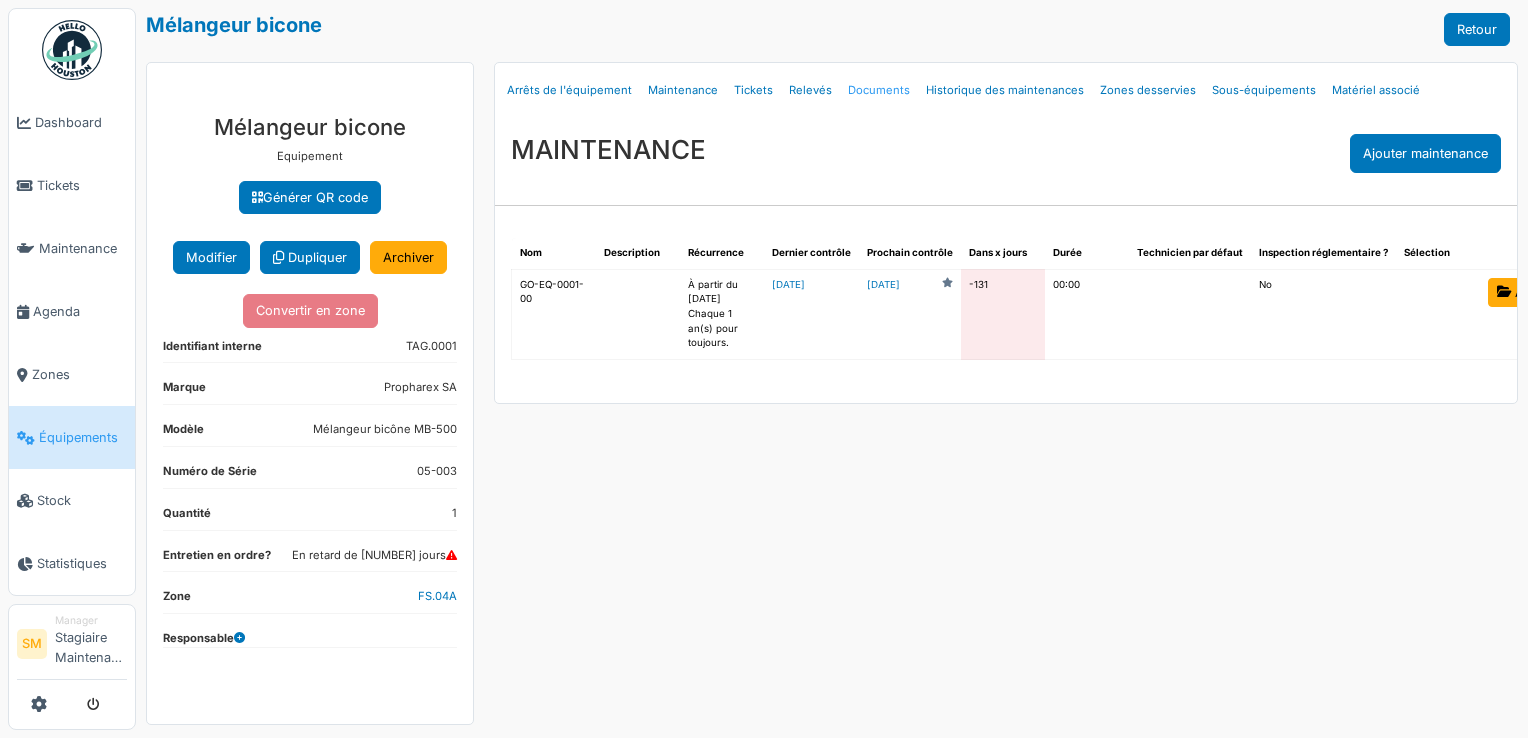 click on "Documents" at bounding box center [879, 90] 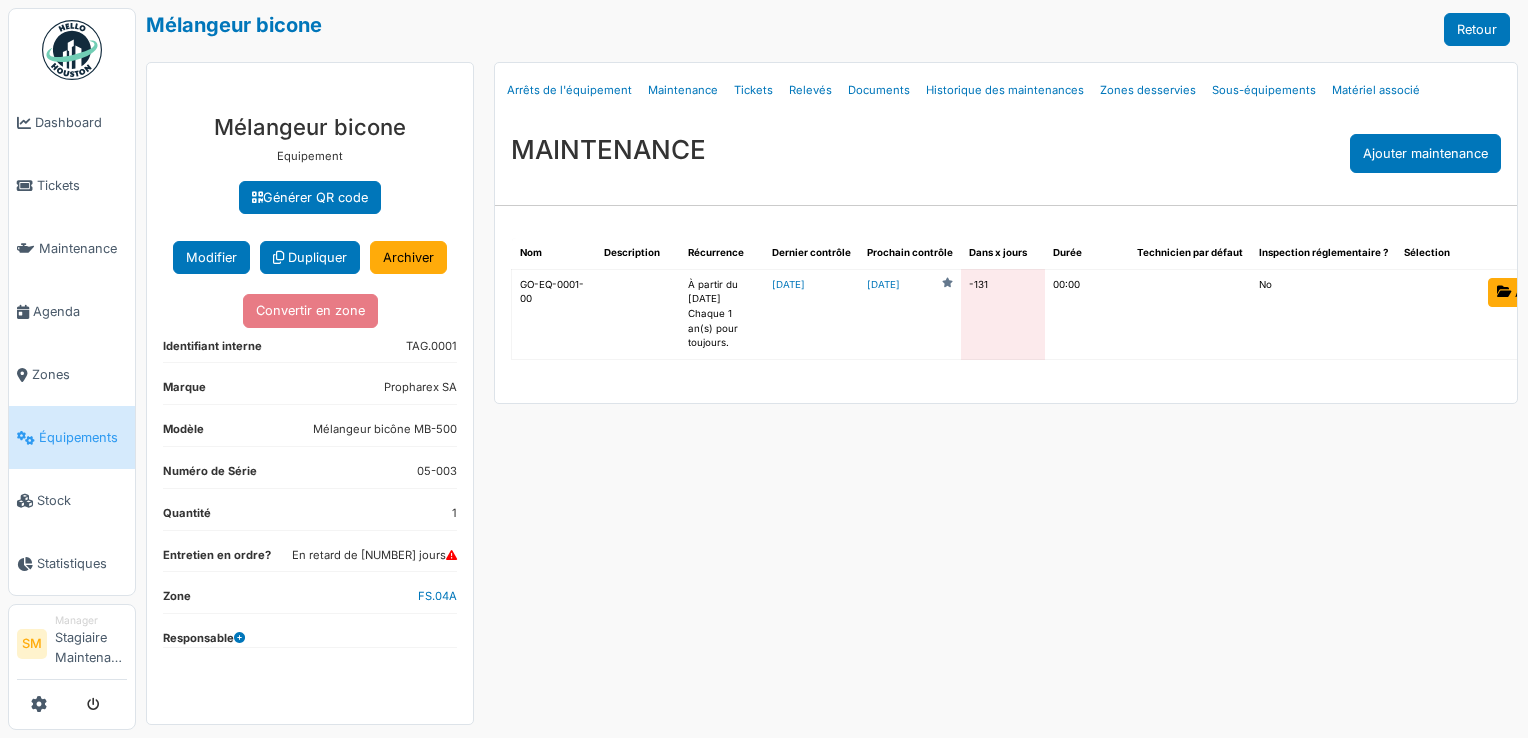 select on "***" 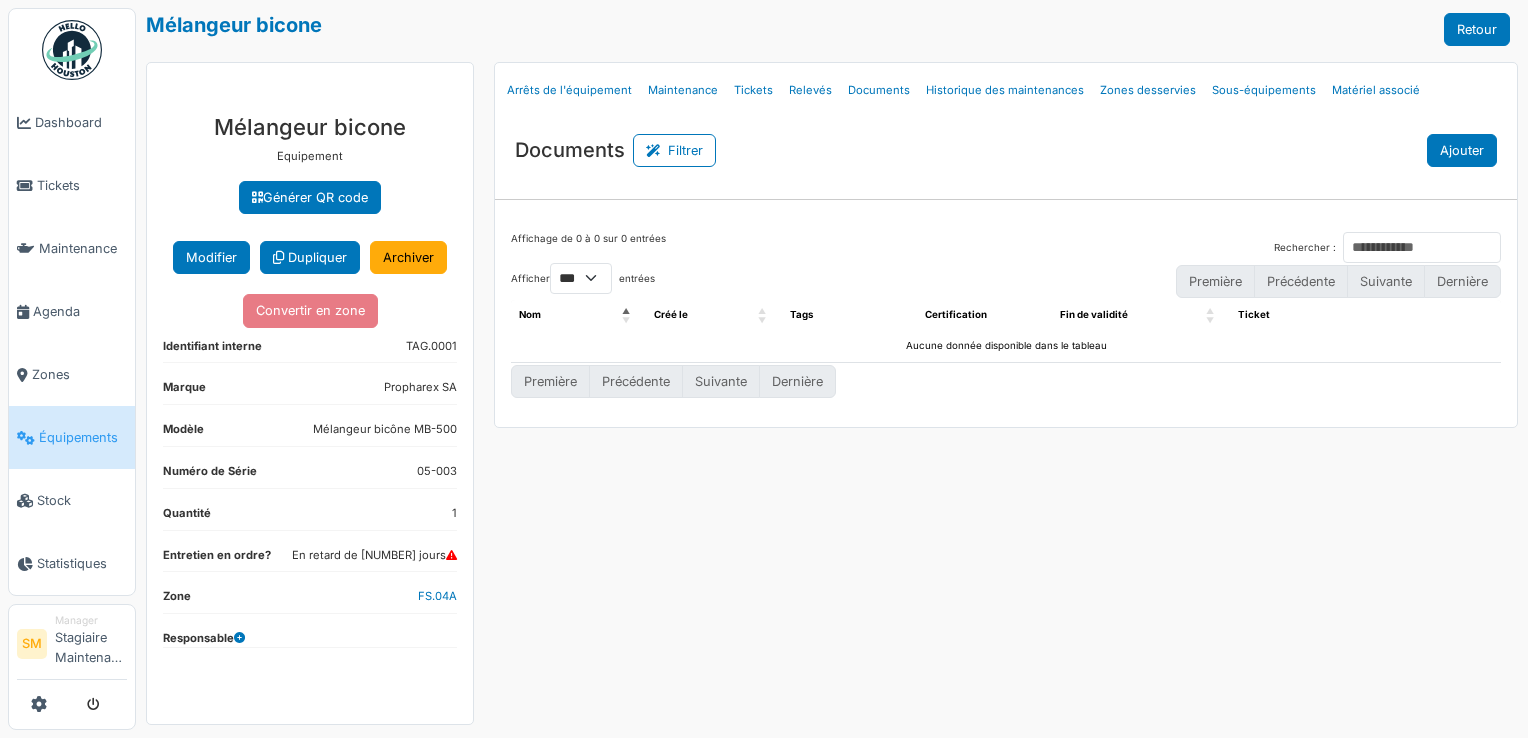 click on "Ajouter" at bounding box center [1462, 150] 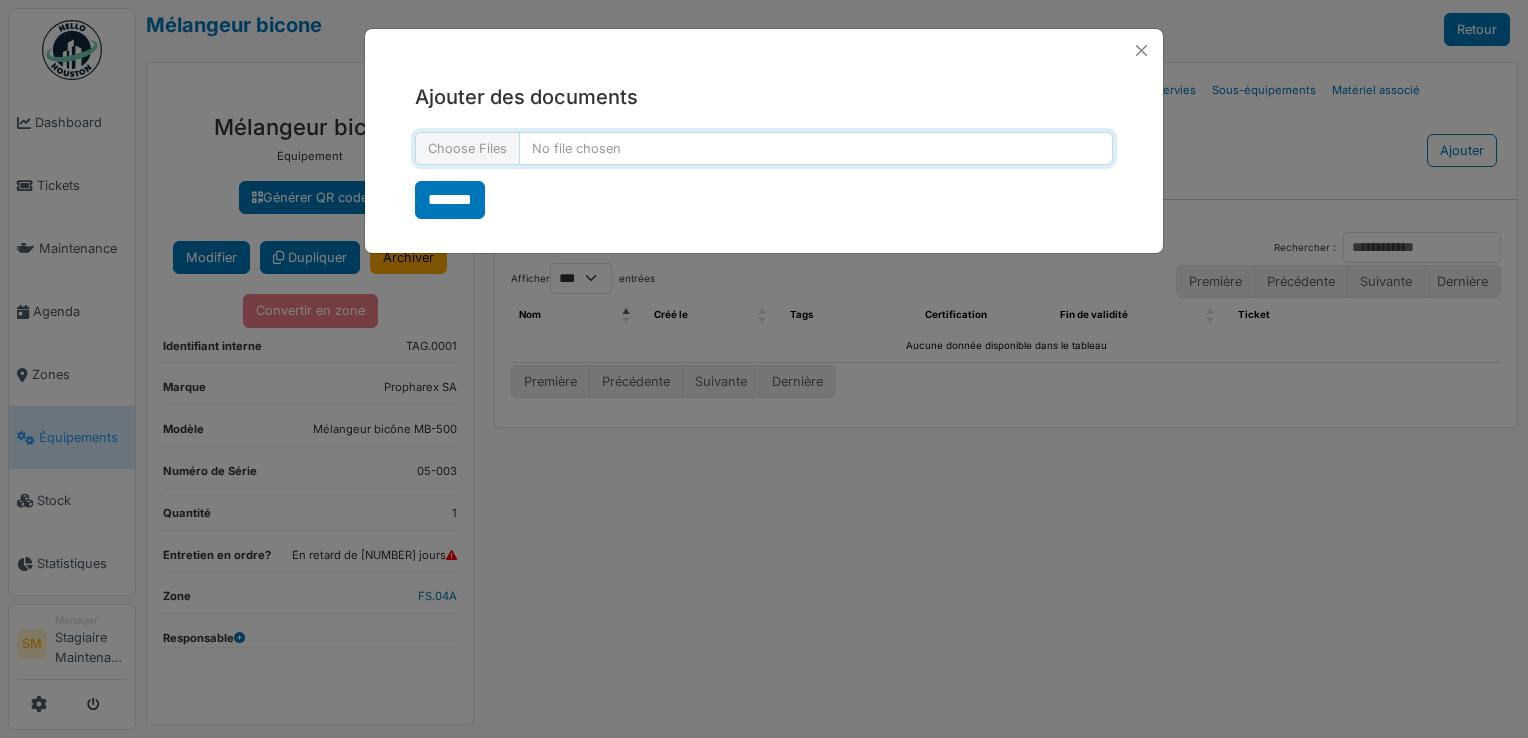click at bounding box center [764, 148] 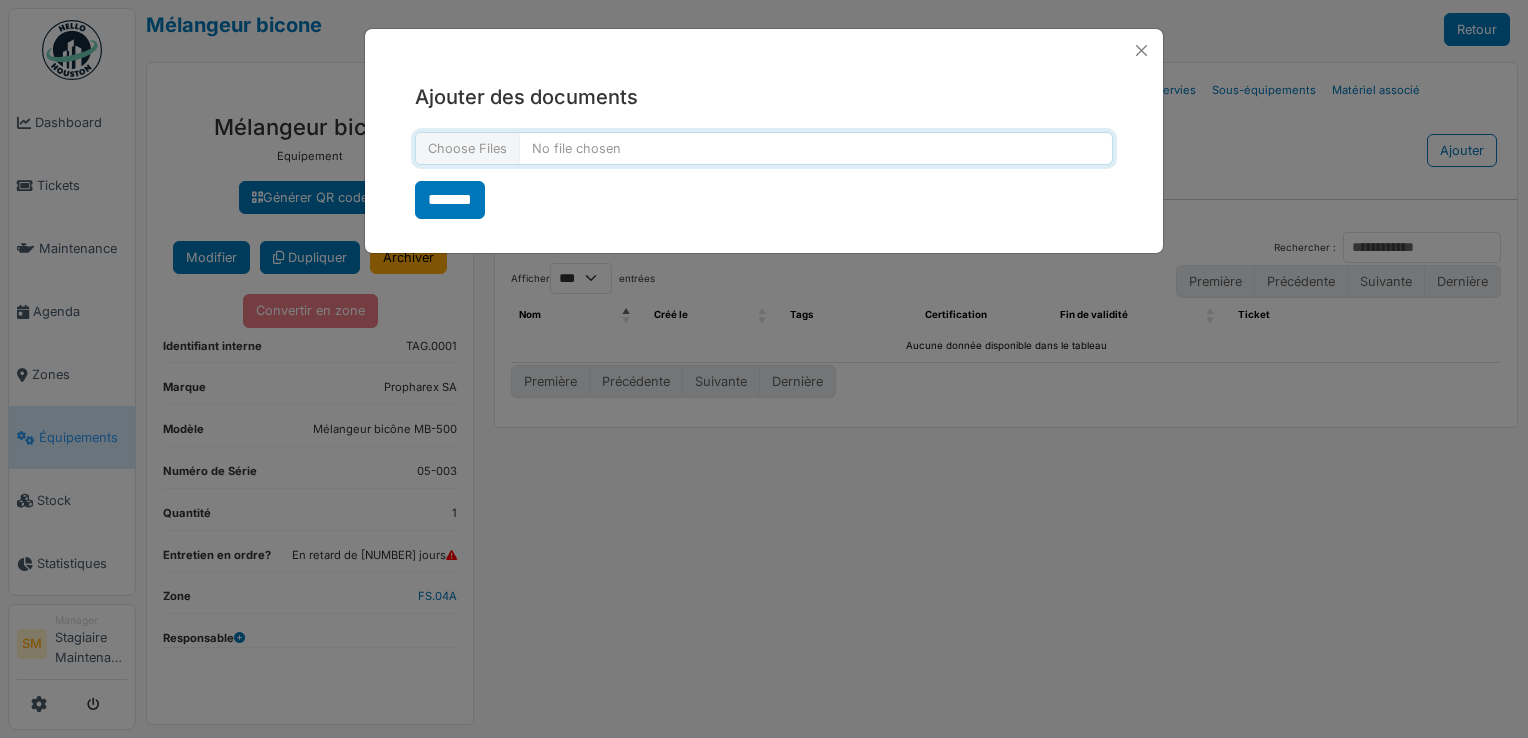 type on "**********" 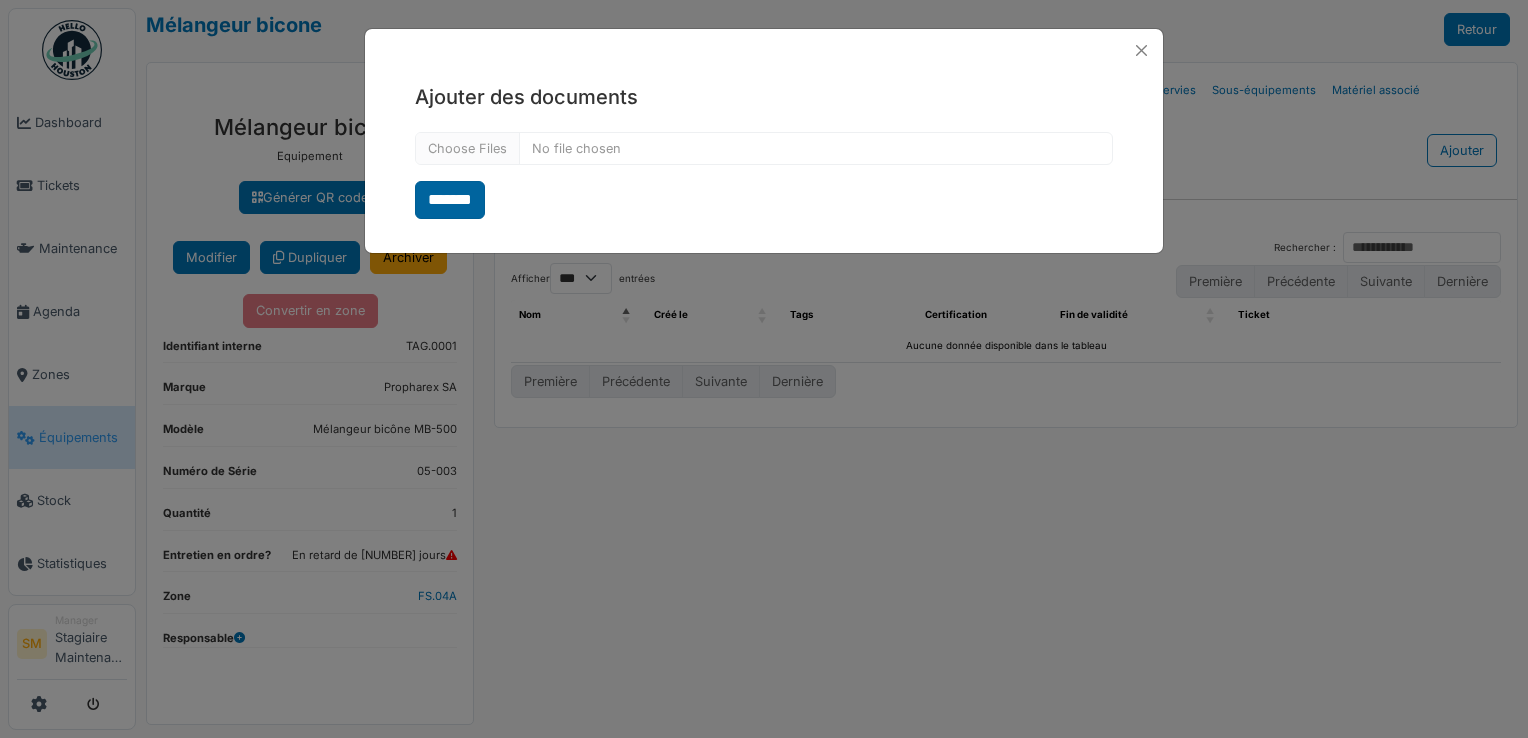 click on "*******" at bounding box center [450, 200] 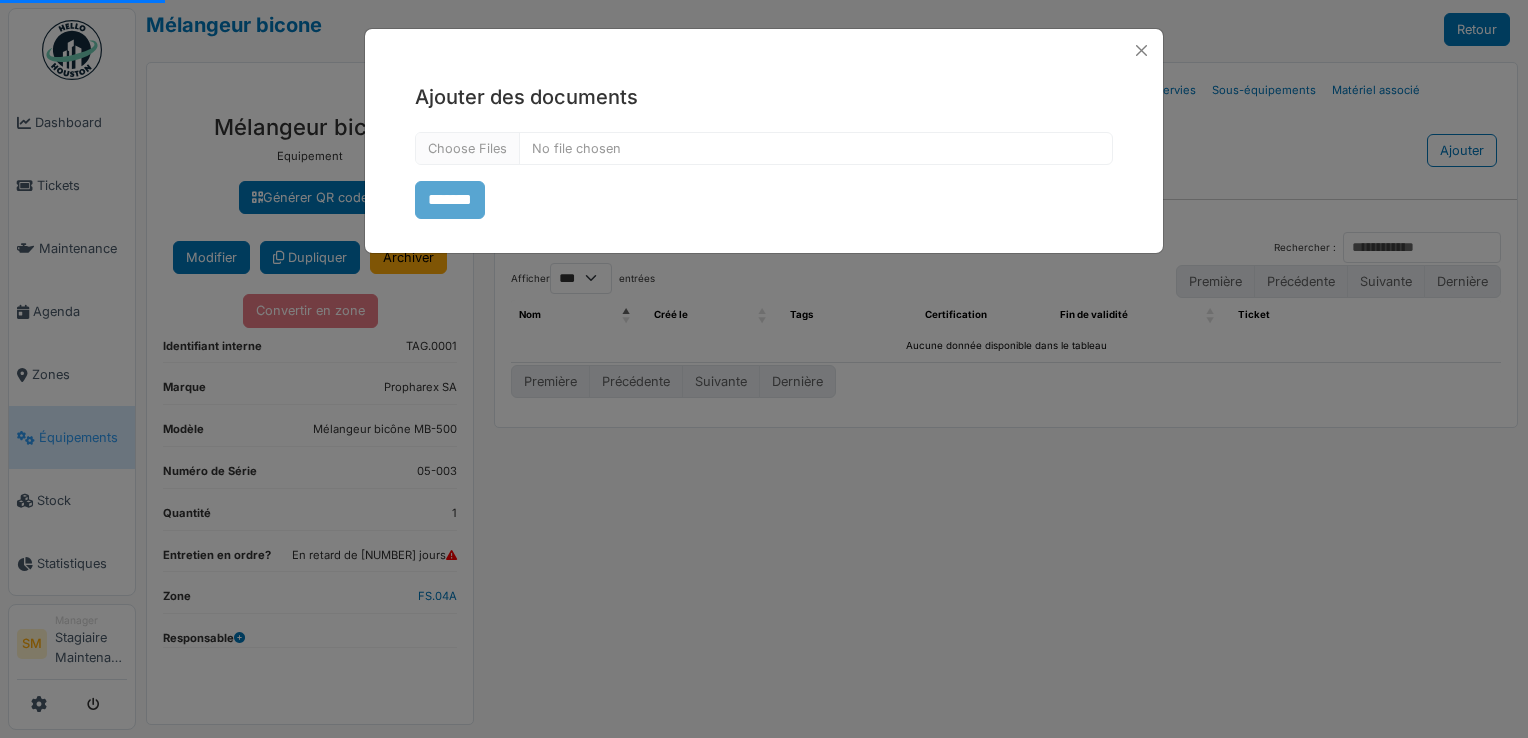 select on "***" 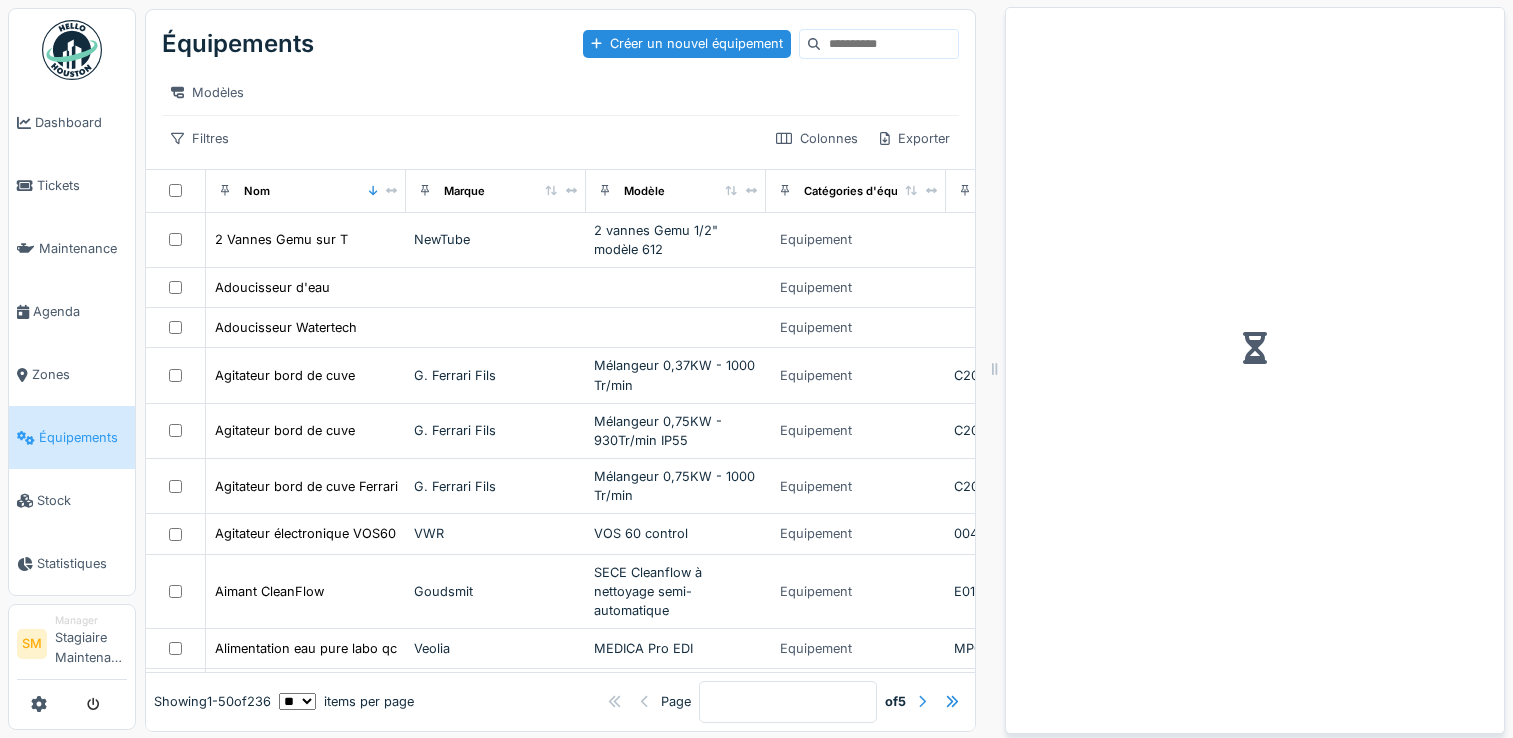 scroll, scrollTop: 0, scrollLeft: 0, axis: both 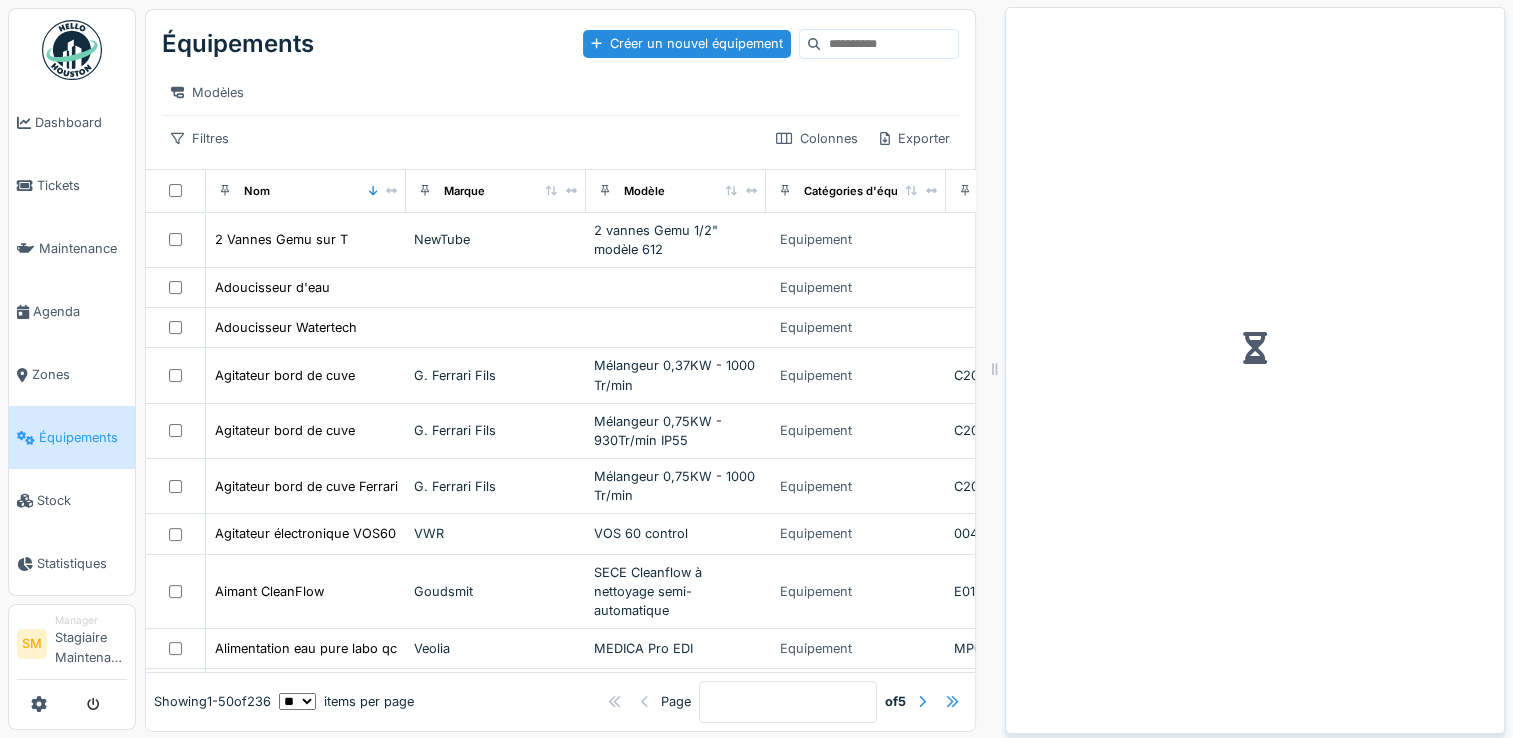 click at bounding box center [952, 702] 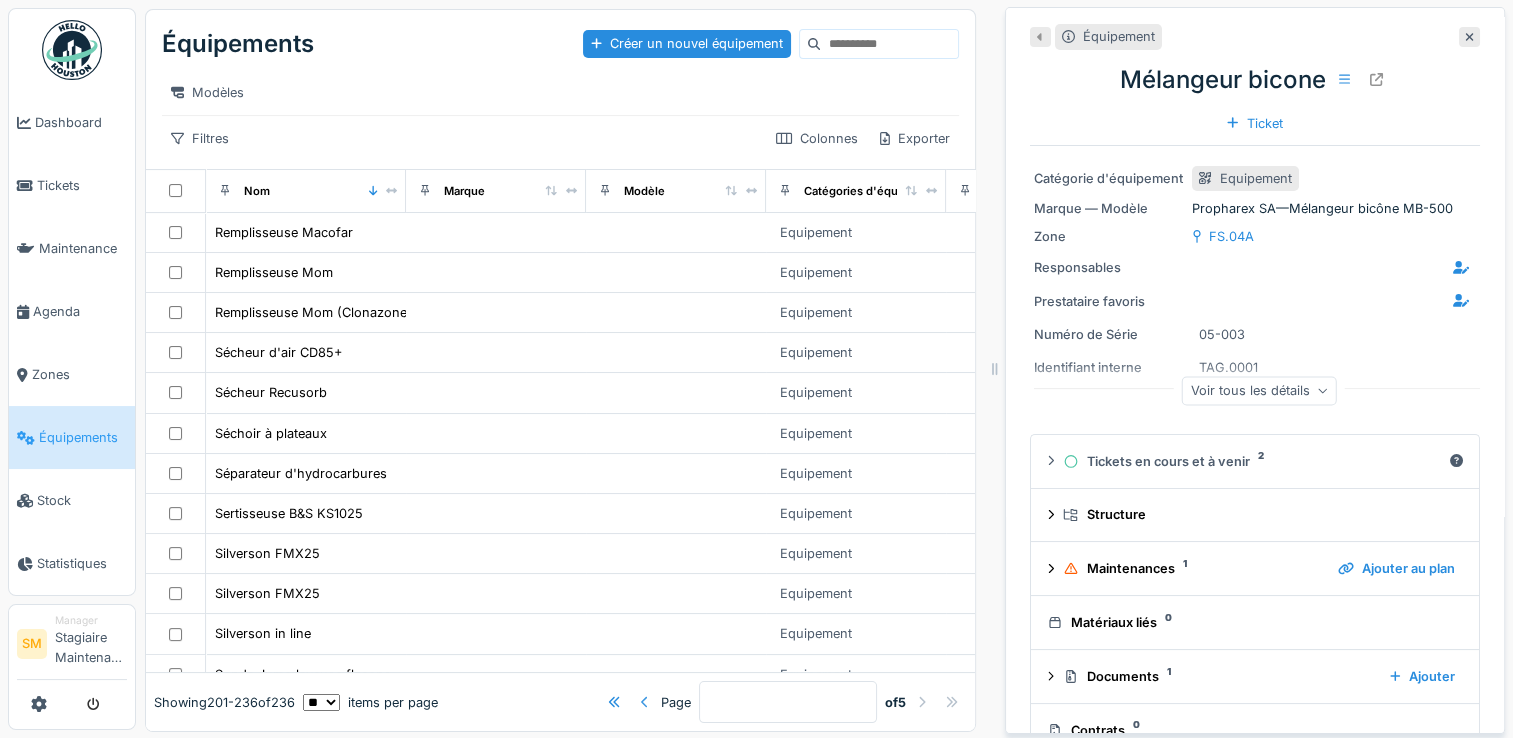 click at bounding box center (645, 702) 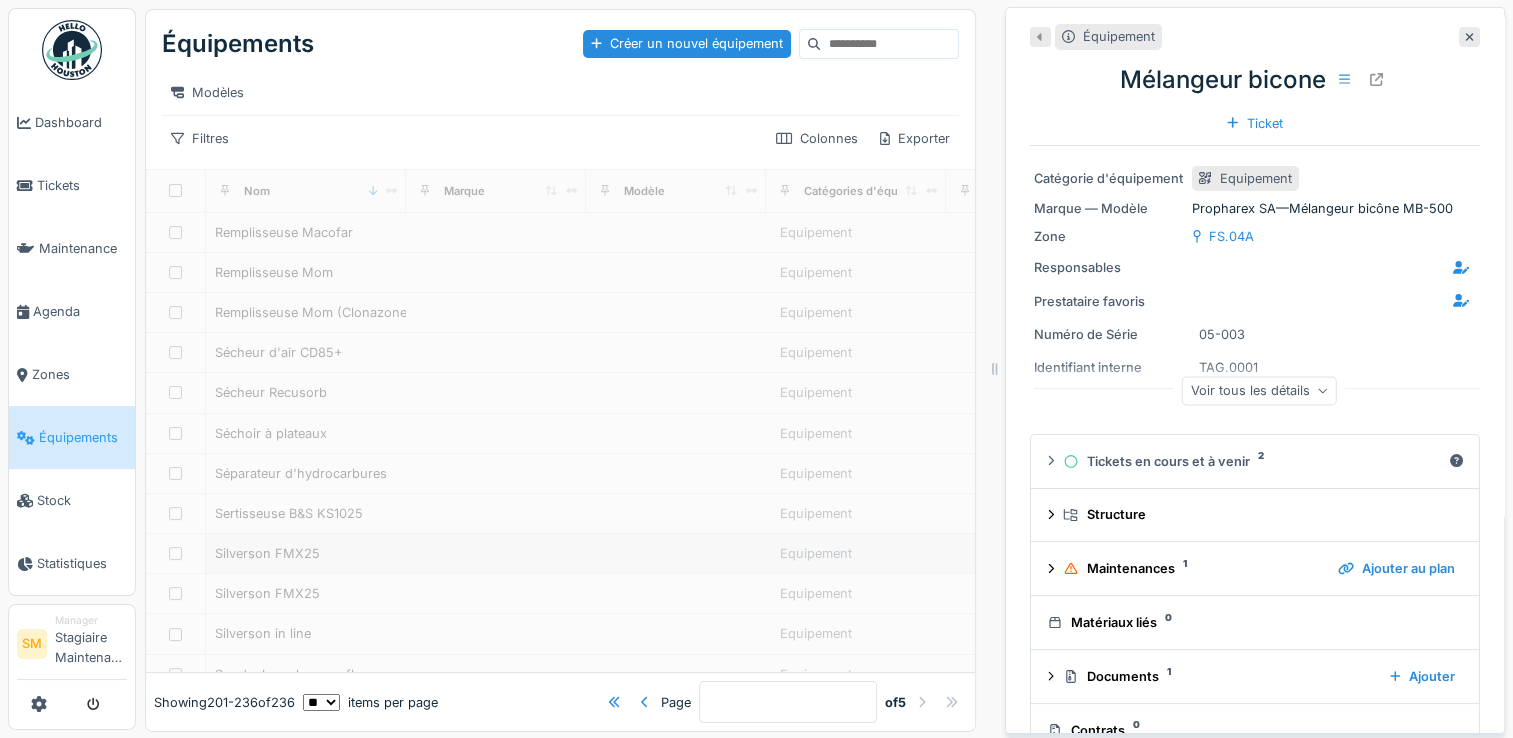 type on "*" 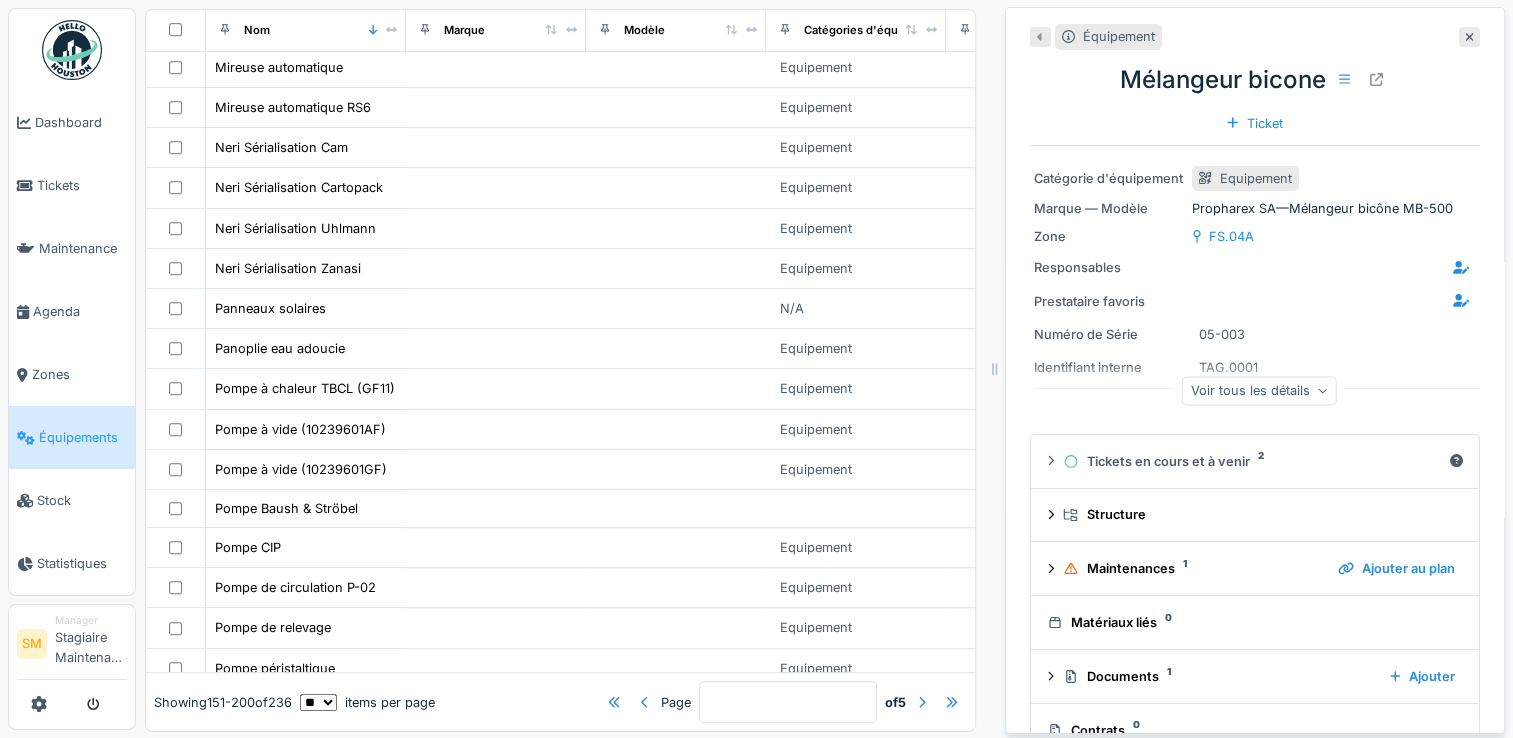 scroll, scrollTop: 1595, scrollLeft: 0, axis: vertical 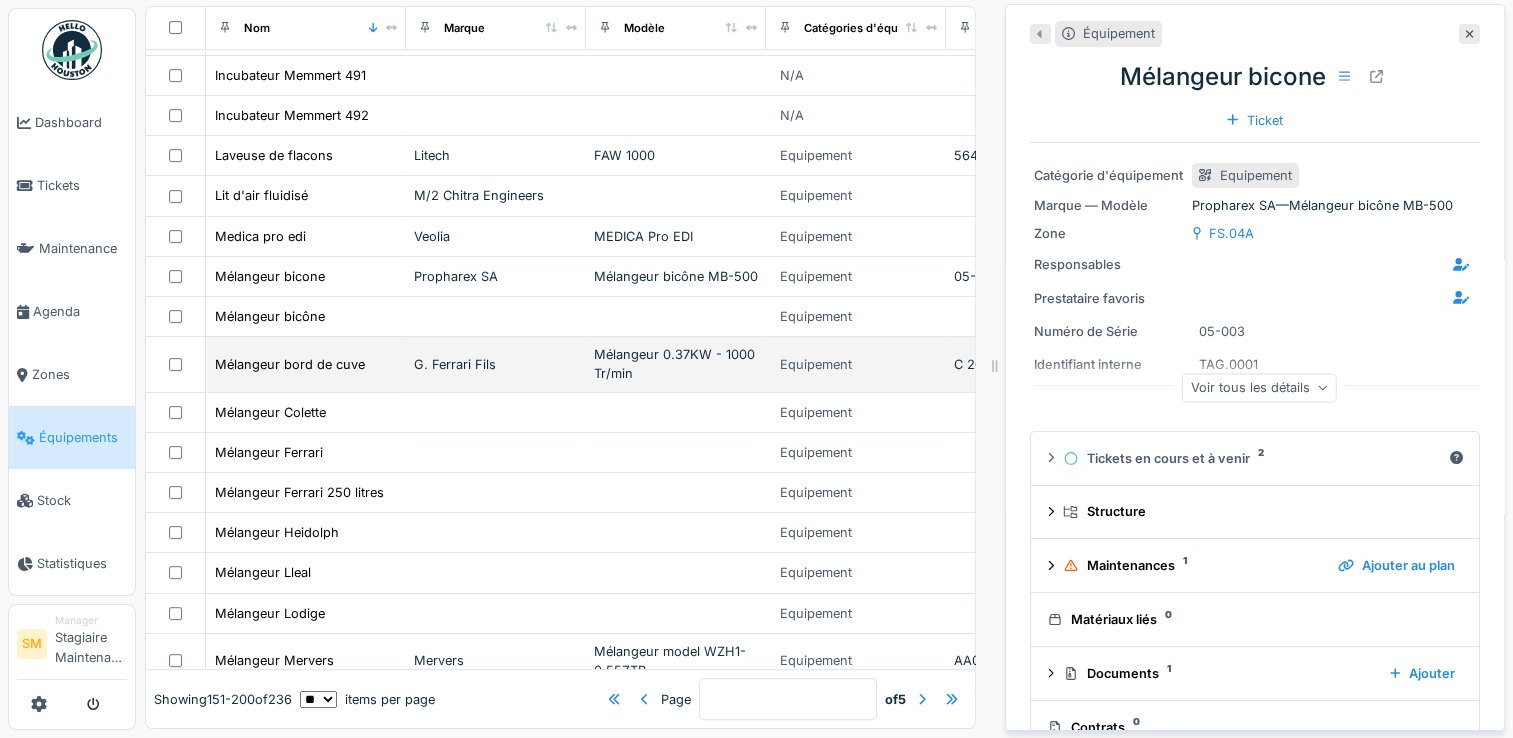click on "Mélangeur bord de cuve" at bounding box center [306, 364] 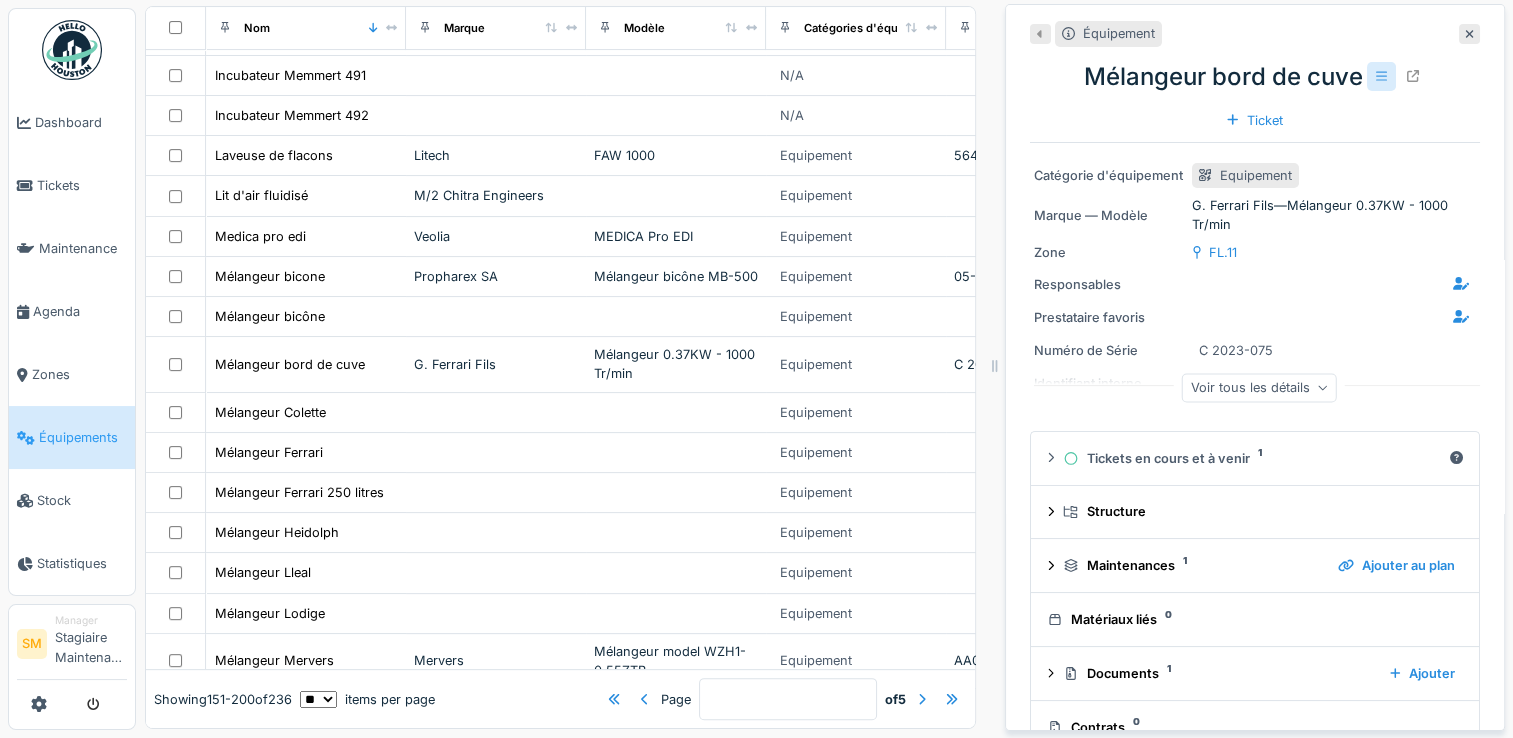 click 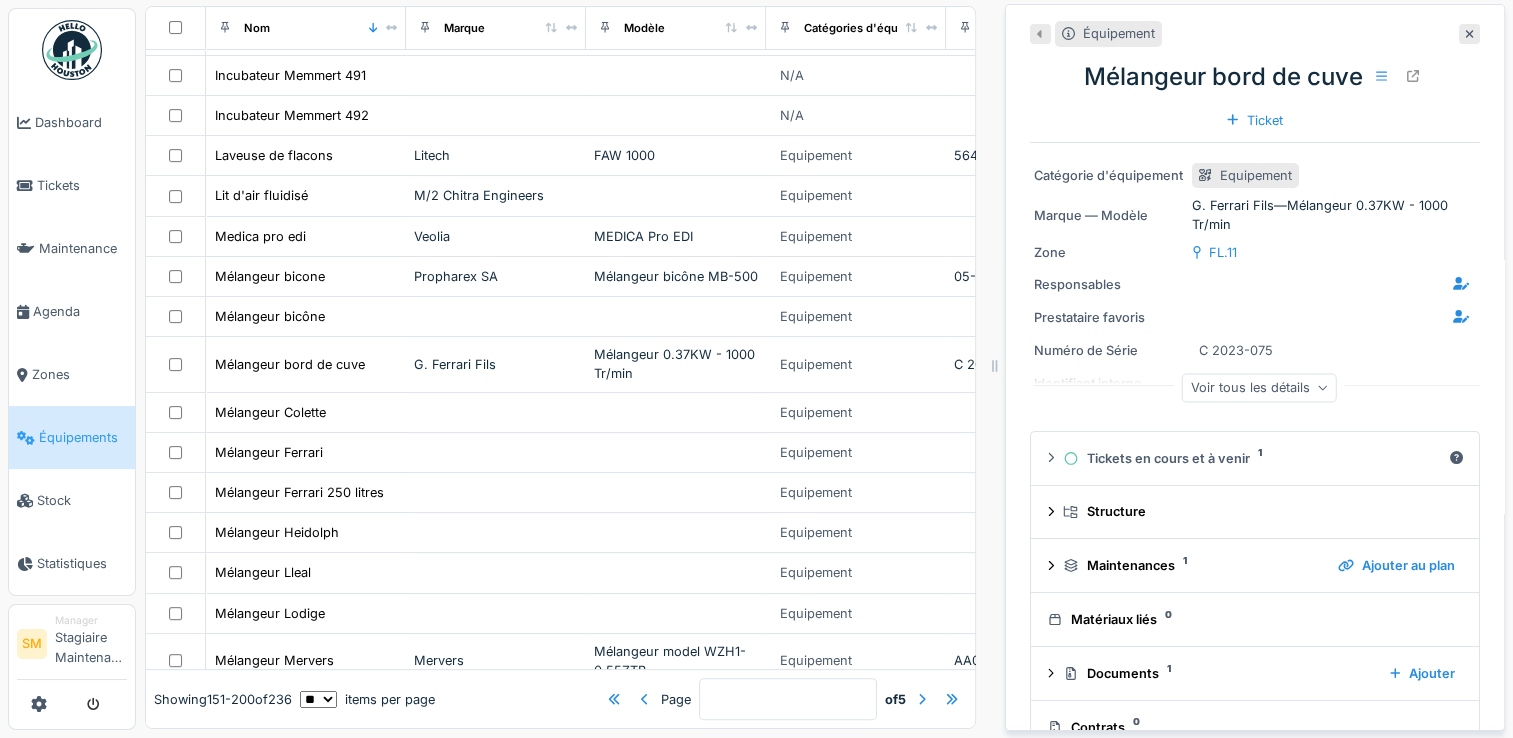 click on "Voir tous les détails" at bounding box center [1259, 387] 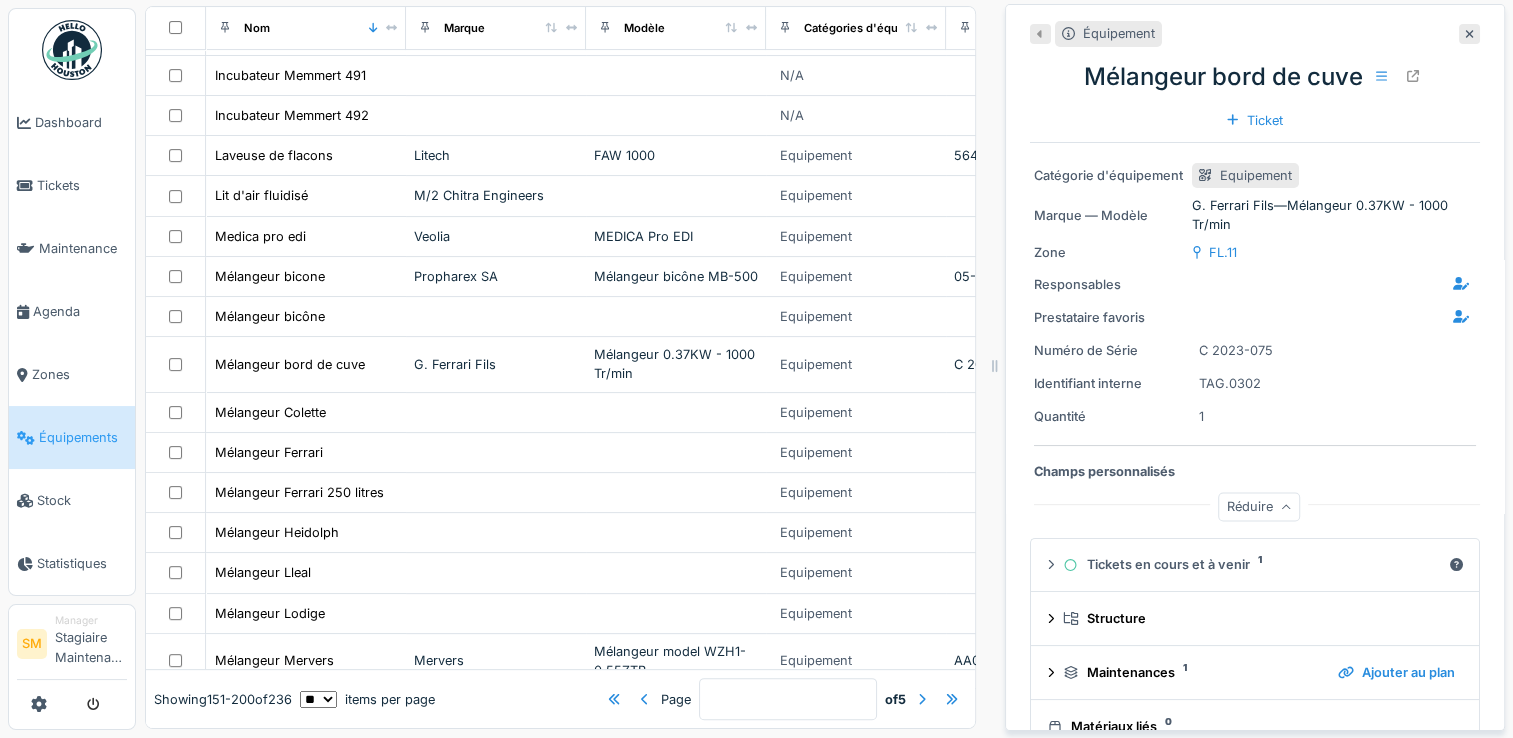click on "Catégorie d'équipement Equipement Marque — Modèle G. Ferrari Fils  —  Mélangeur 0.37KW - 1000 Tr/min Zone FL.11 Responsables Prestataire favoris Numéro de Série C 2023-075 Identifiant interne TAG.0302 Quantité 1 Champs personnalisés Réduire" at bounding box center (1255, 336) 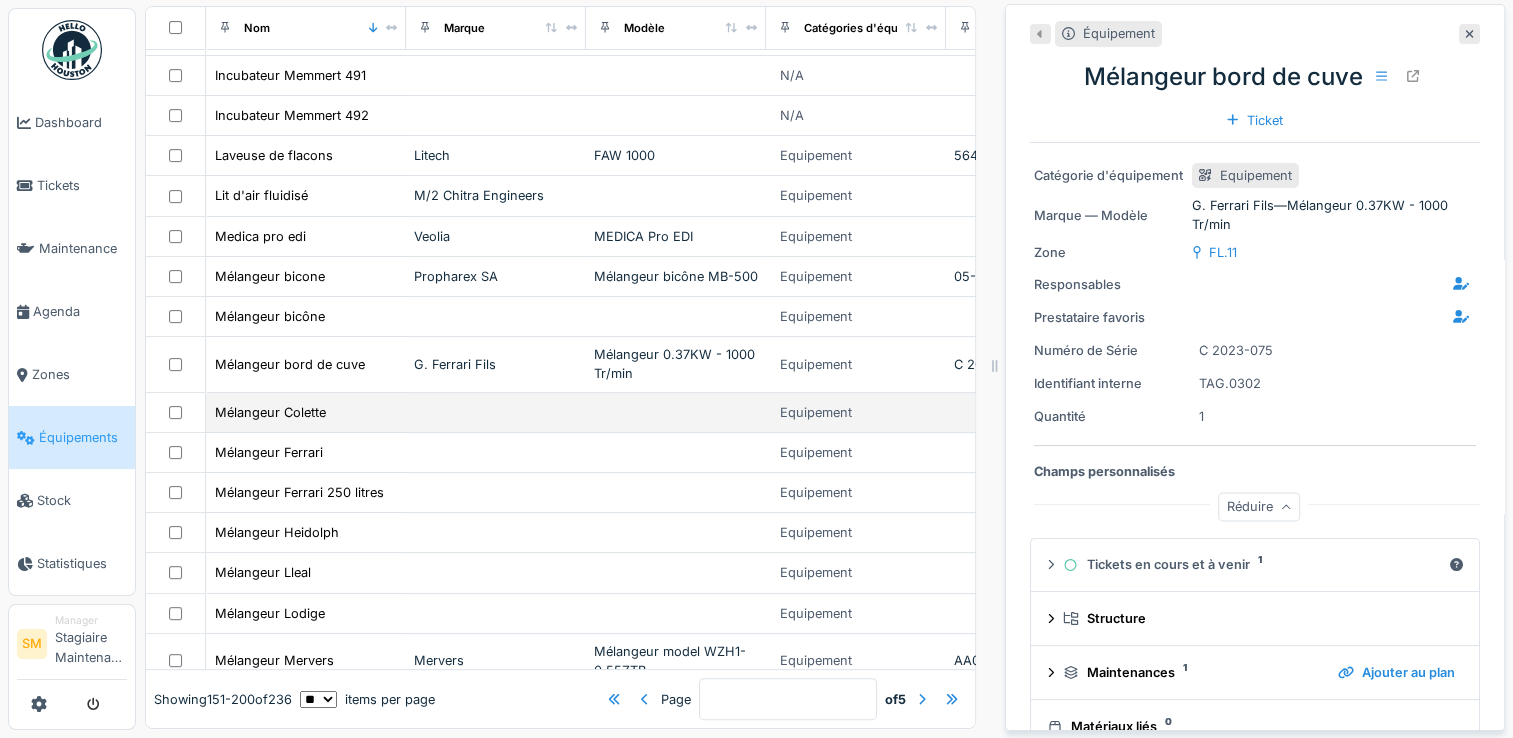 click at bounding box center (496, 413) 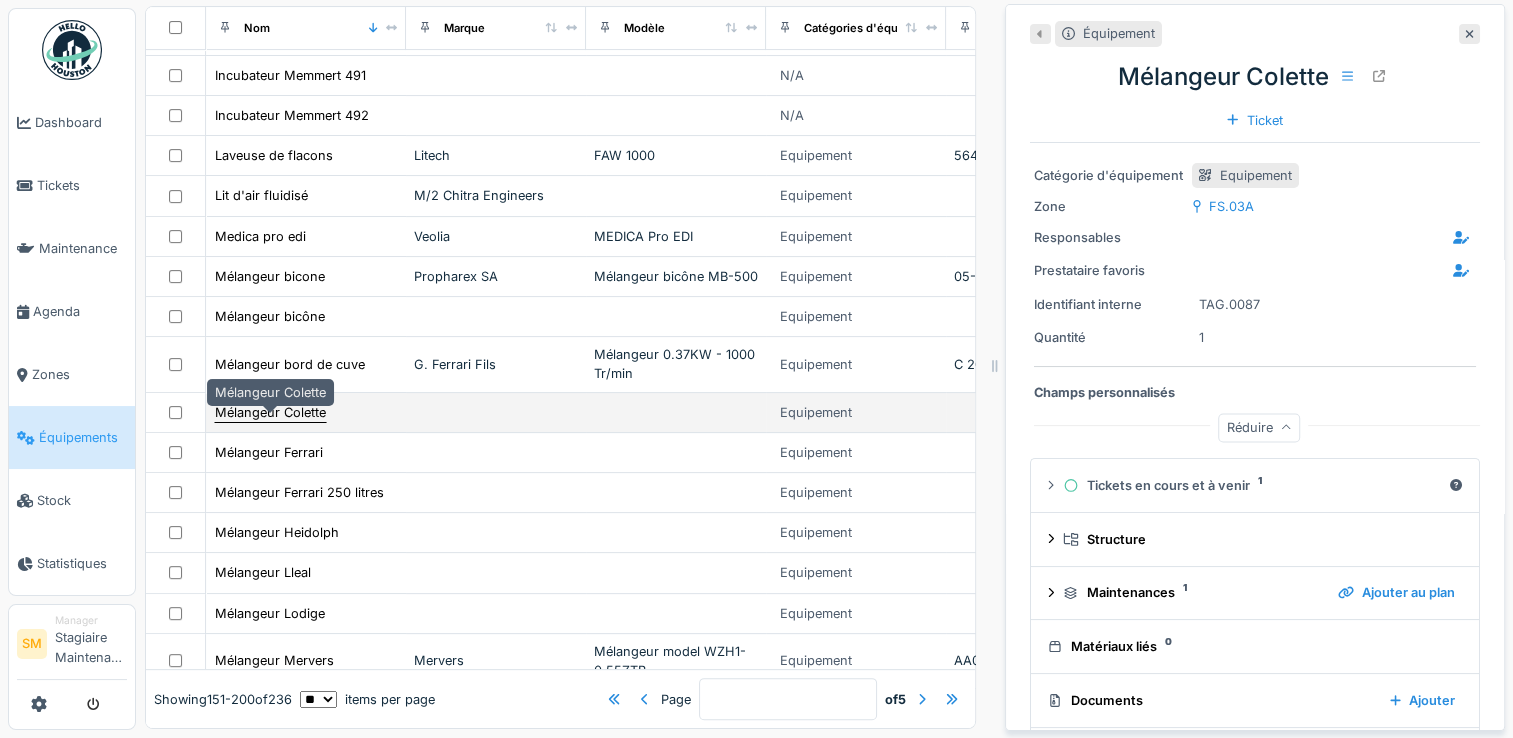 click on "Mélangeur Colette" at bounding box center [270, 412] 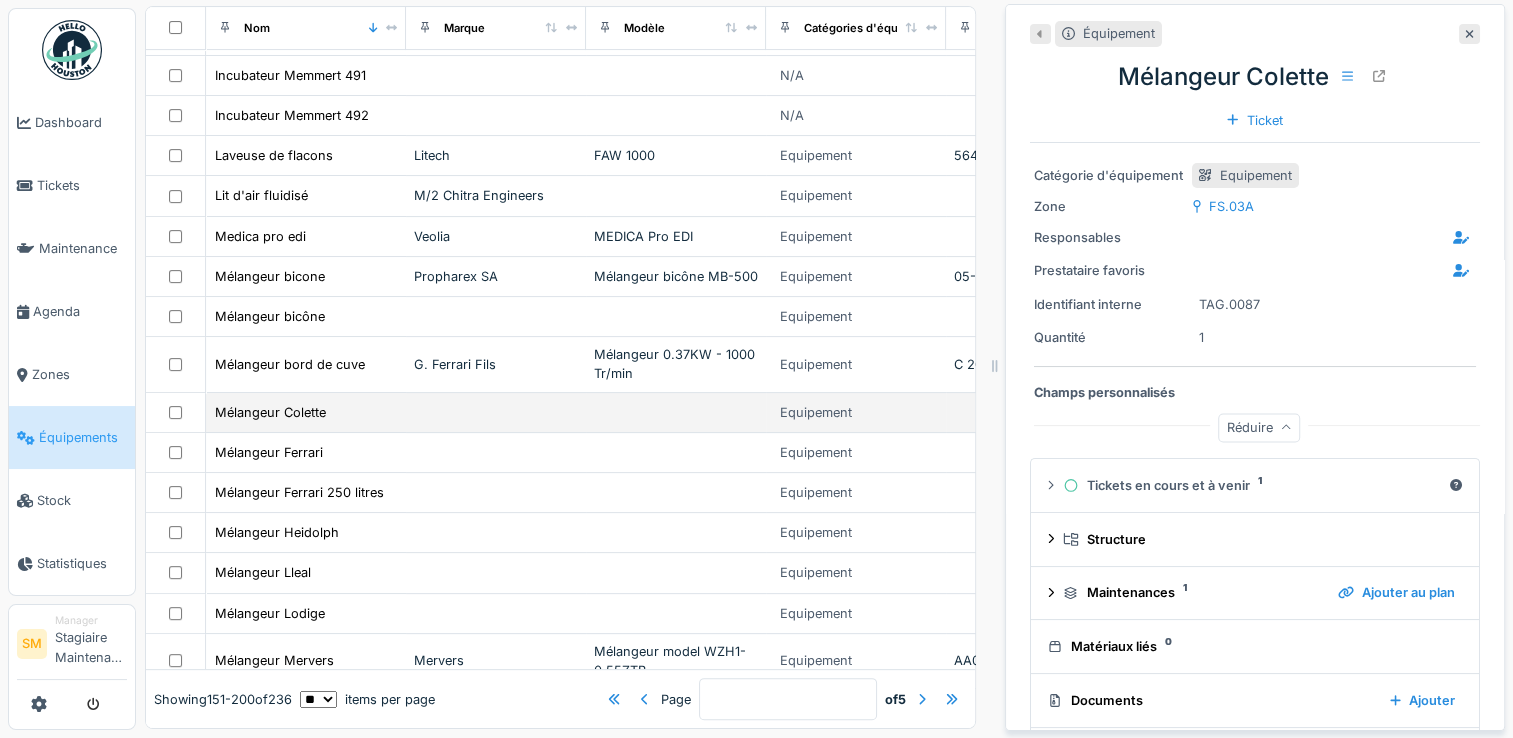 click on "Mélangeur Colette" at bounding box center (306, 412) 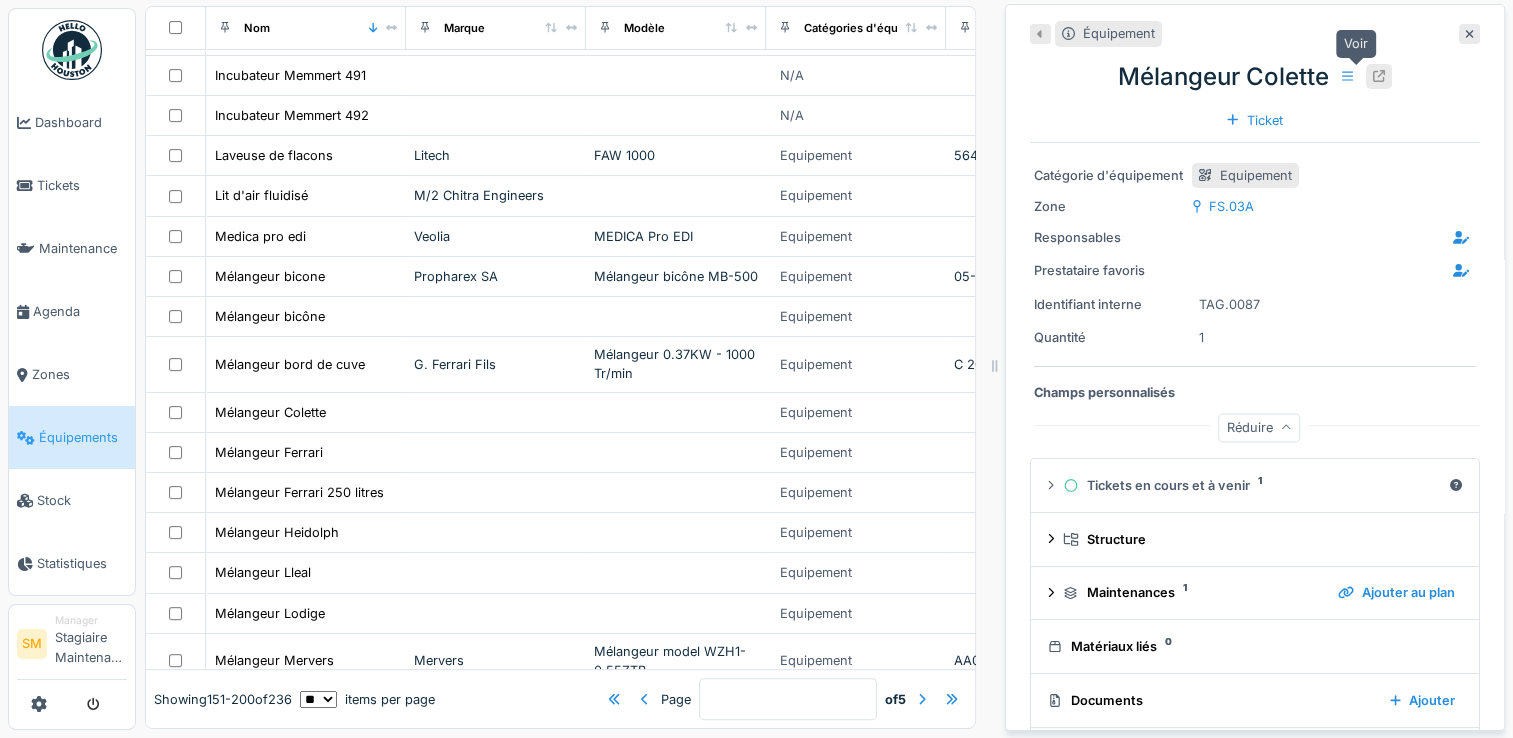 click at bounding box center [1379, 76] 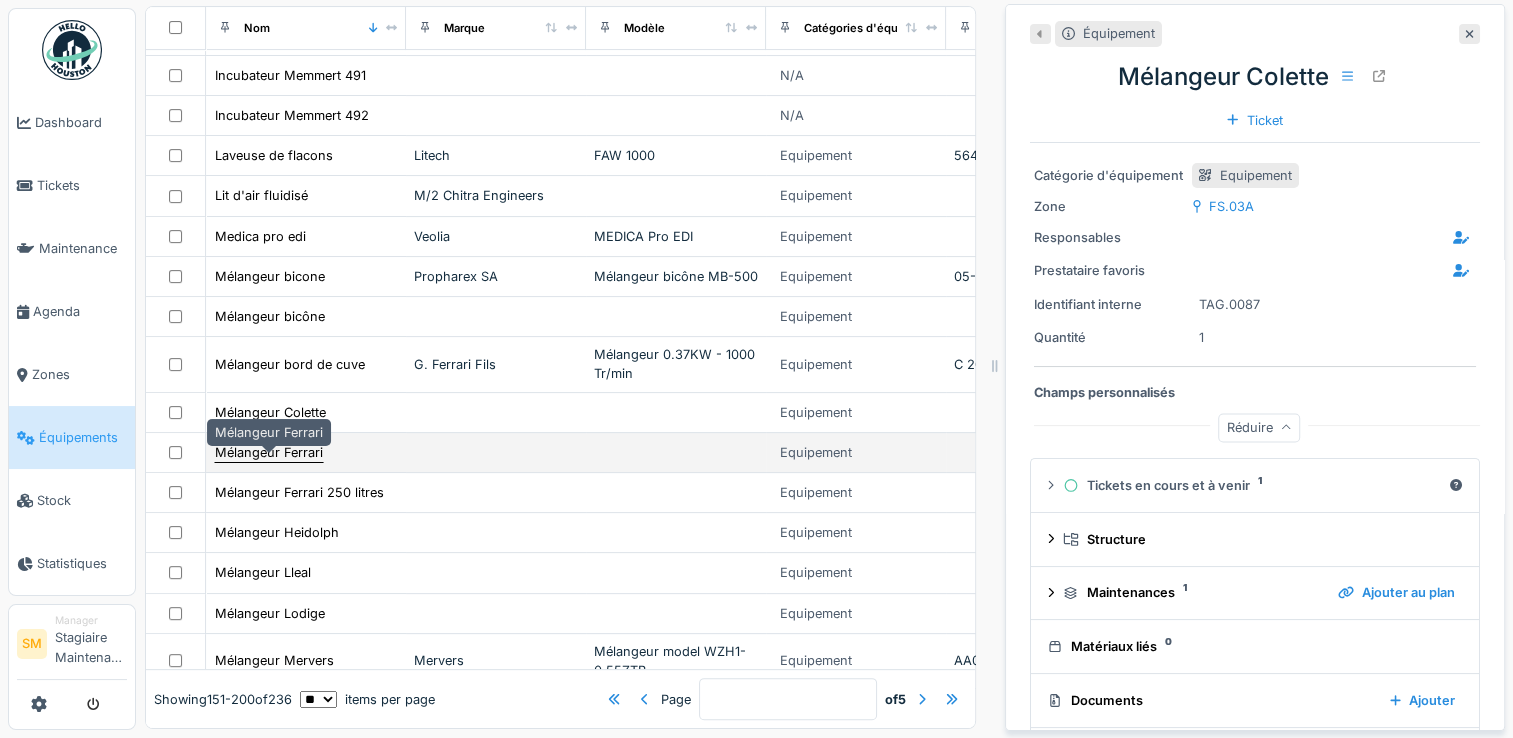 click on "Mélangeur Ferrari" at bounding box center (269, 452) 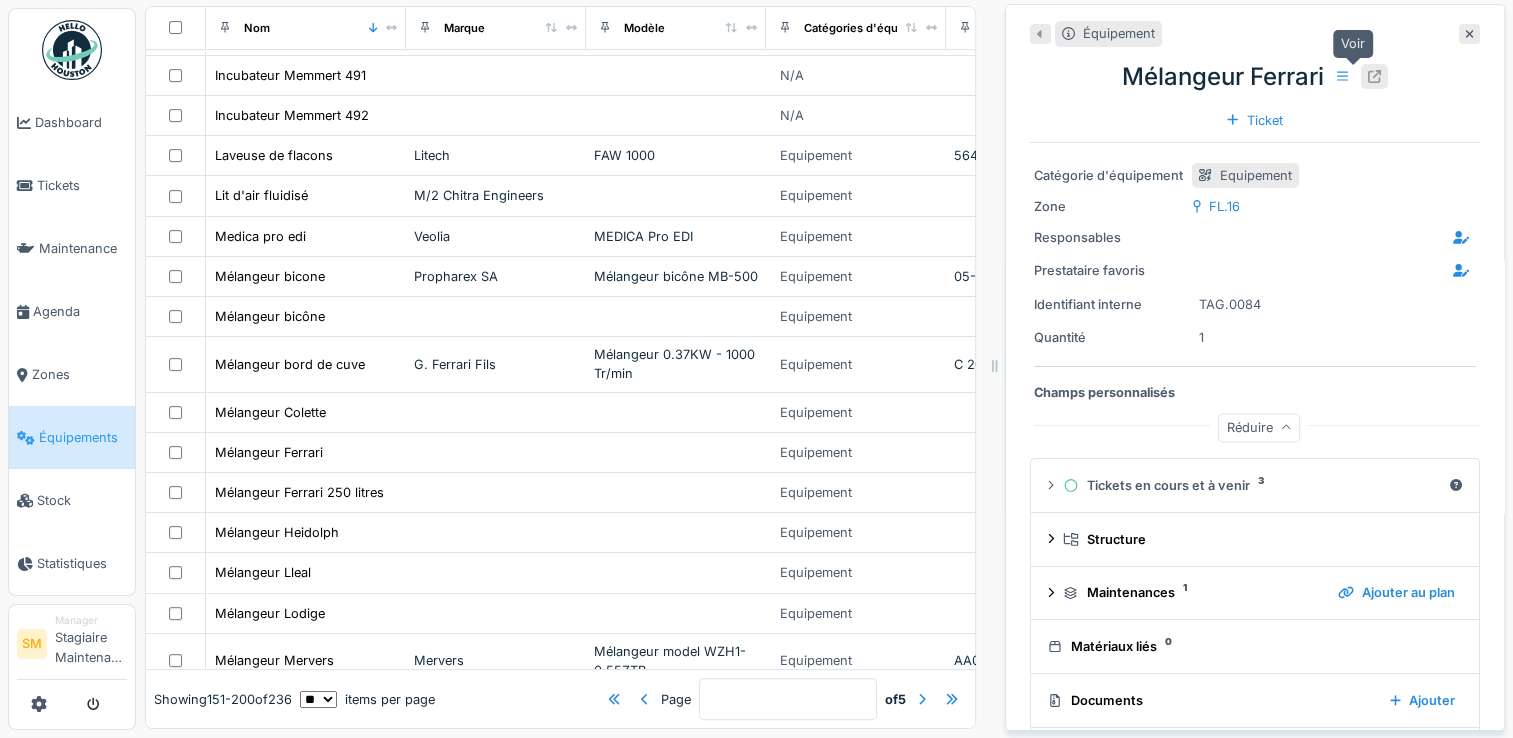 click 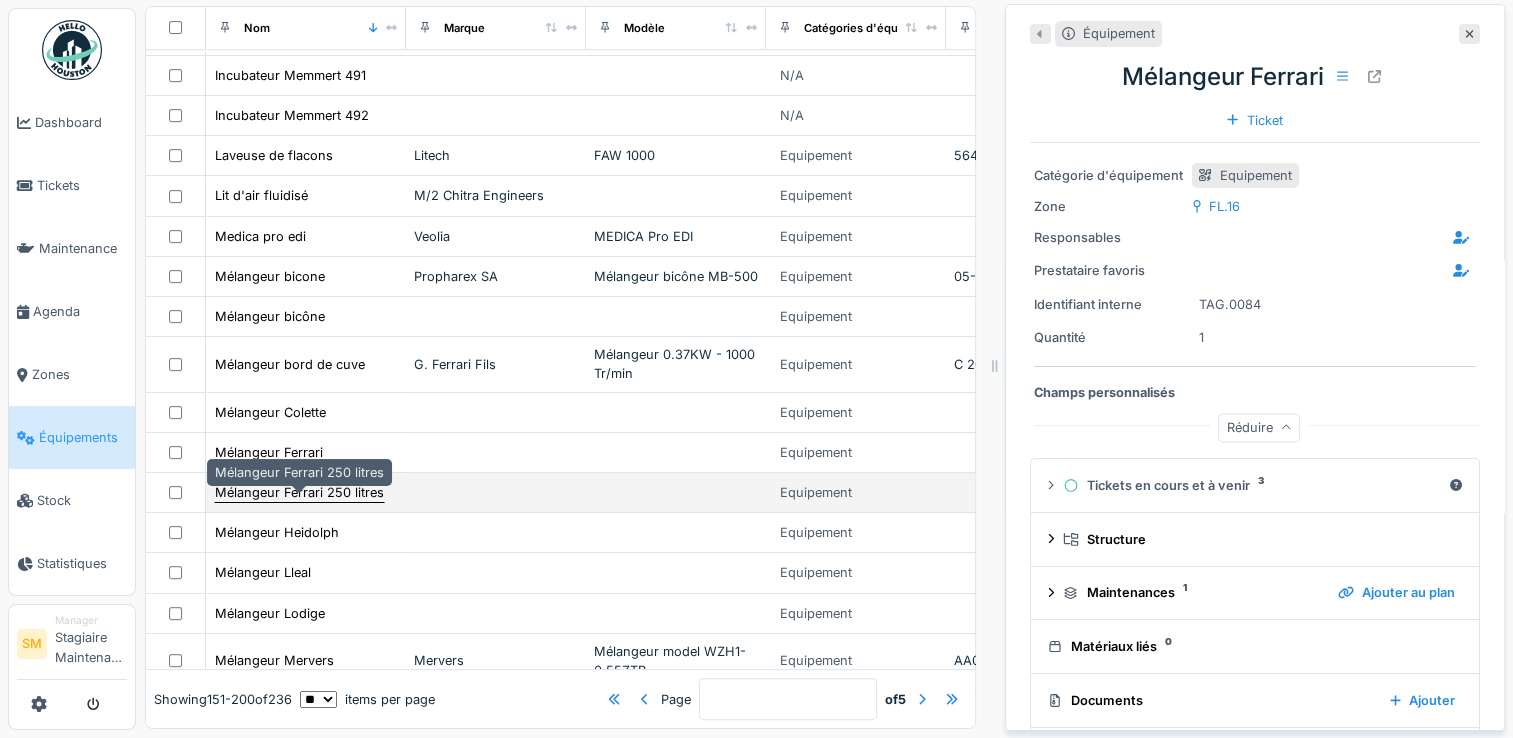 click on "Mélangeur Ferrari 250 litres" at bounding box center (299, 492) 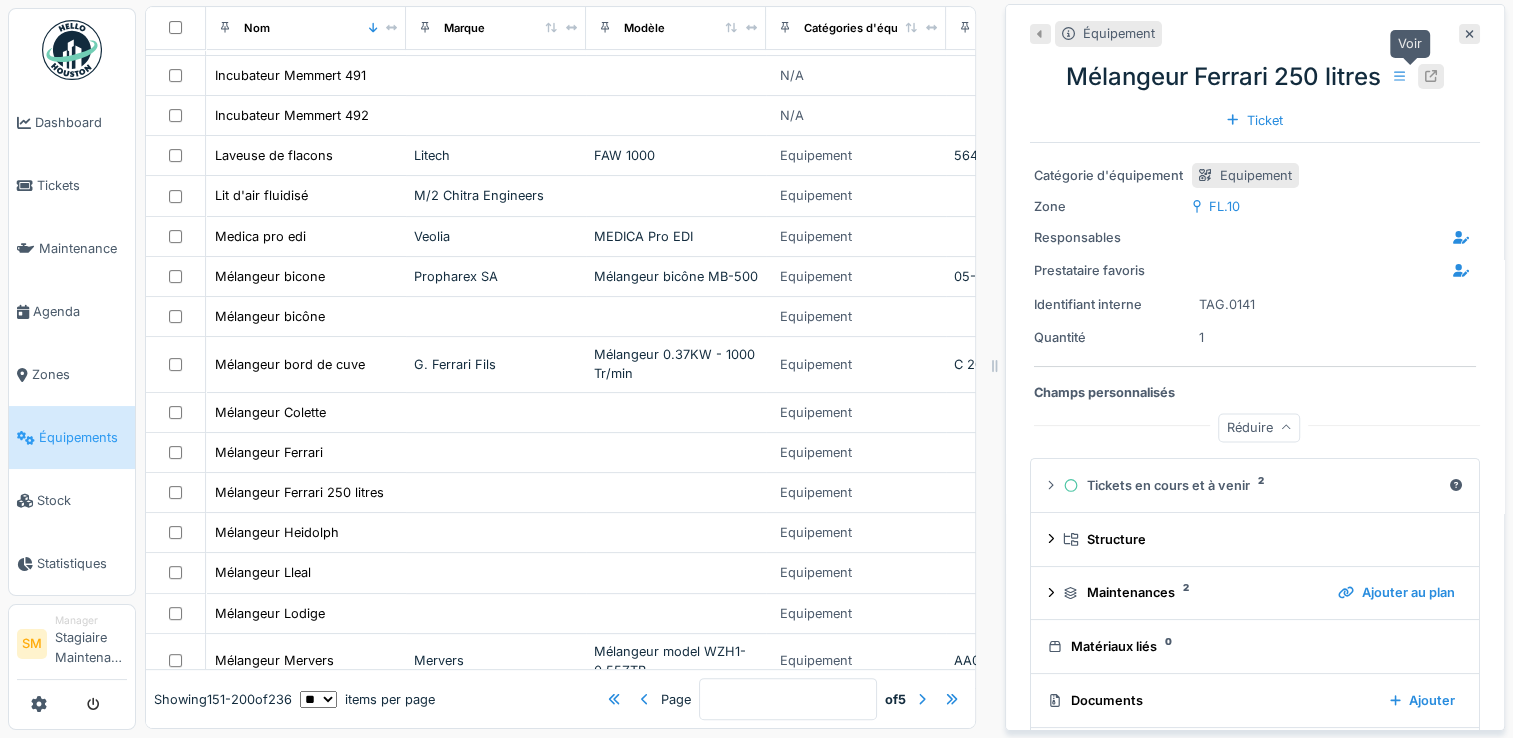 click at bounding box center (1431, 76) 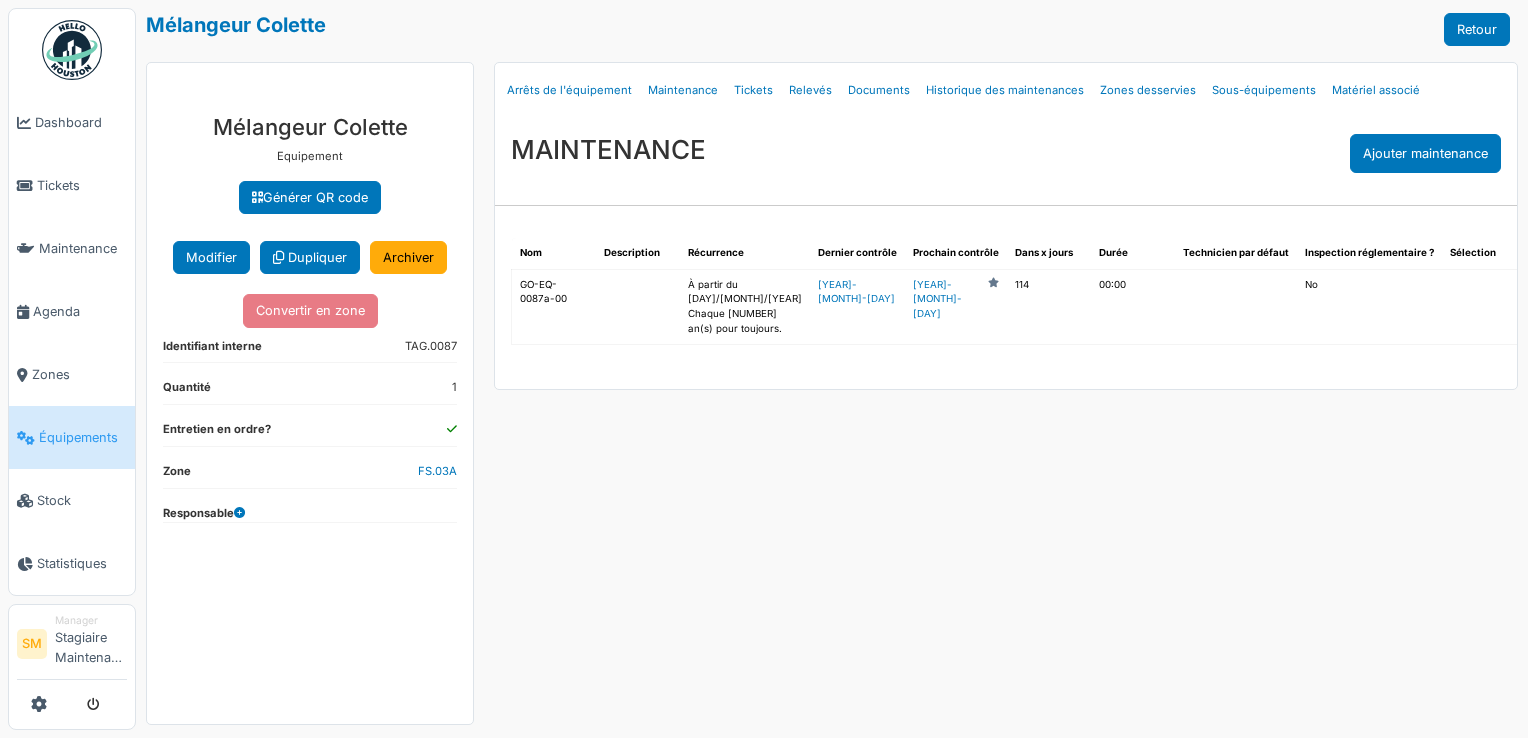 scroll, scrollTop: 0, scrollLeft: 0, axis: both 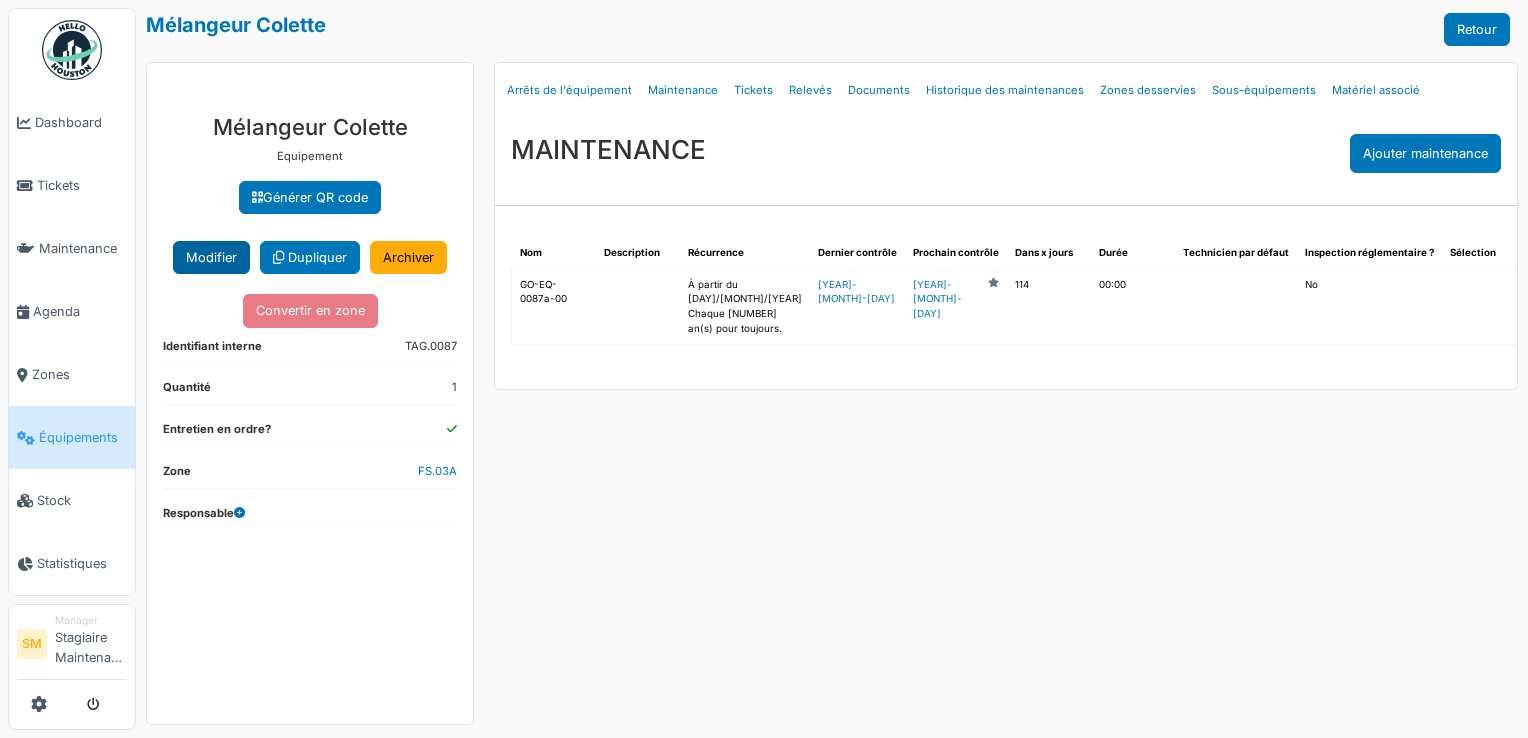 drag, startPoint x: 0, startPoint y: 0, endPoint x: 216, endPoint y: 258, distance: 336.4818 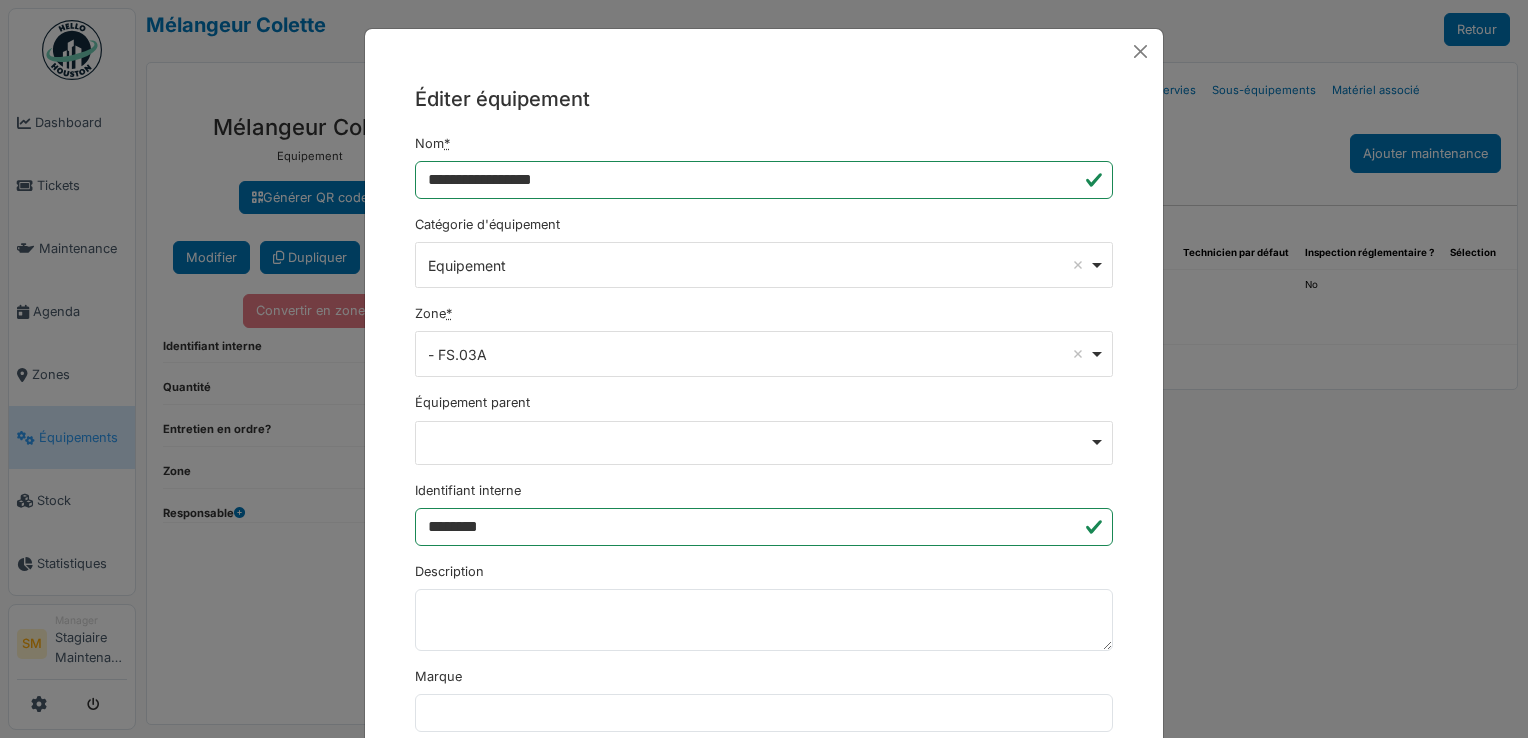 scroll, scrollTop: 36, scrollLeft: 0, axis: vertical 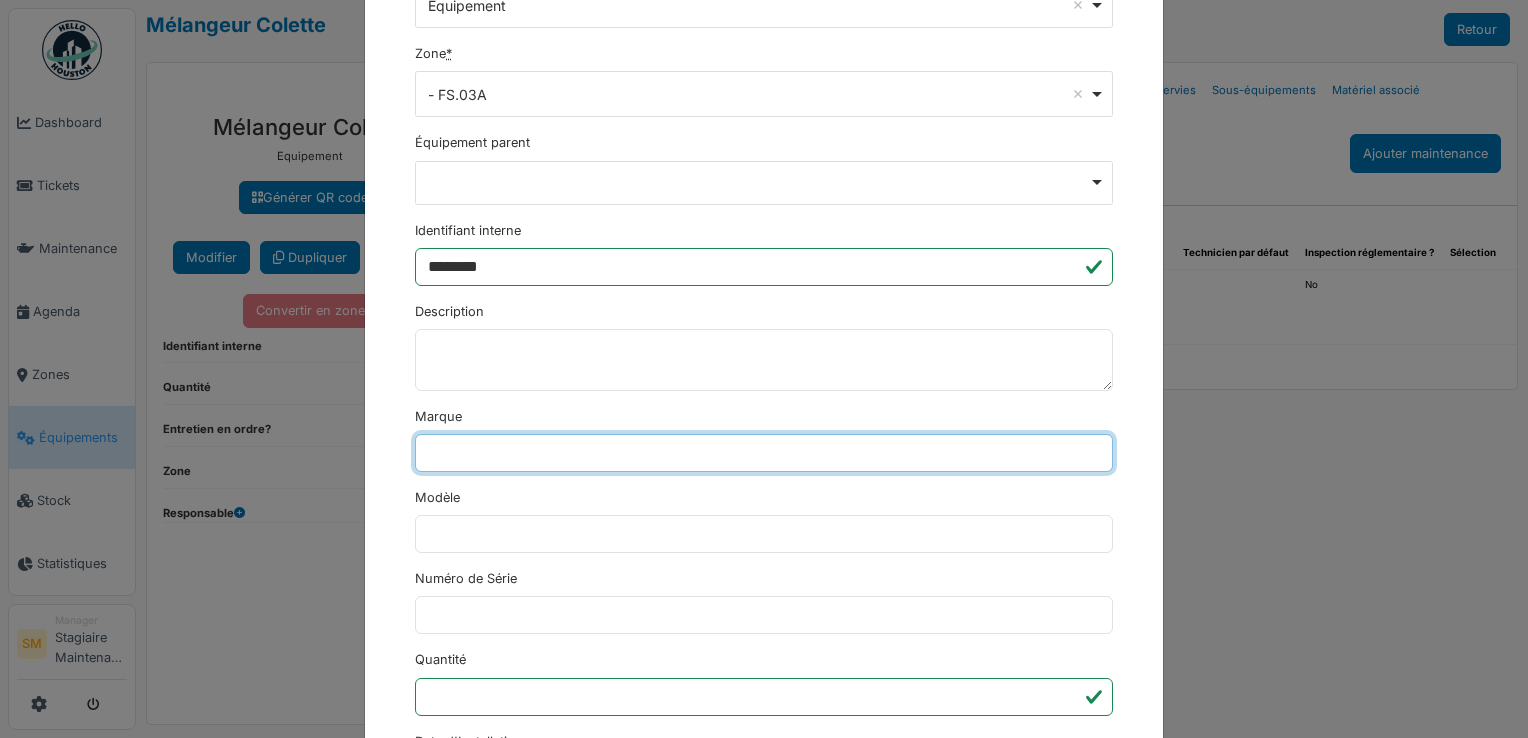 click on "Marque" at bounding box center [764, 453] 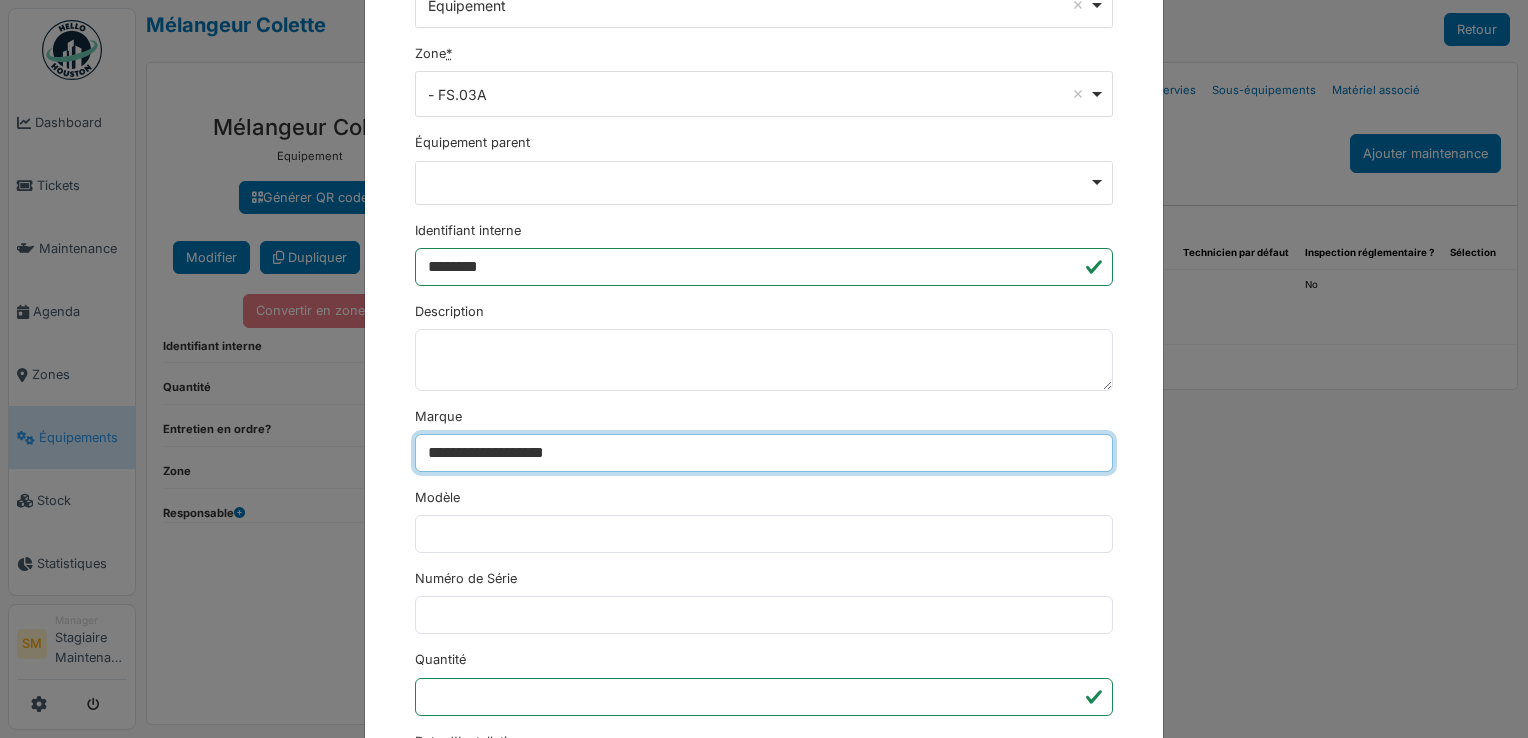 type on "**********" 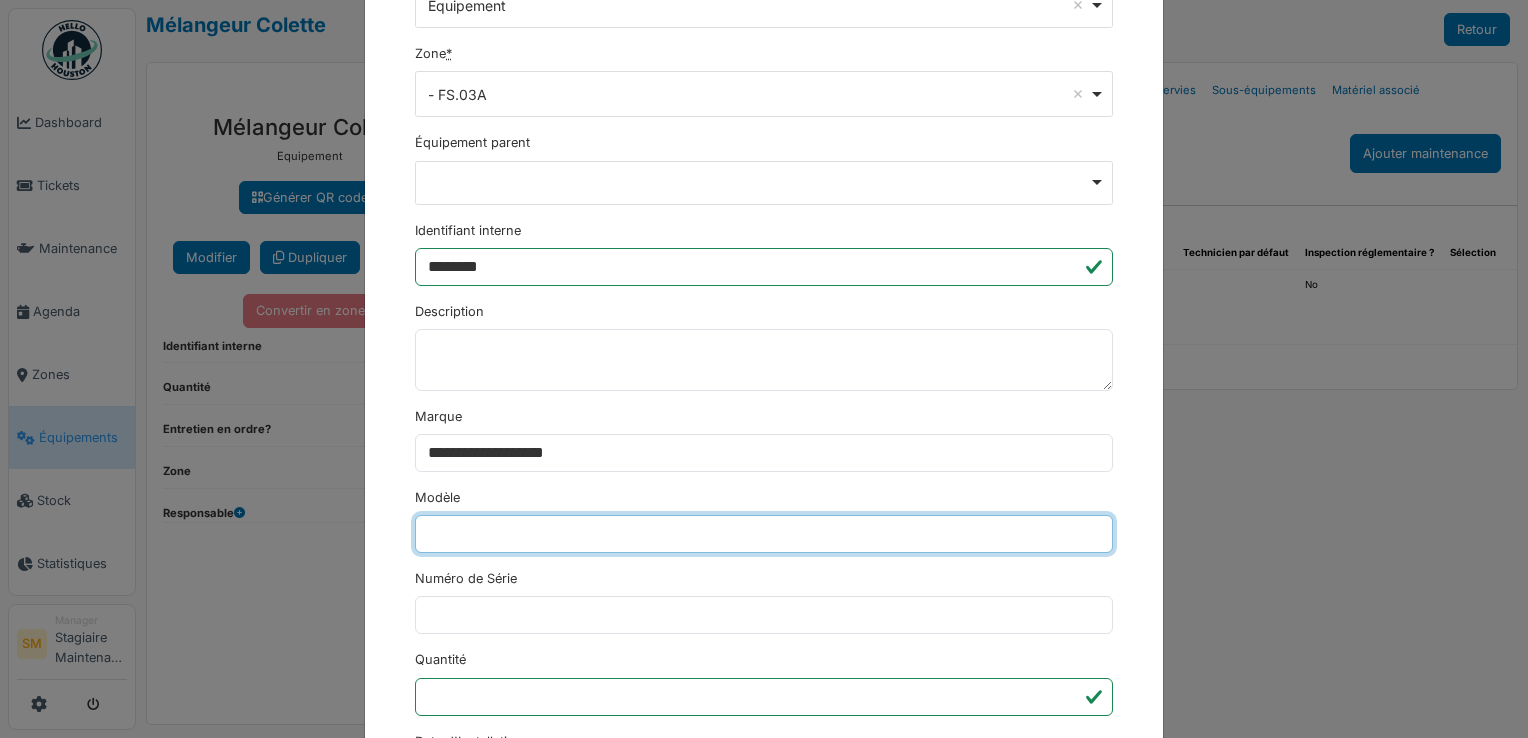 click on "Modèle" at bounding box center [764, 534] 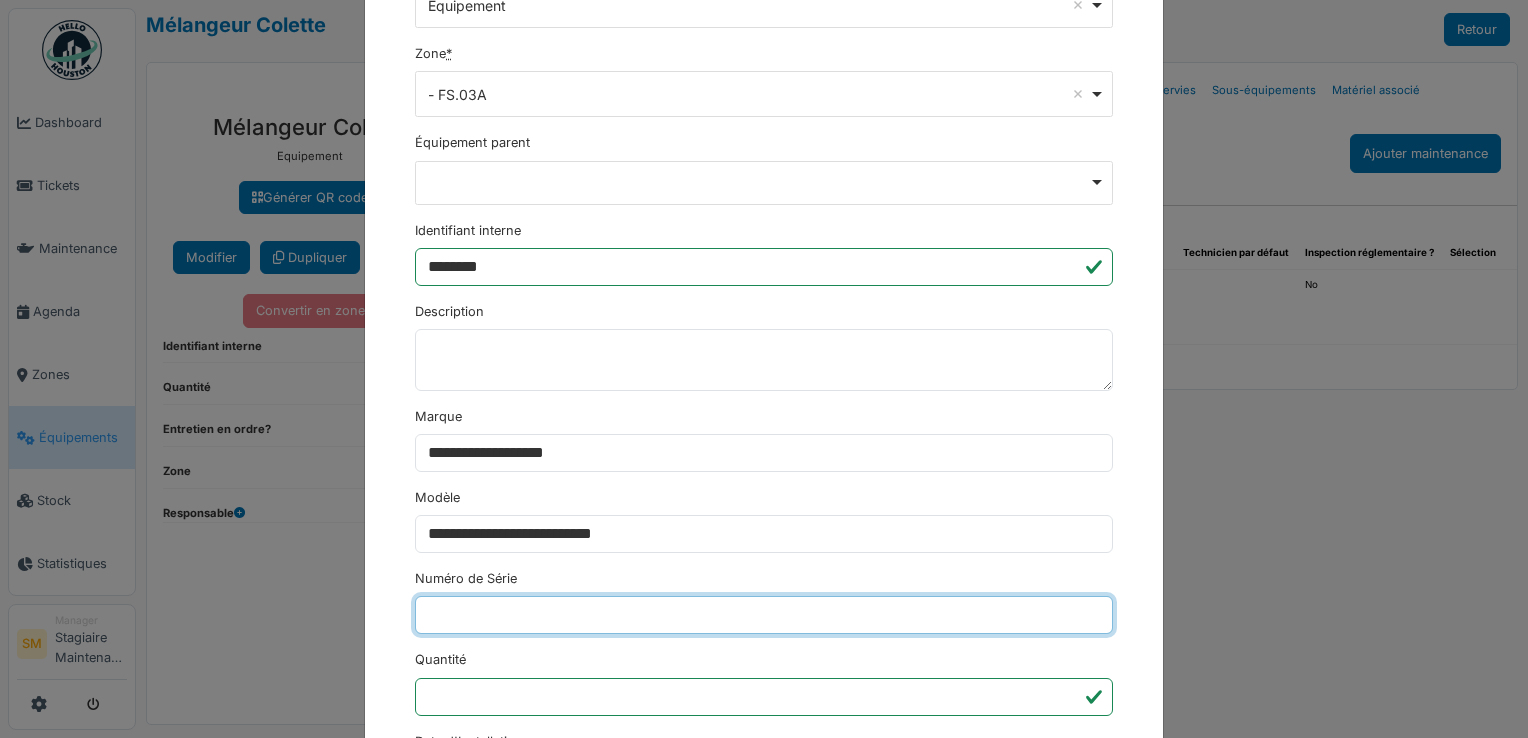 click on "Numéro de Série" at bounding box center [764, 615] 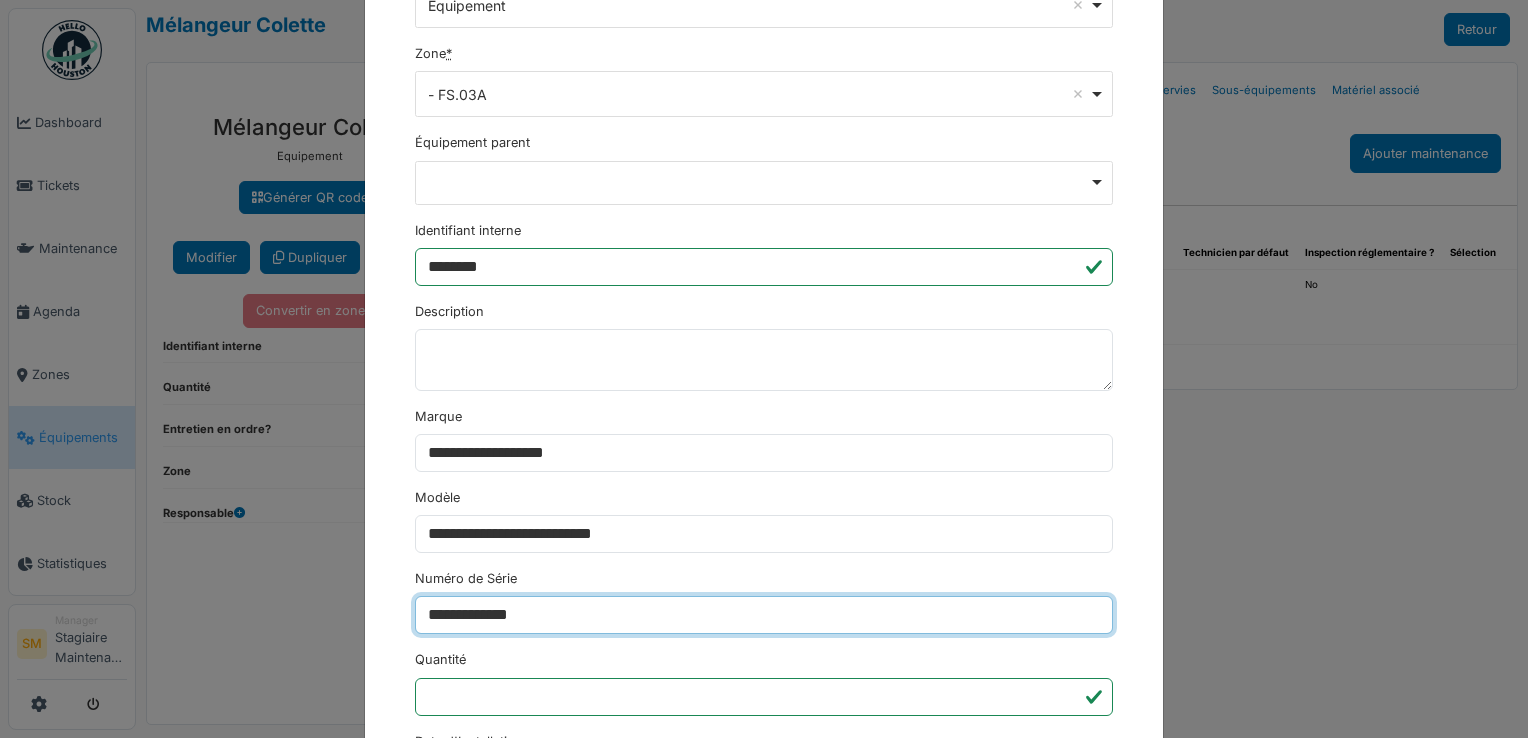 type on "**********" 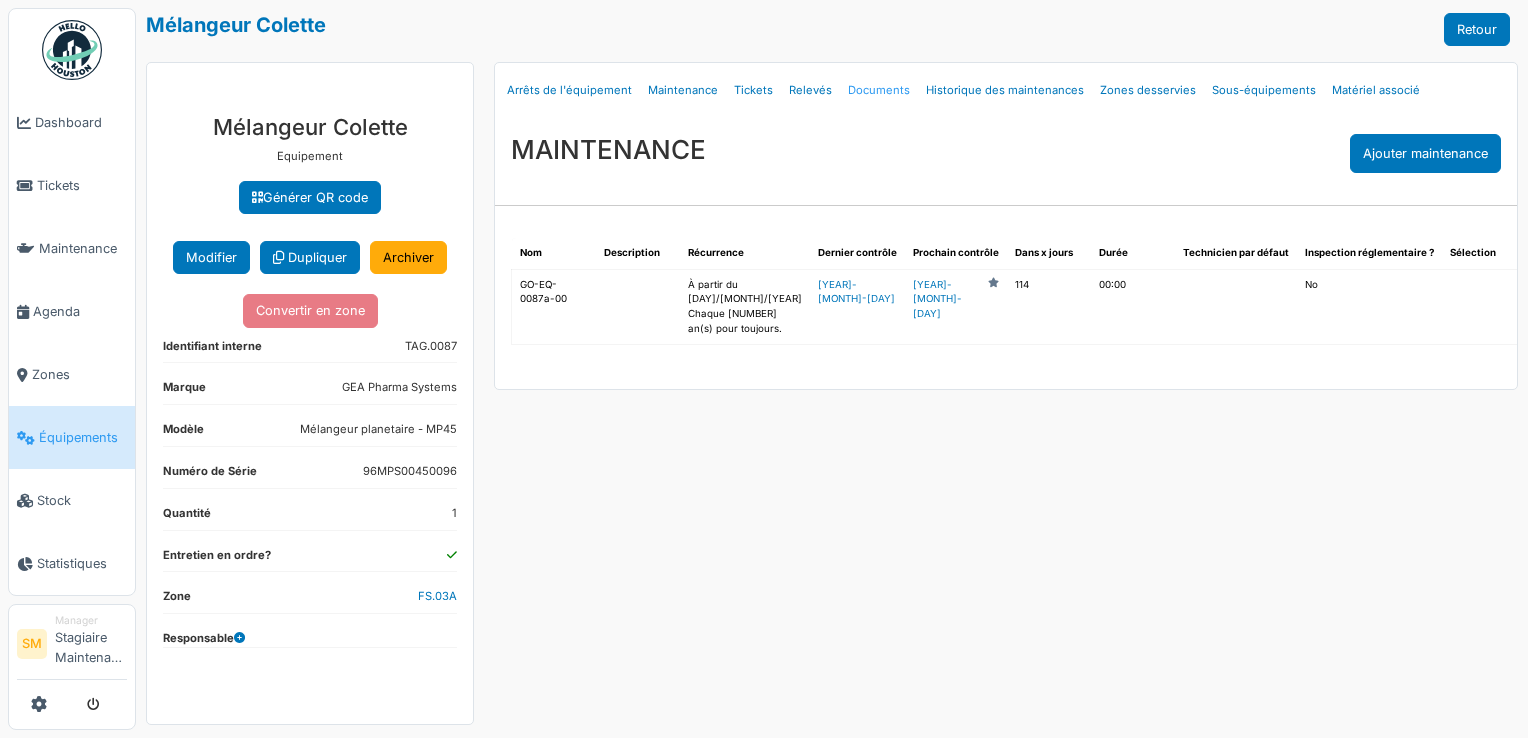 click on "Documents" at bounding box center (879, 90) 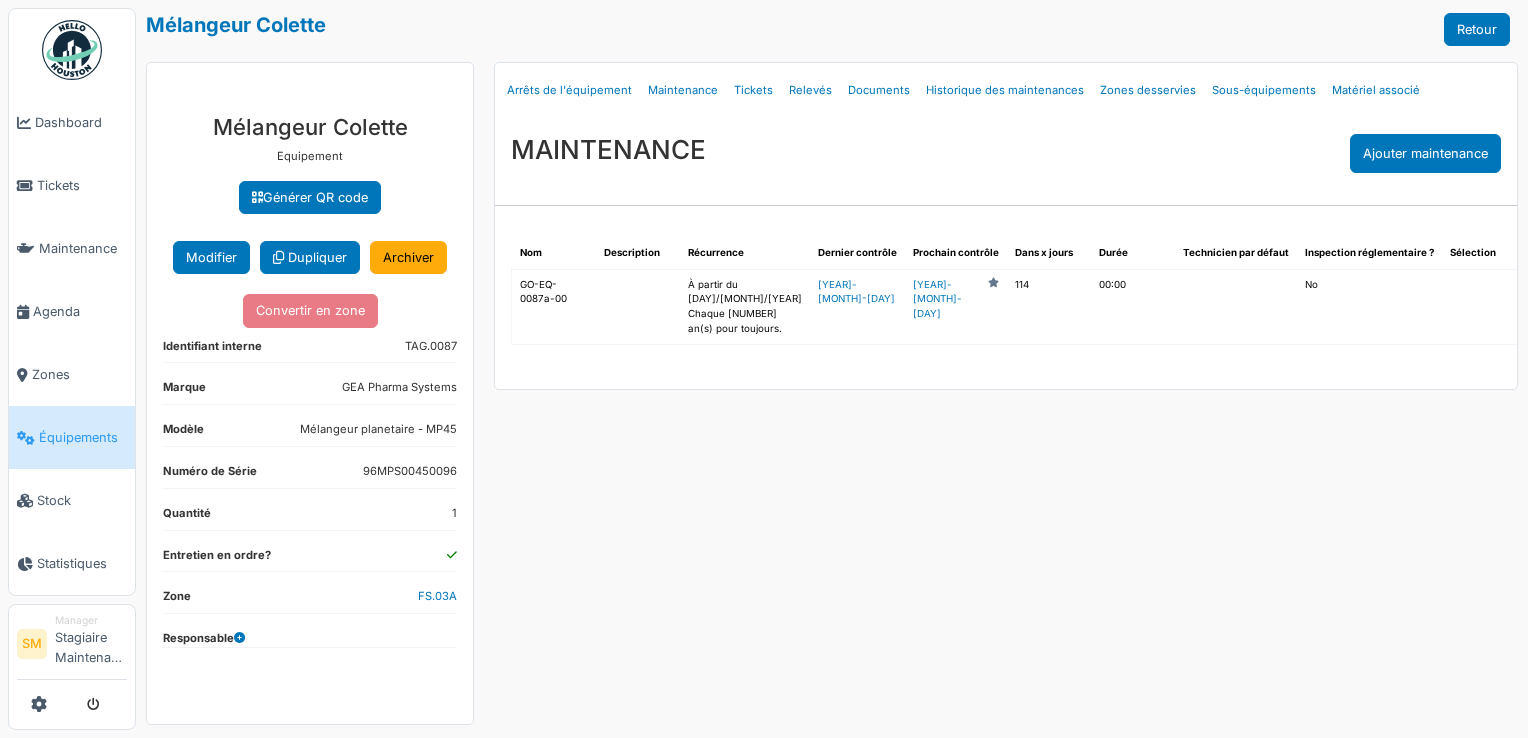 select on "***" 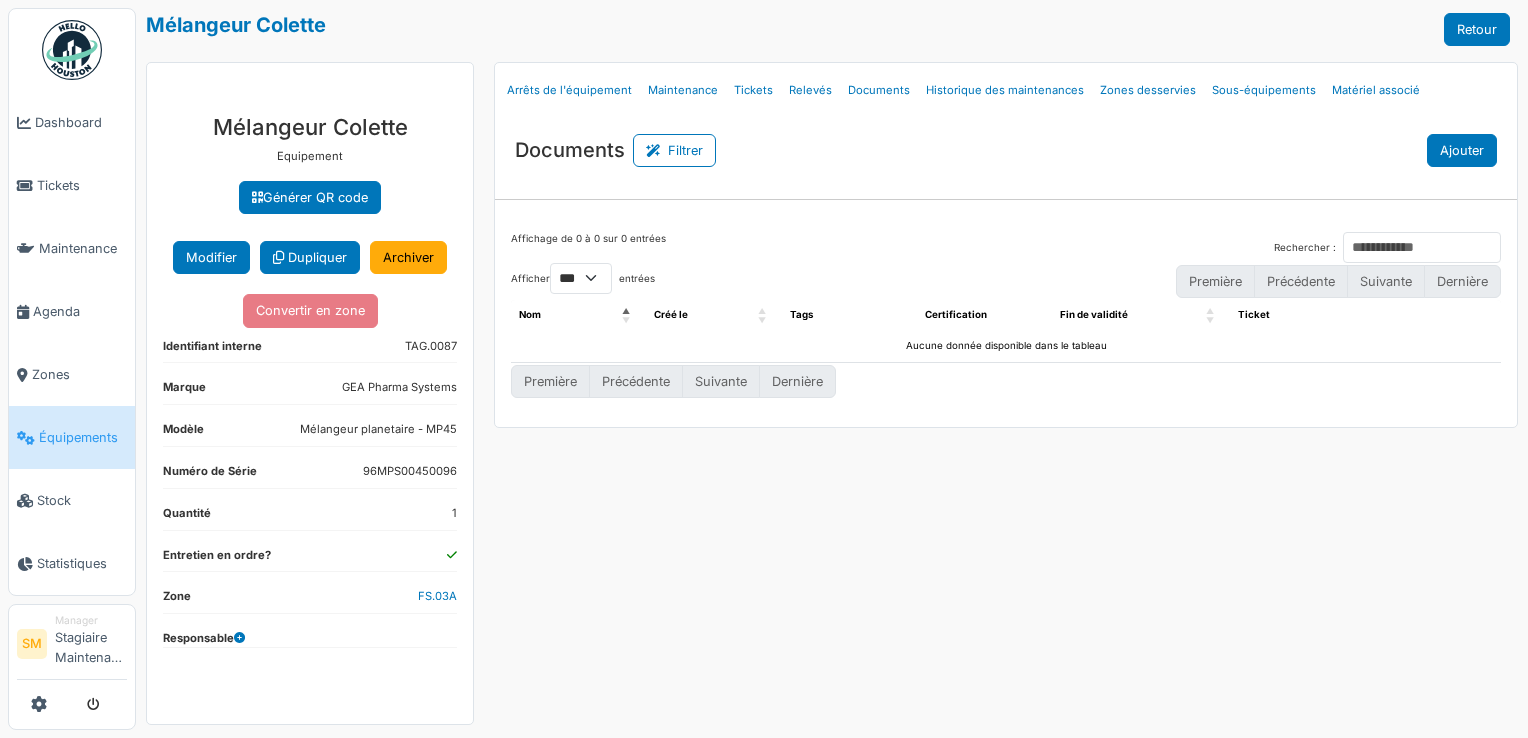 click on "Ajouter" at bounding box center (1462, 150) 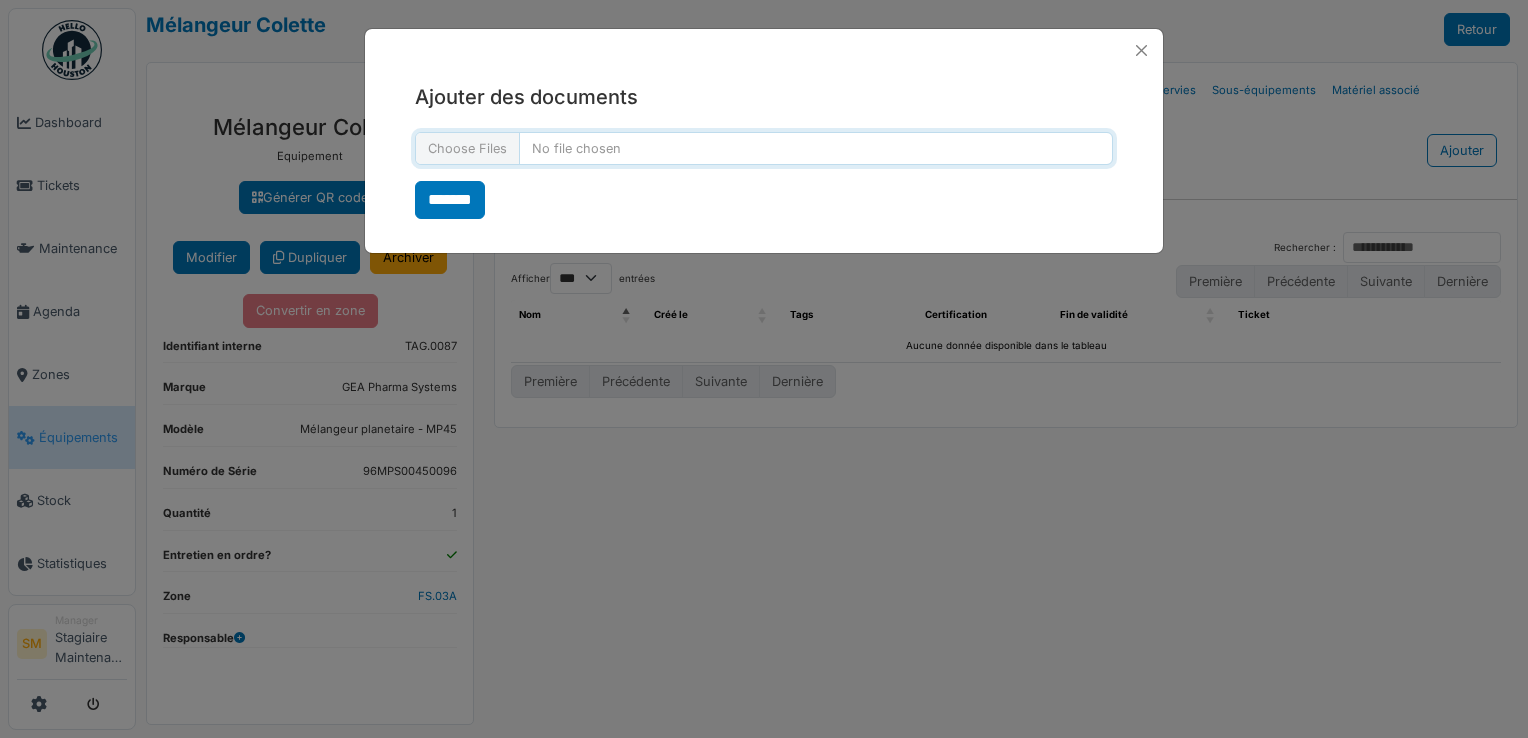 click at bounding box center (764, 148) 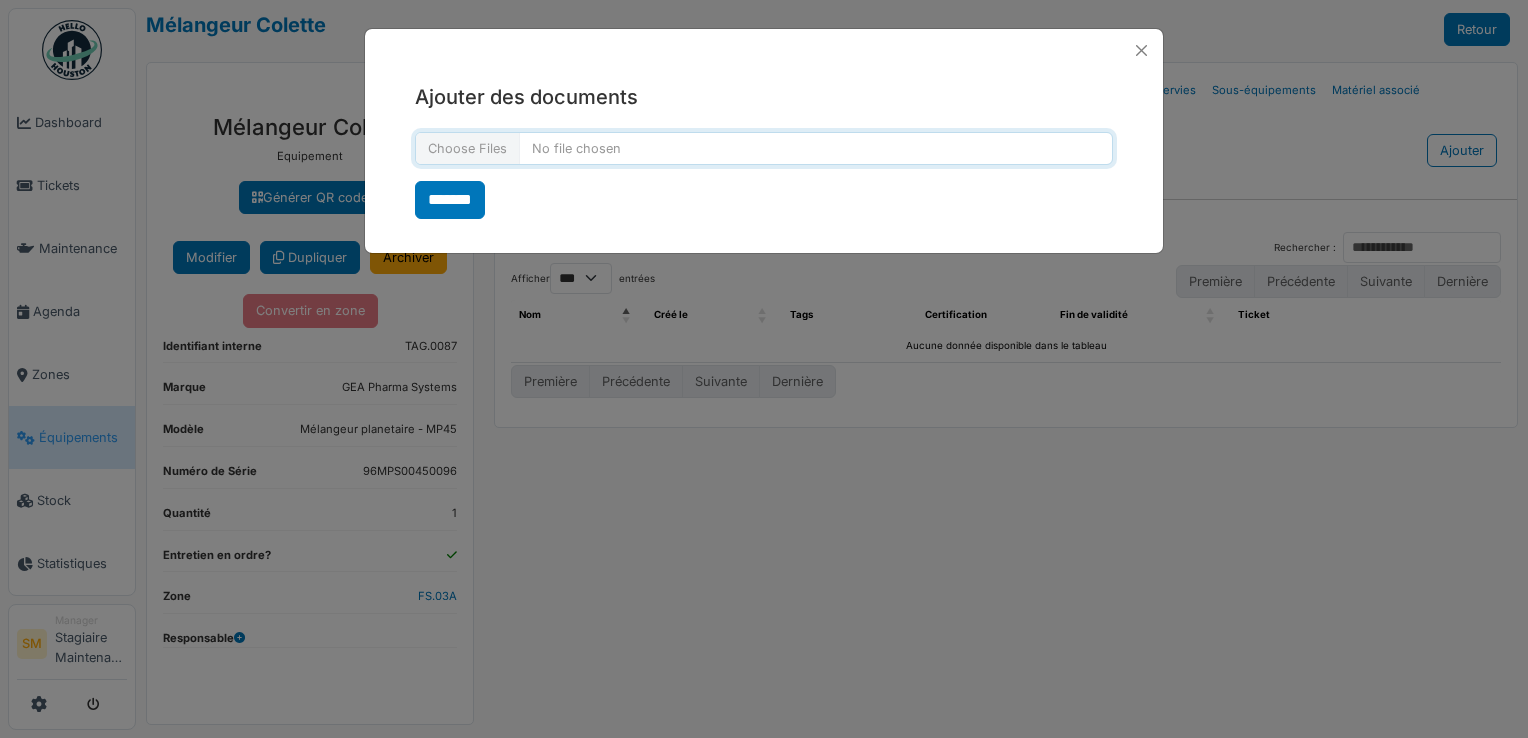 type on "**********" 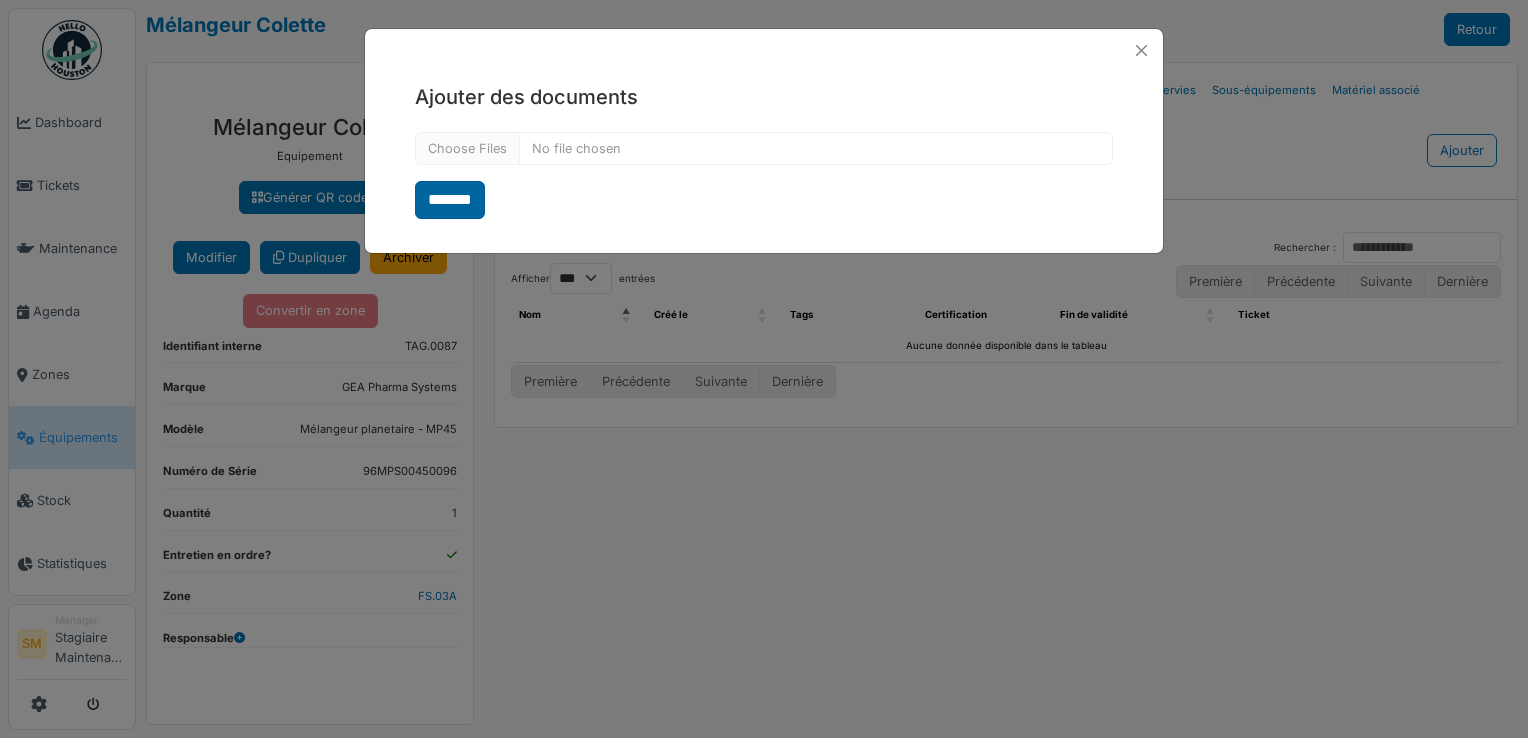 click on "*******" at bounding box center [450, 200] 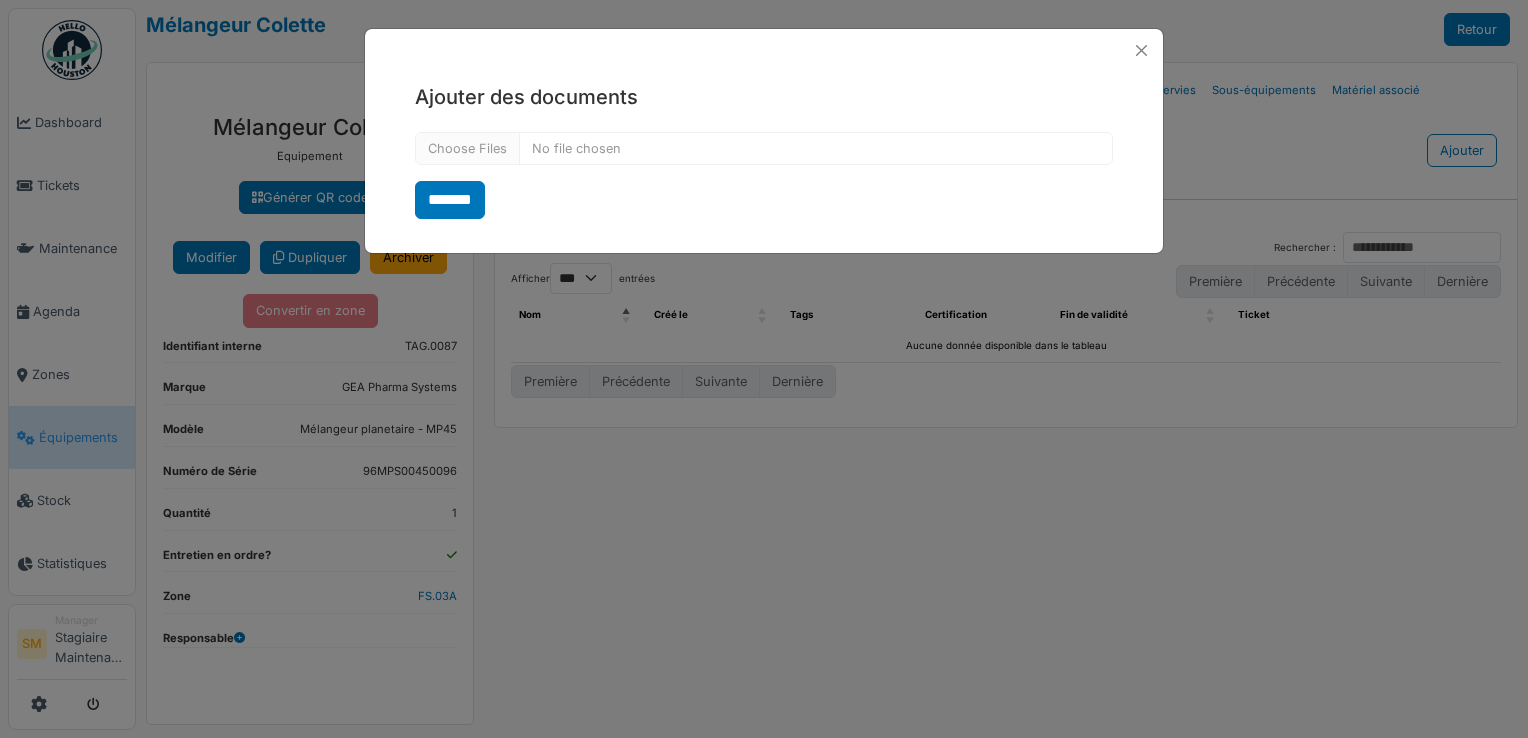 select on "***" 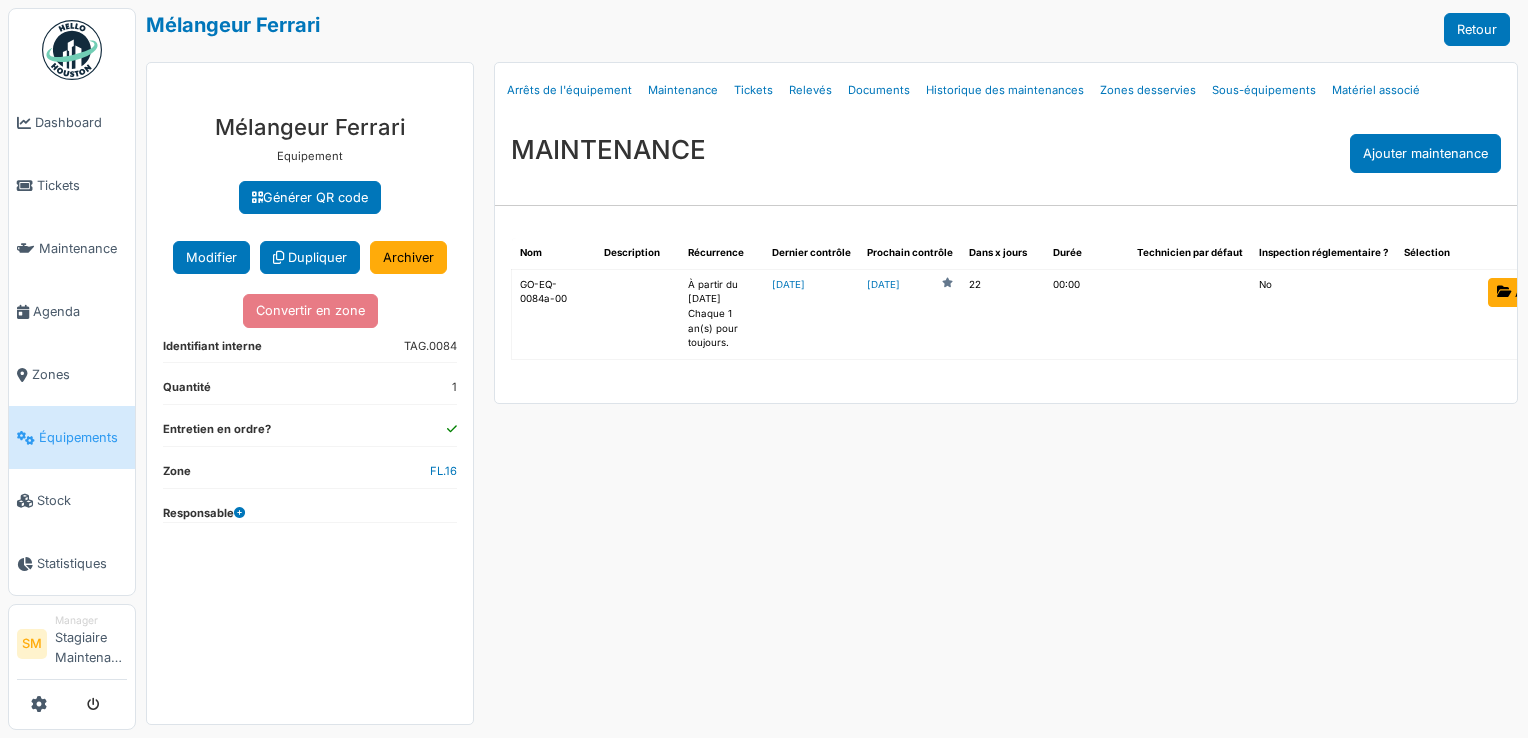 scroll, scrollTop: 0, scrollLeft: 0, axis: both 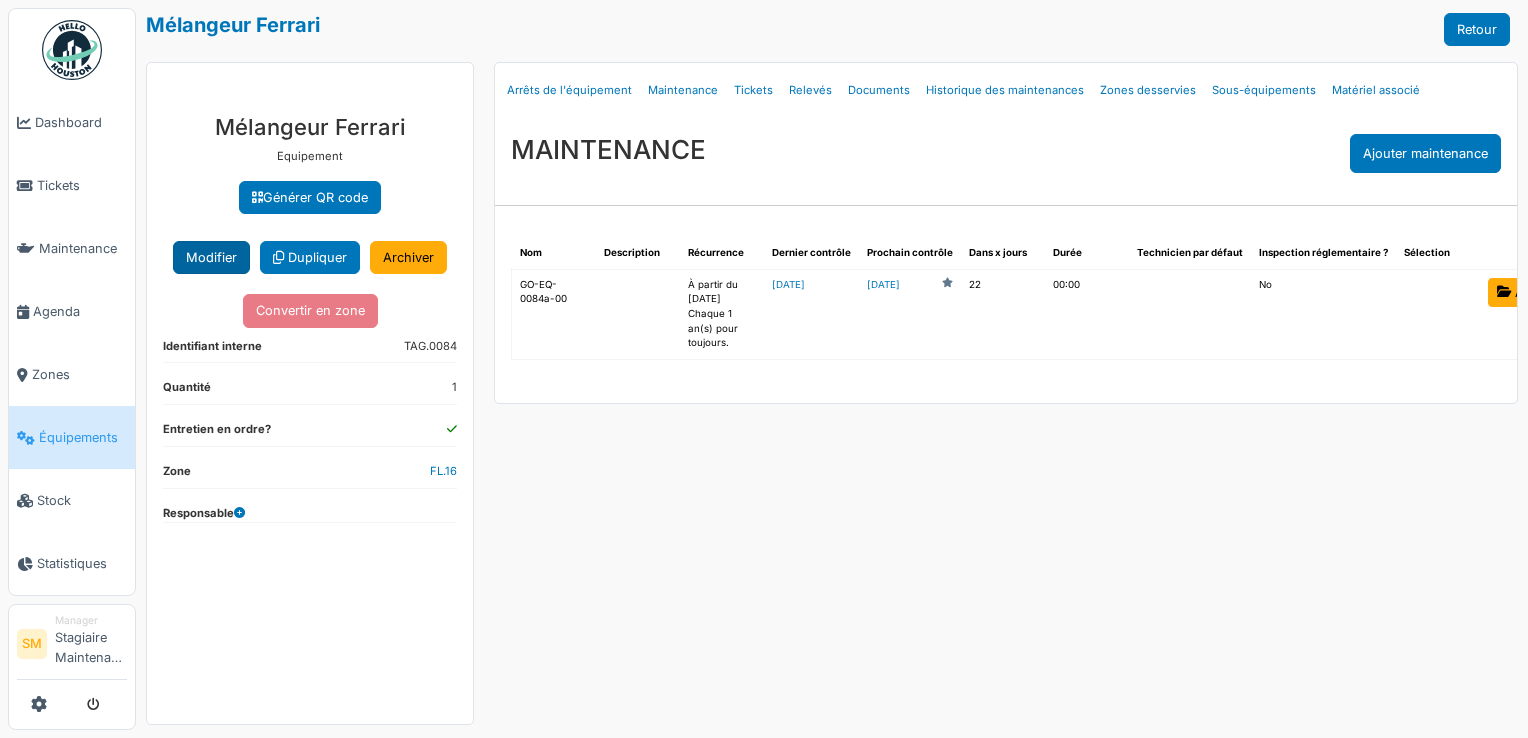 click on "Modifier" at bounding box center (211, 257) 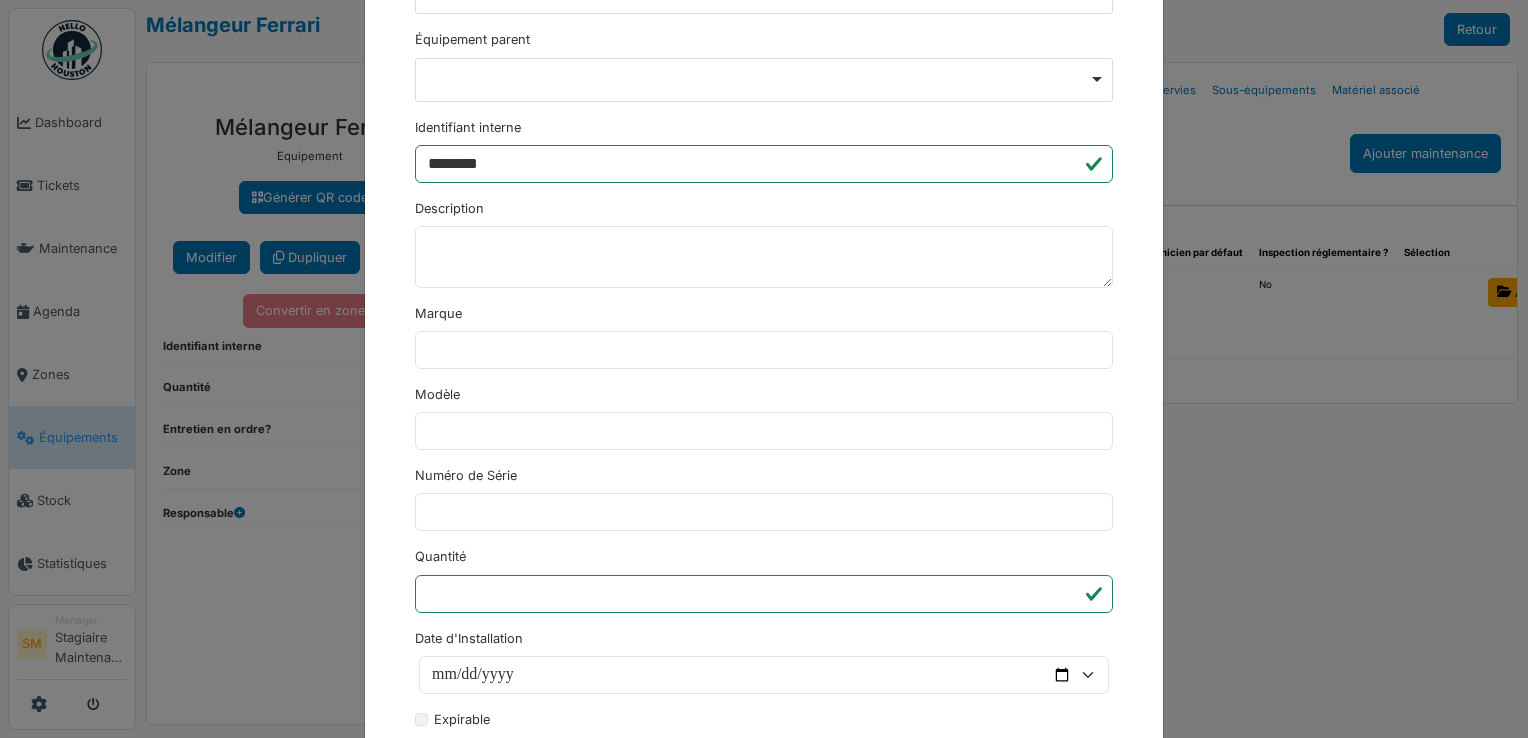 scroll, scrollTop: 364, scrollLeft: 0, axis: vertical 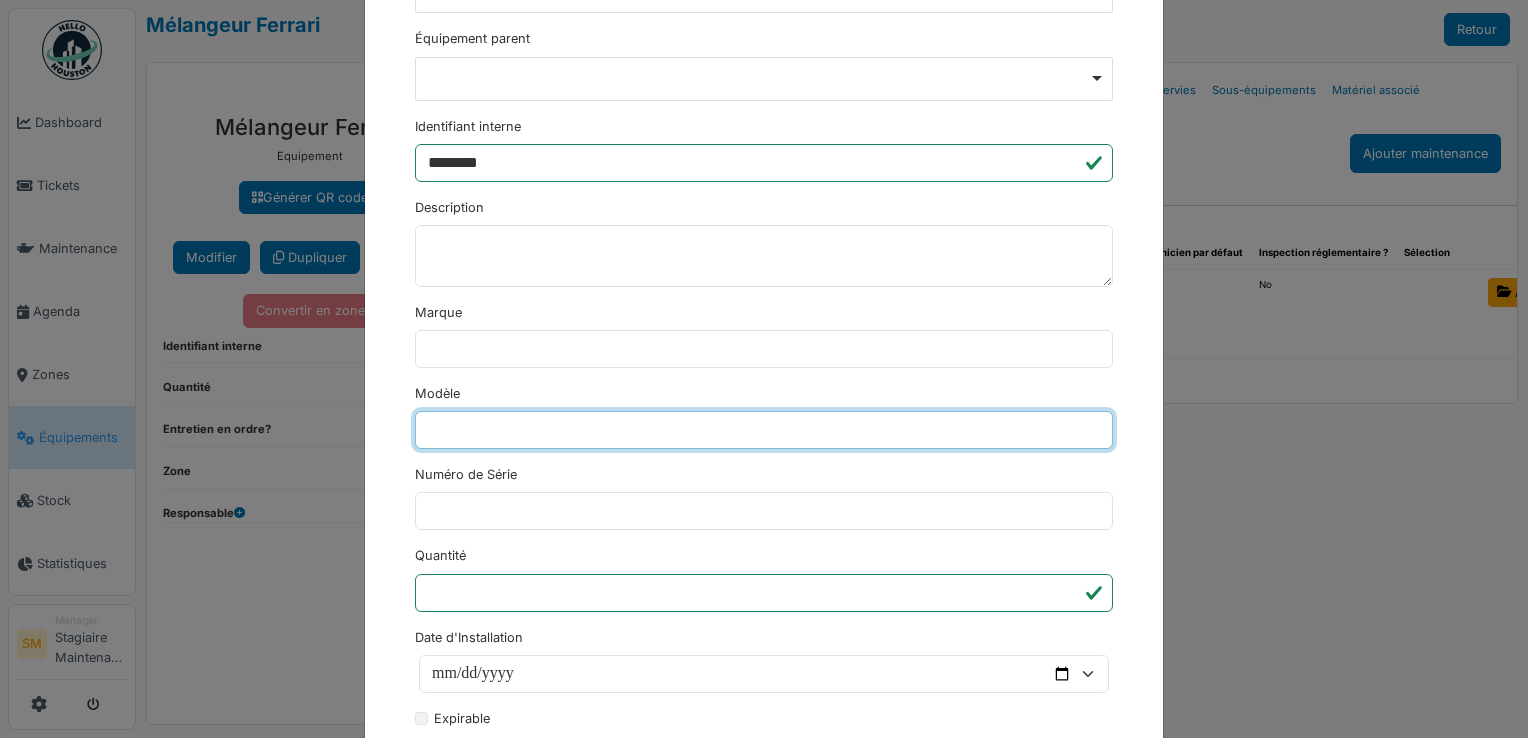 click on "Modèle" at bounding box center [764, 430] 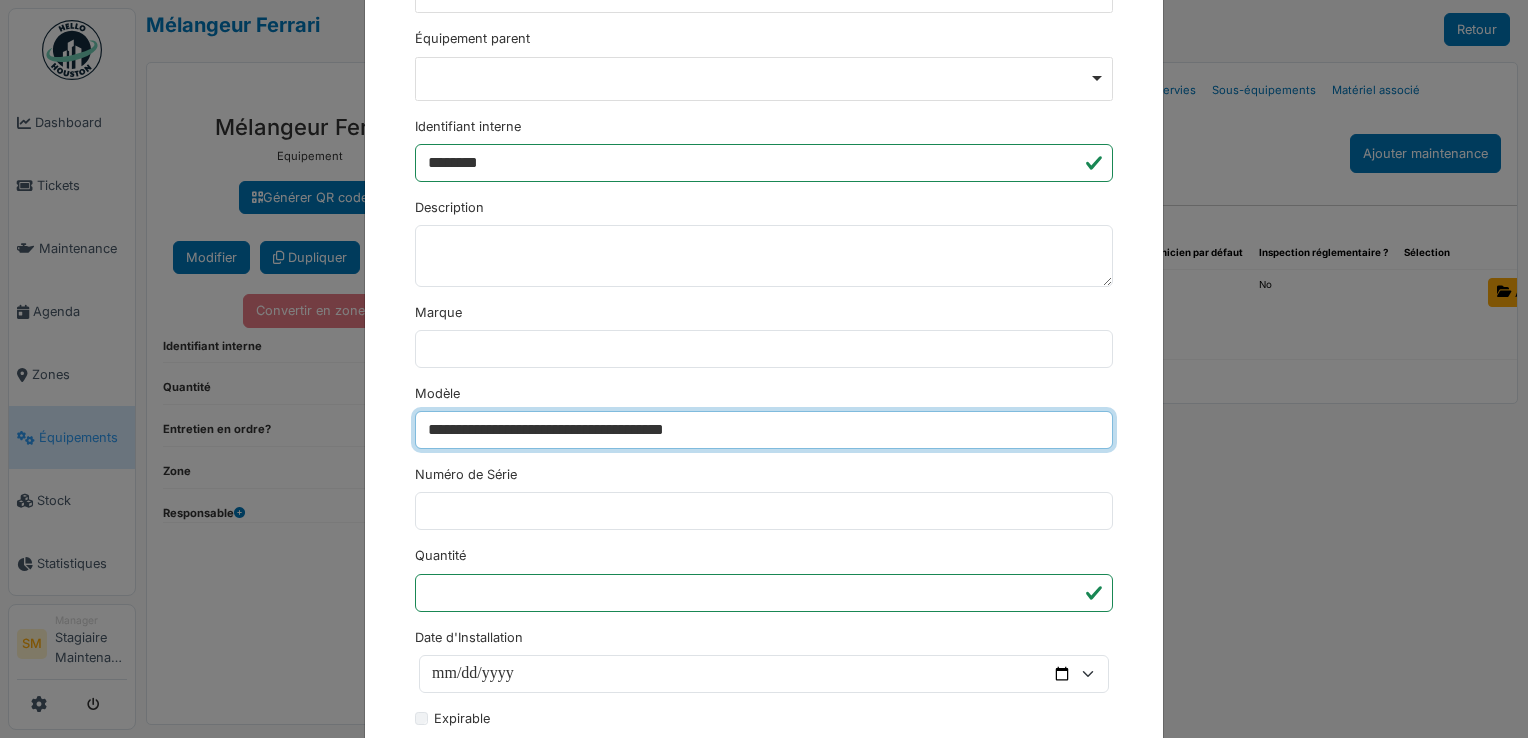 type on "**********" 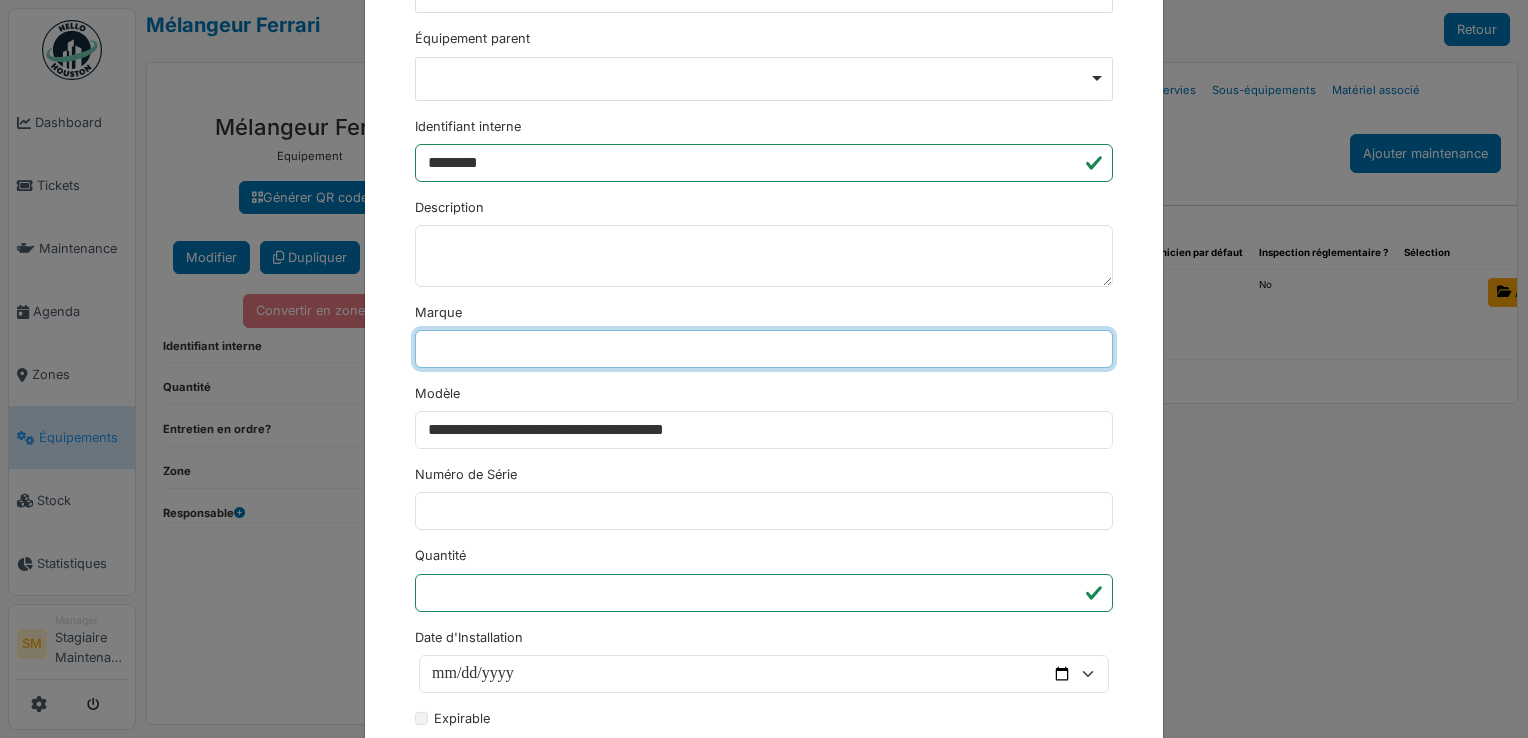 click on "Marque" at bounding box center [764, 349] 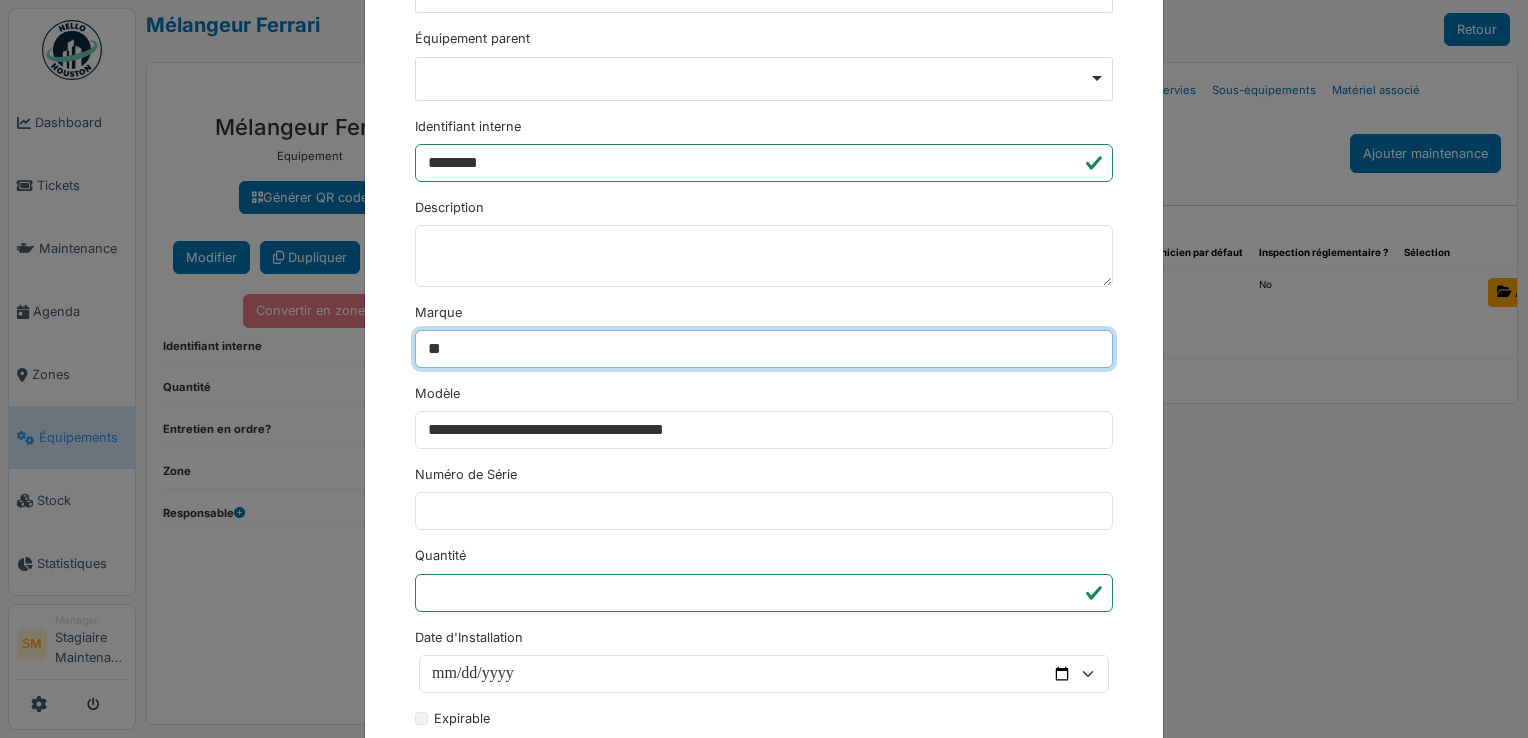 type on "**********" 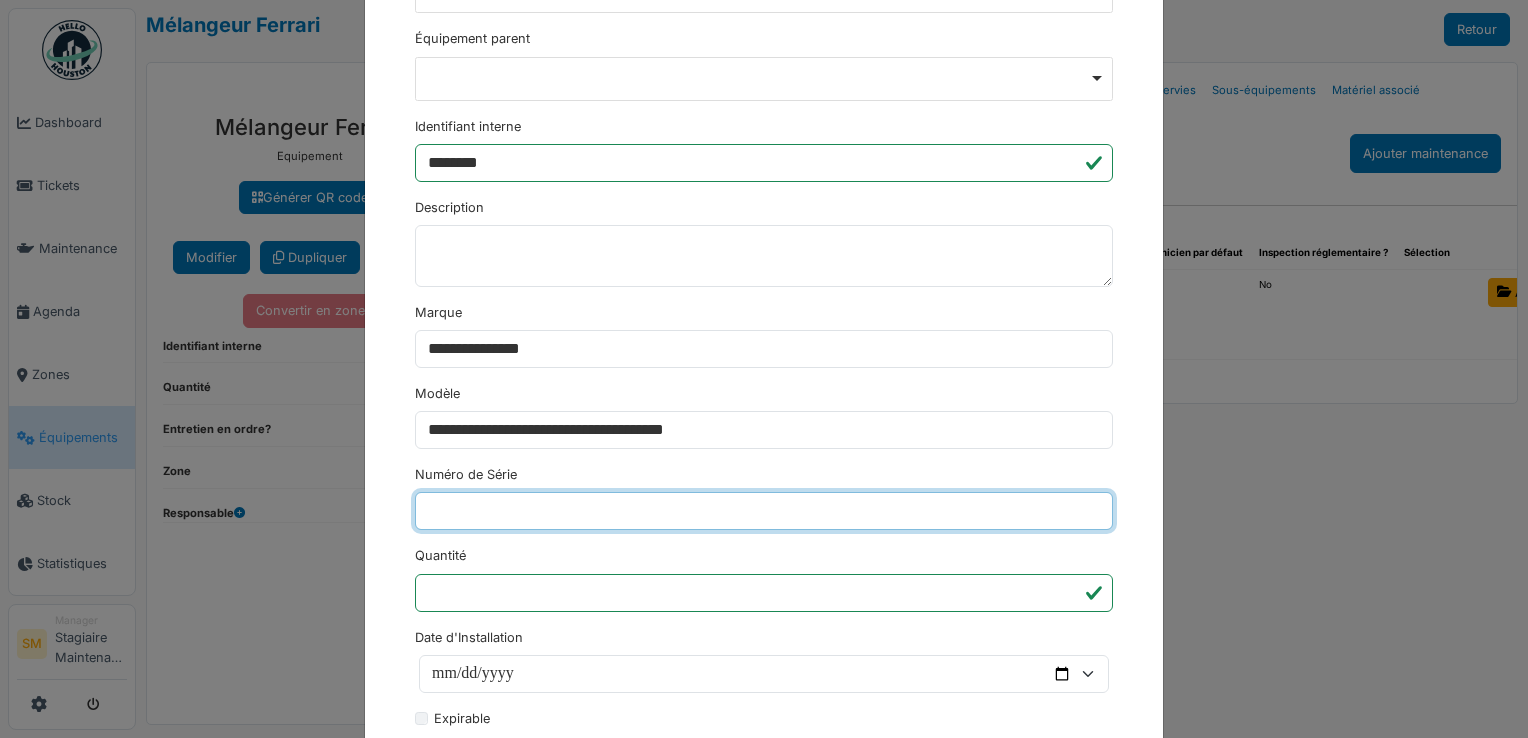 click on "Numéro de Série" at bounding box center [764, 511] 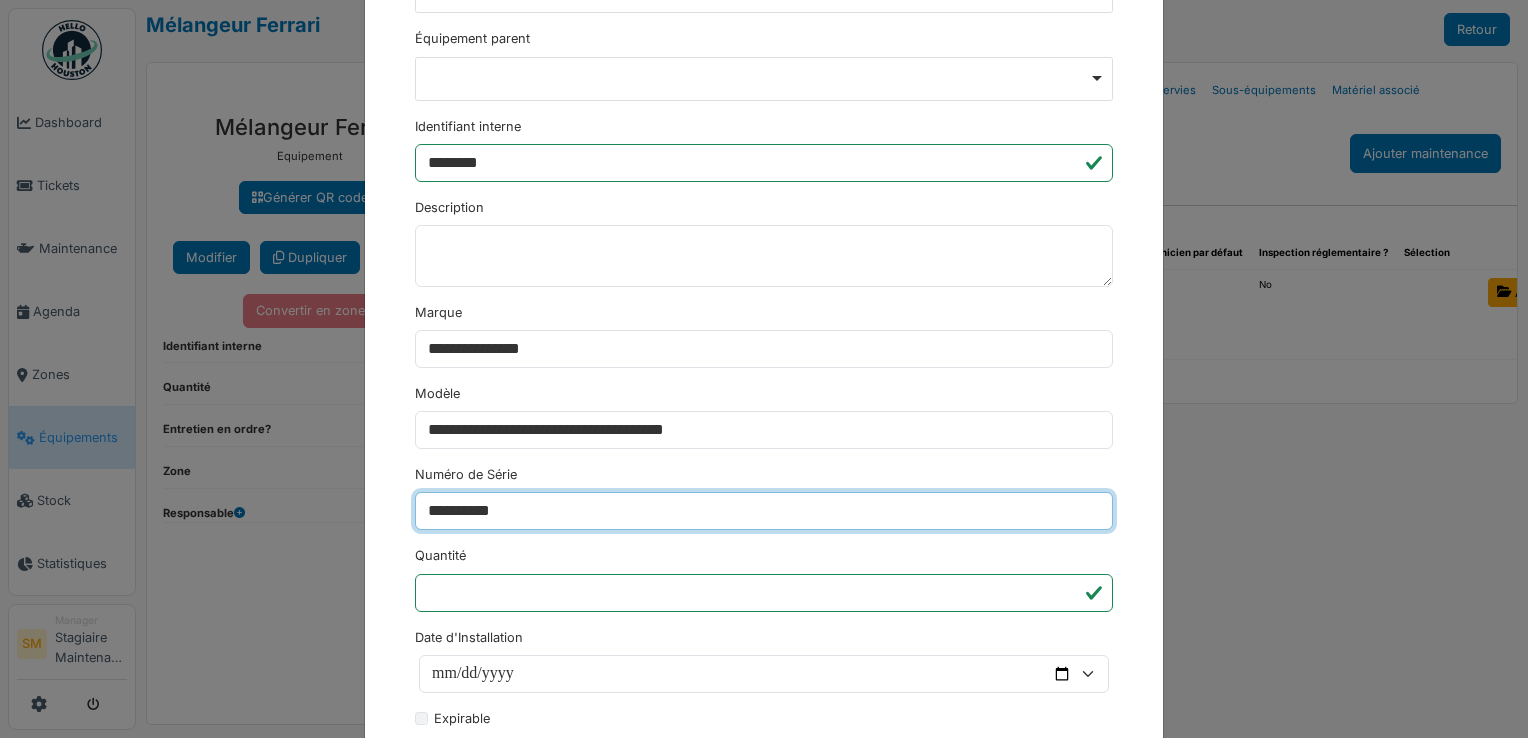 type on "**********" 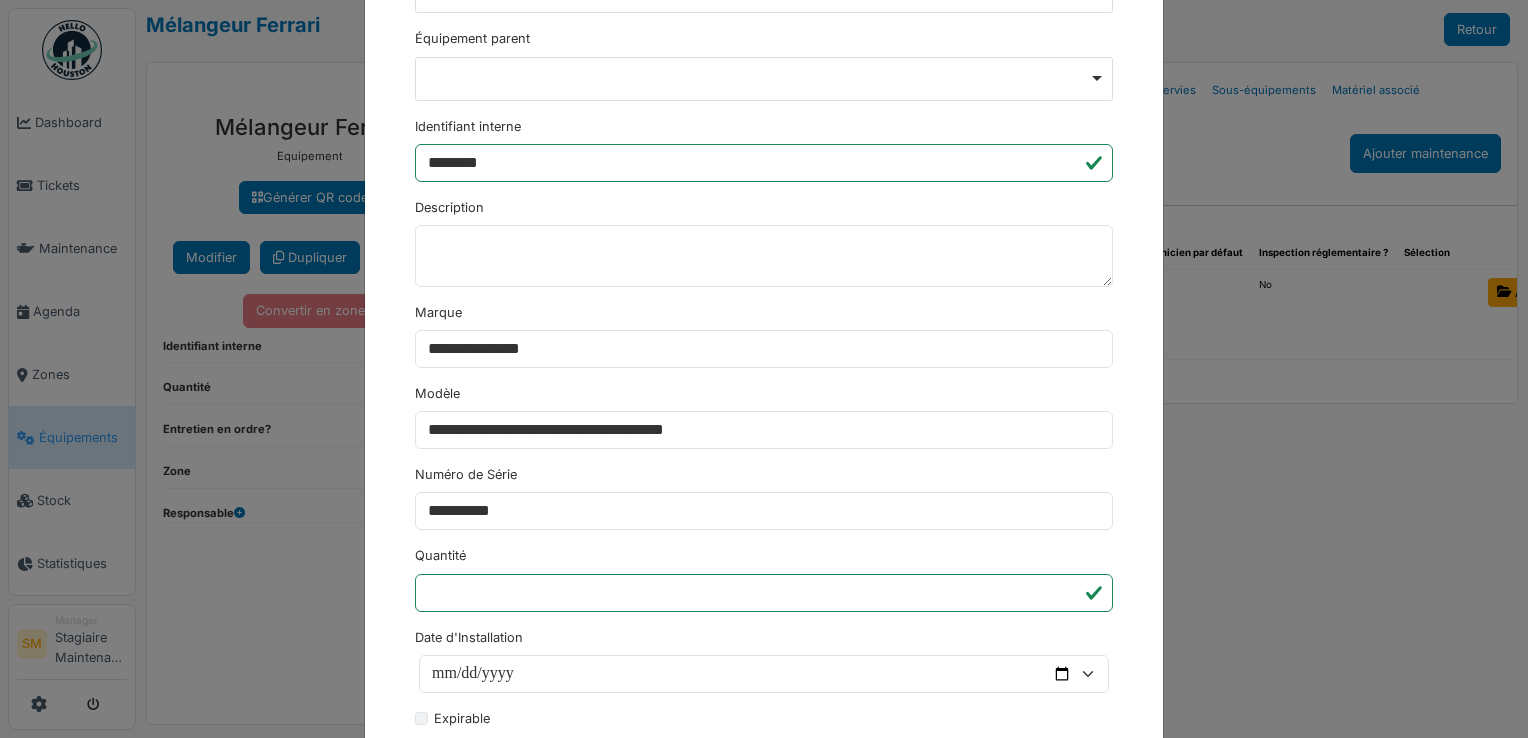 click on "**********" at bounding box center [764, 492] 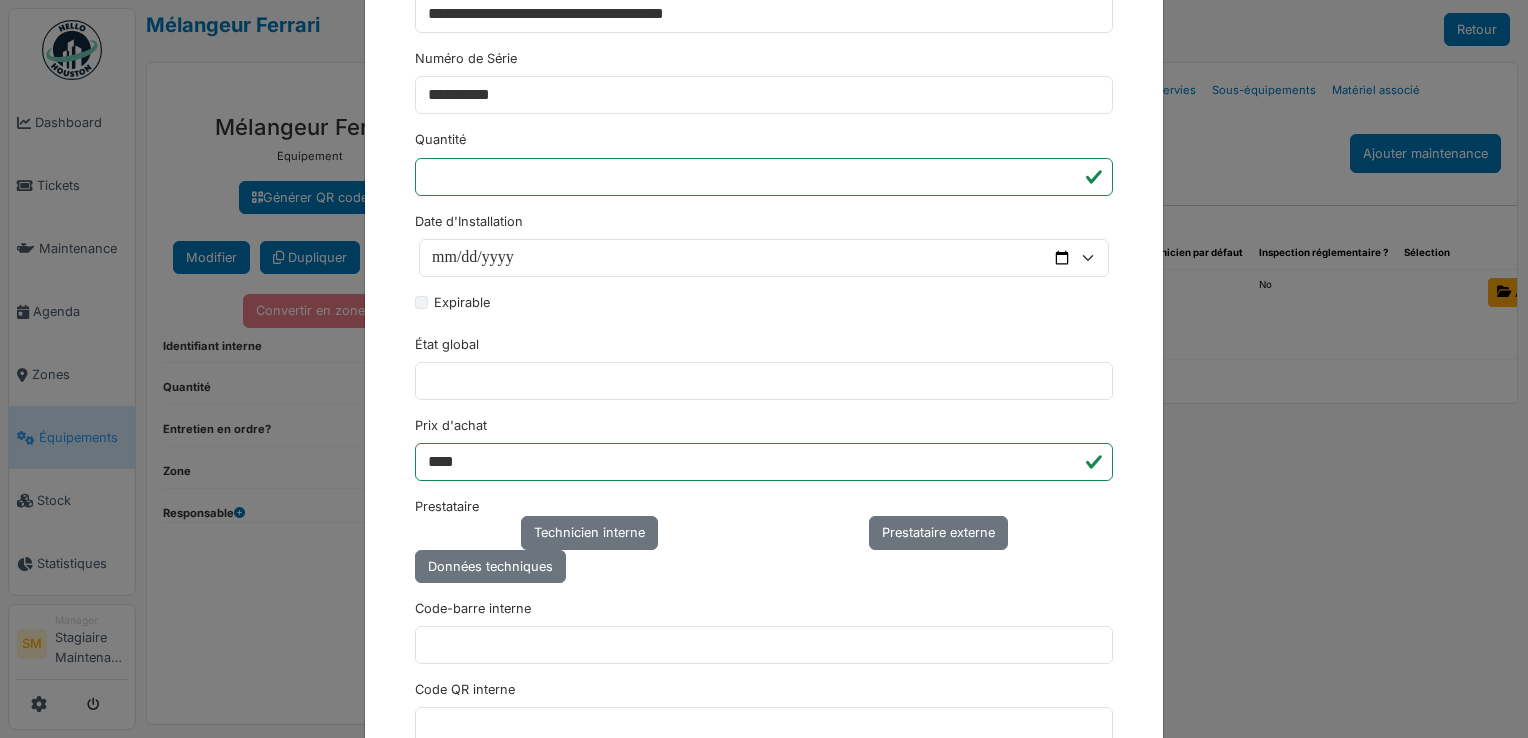 scroll, scrollTop: 896, scrollLeft: 0, axis: vertical 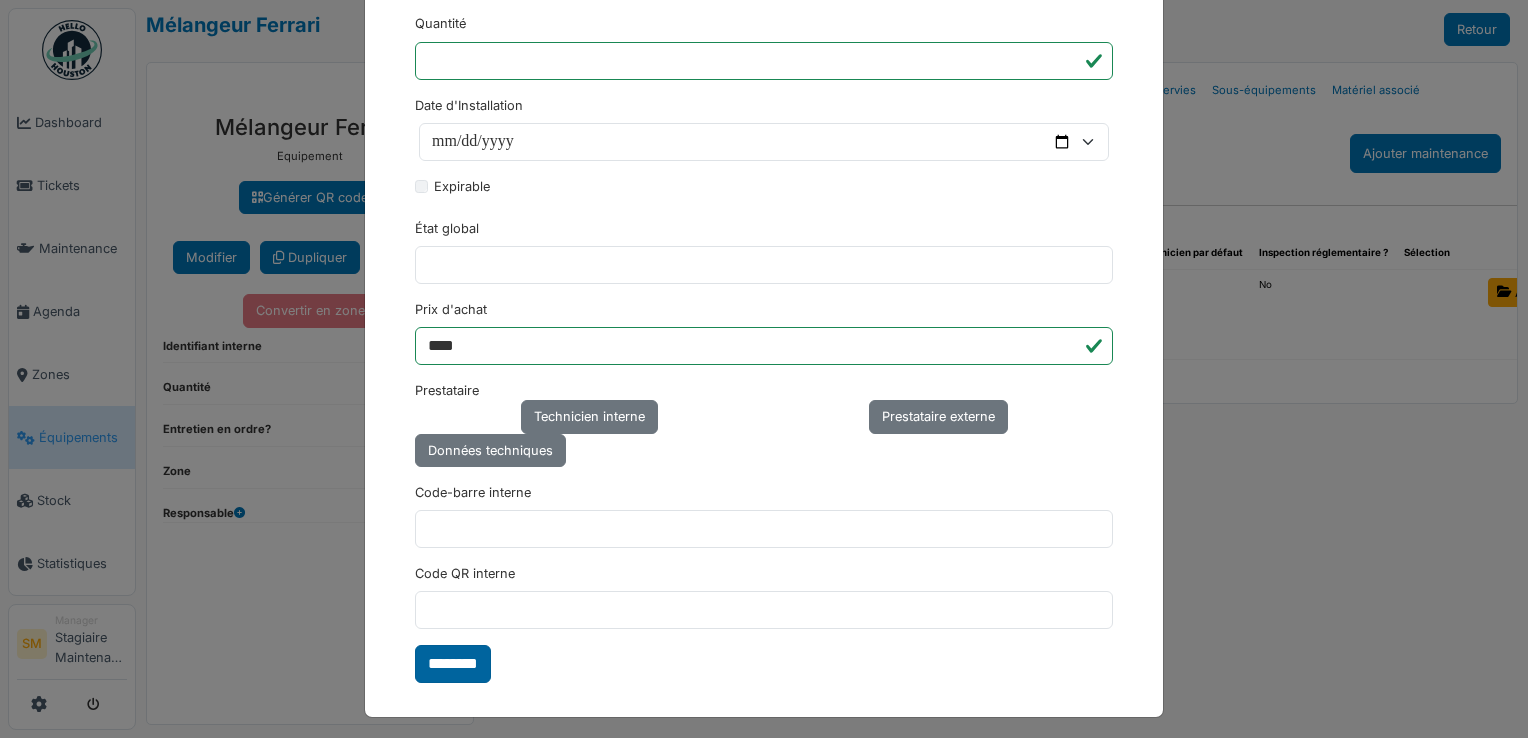 click on "********" at bounding box center [453, 664] 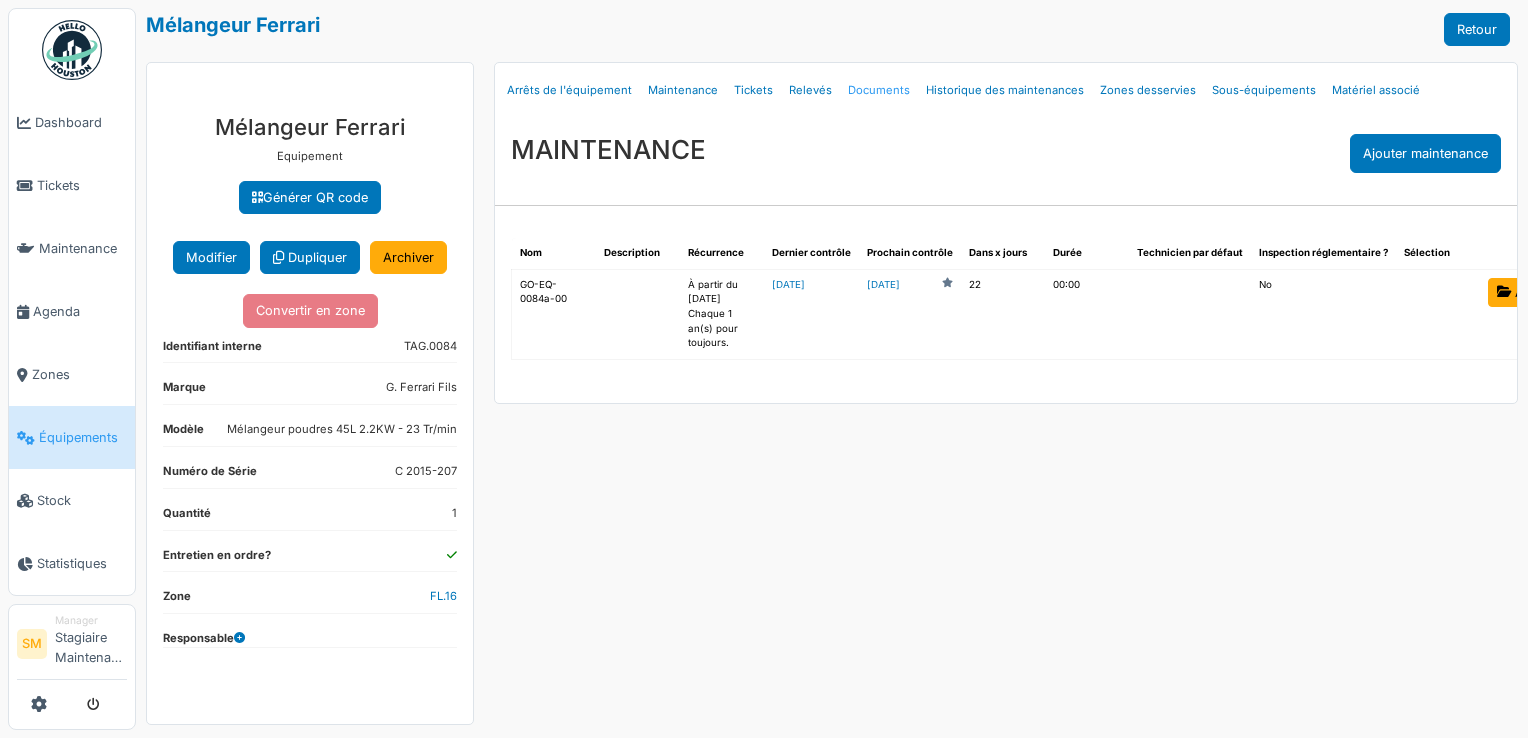 click on "Documents" at bounding box center (879, 90) 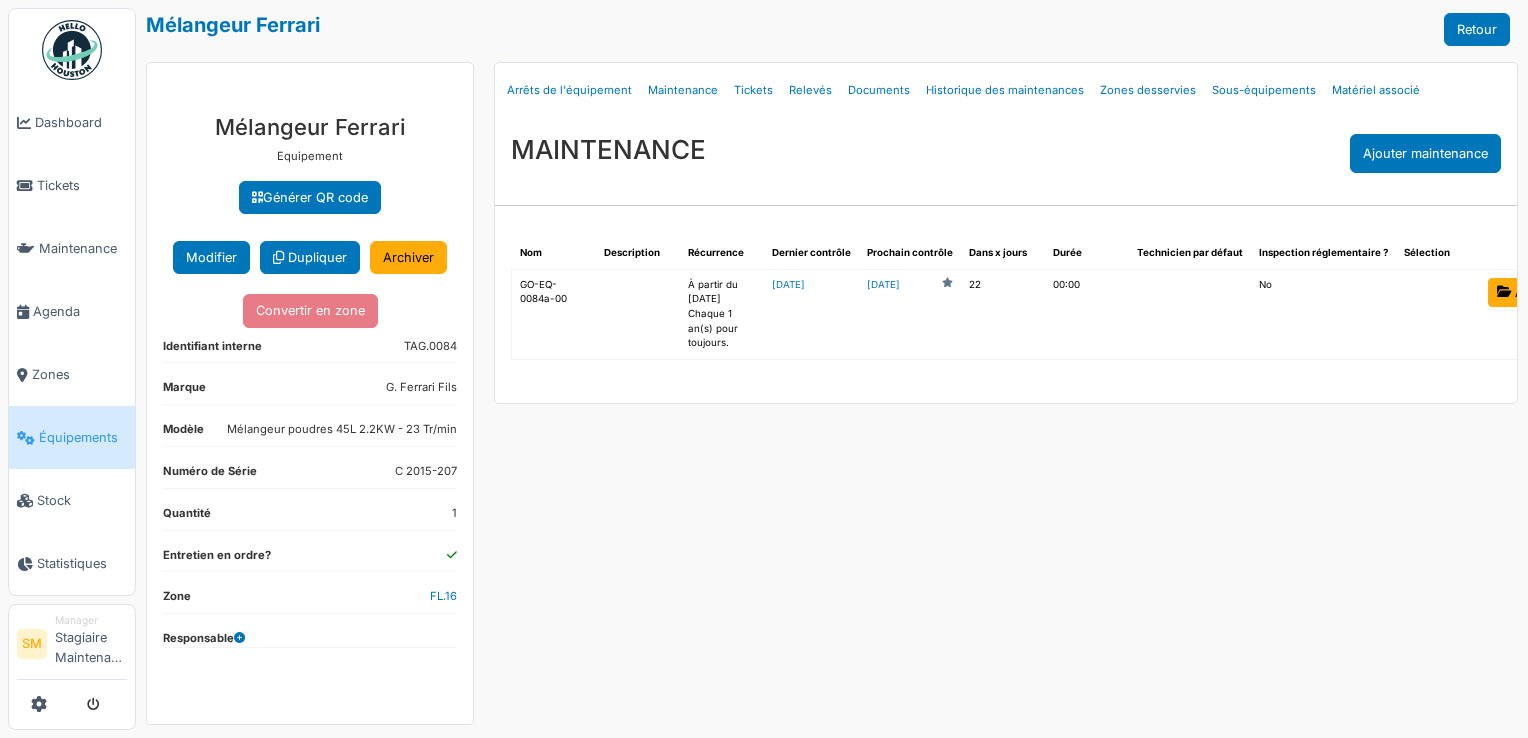 select on "***" 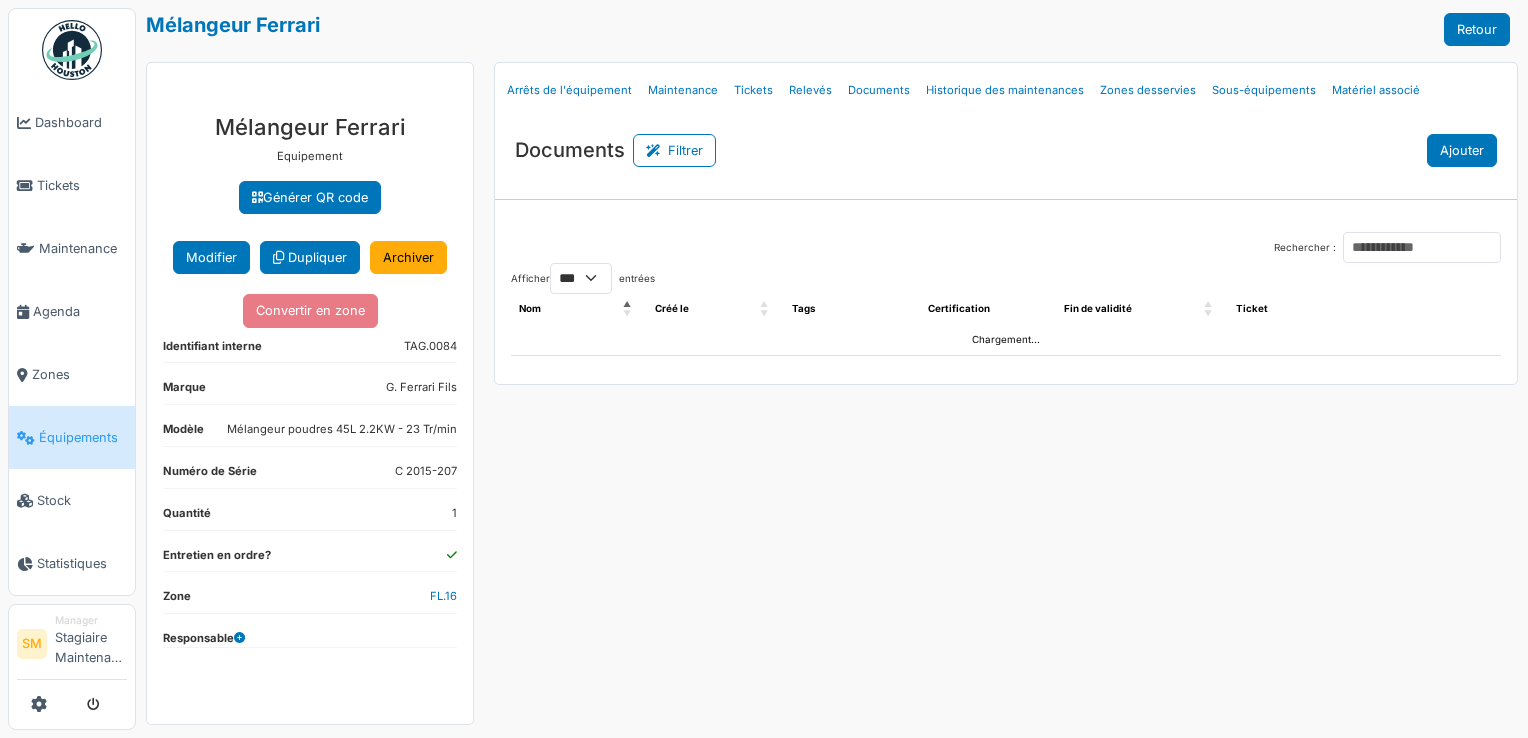 click on "Ajouter" at bounding box center (1462, 150) 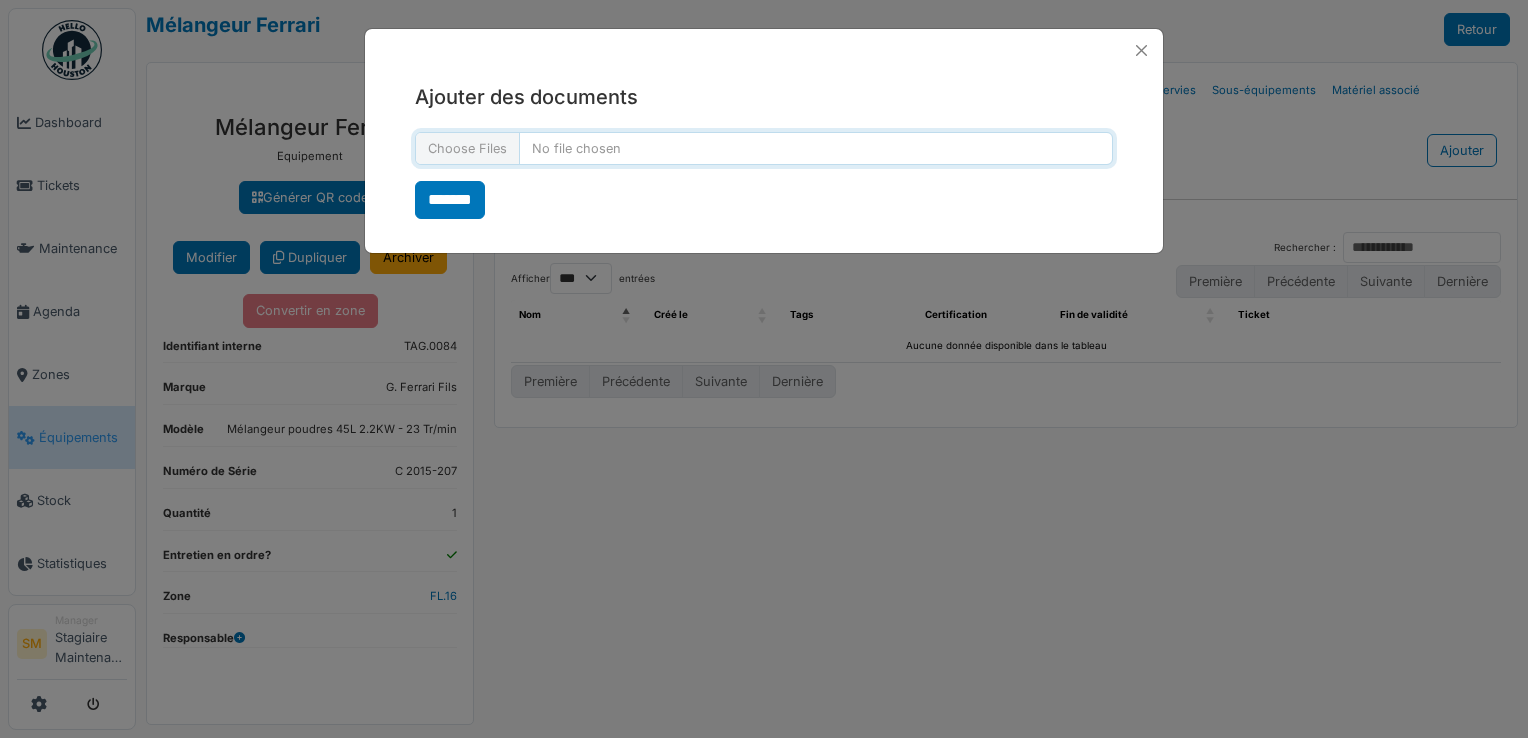 click at bounding box center (764, 148) 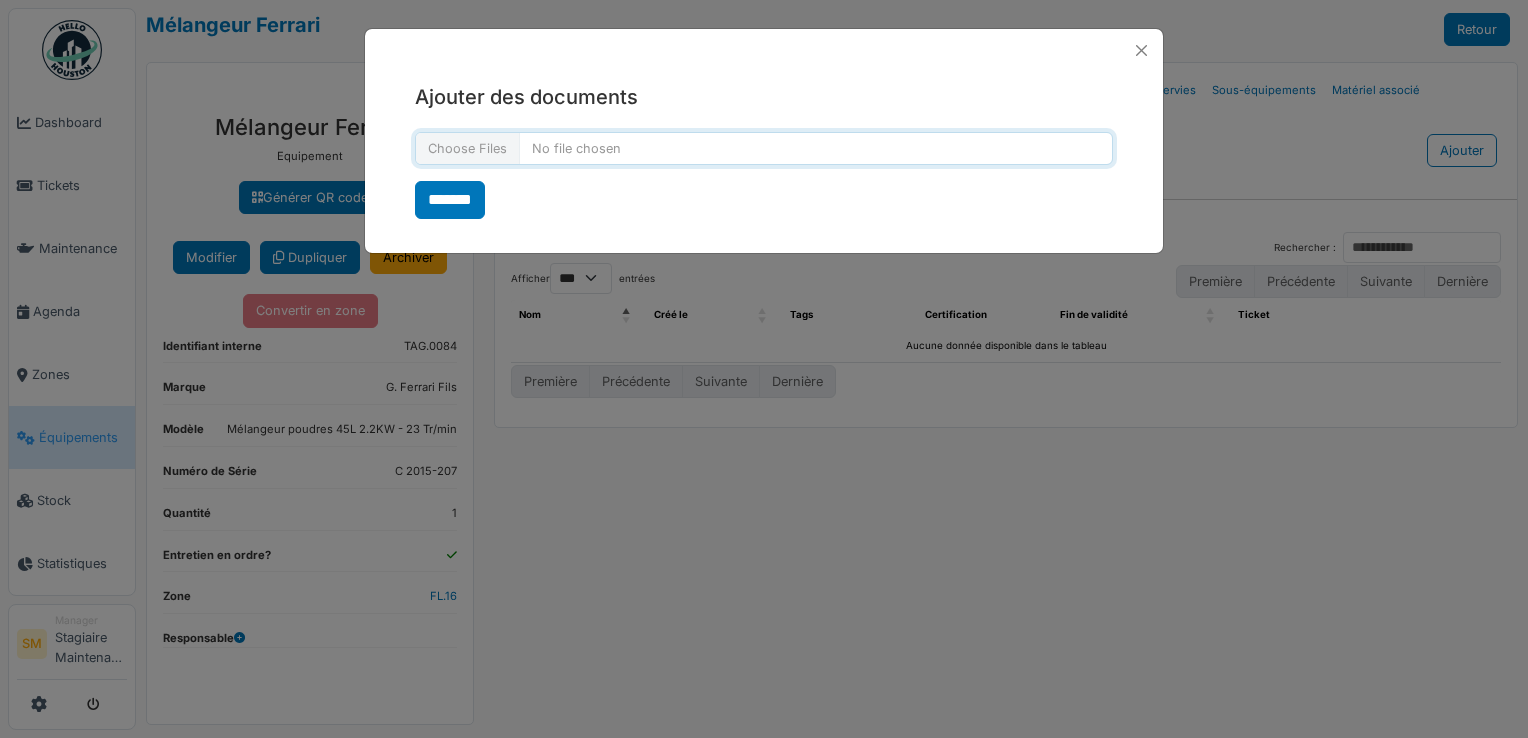 type on "**********" 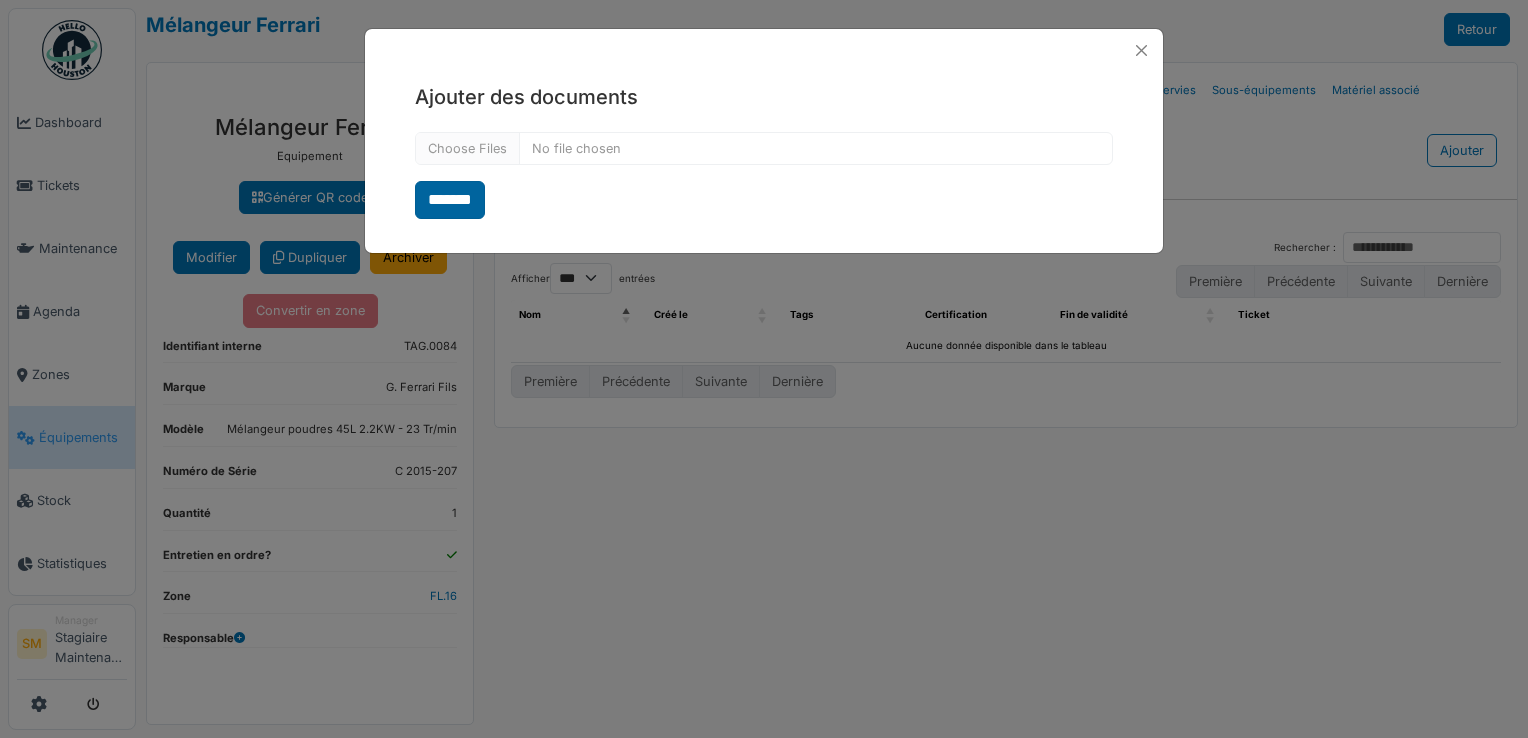 click on "*******" at bounding box center (450, 200) 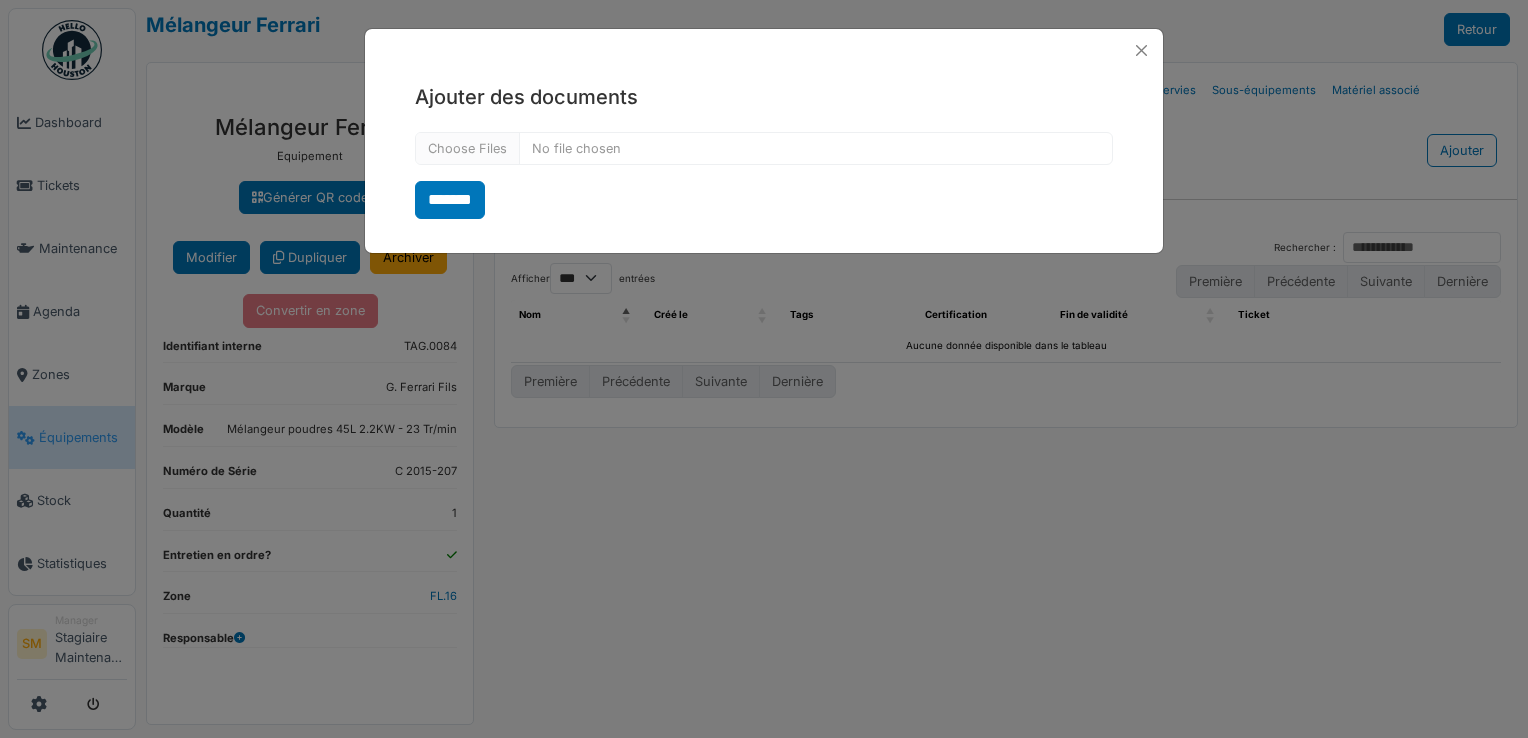 select on "***" 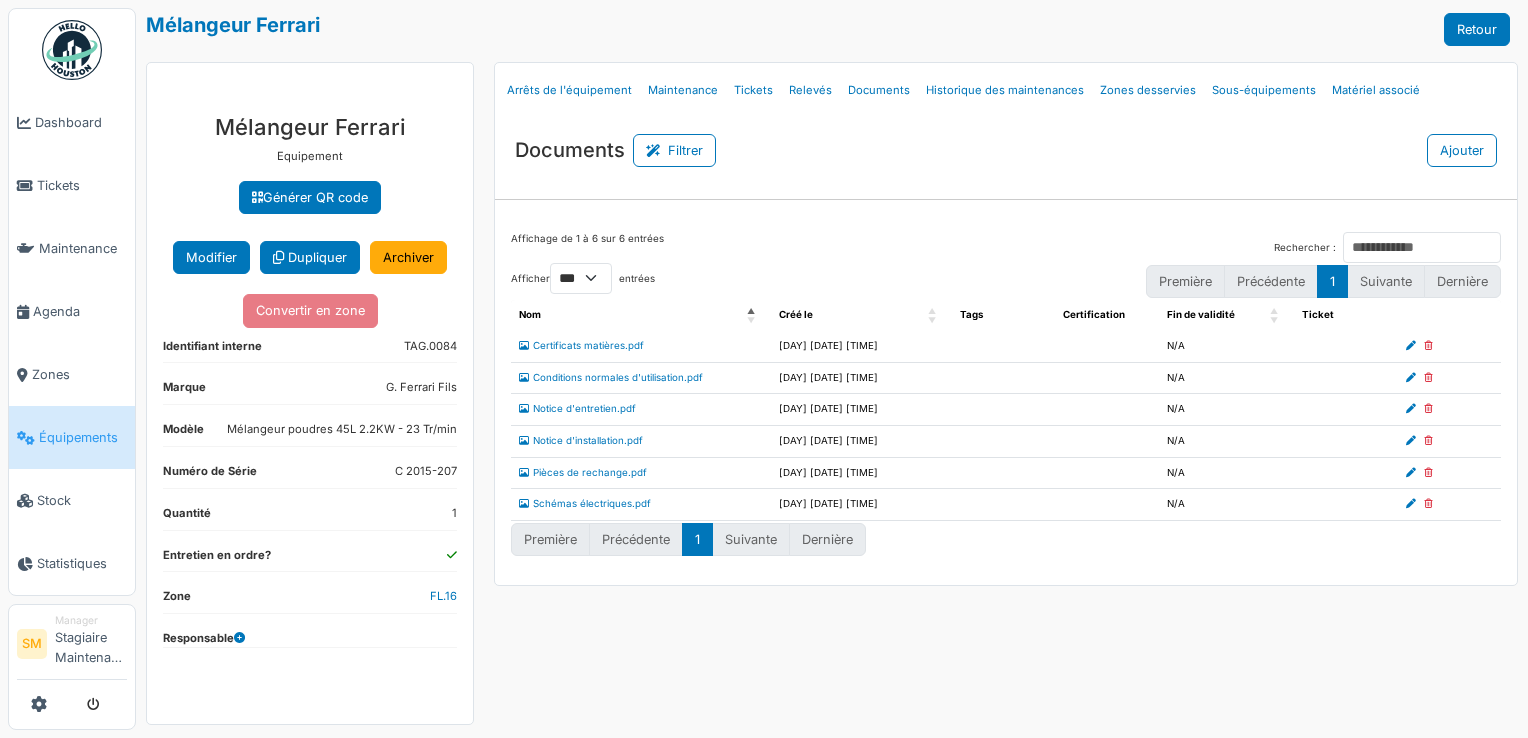 click on "Menu
Détails
Arrêts de l'équipement
Maintenance
Tickets
Relevés
Documents
Historique des maintenances
Zones desservies
Sous-équipements" at bounding box center [1006, 393] 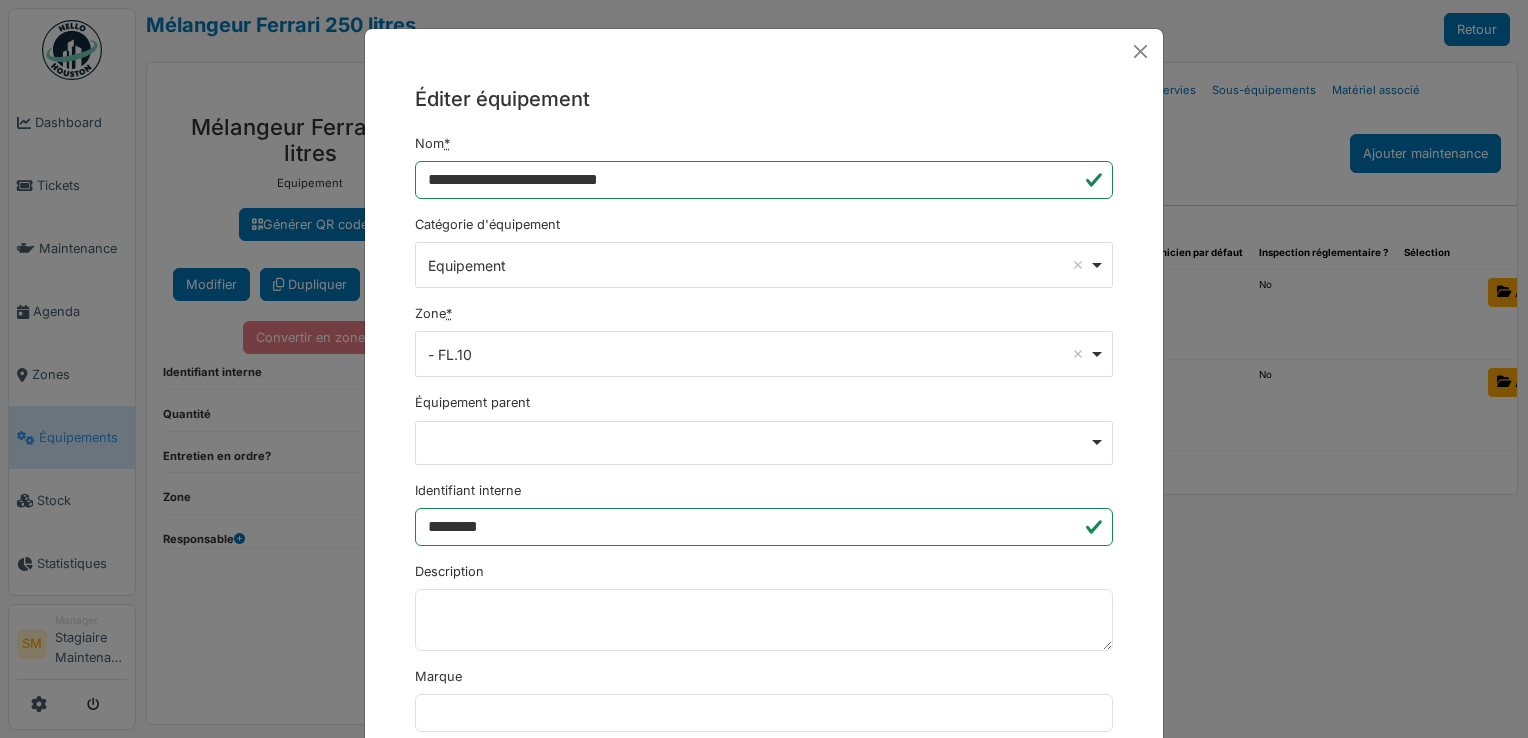 scroll, scrollTop: 0, scrollLeft: 0, axis: both 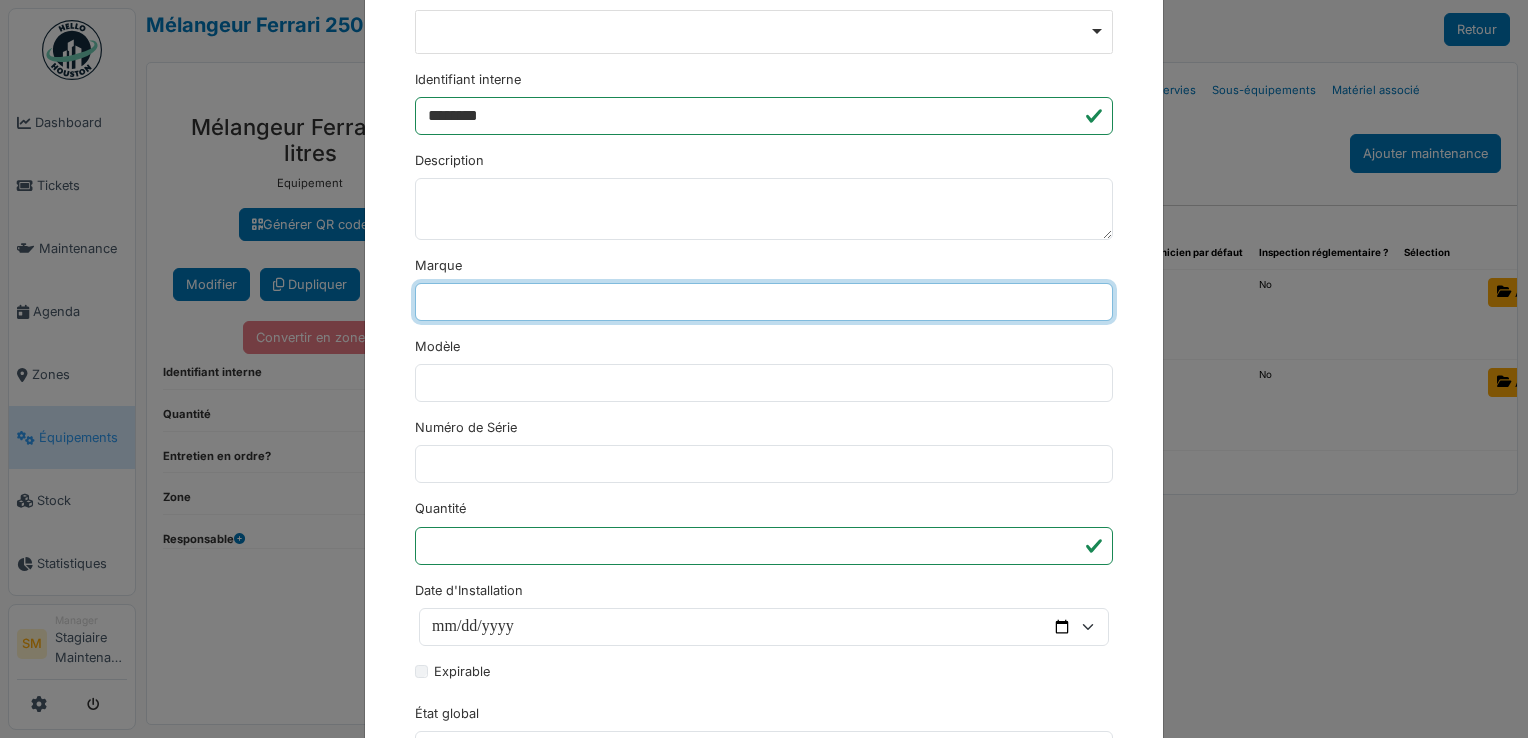 click on "Marque" at bounding box center [764, 302] 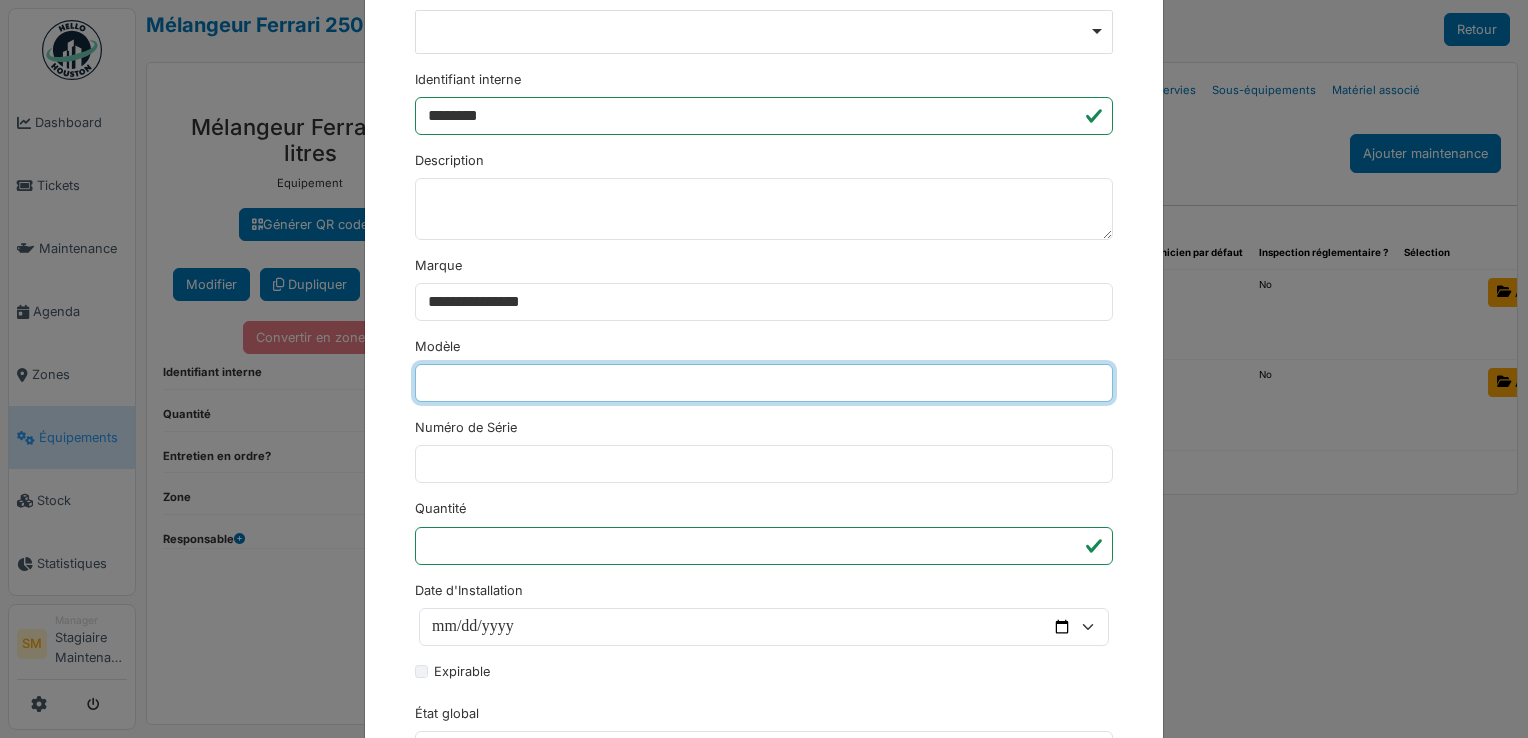 type on "**********" 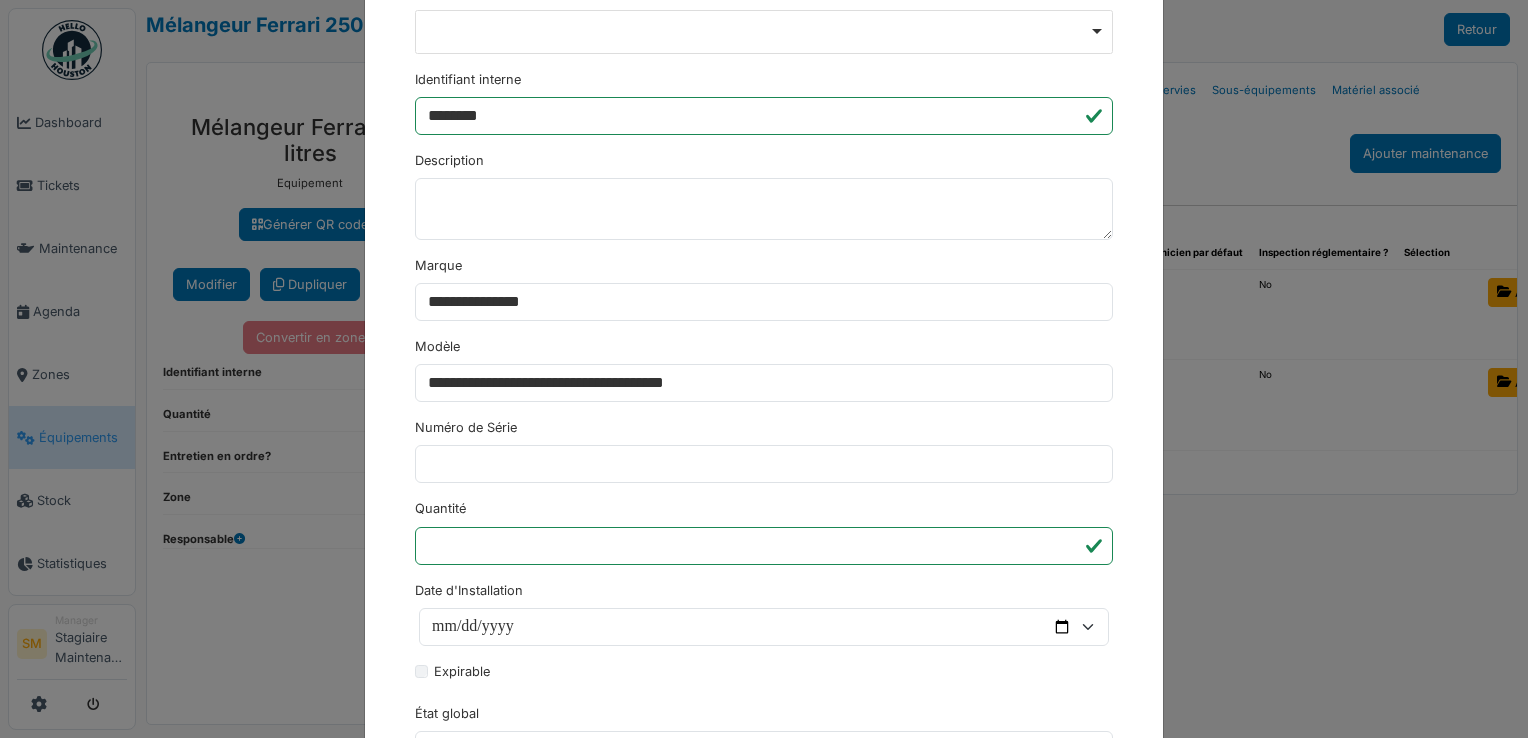 type on "**********" 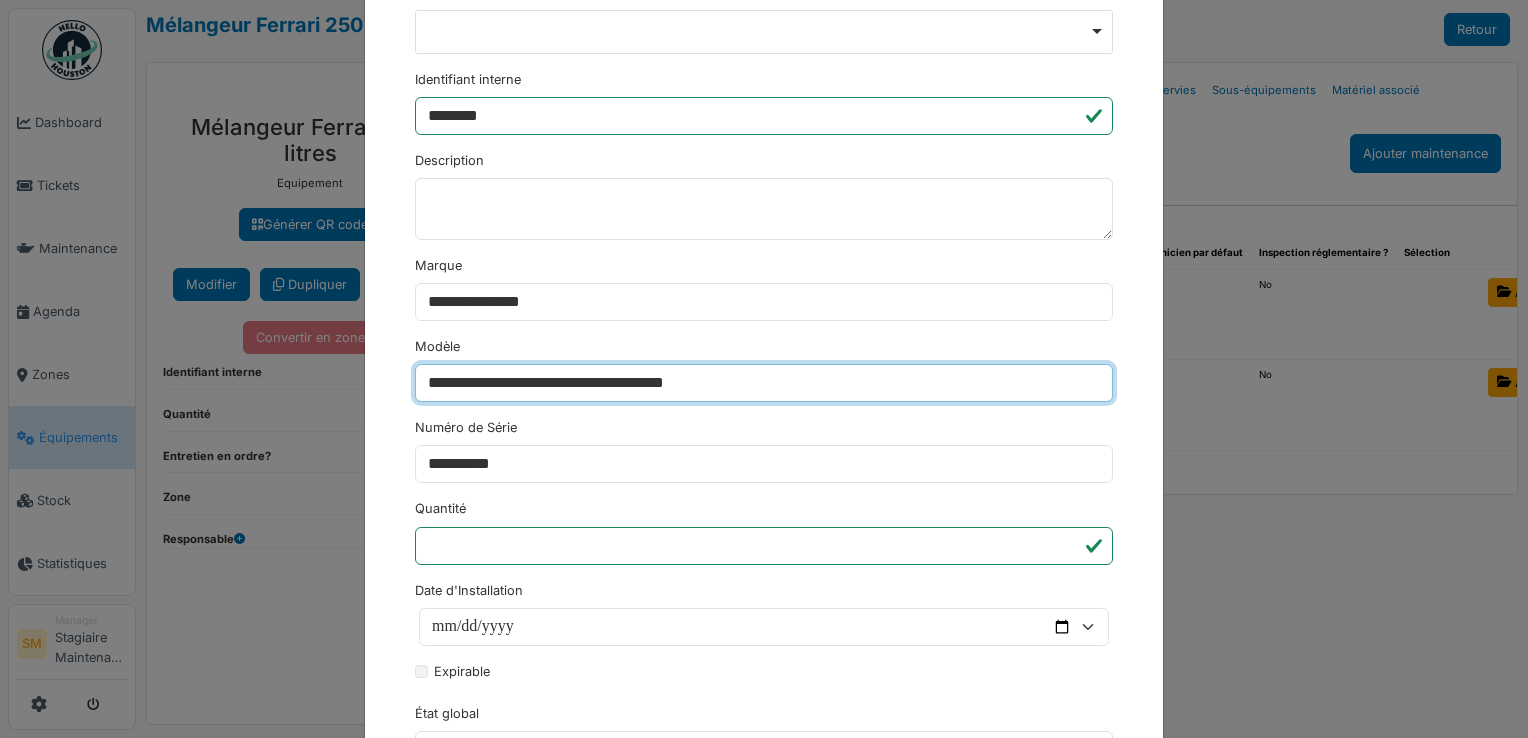 click on "**********" at bounding box center (764, 383) 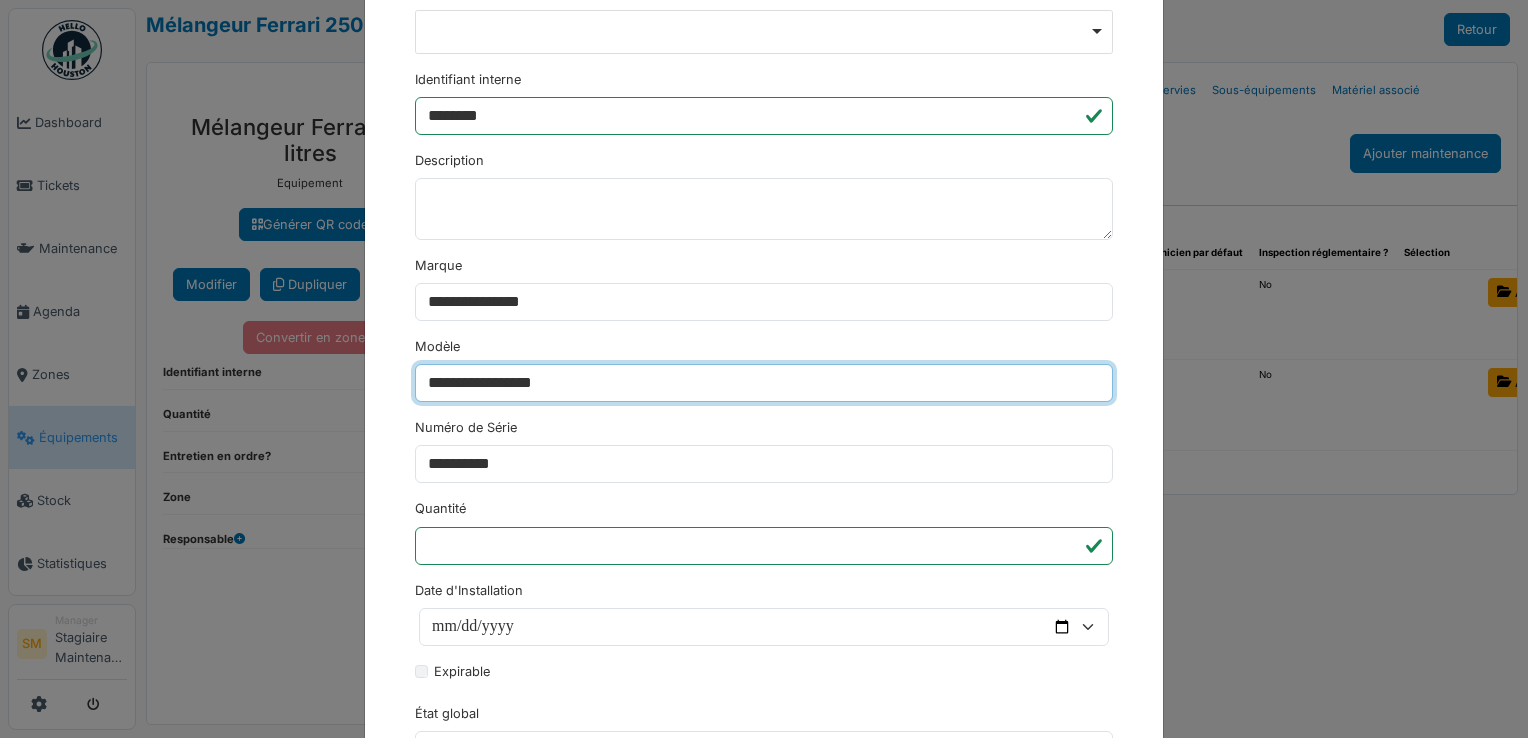type on "**********" 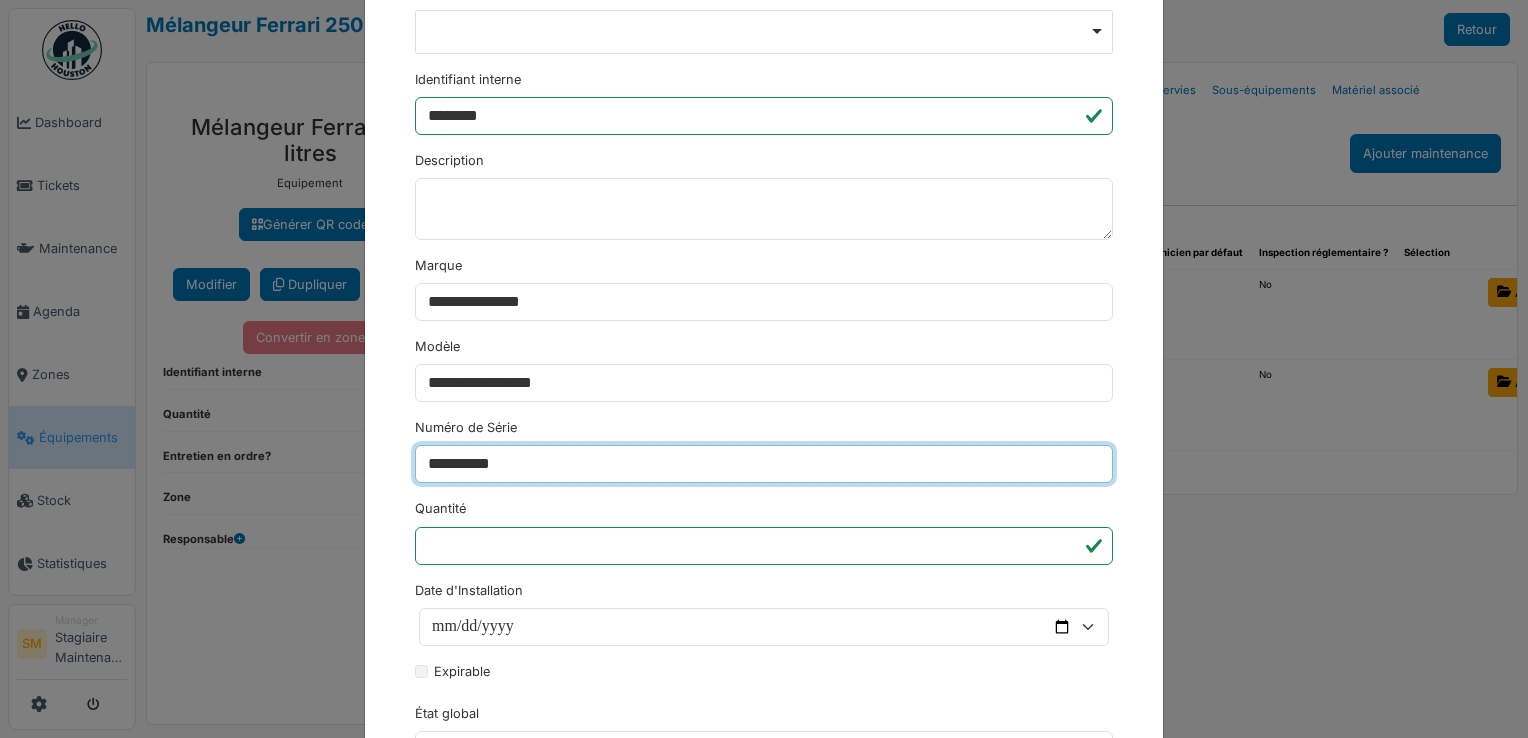click on "**********" at bounding box center [764, 464] 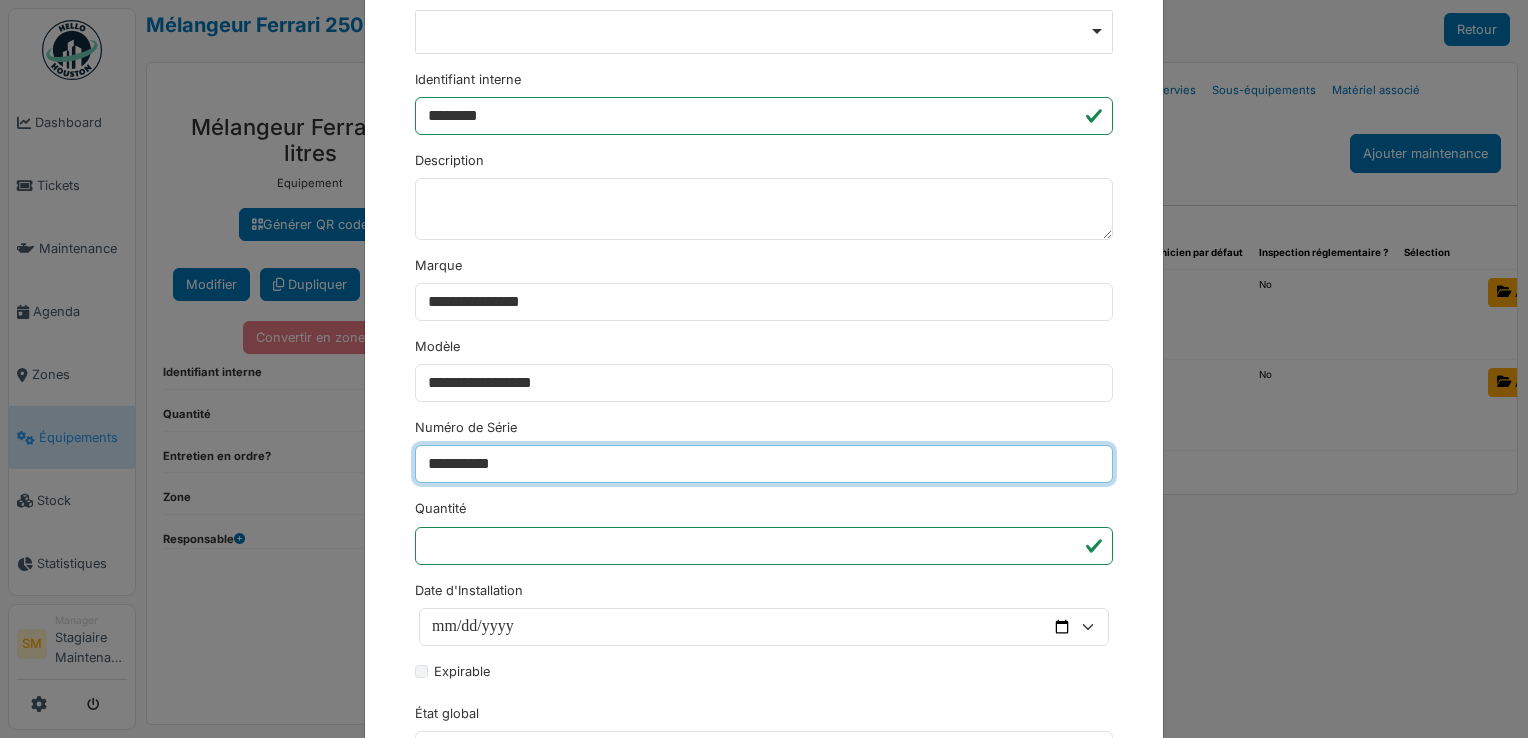 type on "**********" 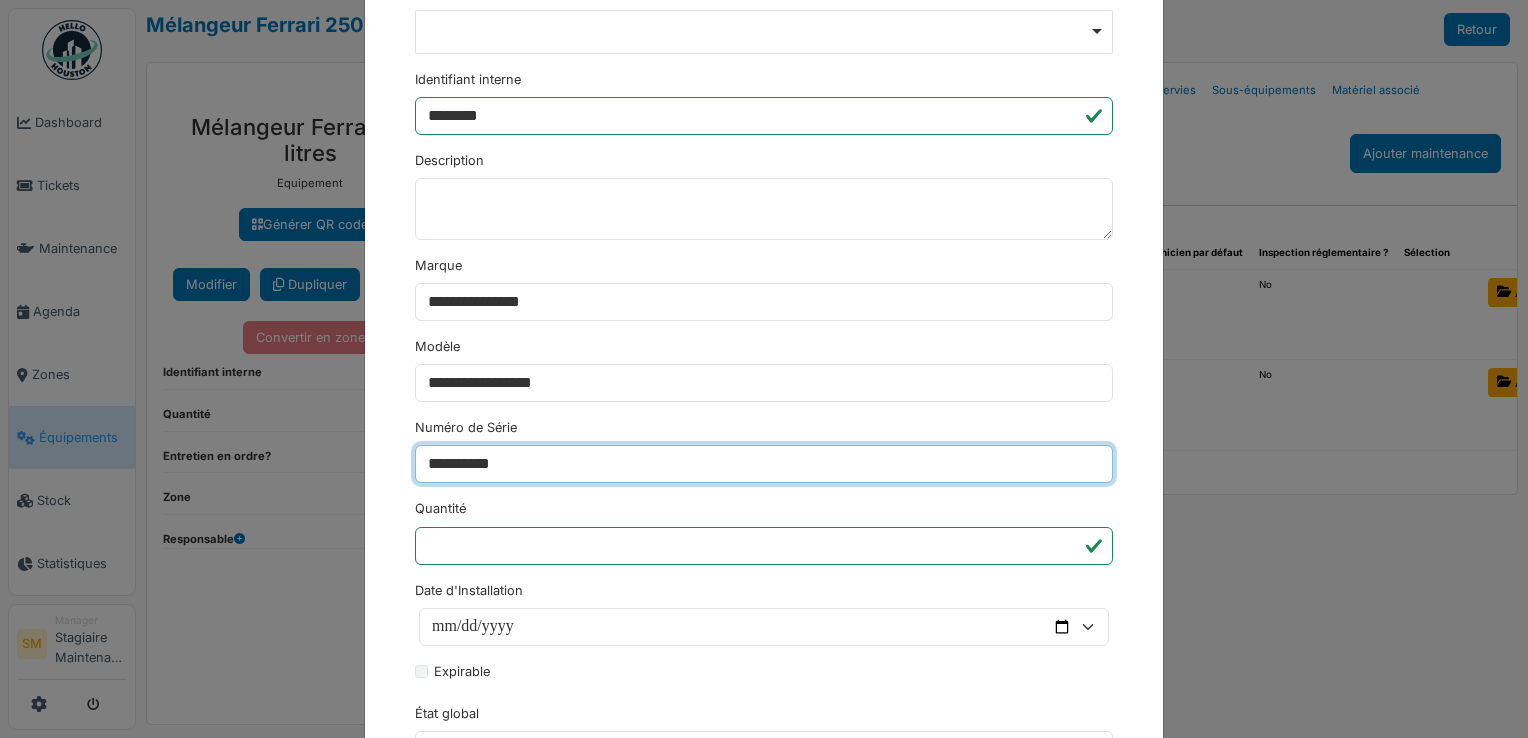 click on "********" at bounding box center [453, 1149] 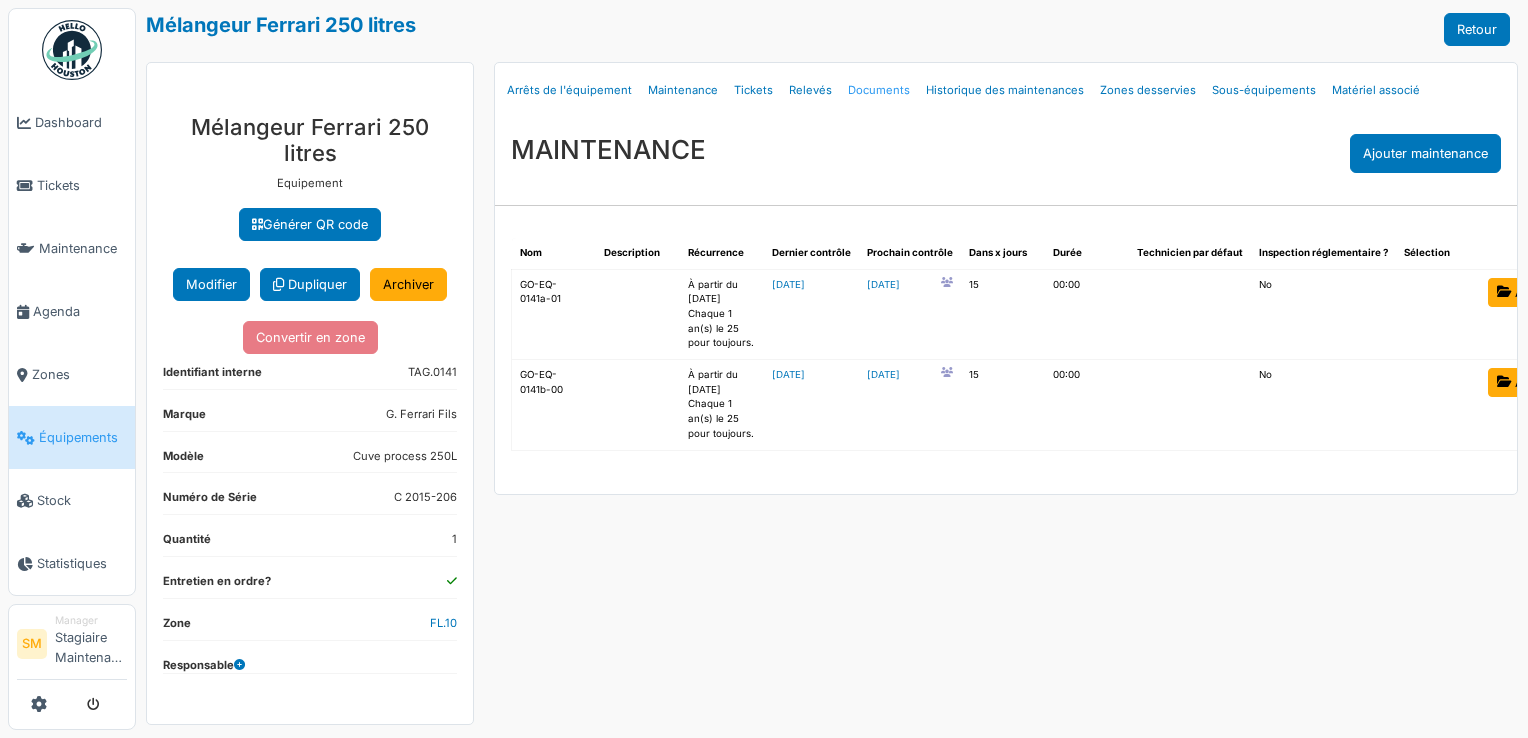 click on "Documents" at bounding box center [879, 90] 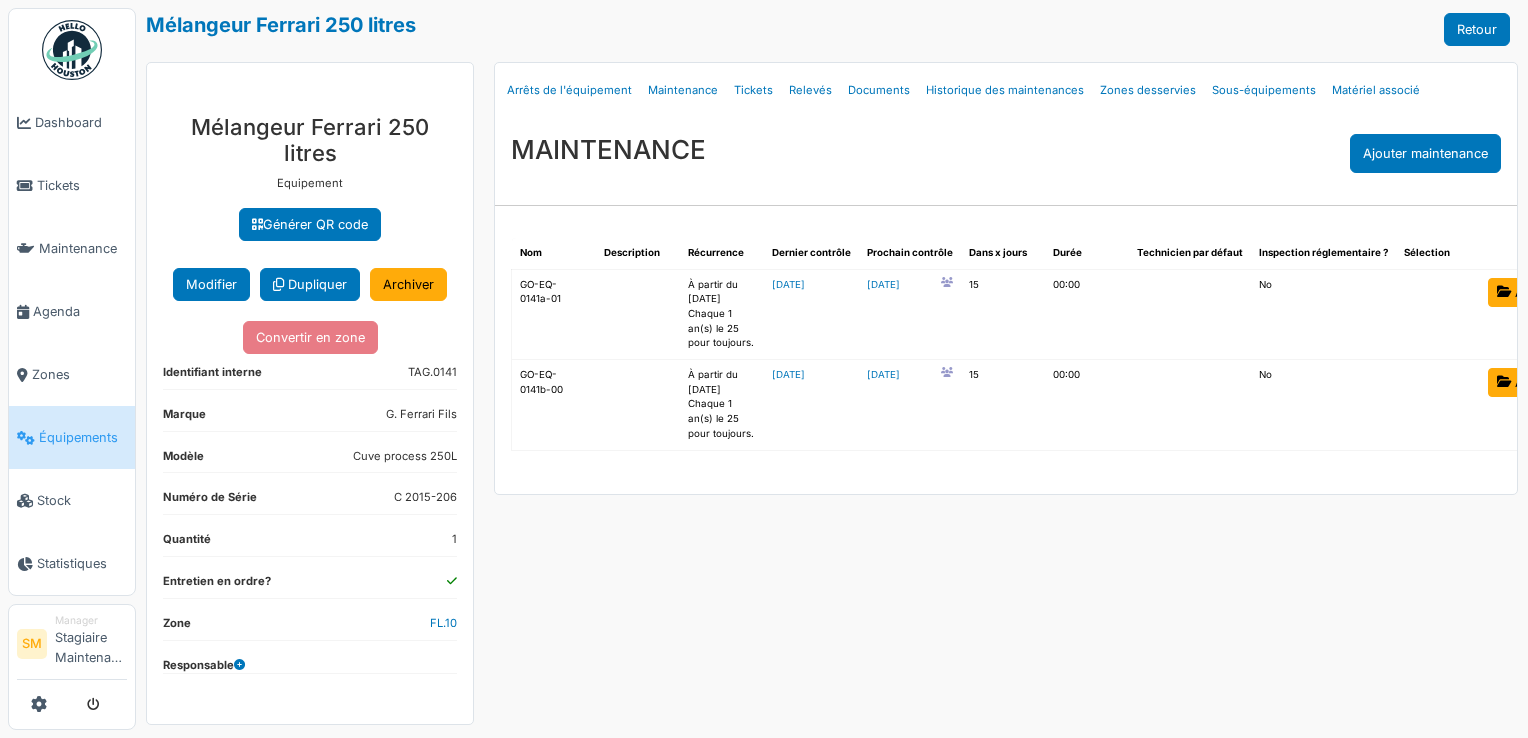 select on "***" 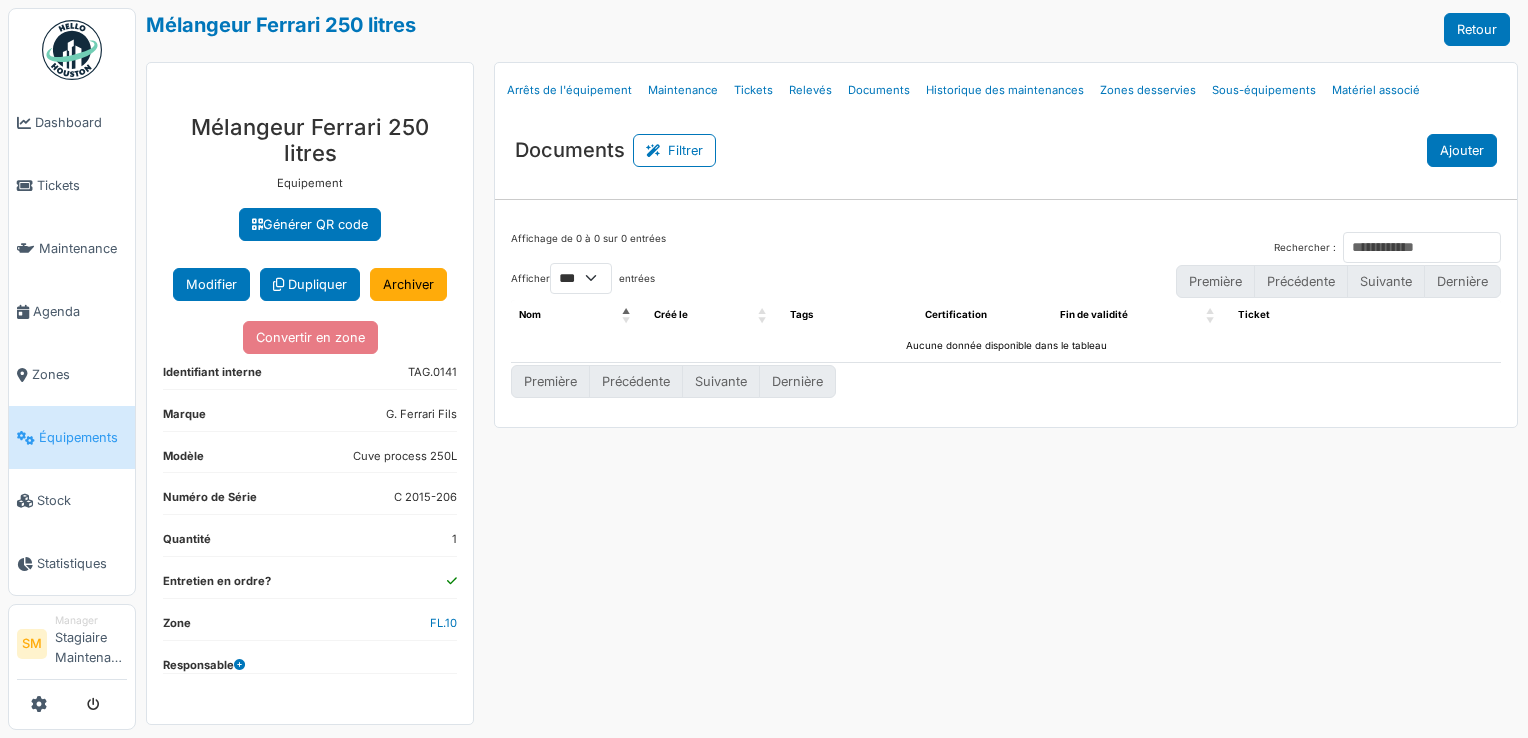 click on "Ajouter" at bounding box center [1462, 150] 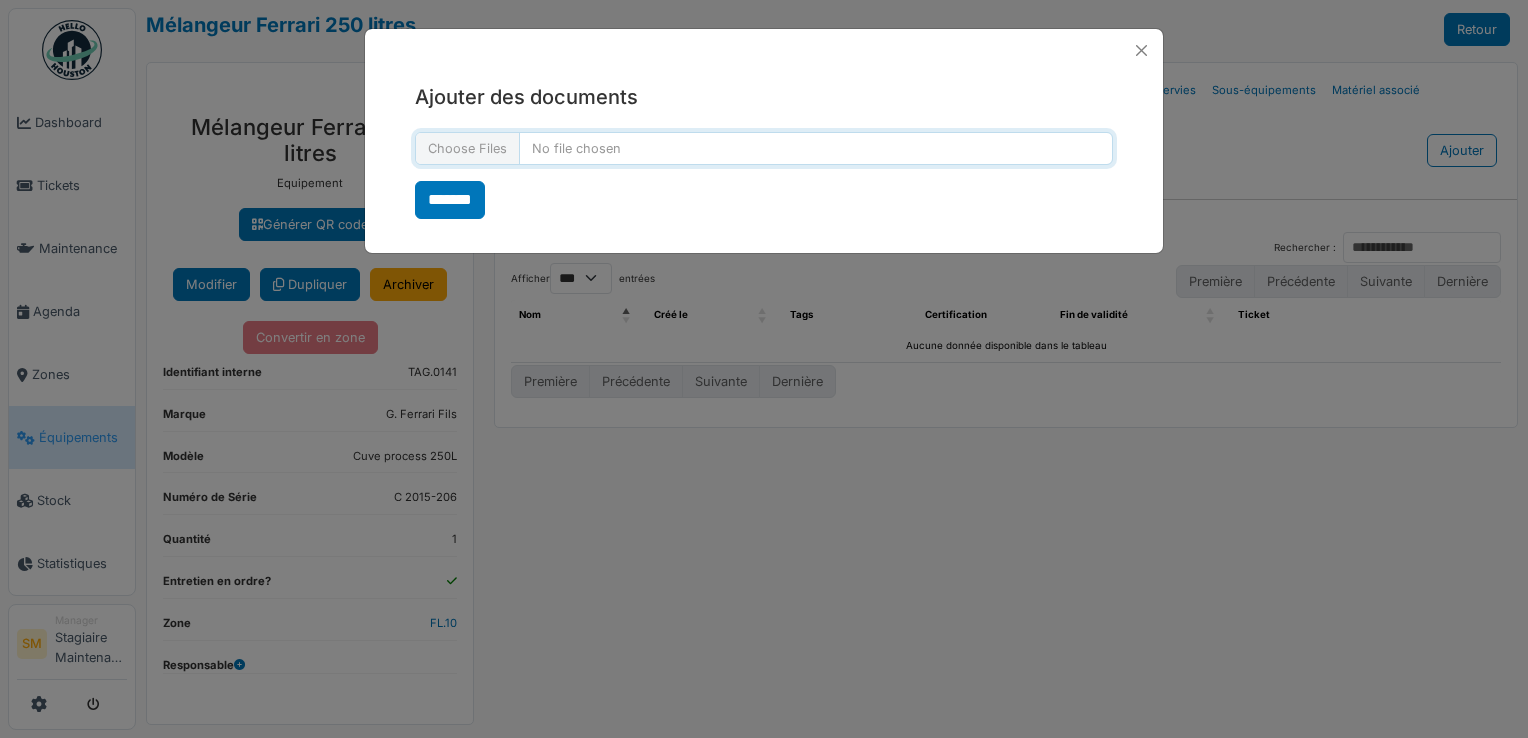 click at bounding box center (764, 148) 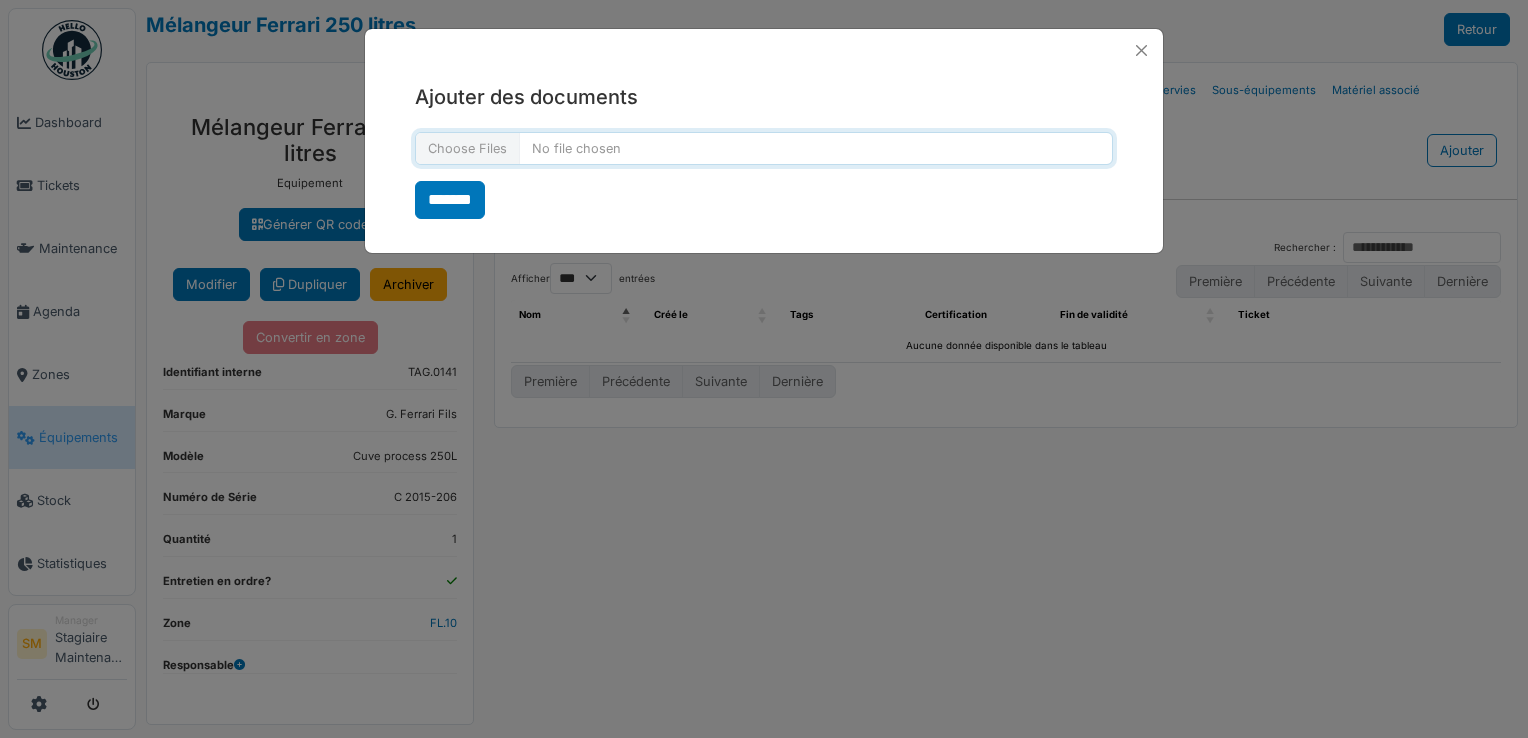type on "**********" 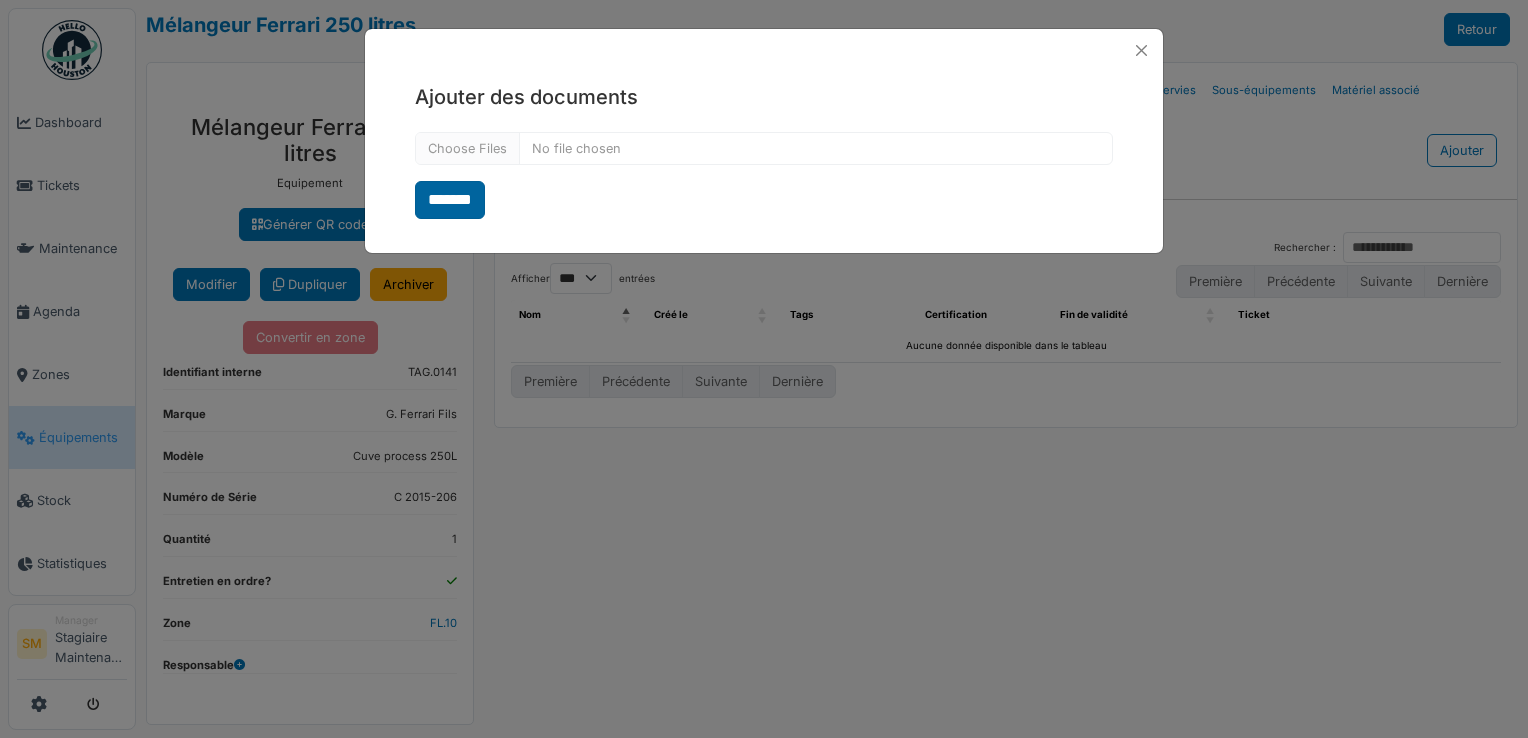 click on "*******" at bounding box center (450, 200) 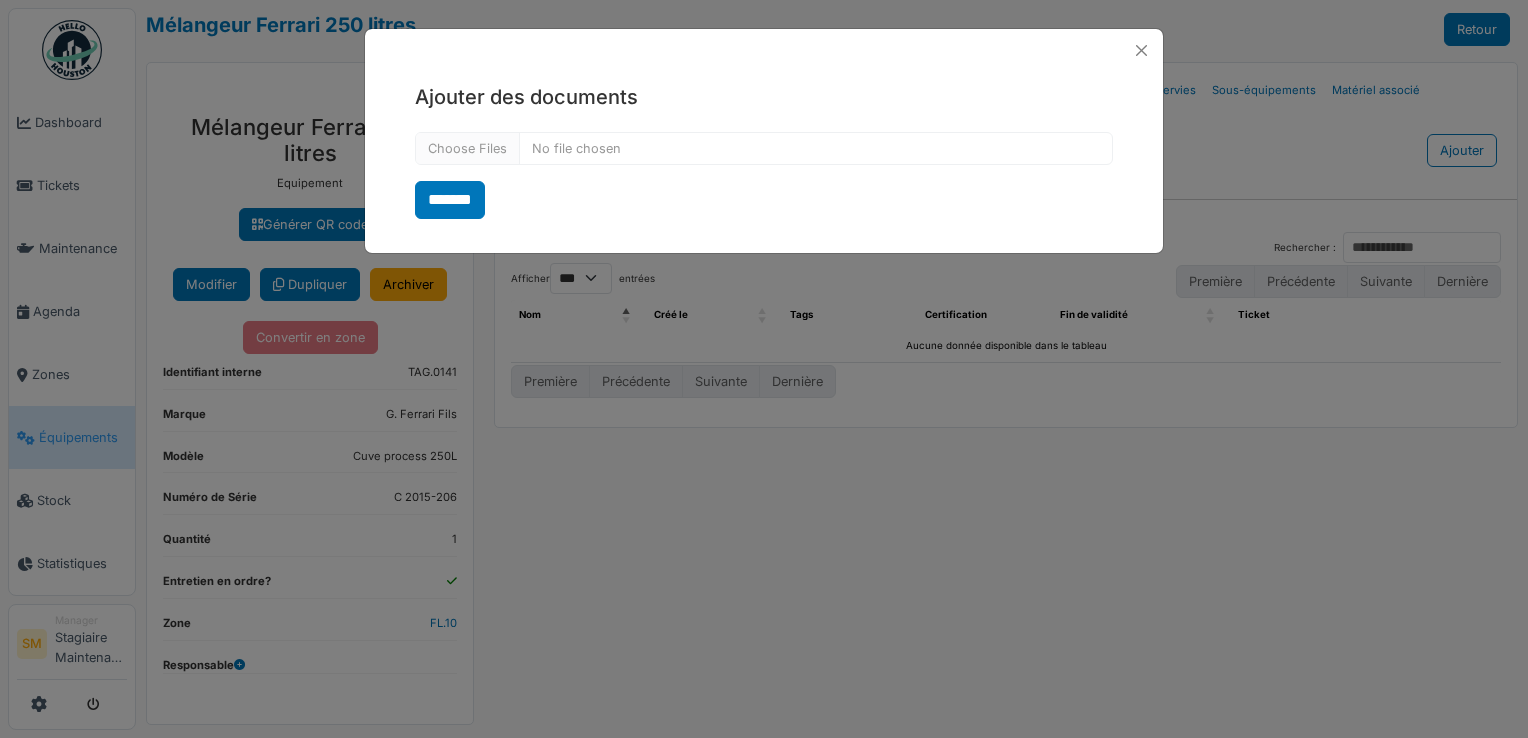 select on "***" 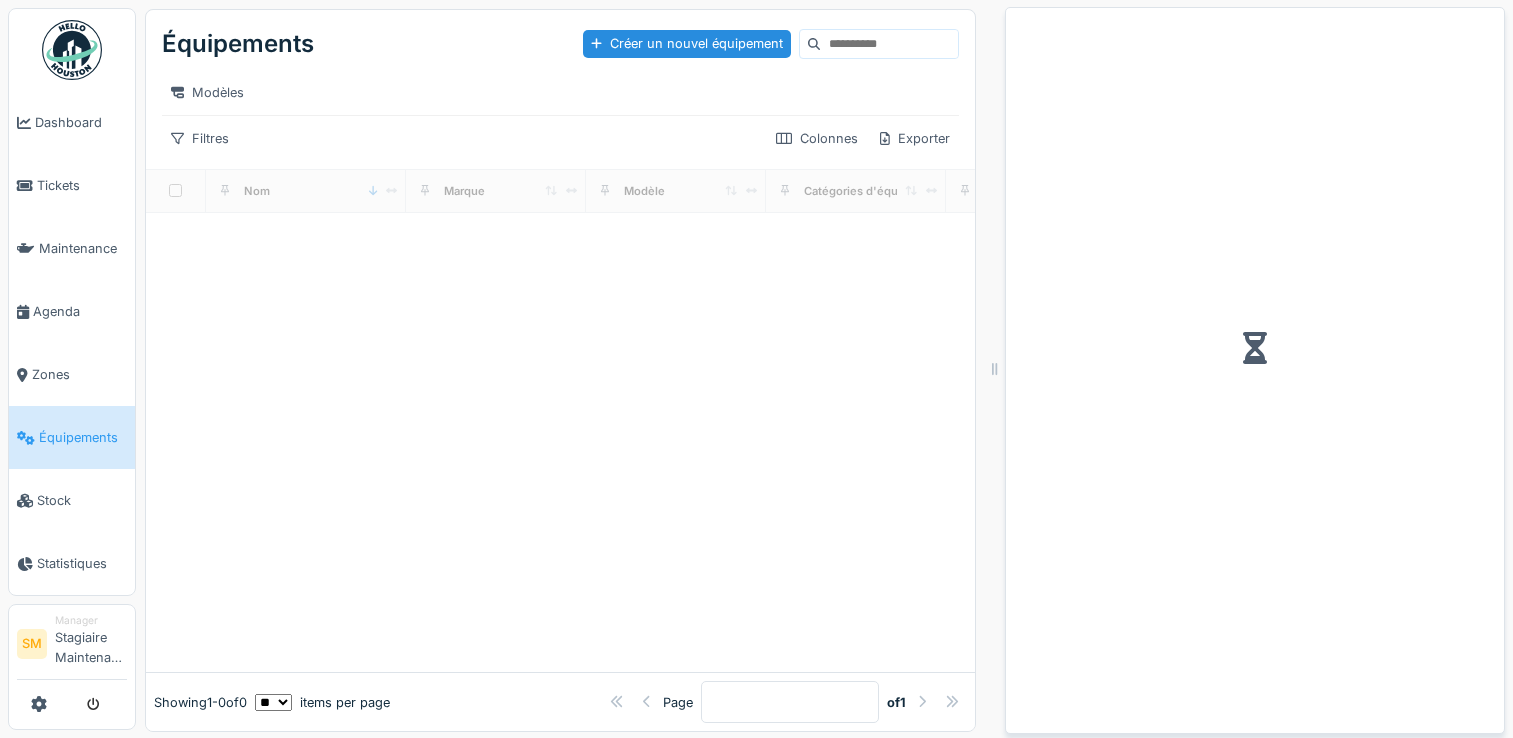 scroll, scrollTop: 18, scrollLeft: 0, axis: vertical 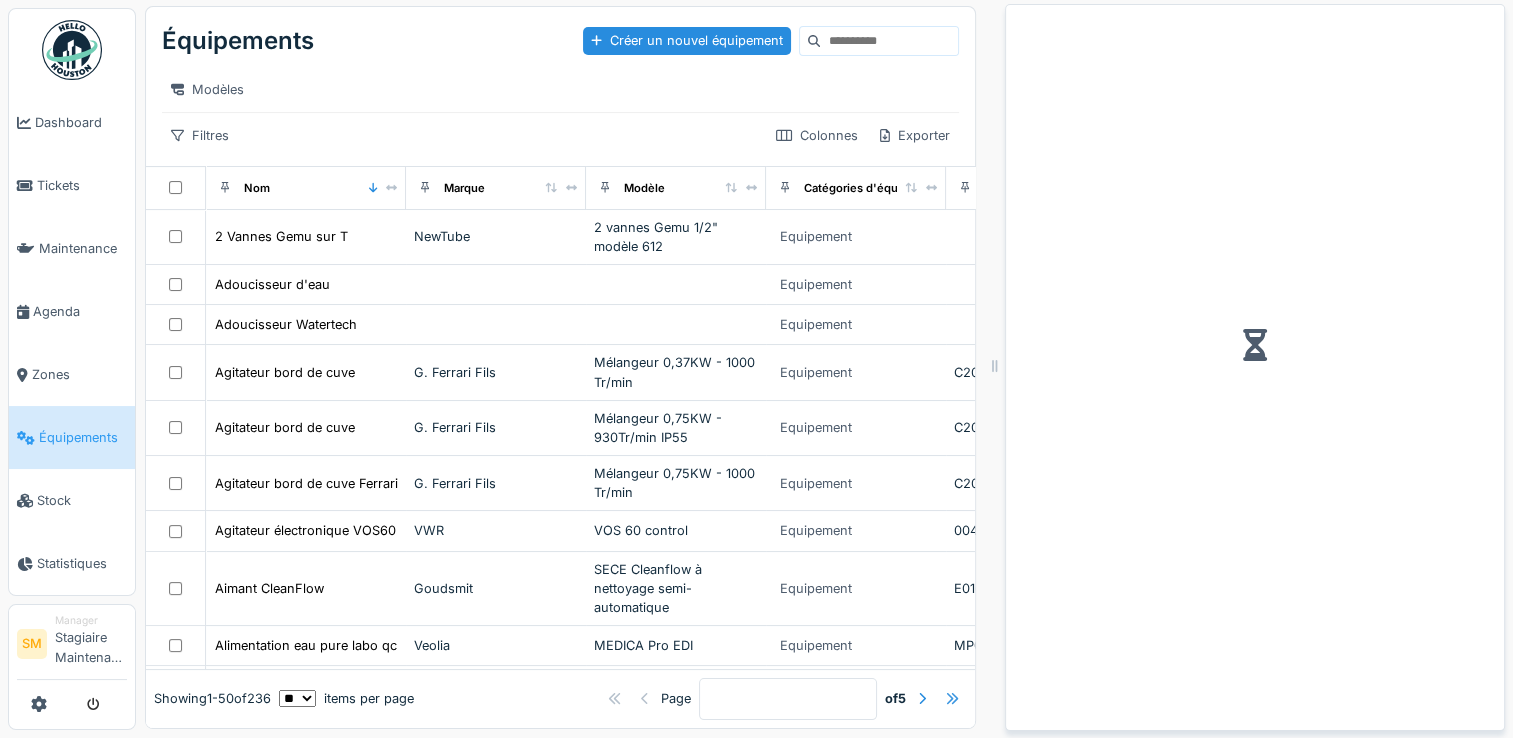click at bounding box center [952, 699] 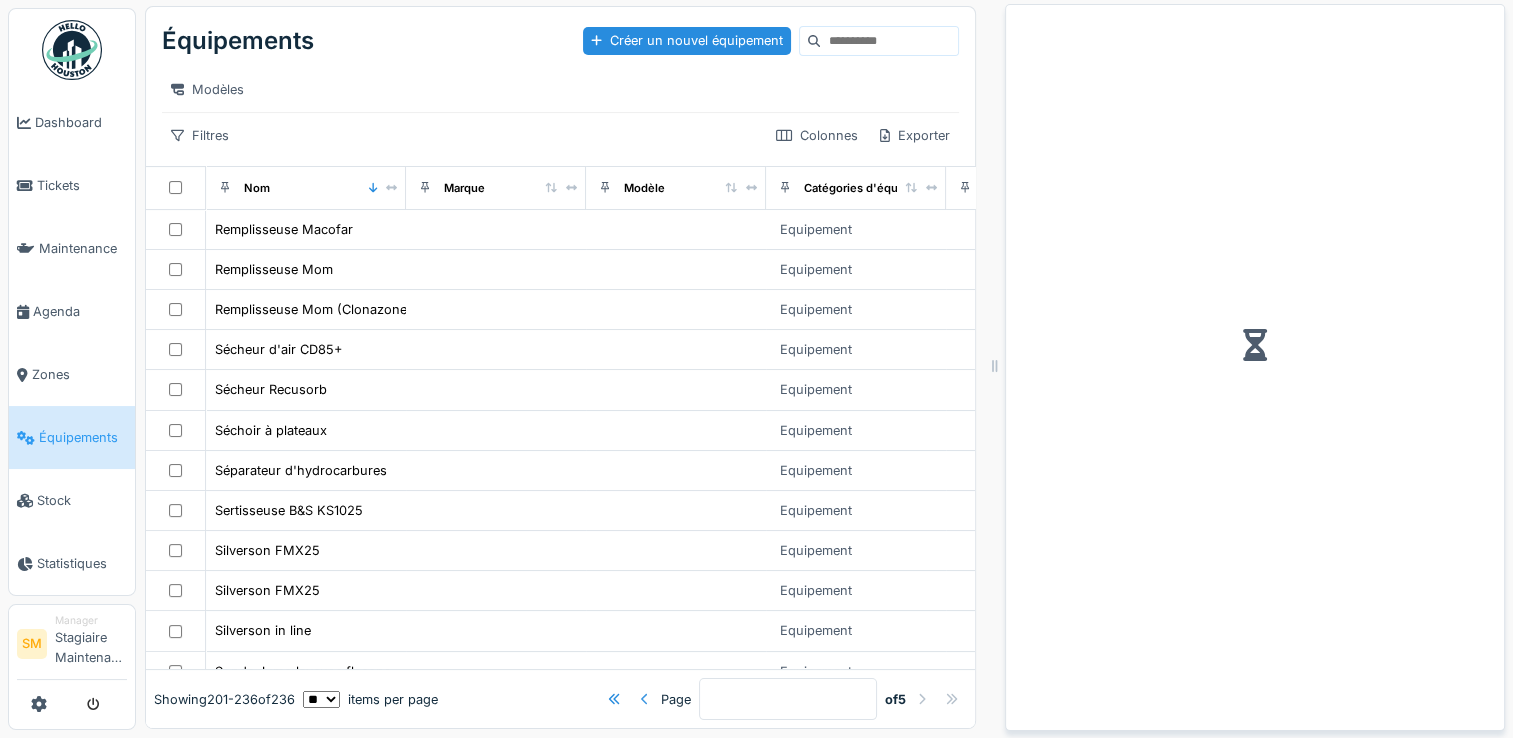 click at bounding box center [645, 699] 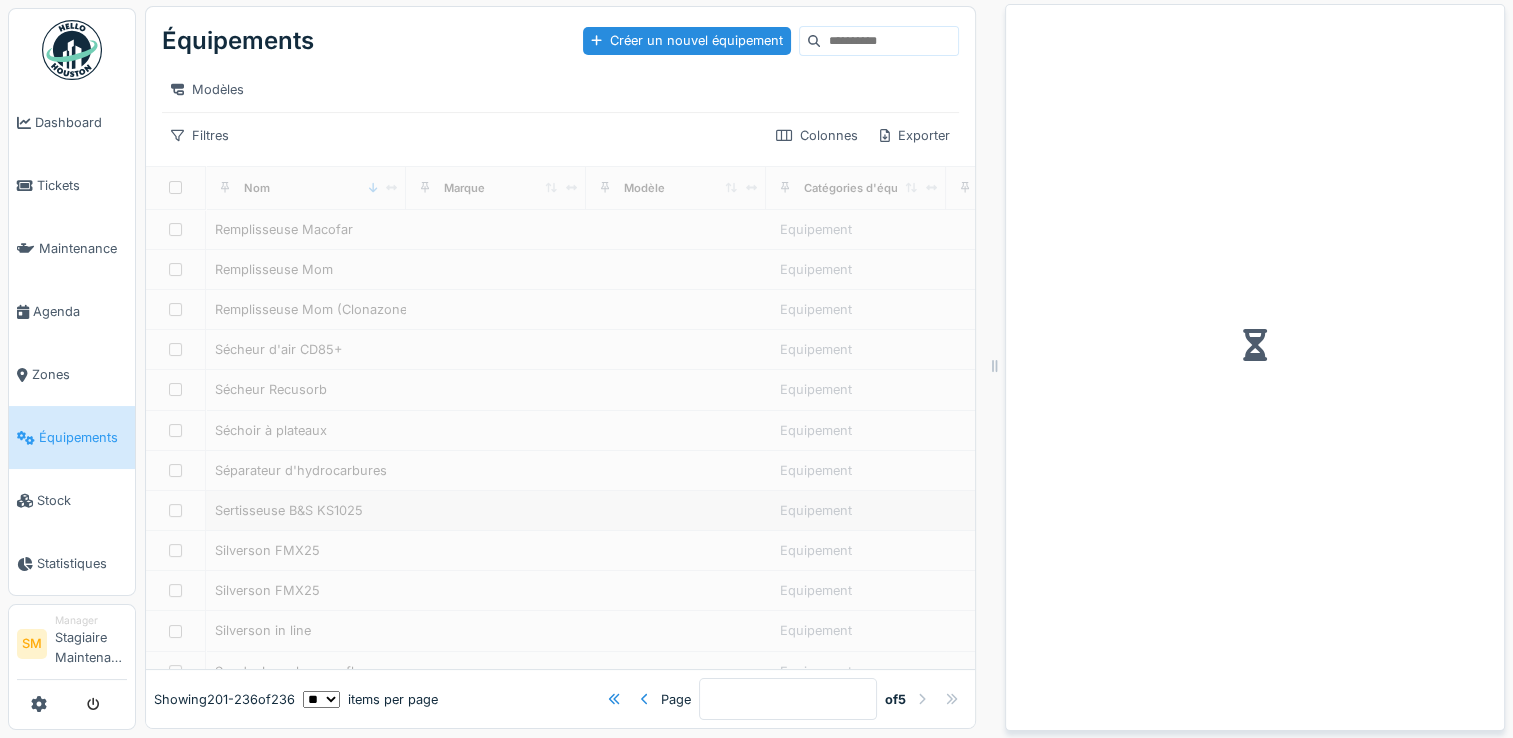 type on "*" 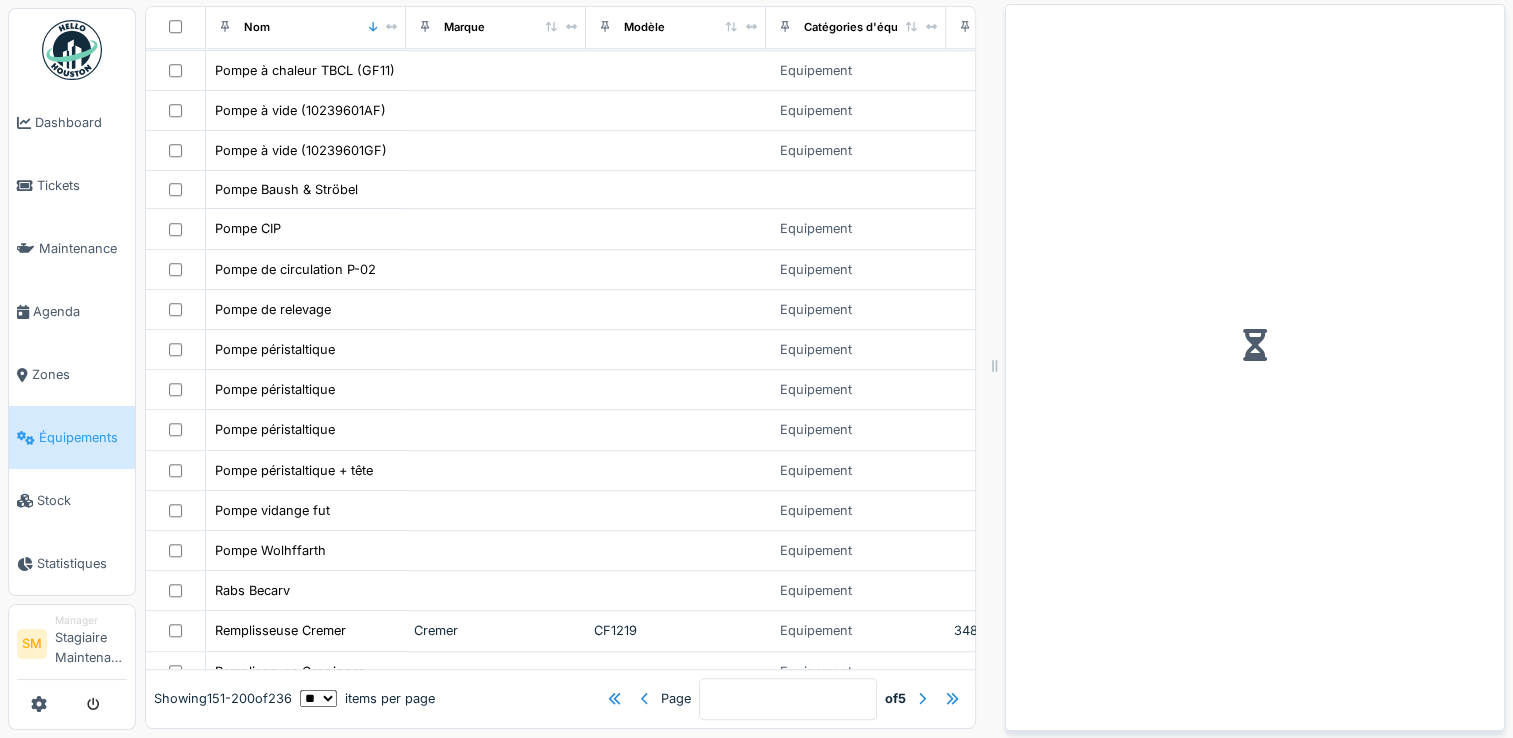 scroll, scrollTop: 1625, scrollLeft: 0, axis: vertical 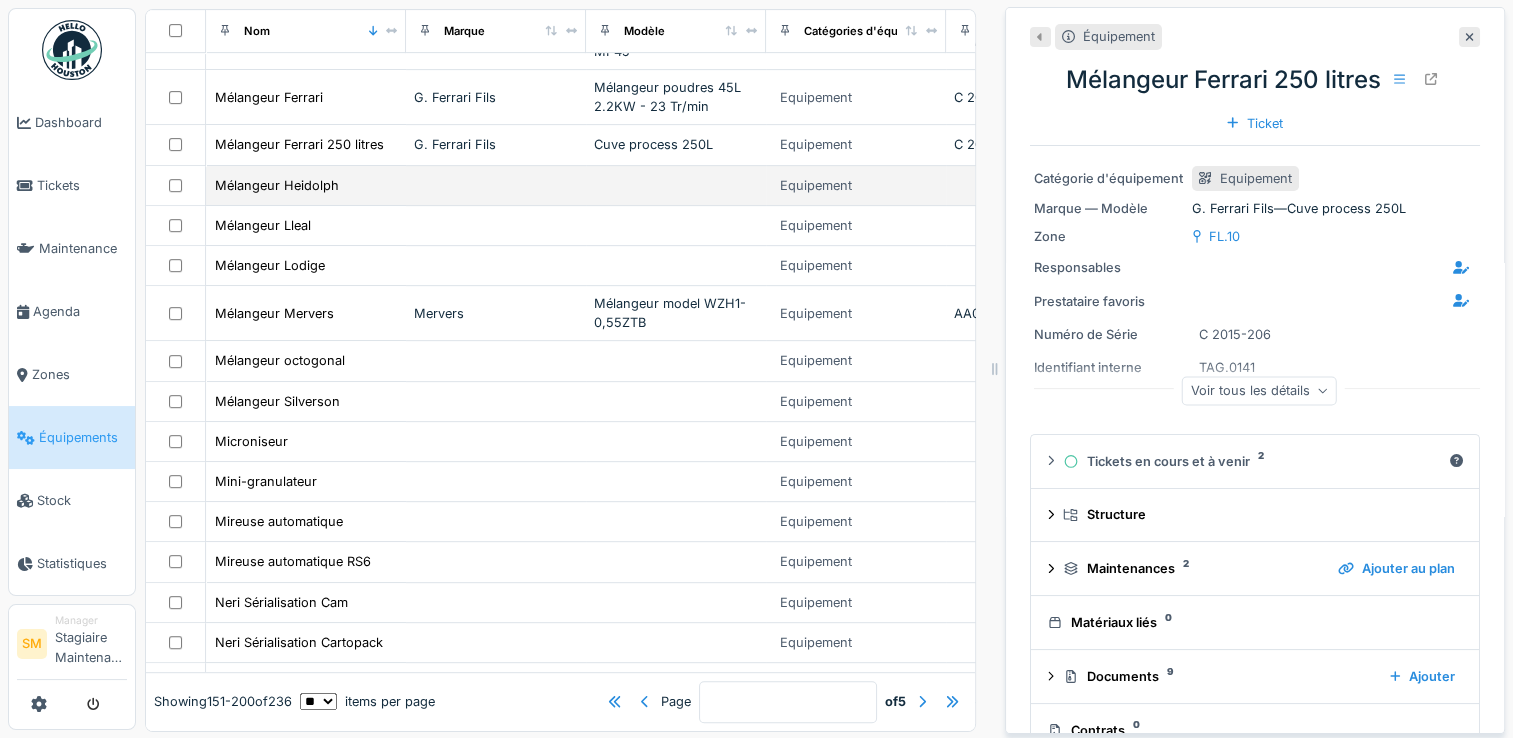 click at bounding box center (496, 186) 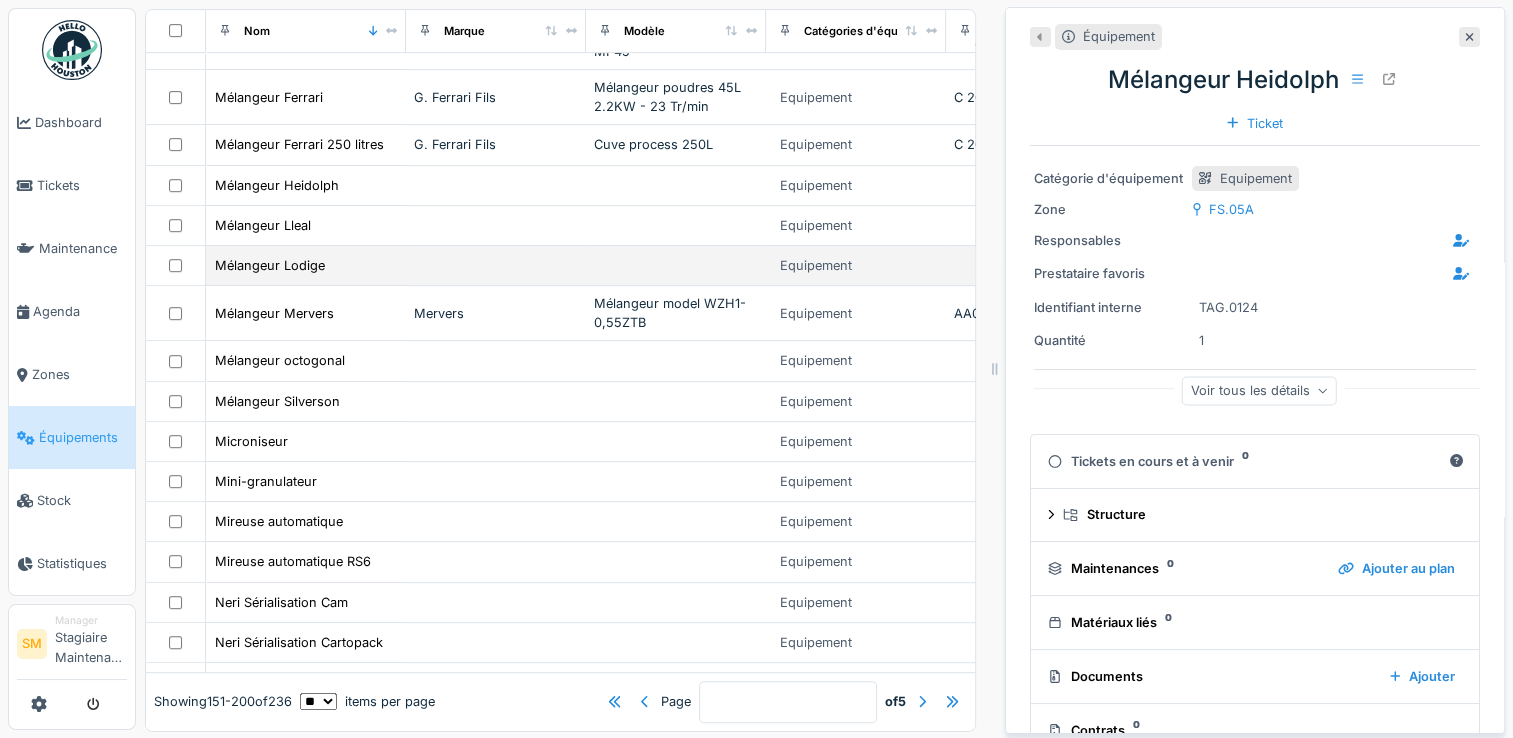 click on "Mélangeur Lodige" at bounding box center [306, 265] 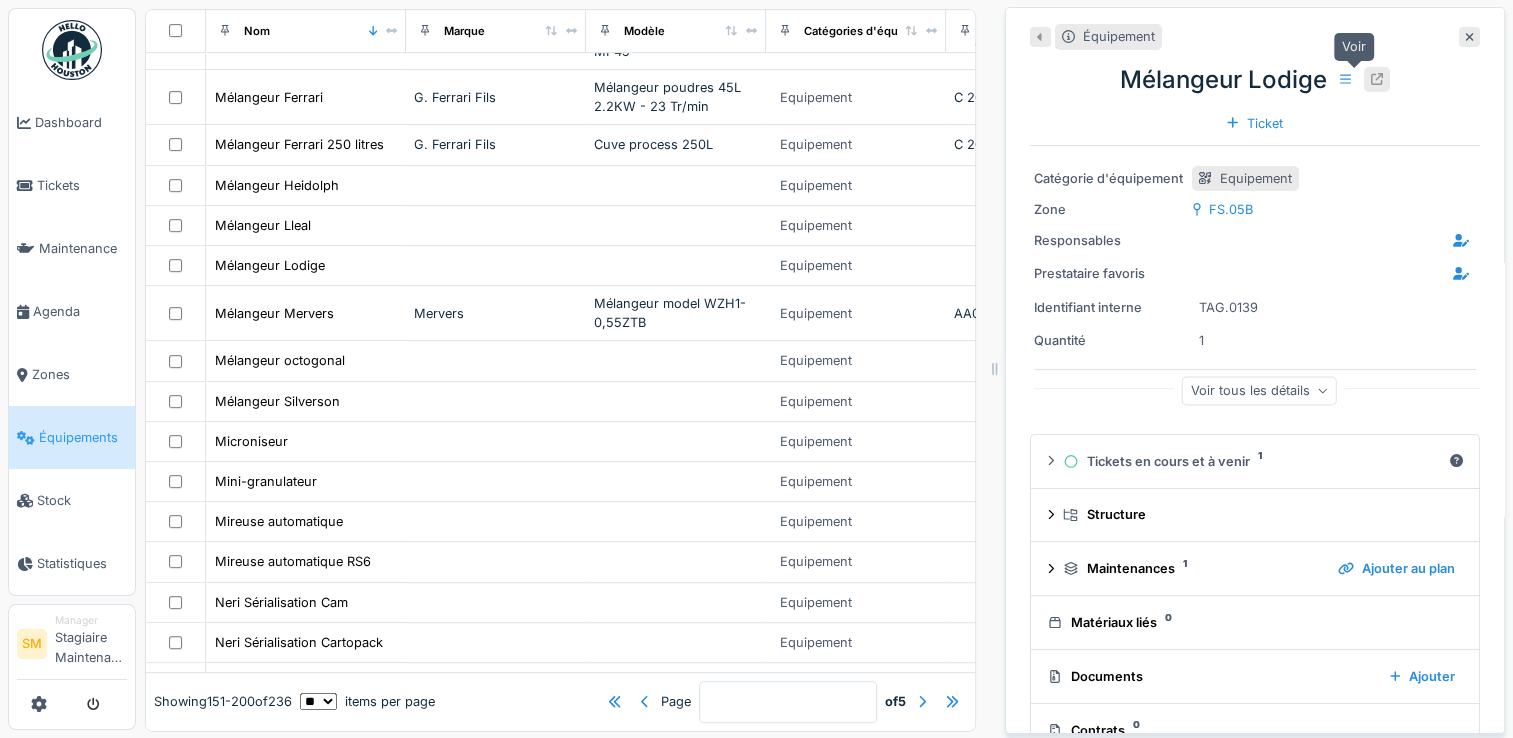 click 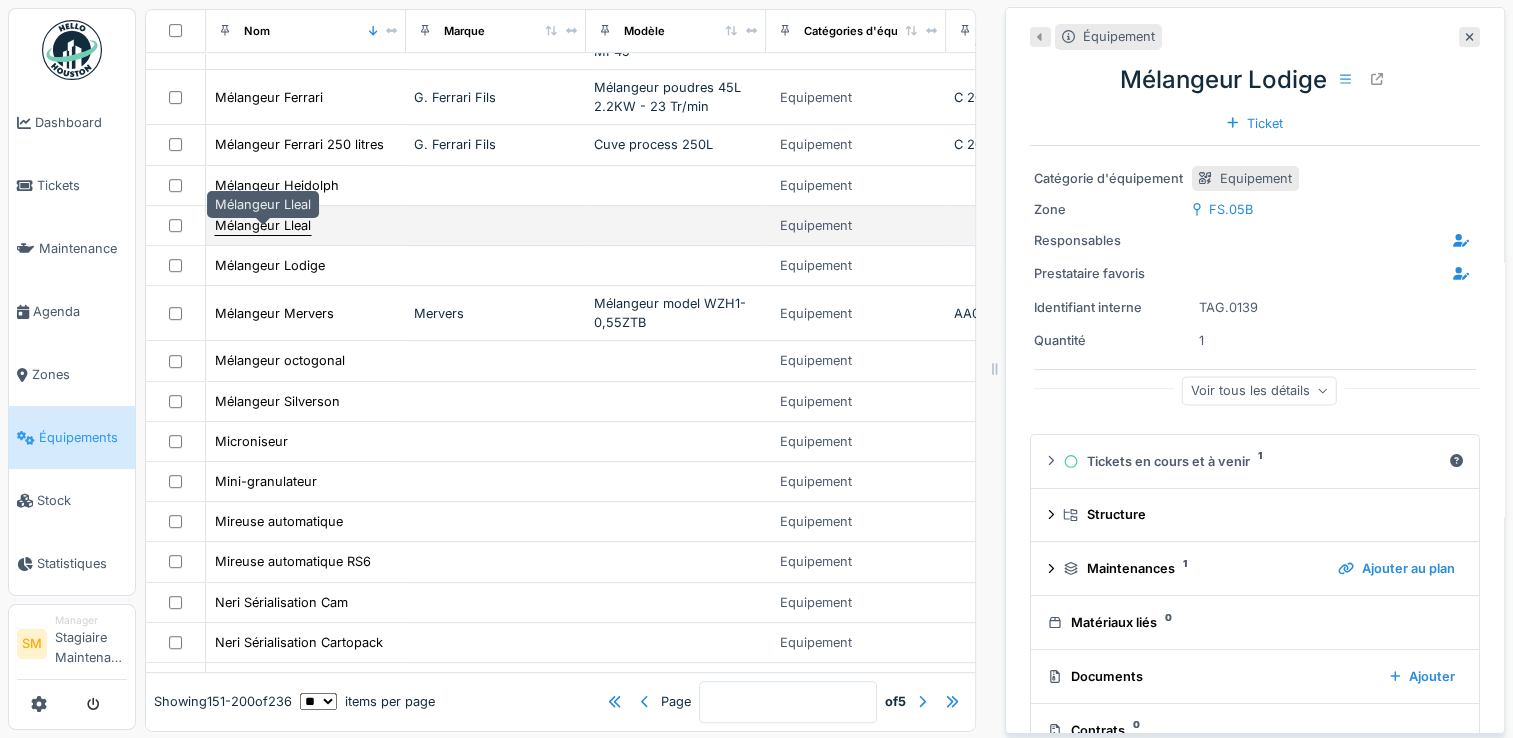 click on "Mélangeur Lleal" at bounding box center [263, 225] 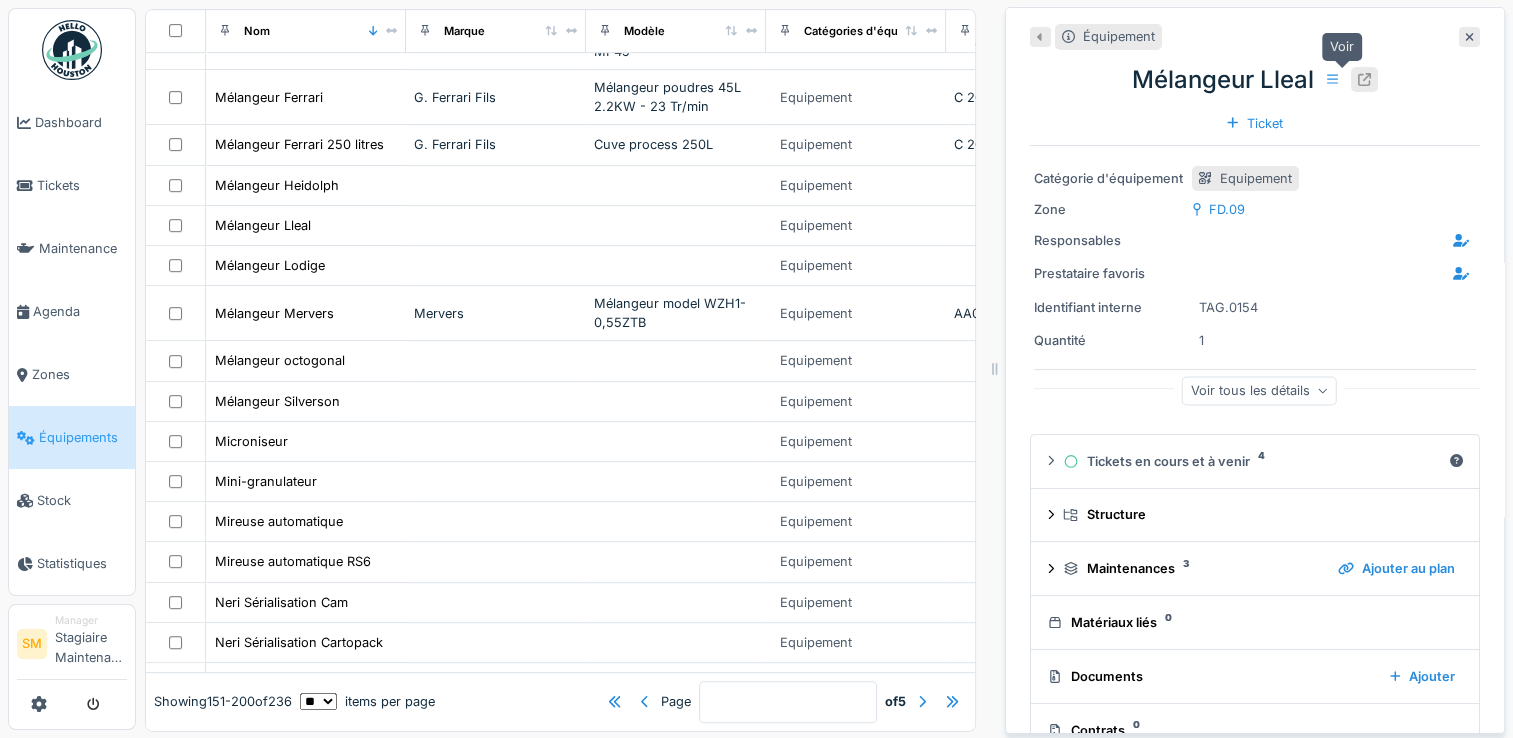 click 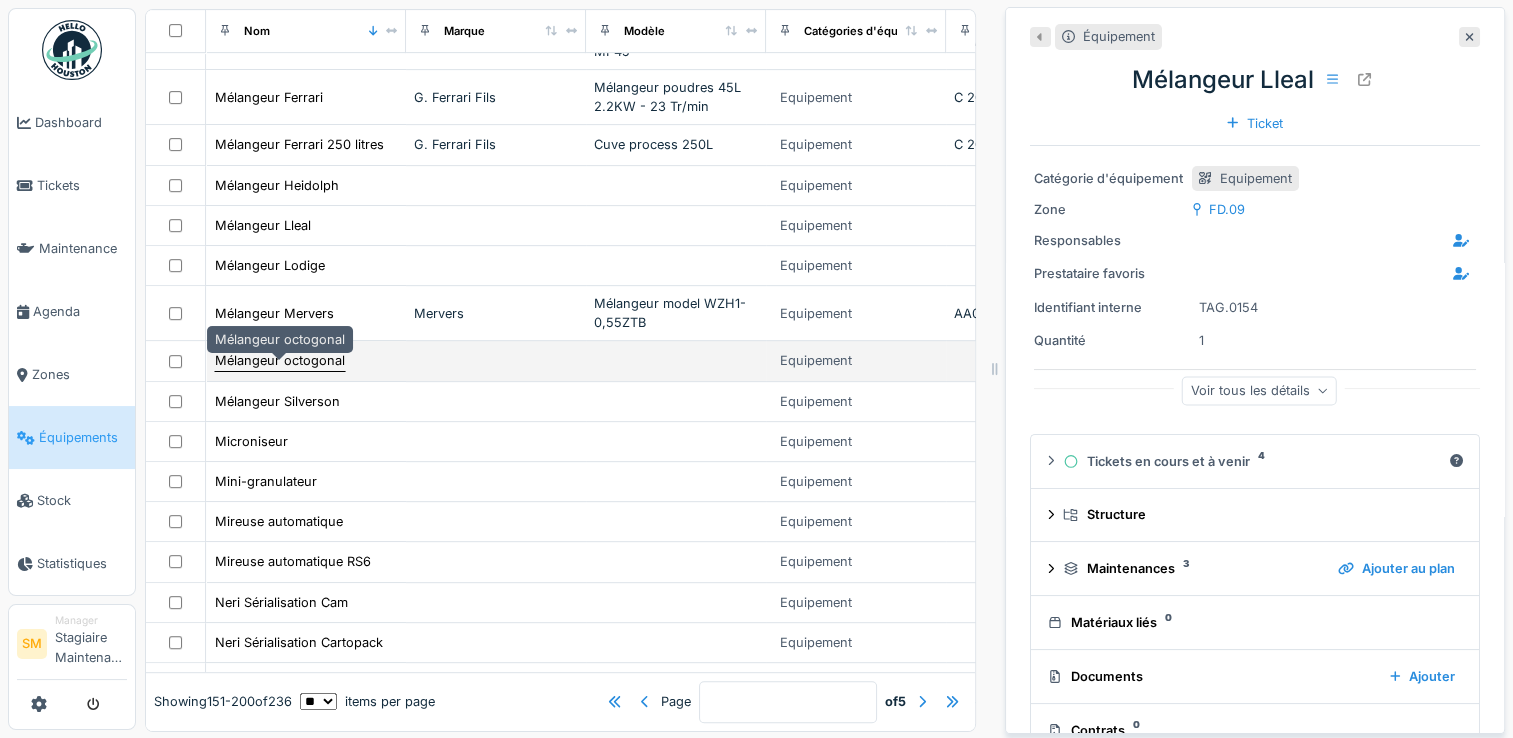 click on "Mélangeur octogonal" at bounding box center [280, 360] 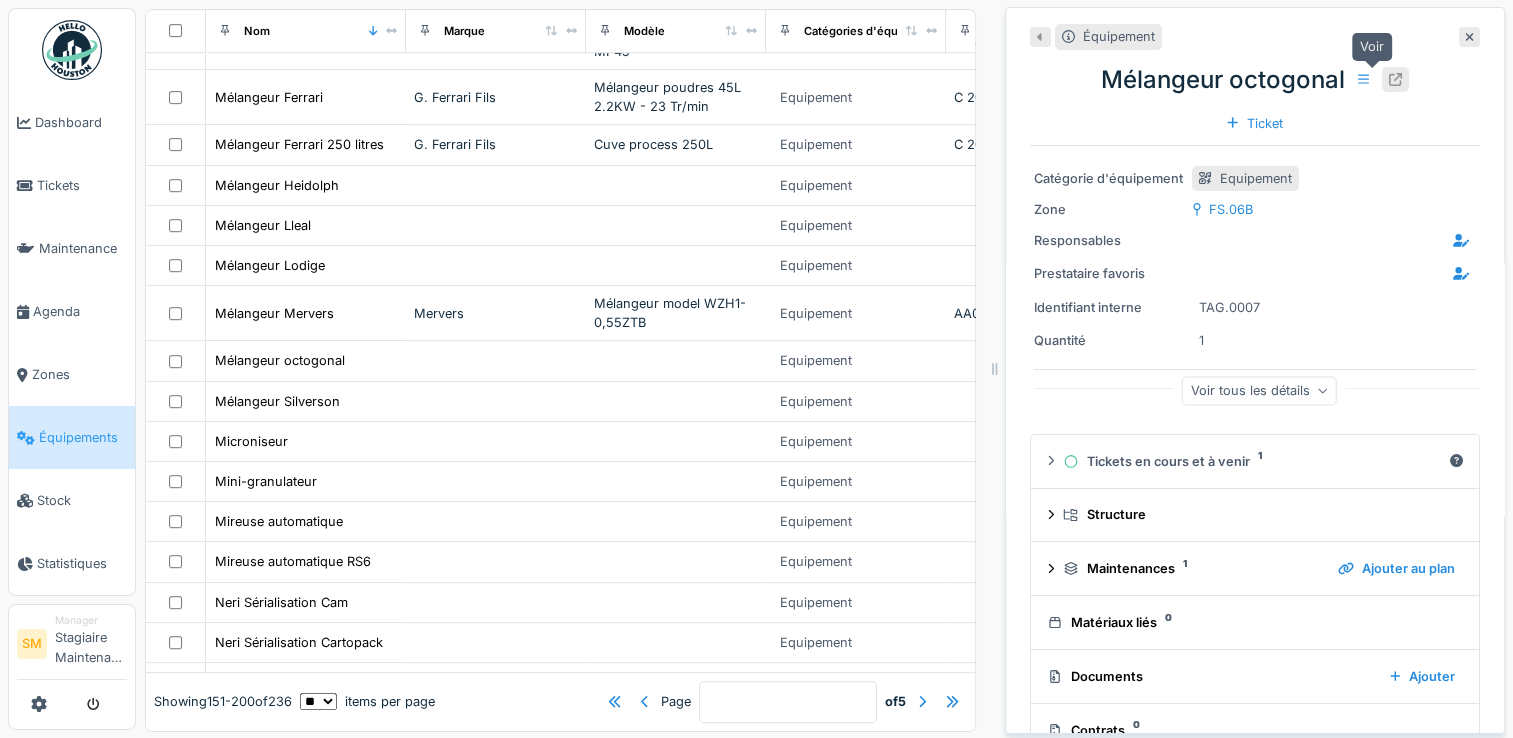 click 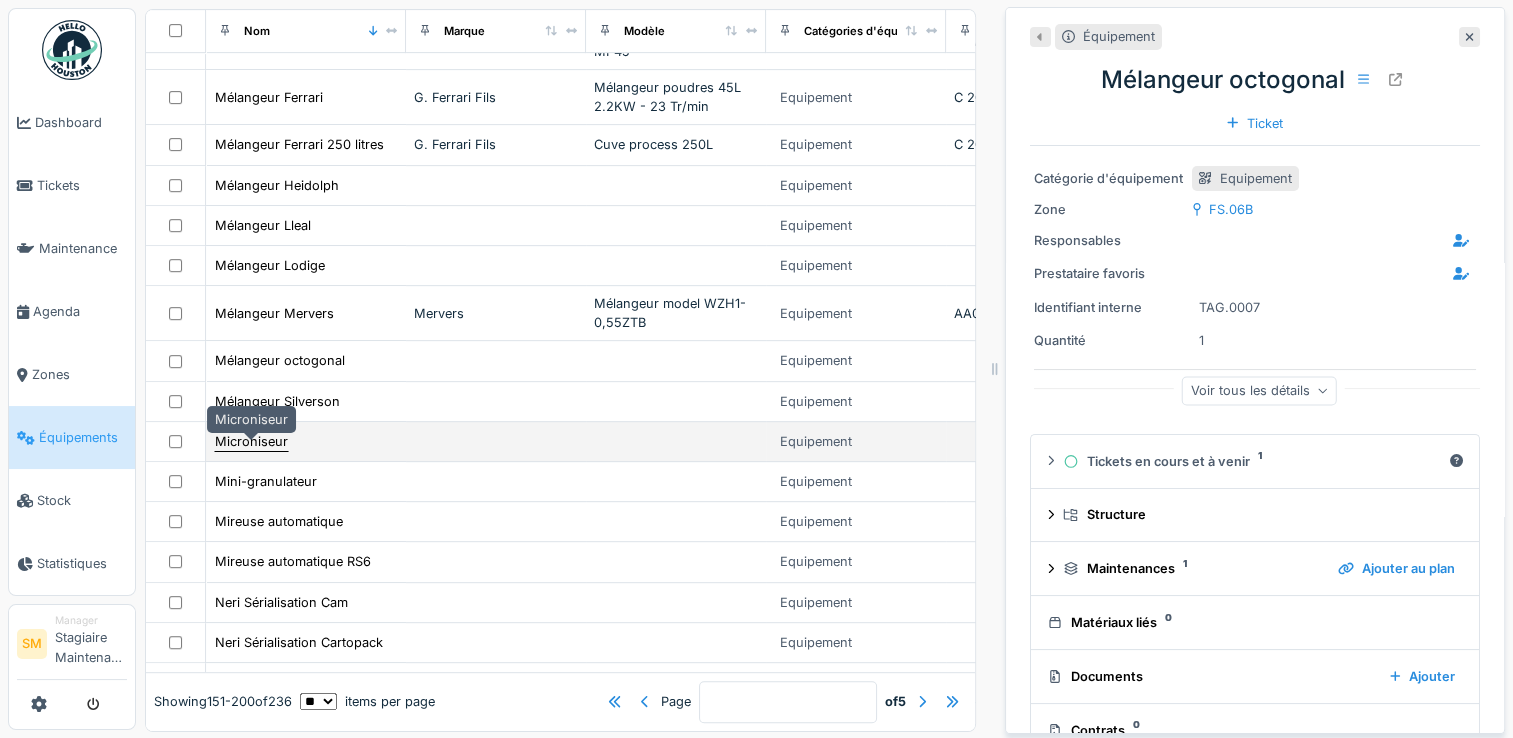 click on "Microniseur" at bounding box center [251, 441] 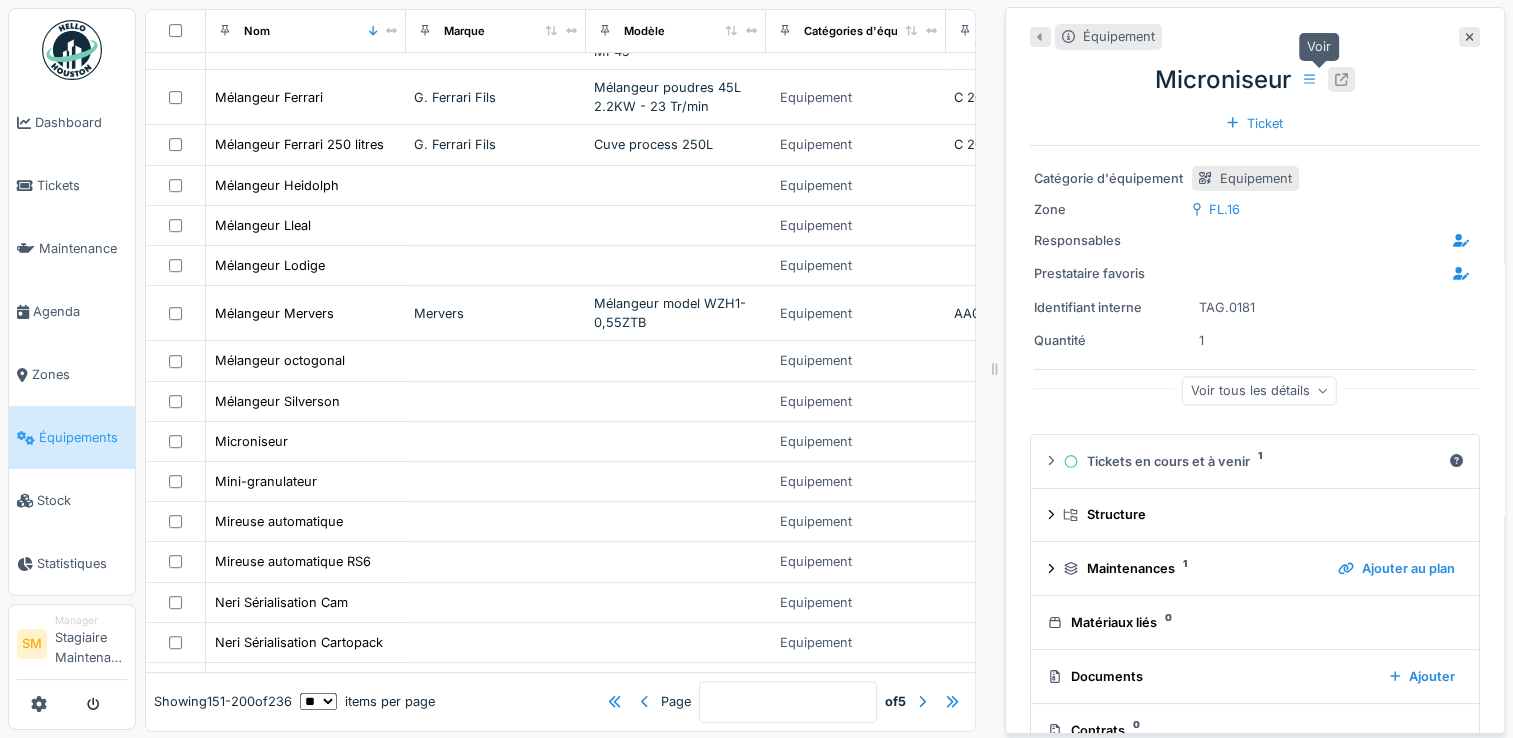 click 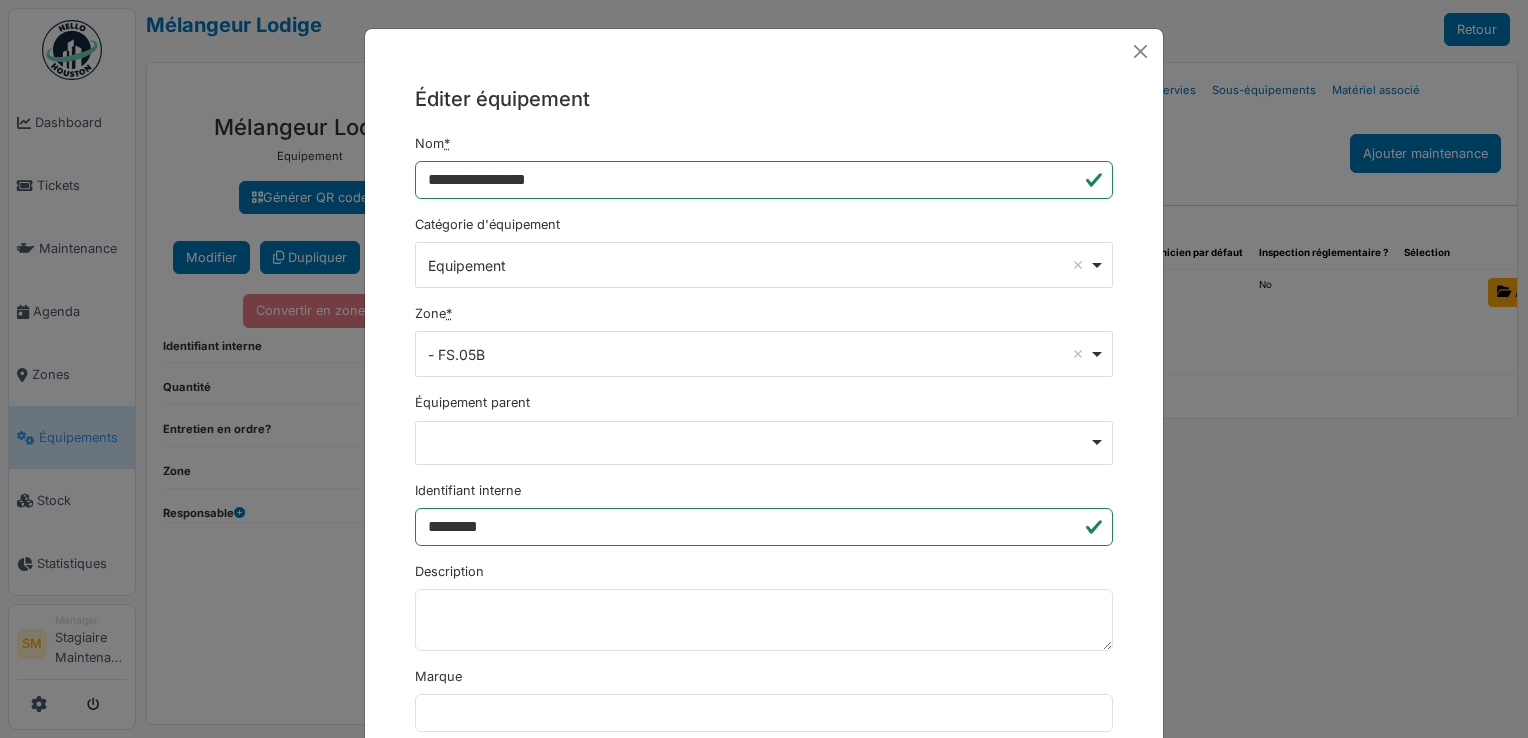 scroll, scrollTop: 0, scrollLeft: 0, axis: both 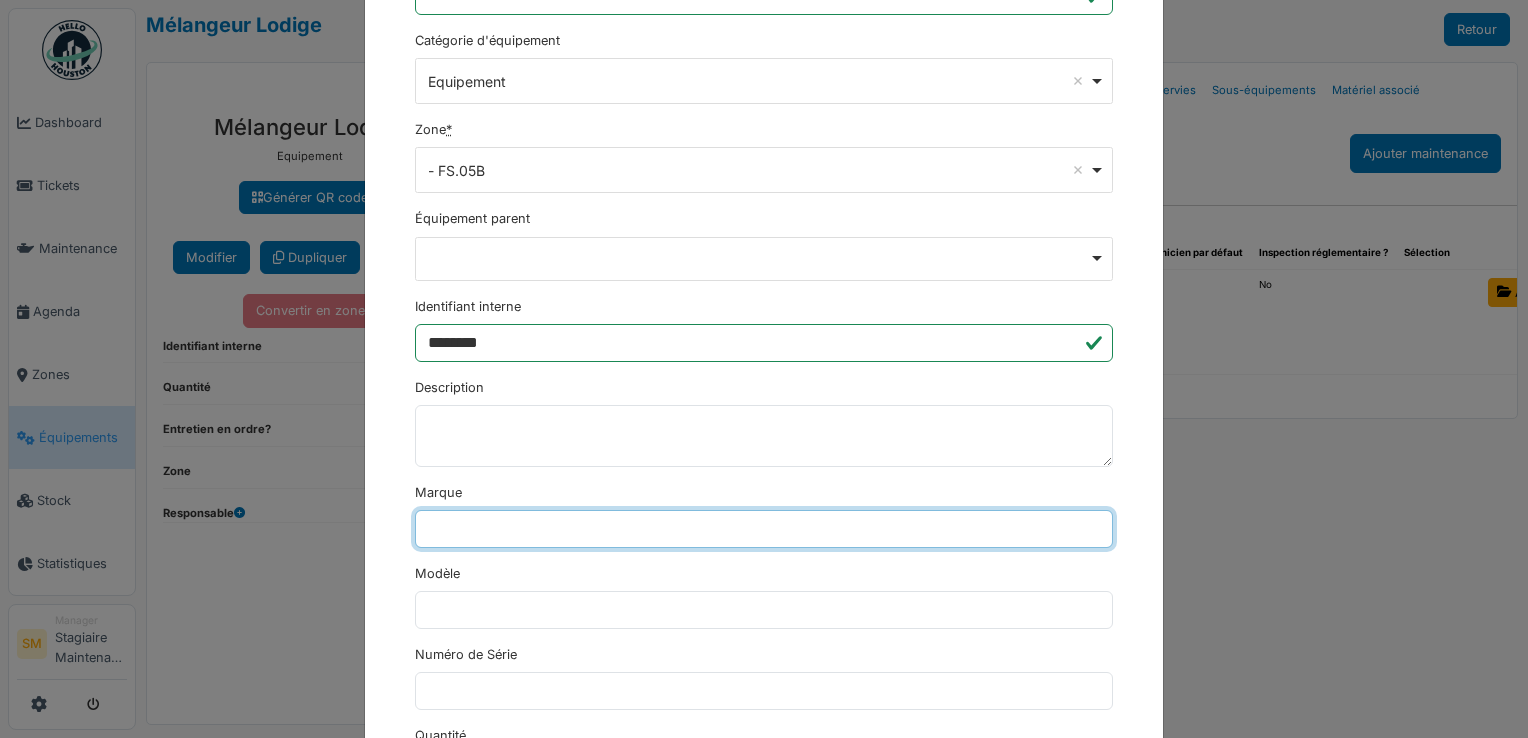 click on "Marque" at bounding box center [764, 529] 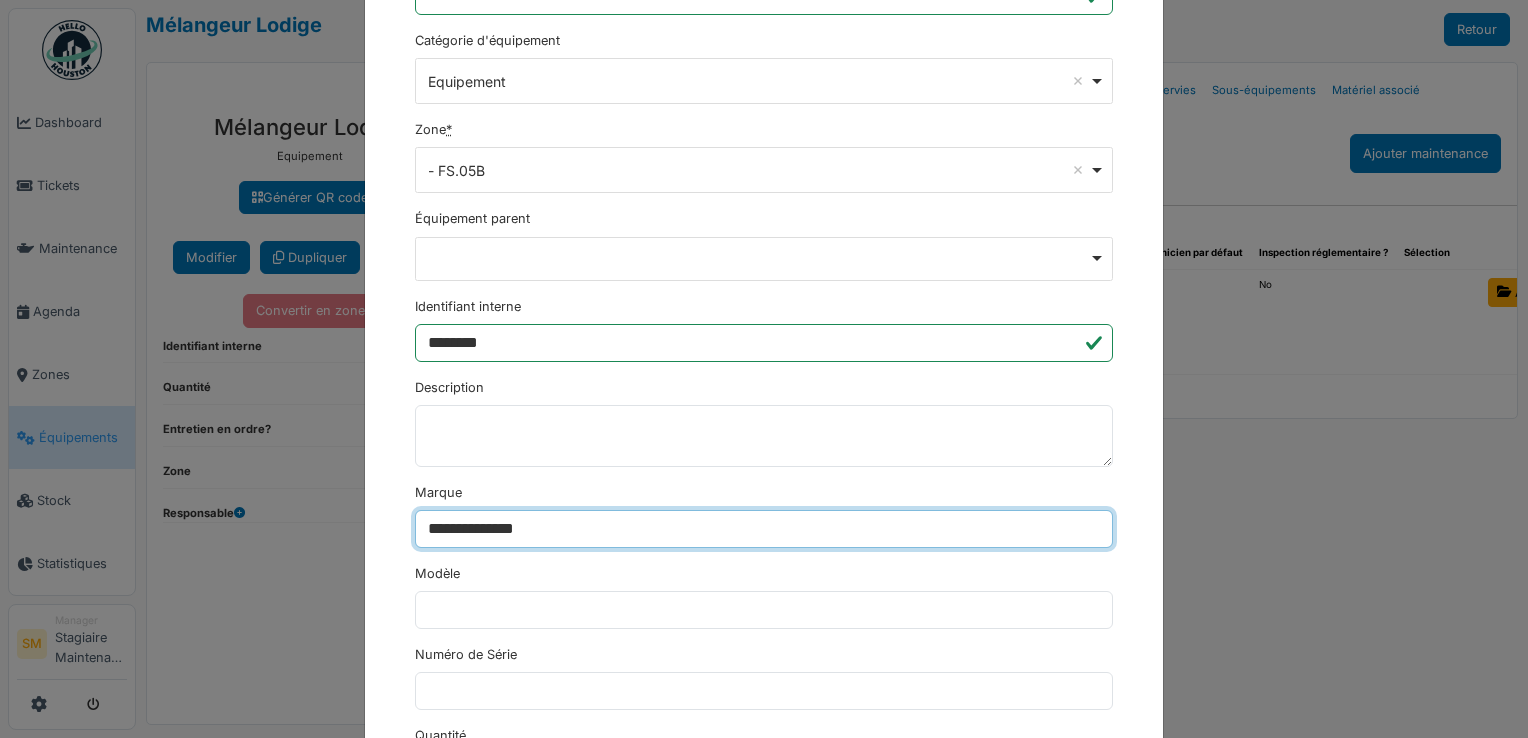 type on "**********" 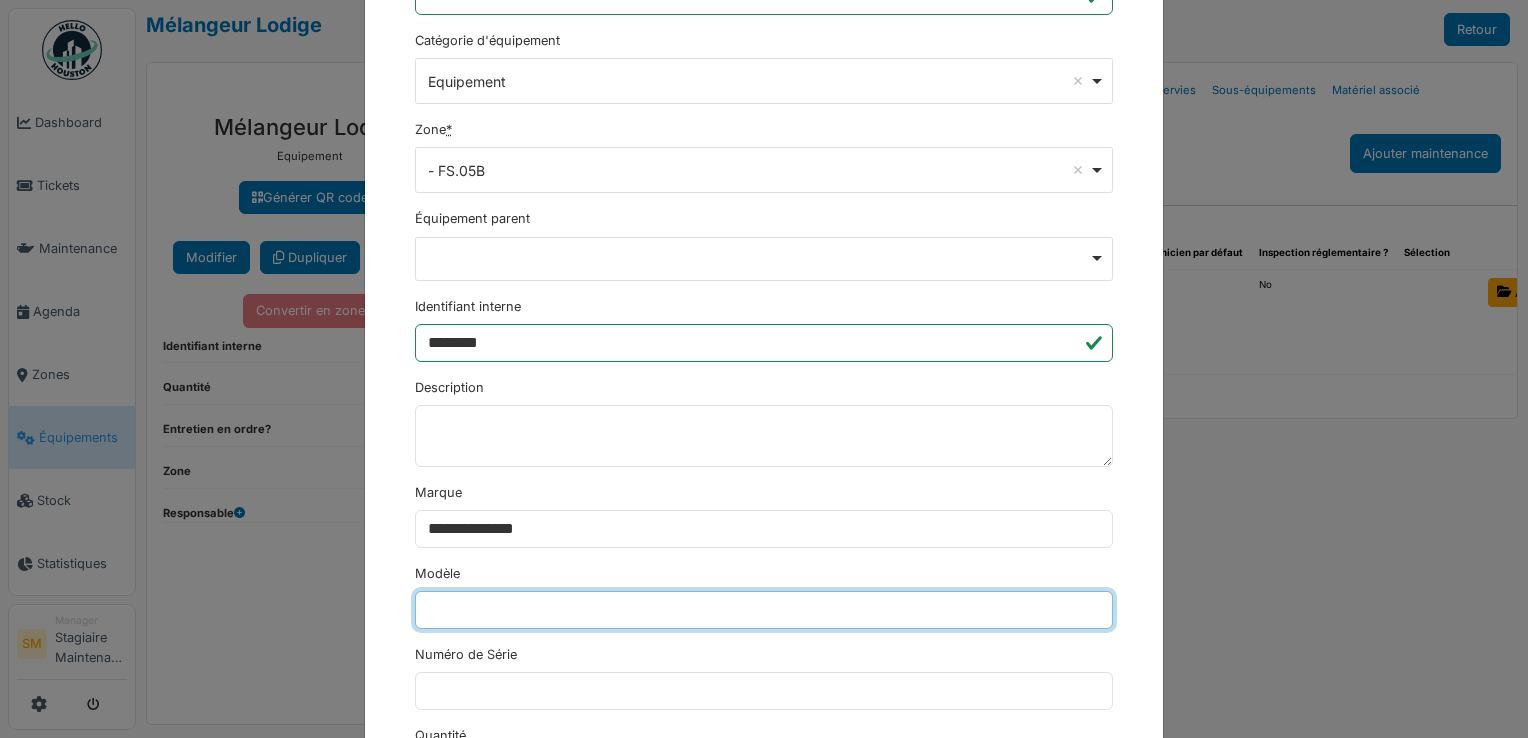 click on "Modèle" at bounding box center [764, 610] 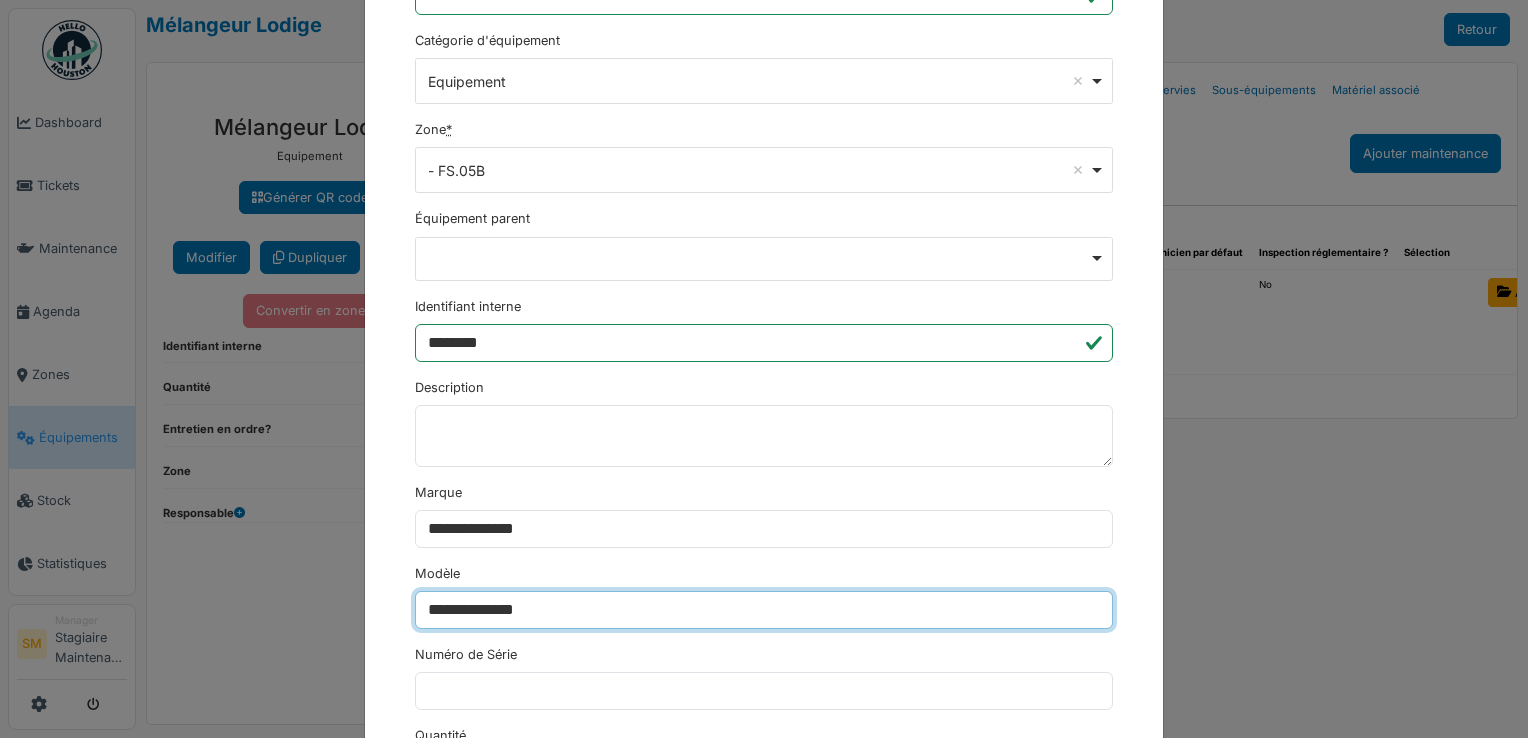 type on "**********" 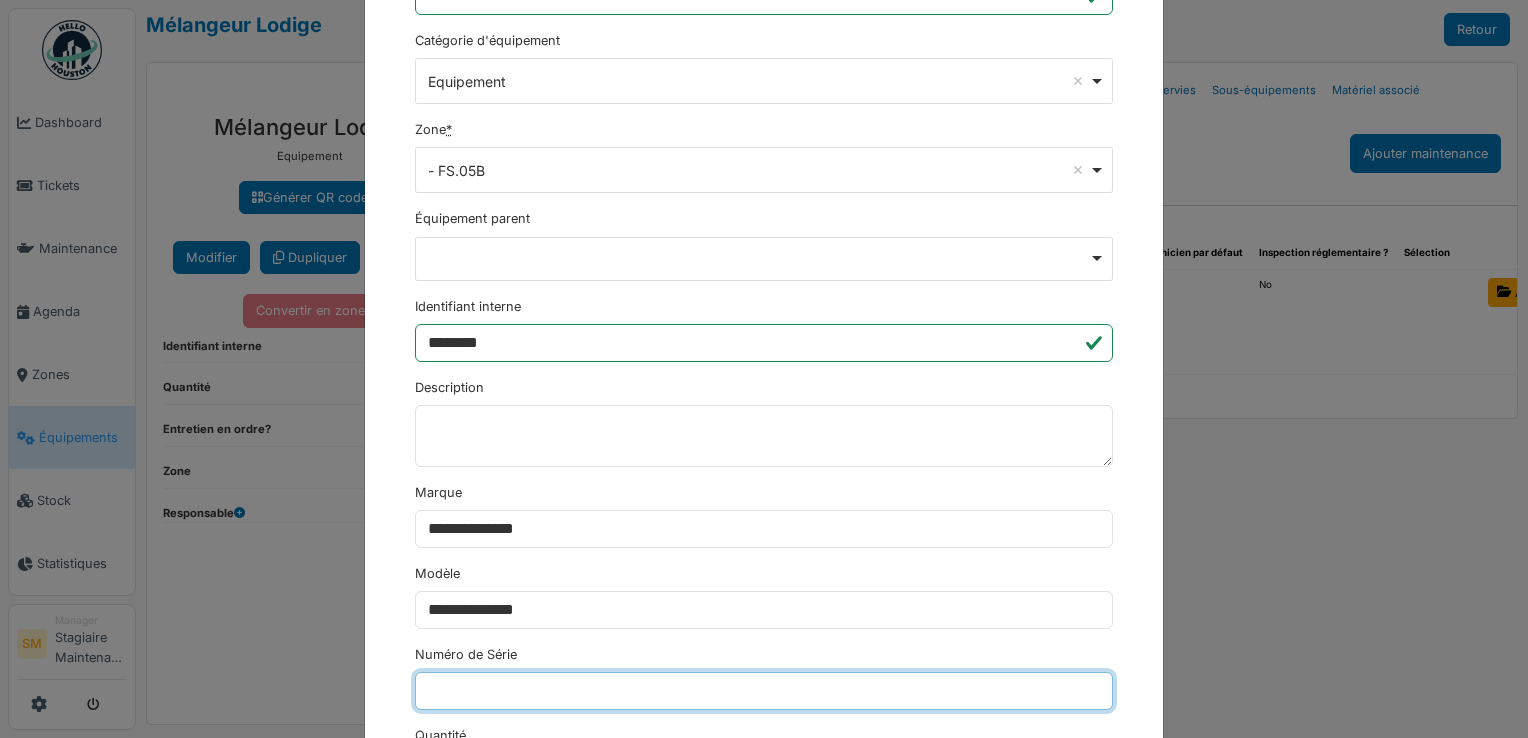 click on "Numéro de Série" at bounding box center [764, 691] 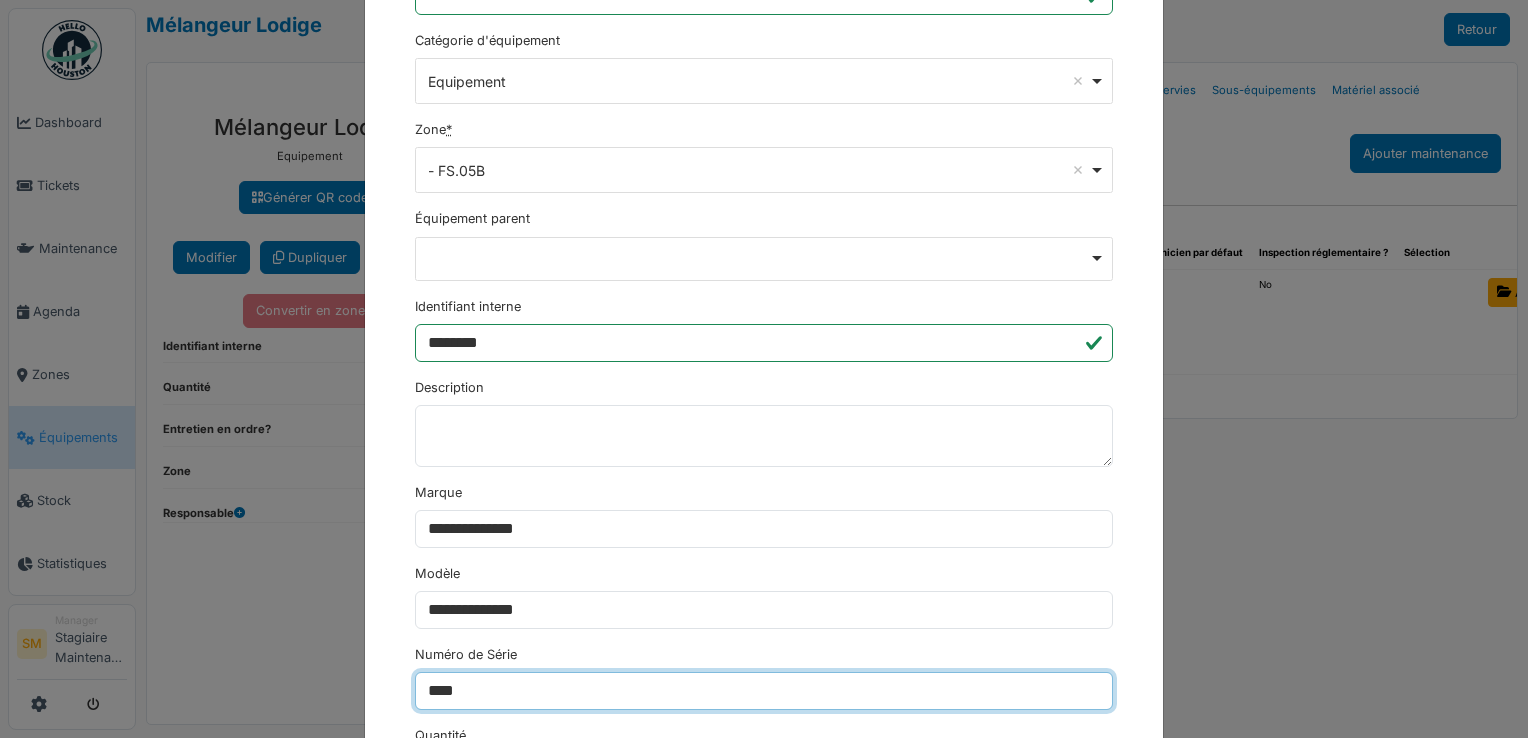 type on "****" 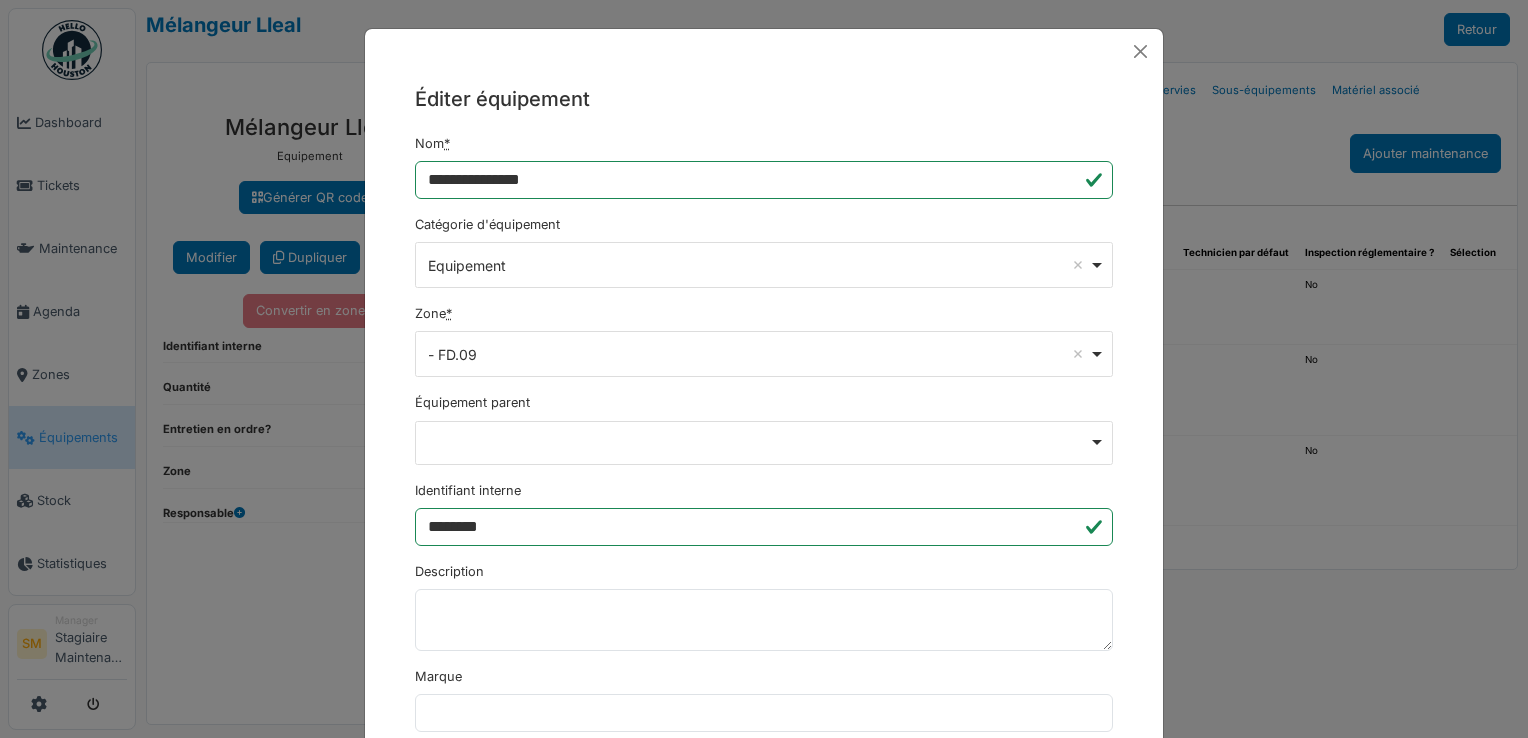 scroll, scrollTop: 0, scrollLeft: 0, axis: both 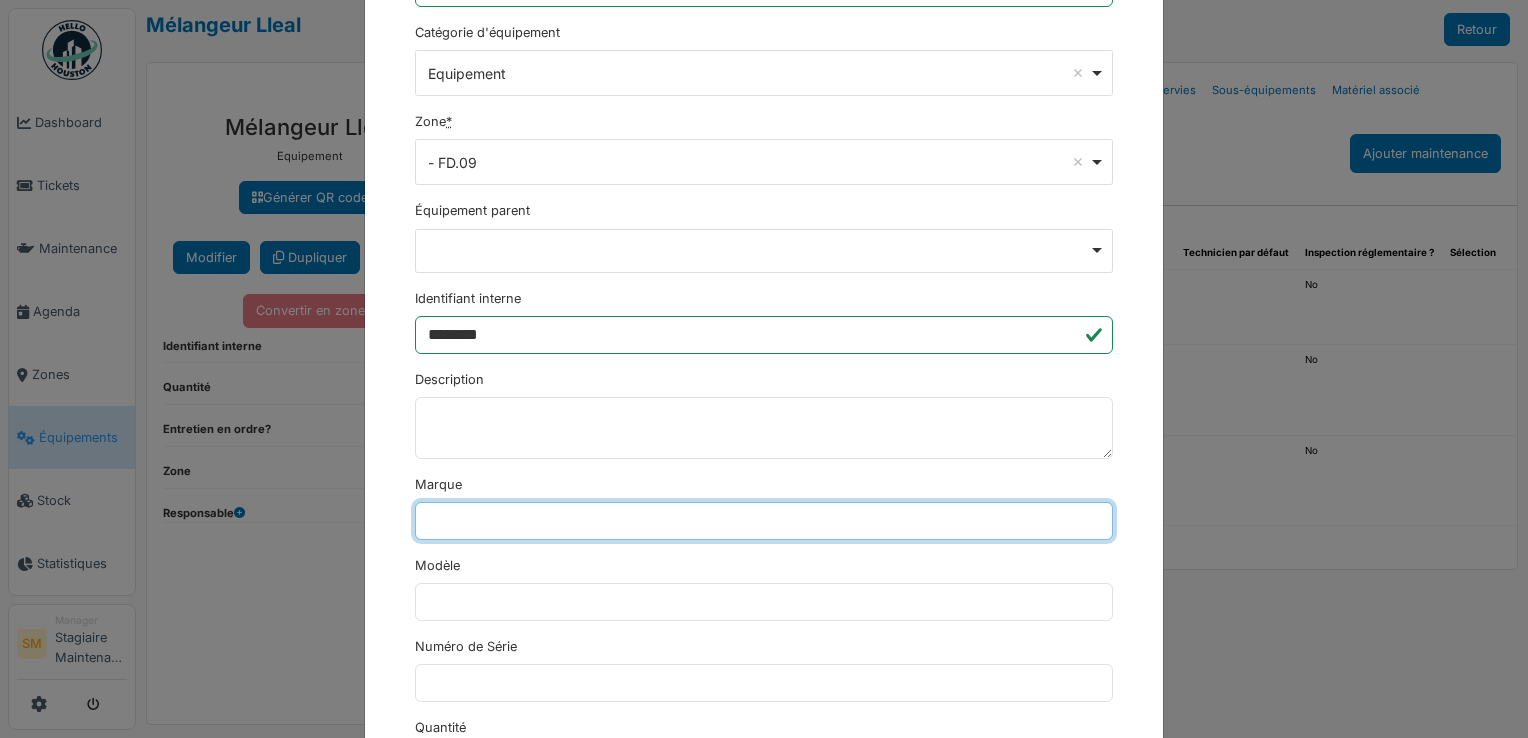 click on "Marque" at bounding box center (764, 521) 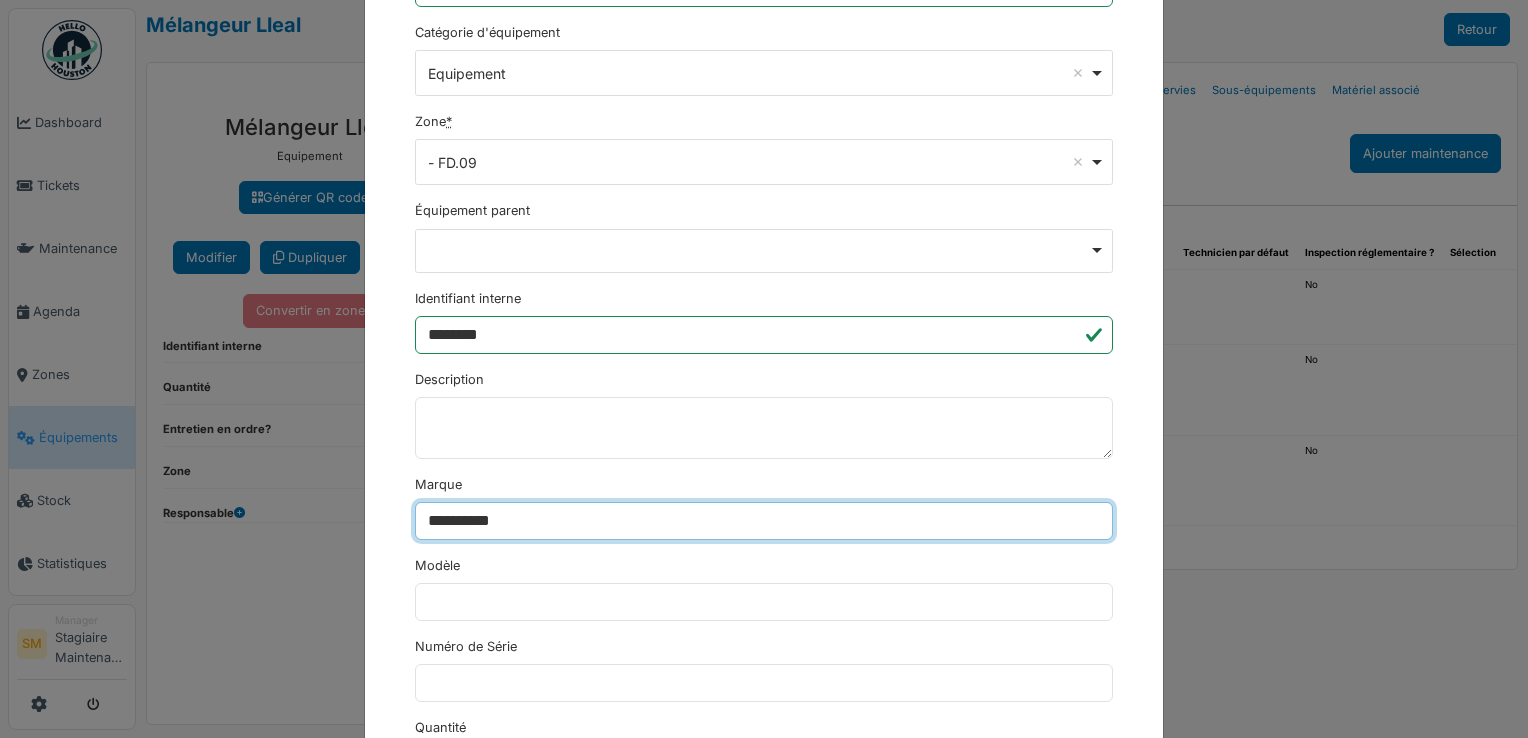 type on "**********" 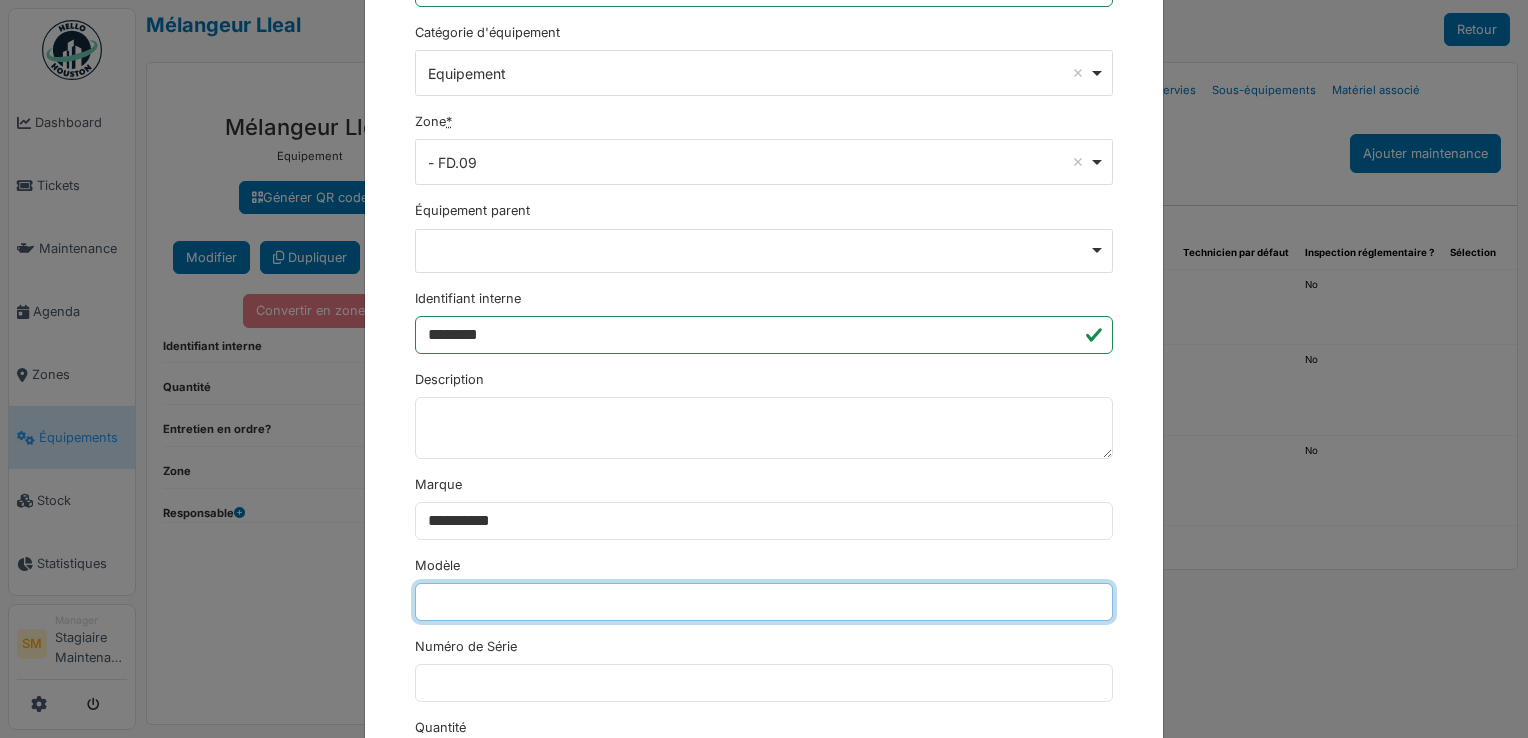 click on "Modèle" at bounding box center (764, 602) 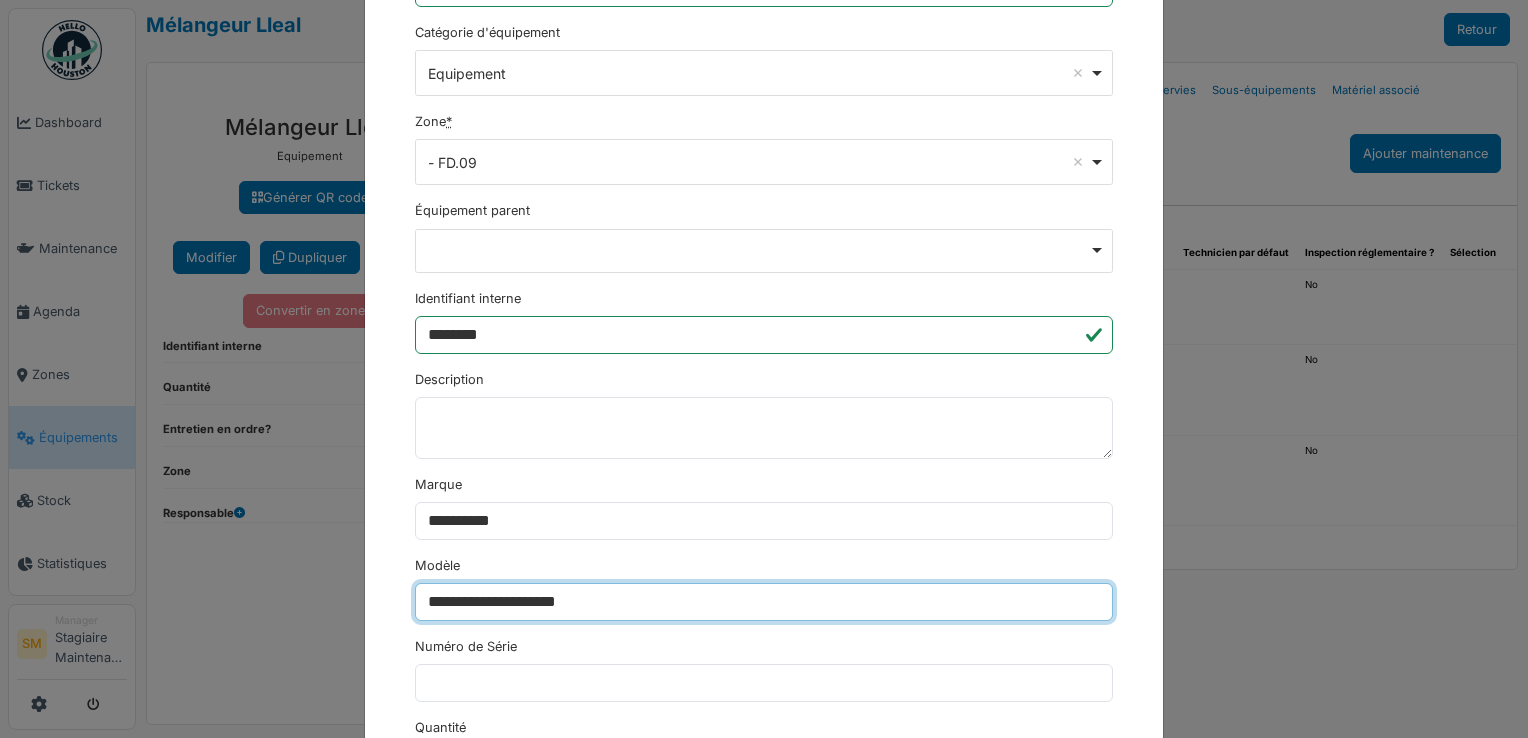 type on "**********" 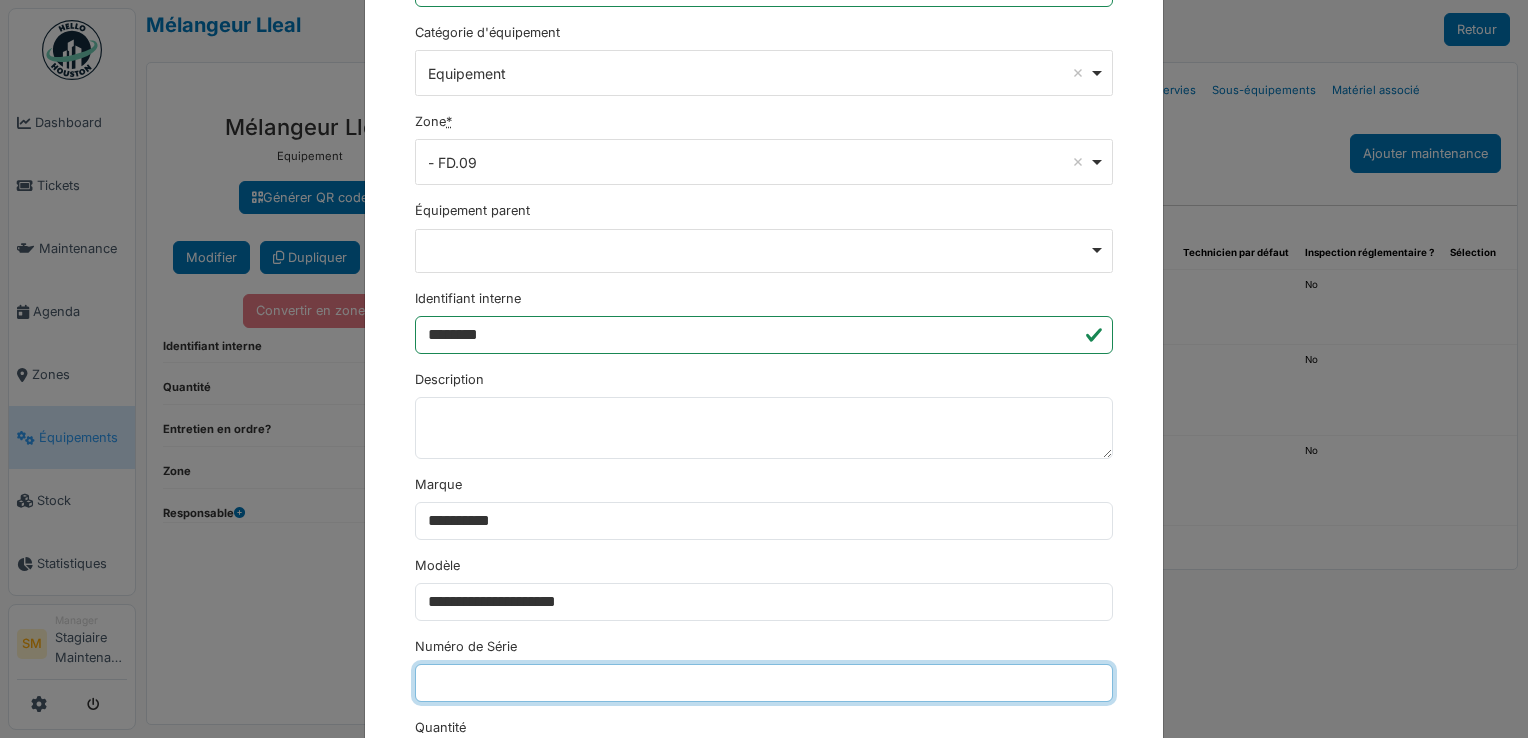 click on "Numéro de Série" at bounding box center (764, 683) 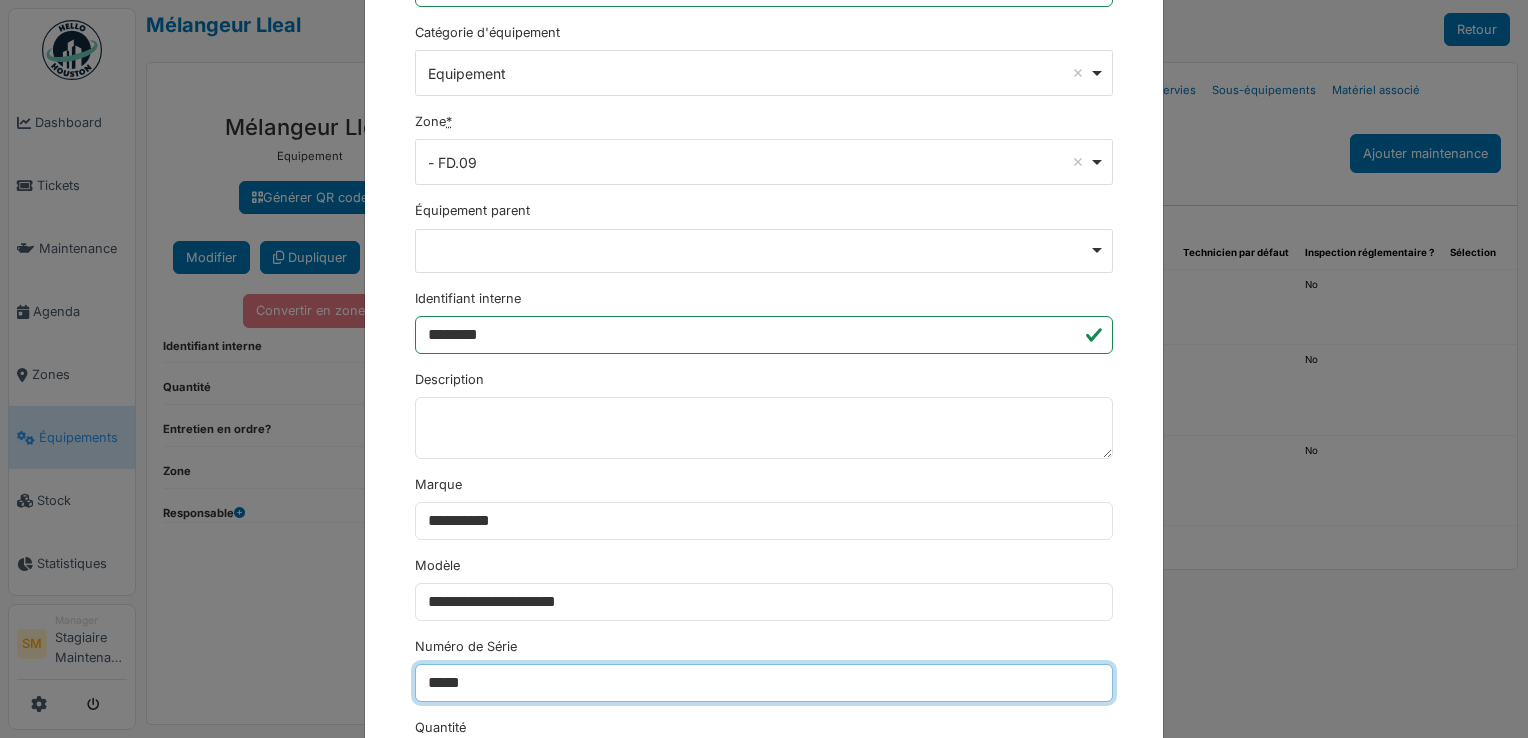 type on "*****" 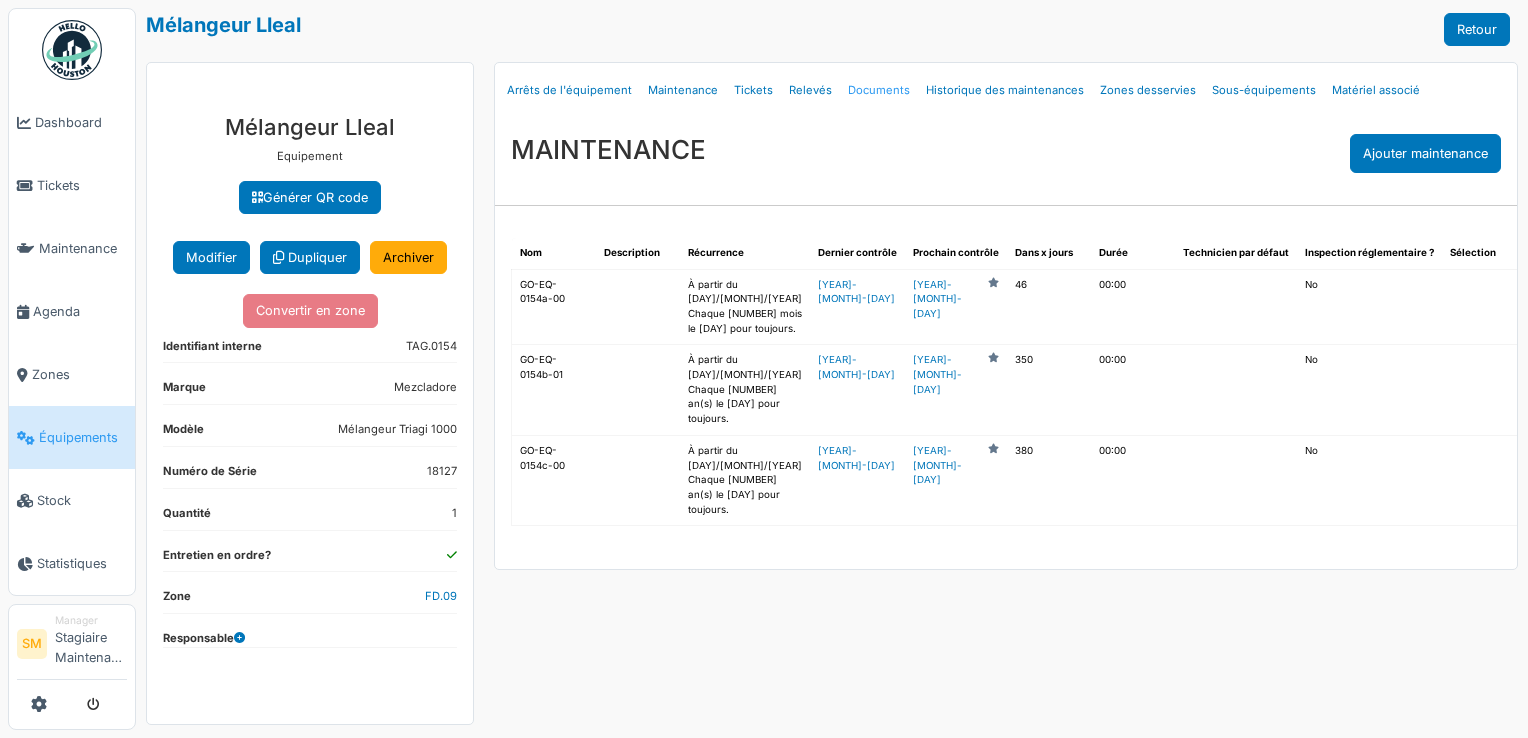 click on "Documents" at bounding box center (879, 90) 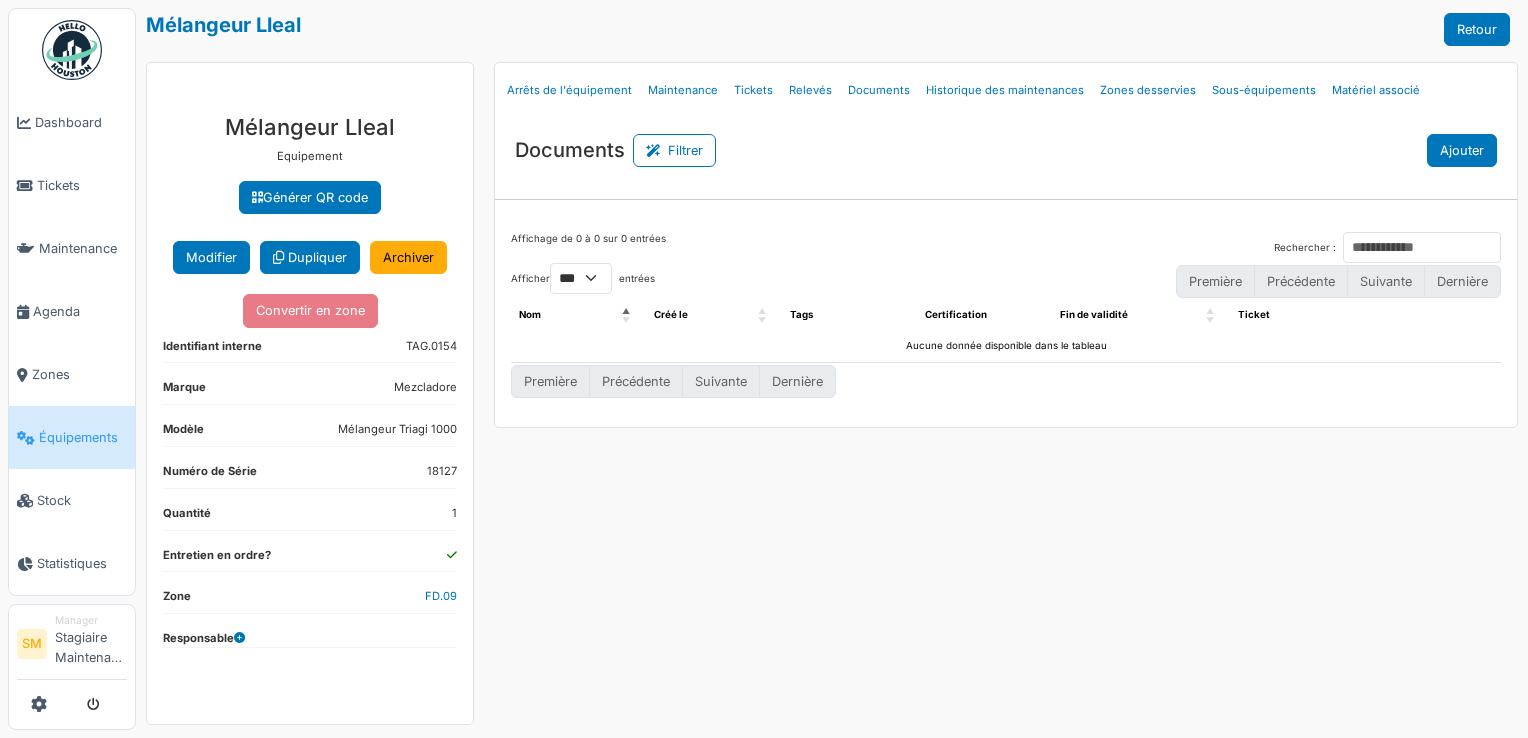 click on "Ajouter" at bounding box center [1462, 150] 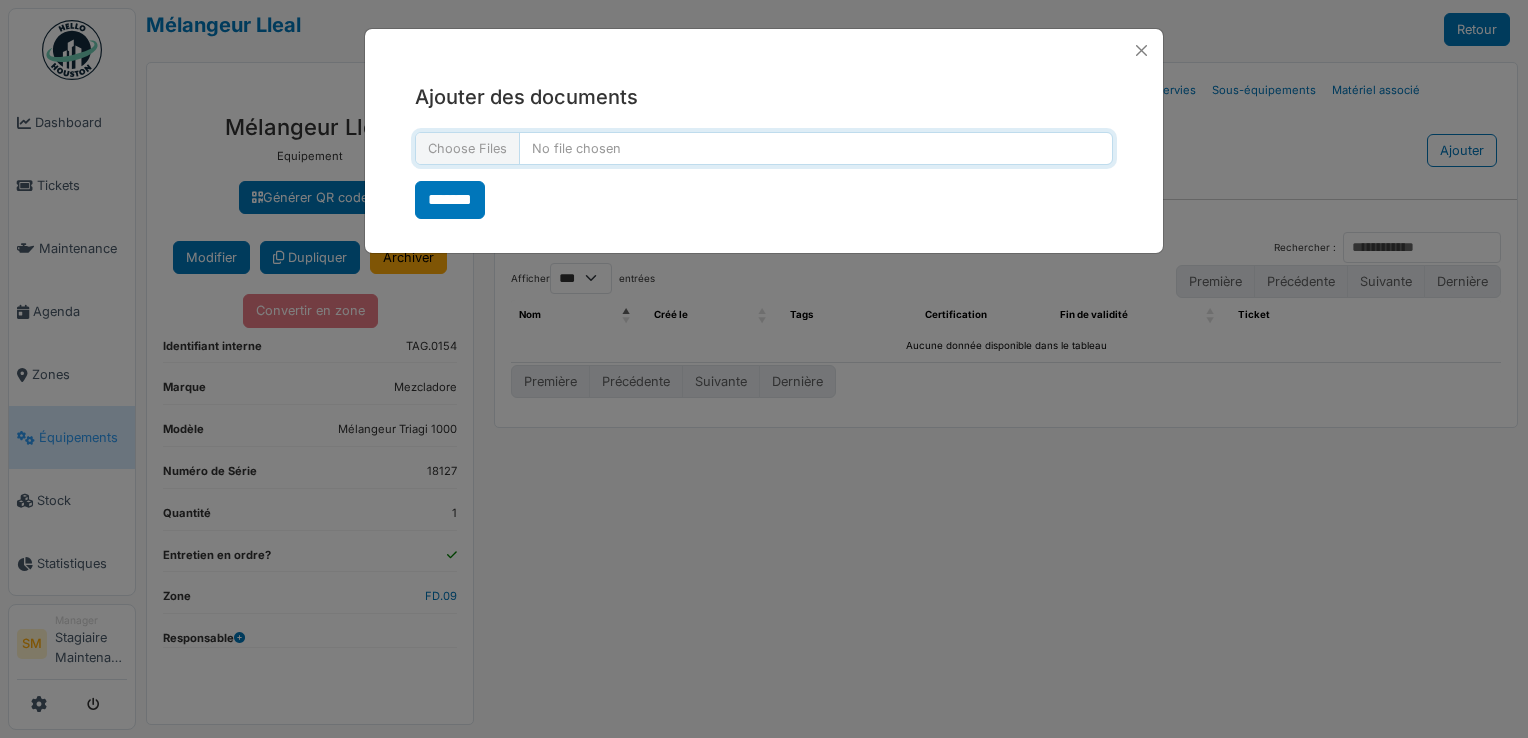 click at bounding box center (764, 148) 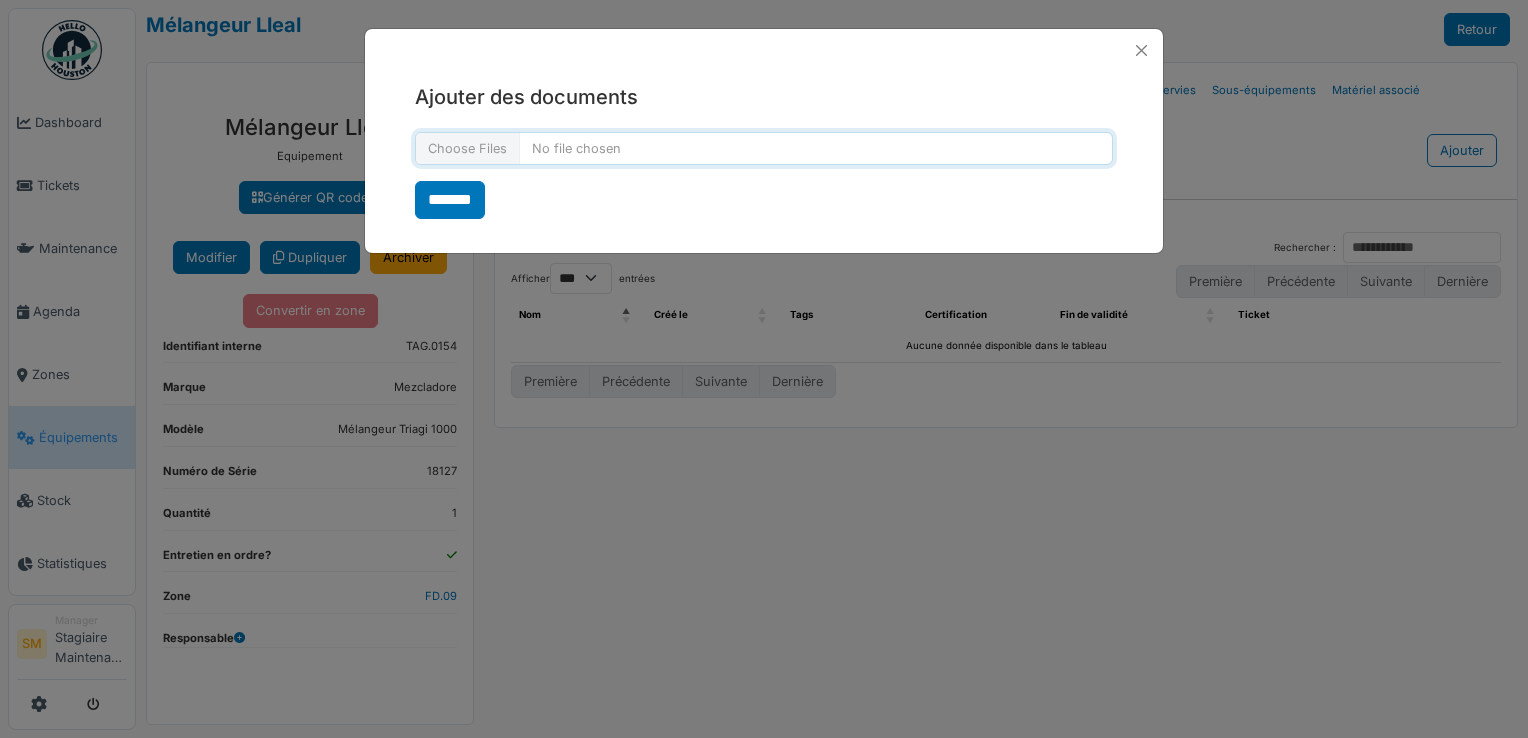 type on "**********" 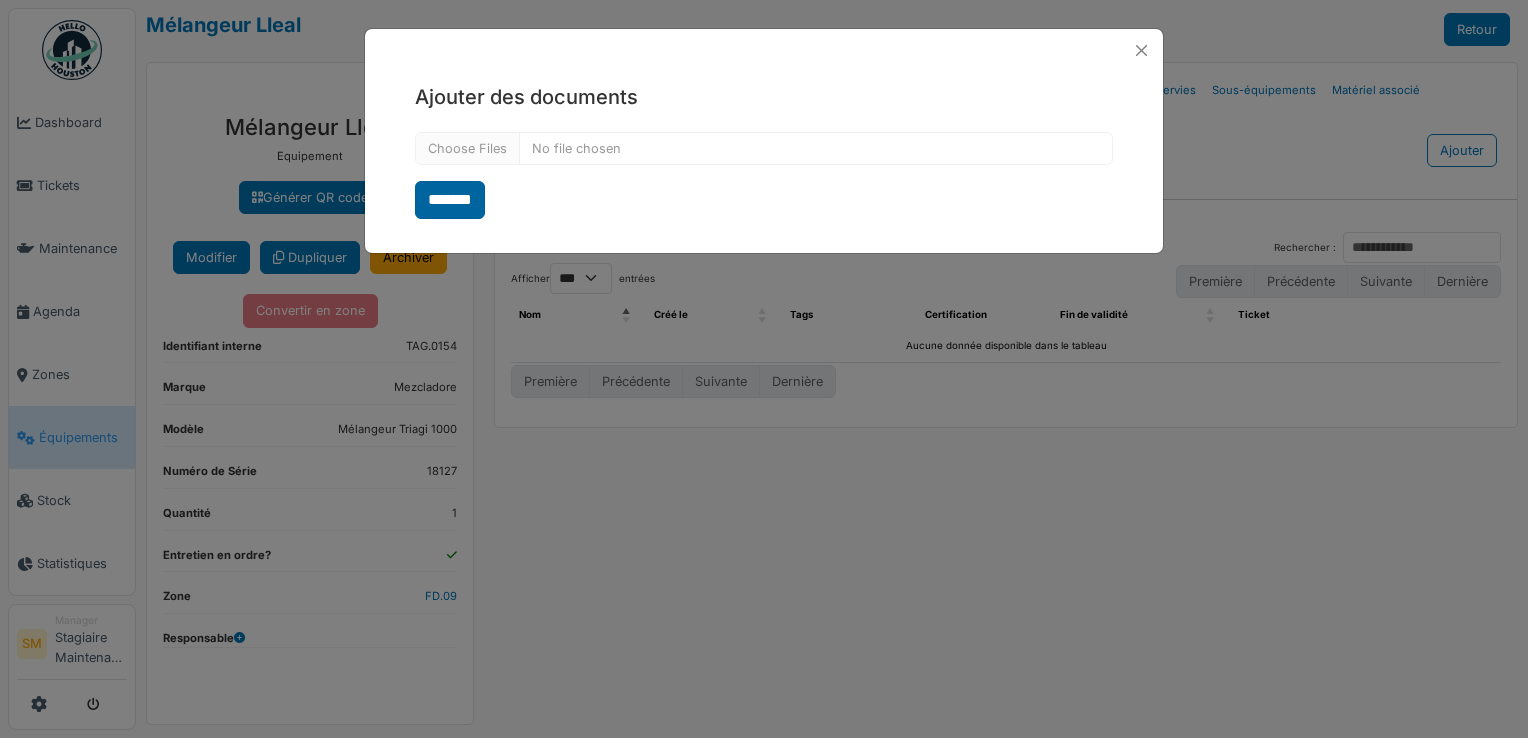 click on "*******" at bounding box center [450, 200] 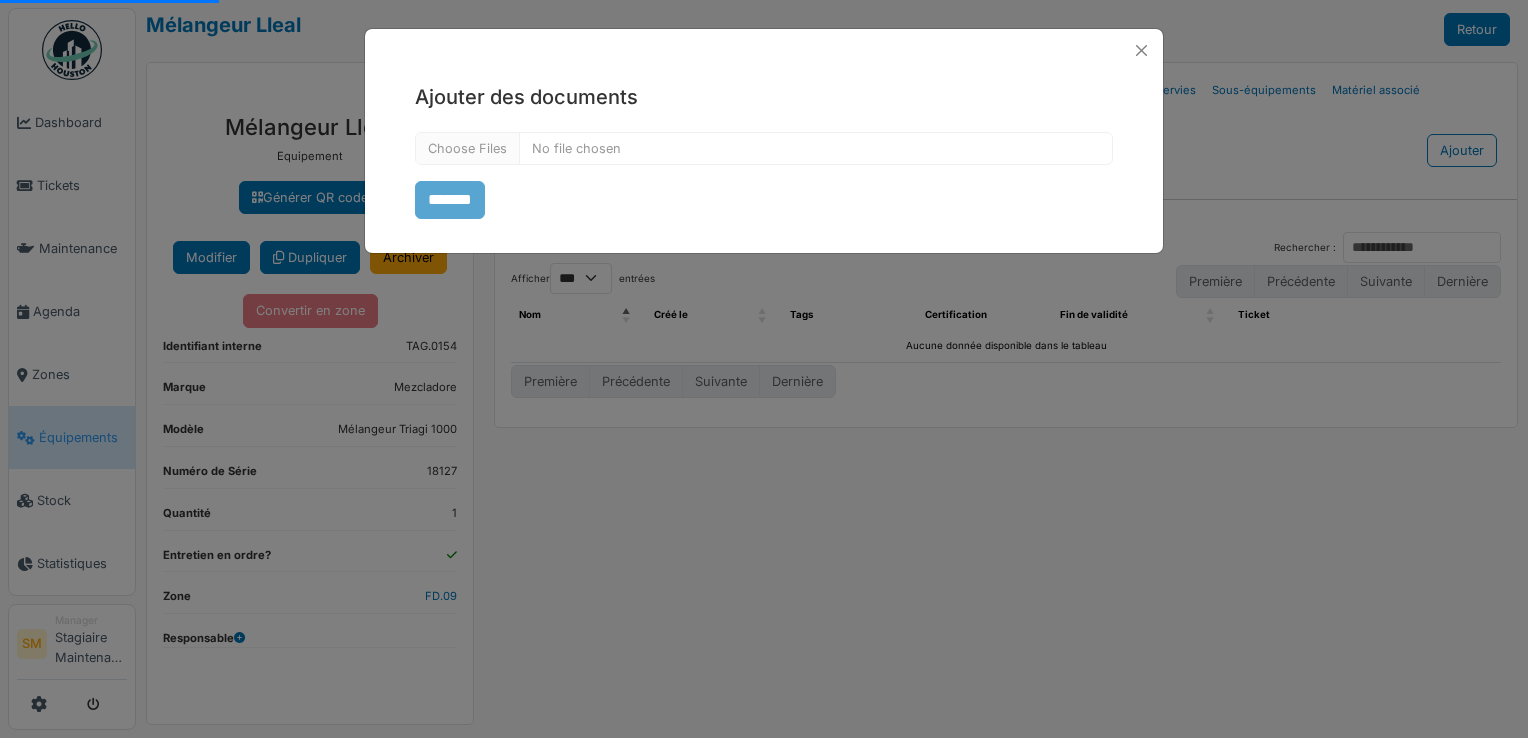 select on "***" 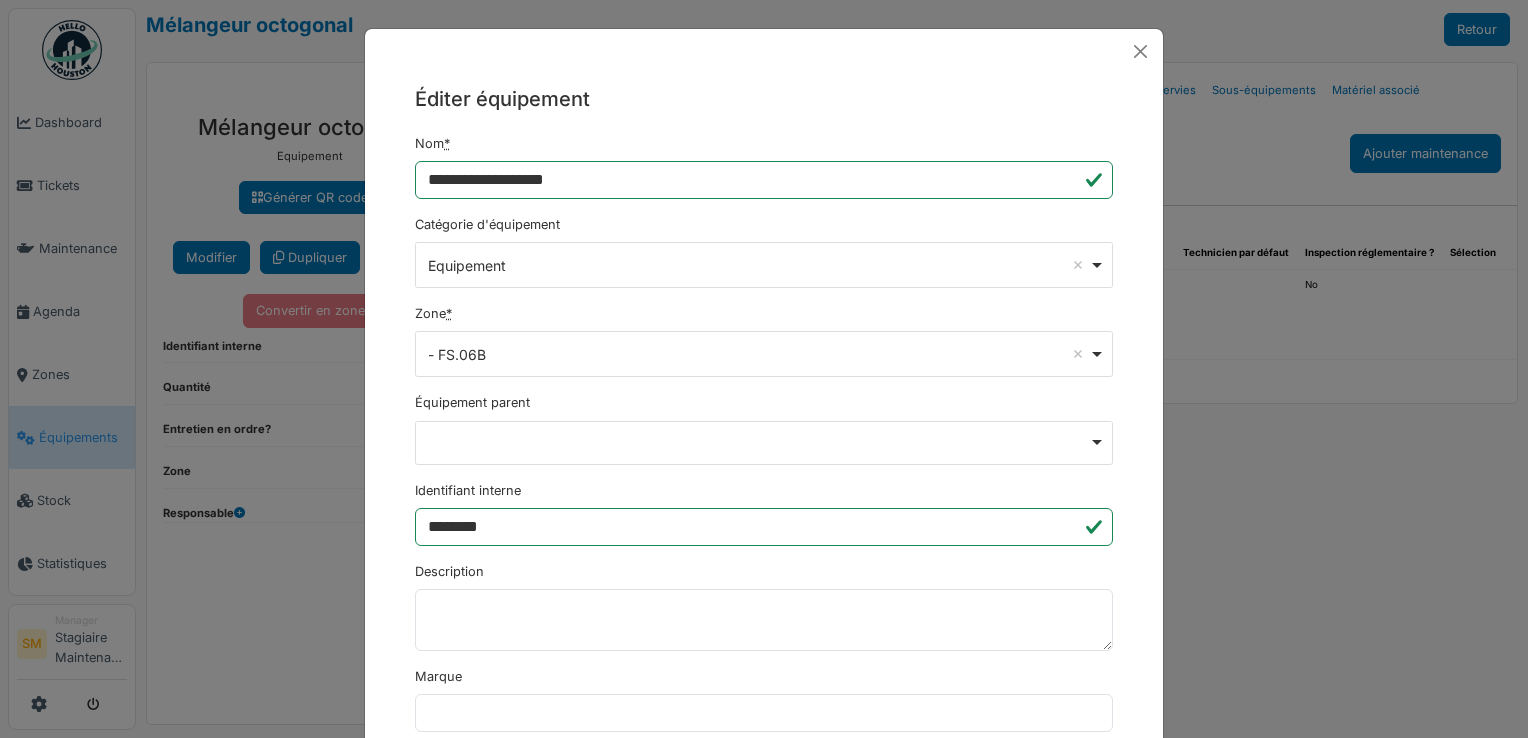scroll, scrollTop: 0, scrollLeft: 0, axis: both 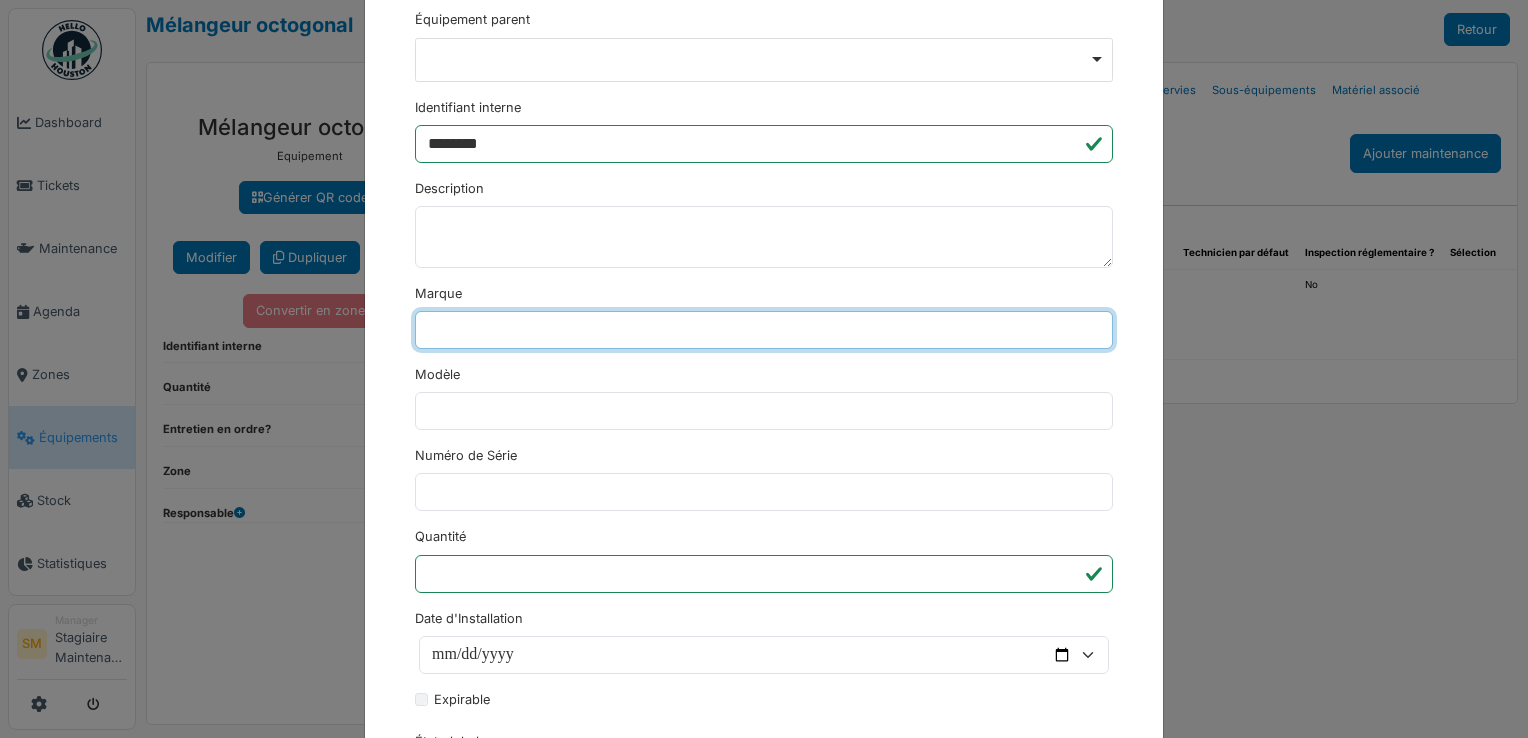 click on "Marque" at bounding box center (764, 330) 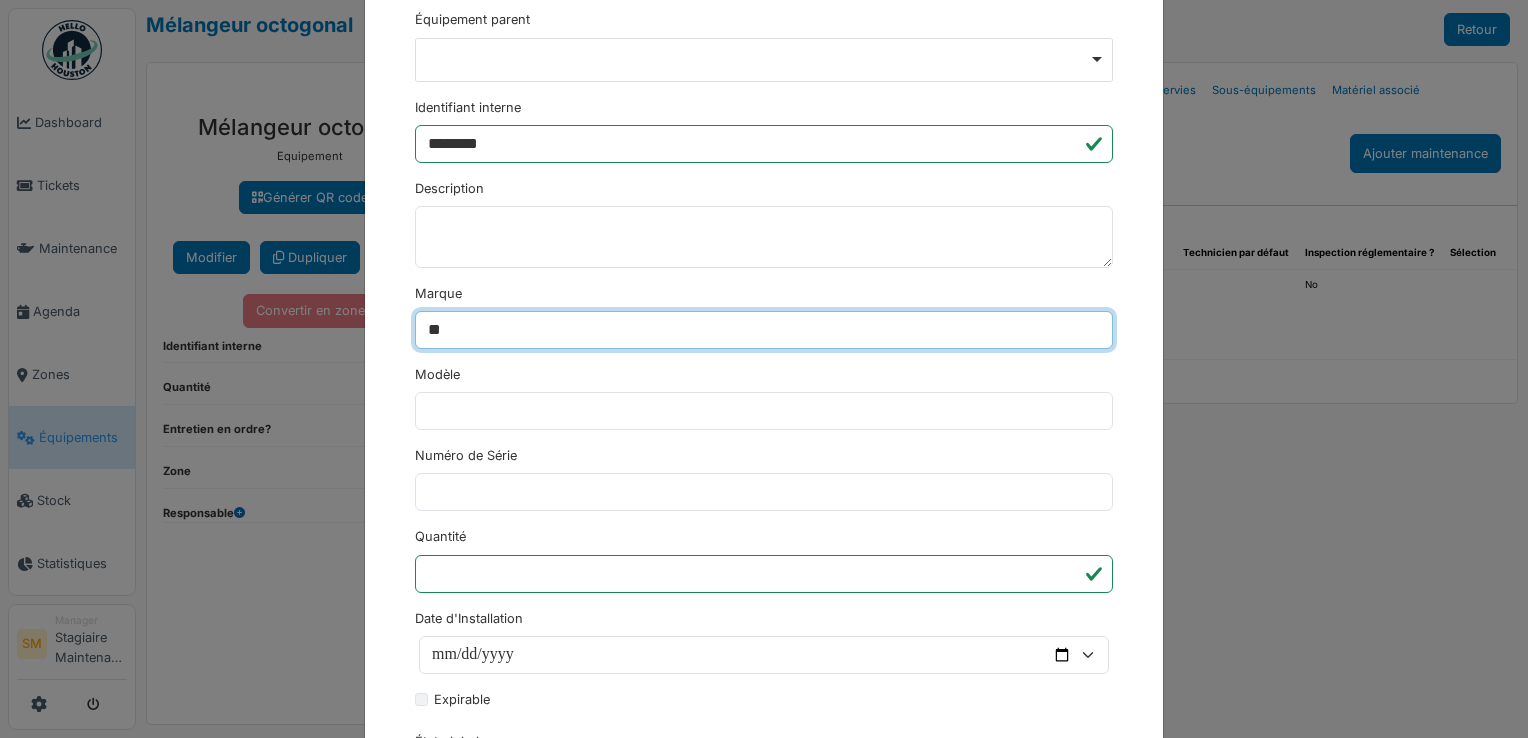 type on "**********" 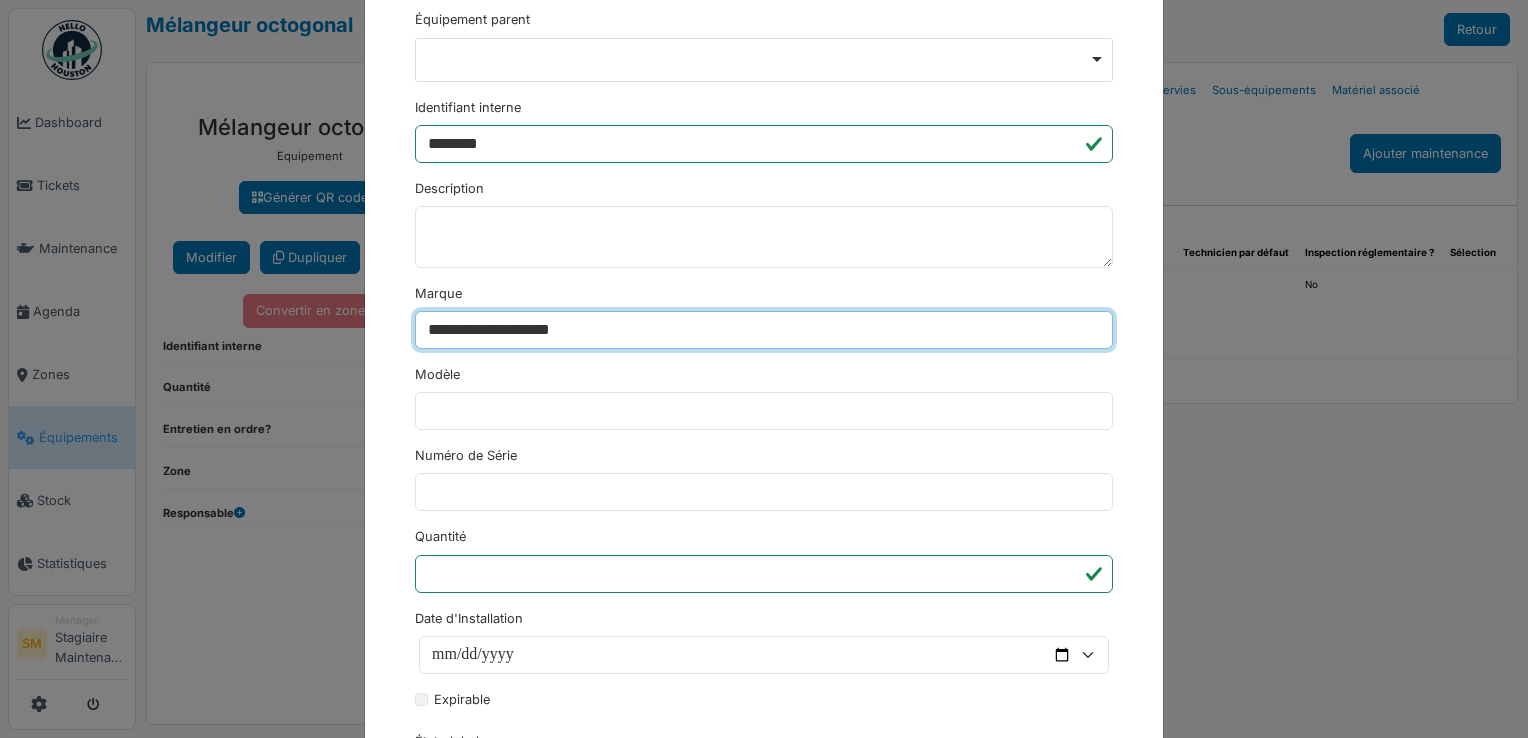 click on "********" at bounding box center [453, 1177] 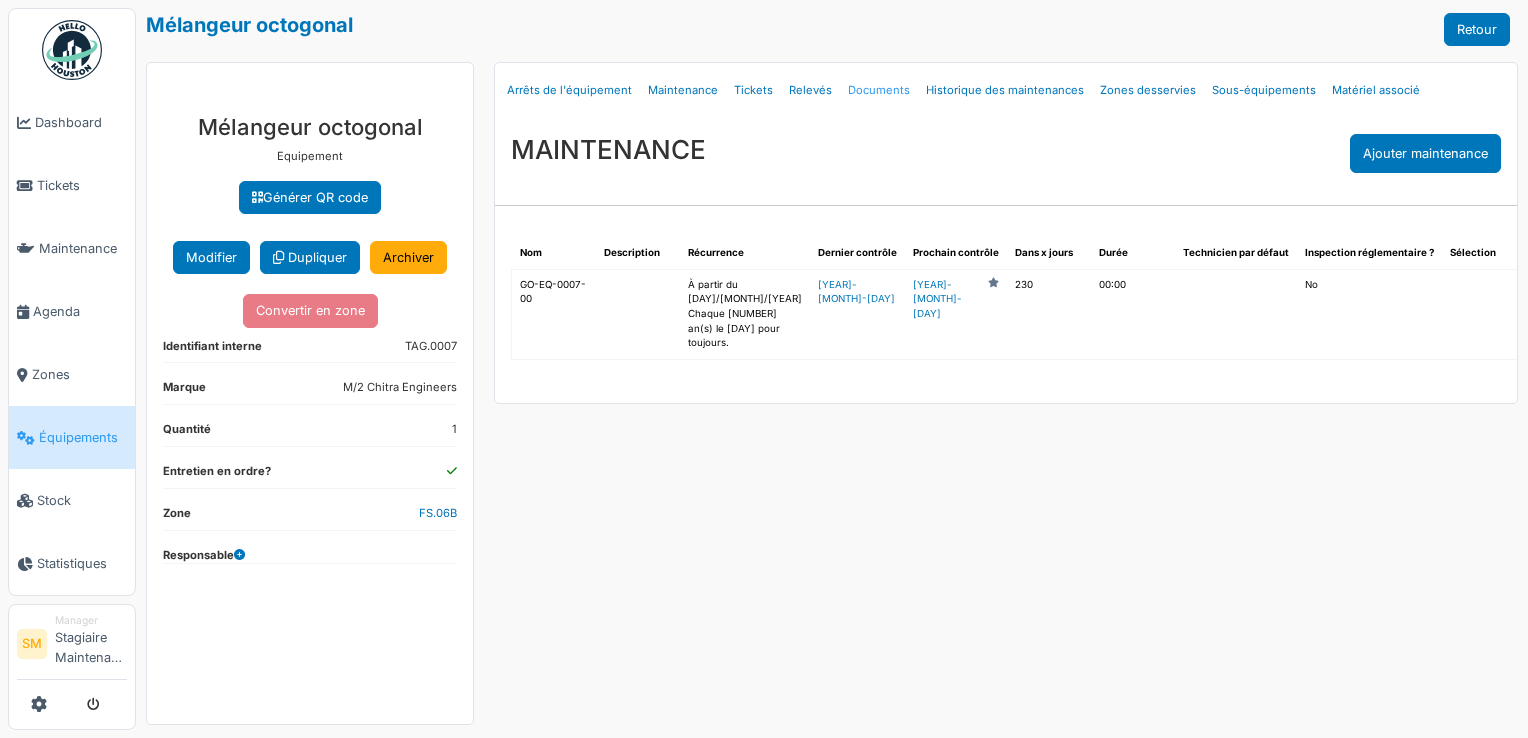click on "Documents" at bounding box center [879, 90] 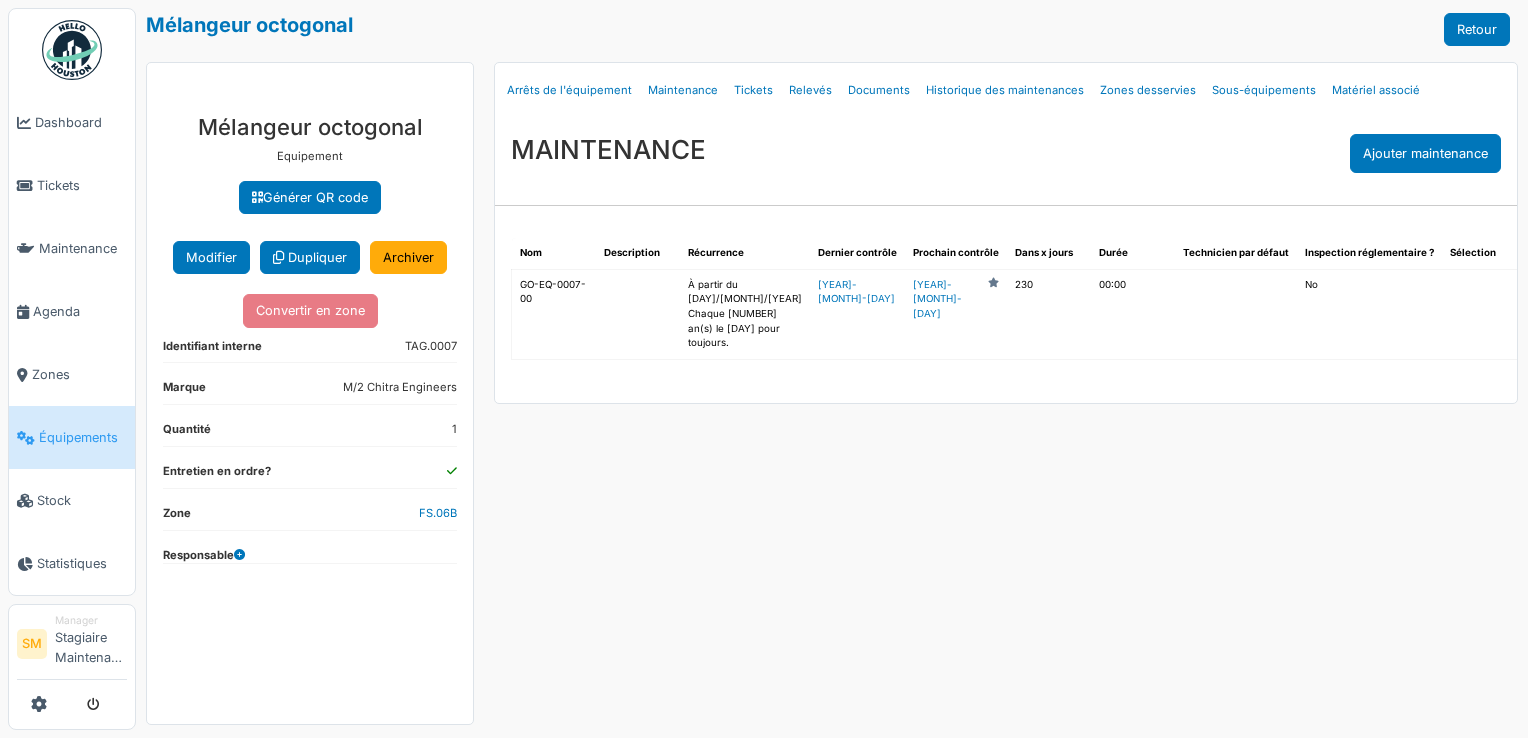 select on "***" 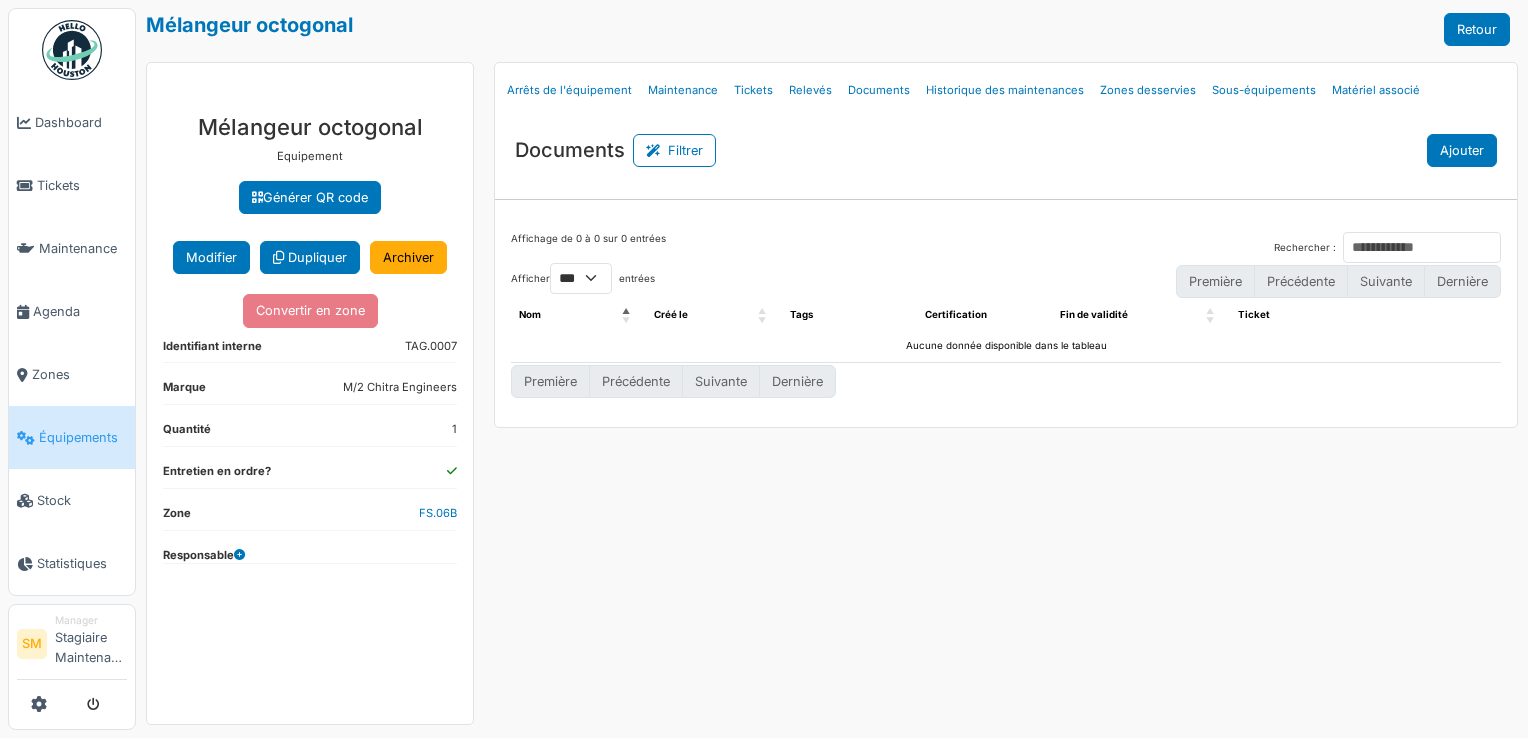click on "Ajouter" at bounding box center (1462, 150) 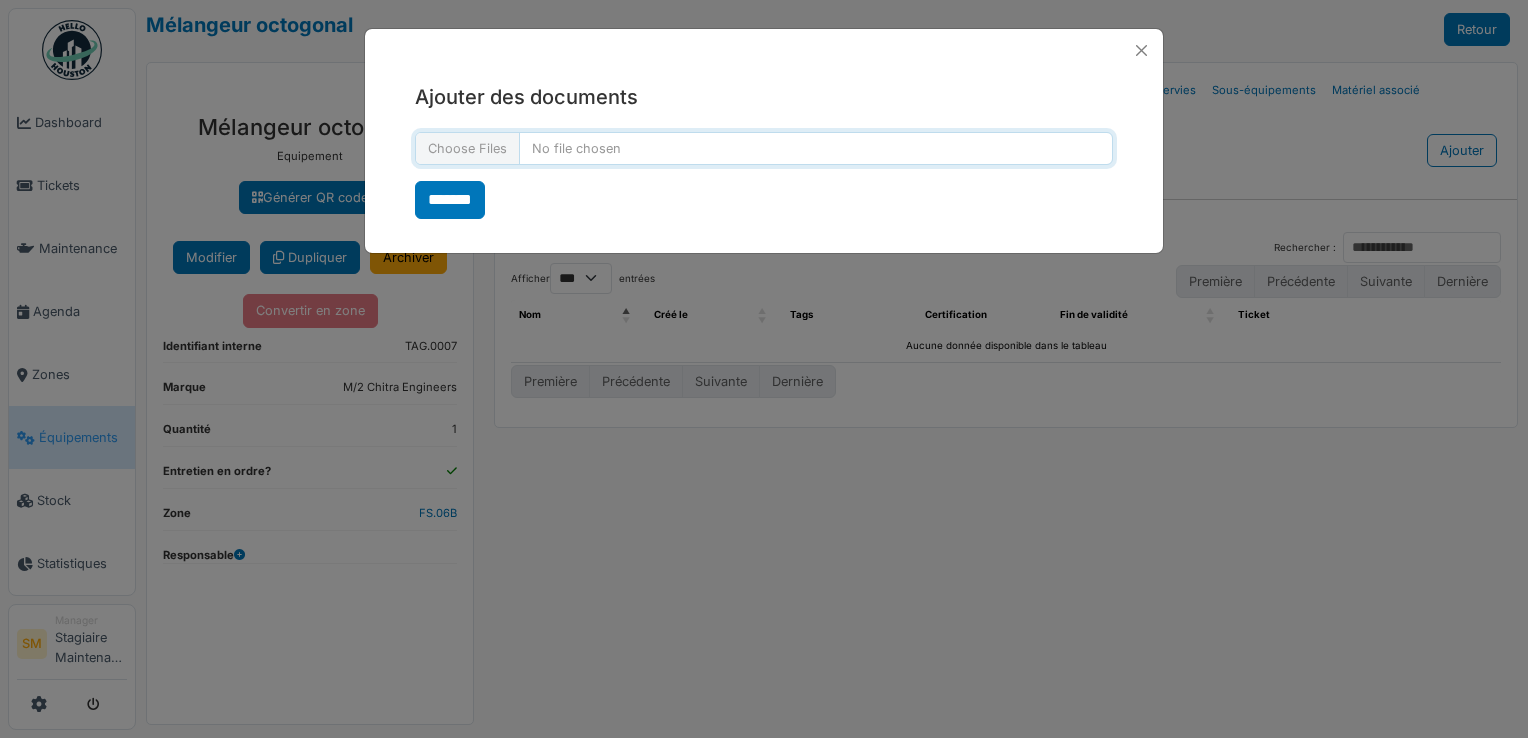 click at bounding box center (764, 148) 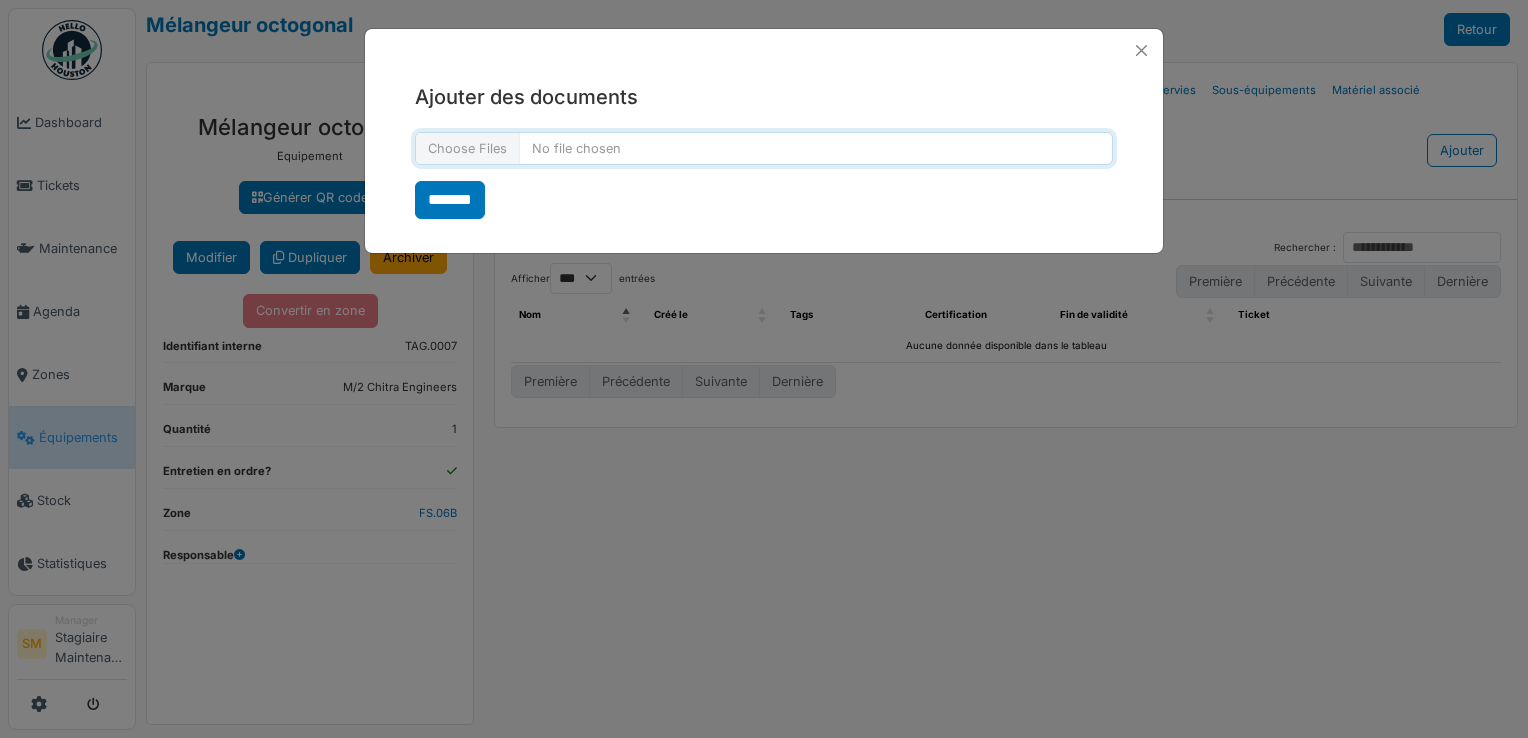 type on "**********" 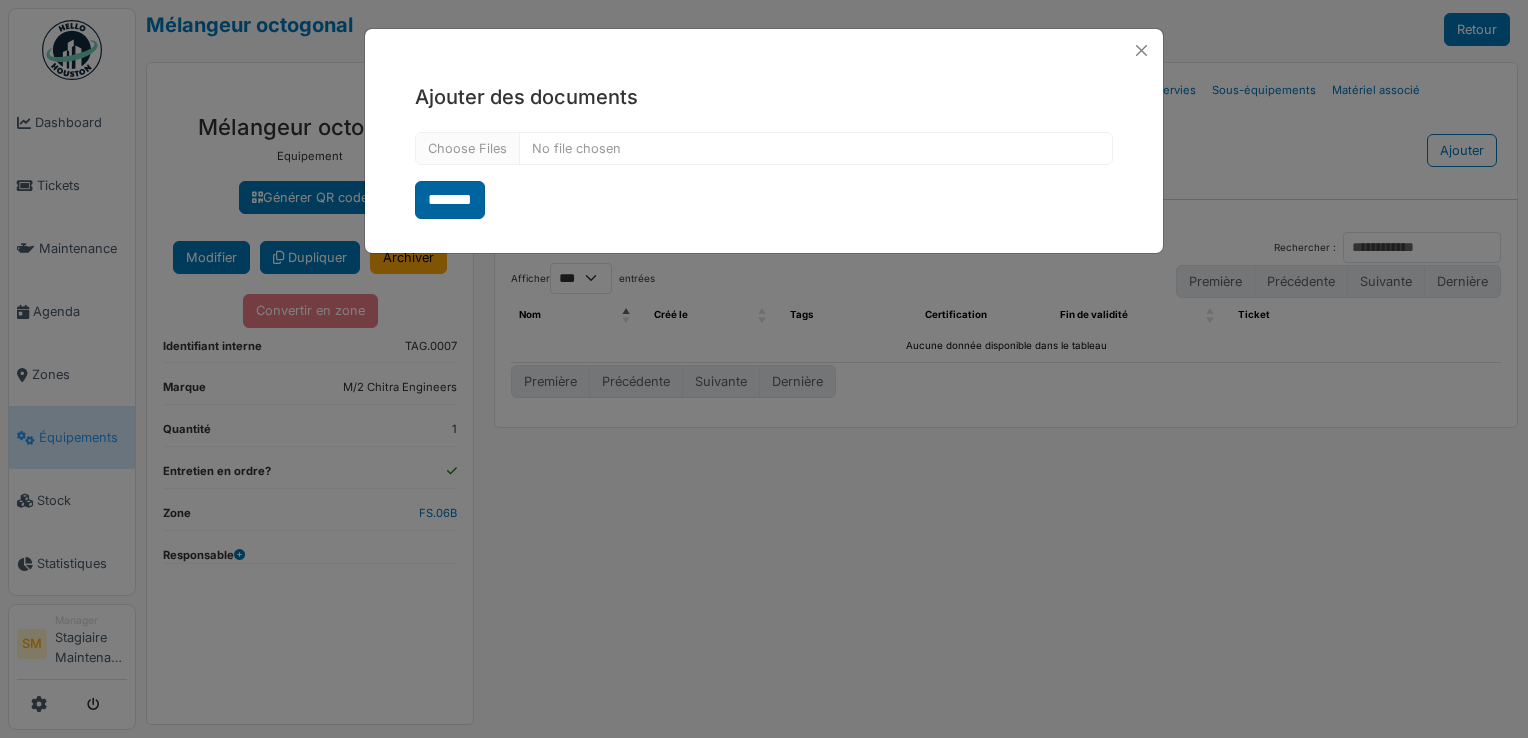 click on "*******" at bounding box center (450, 200) 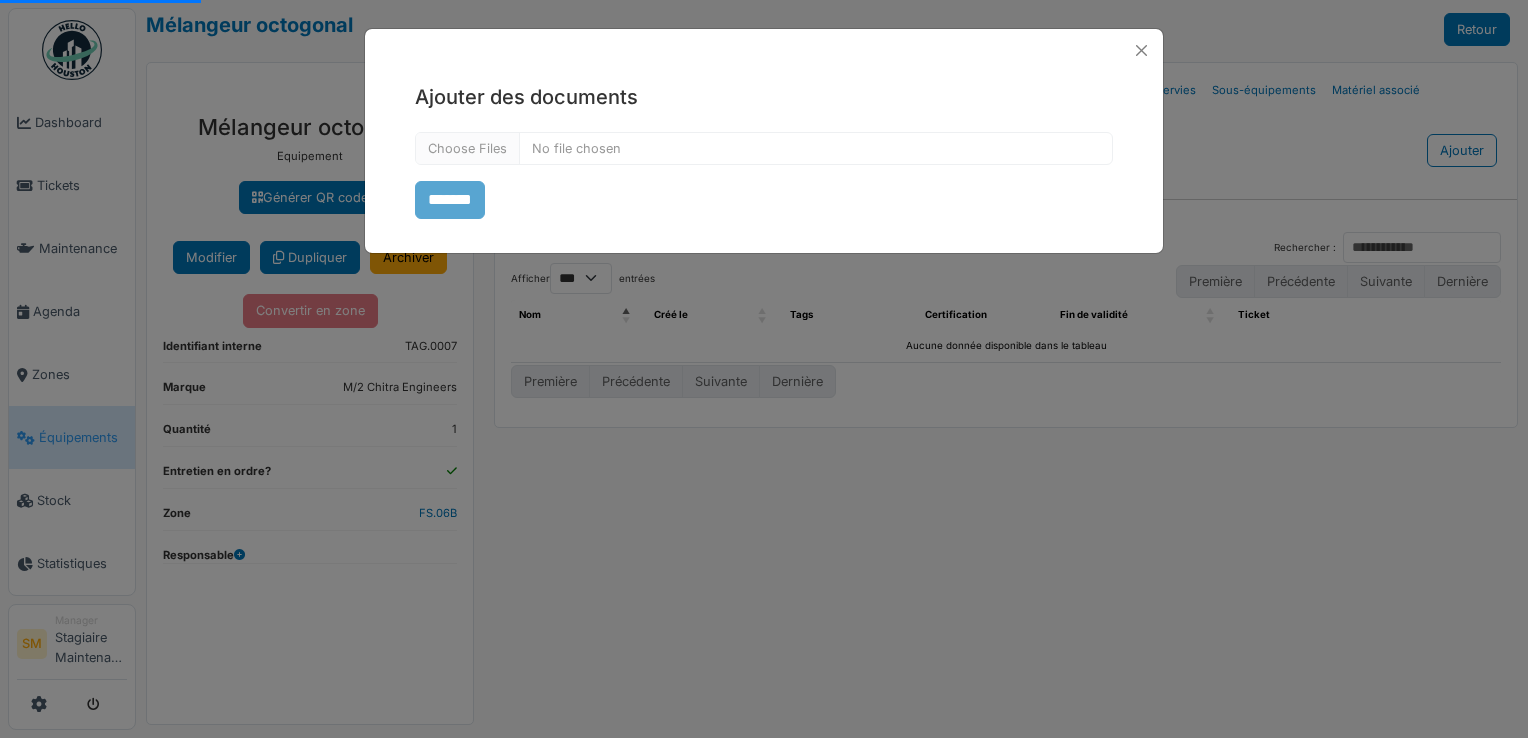 select on "***" 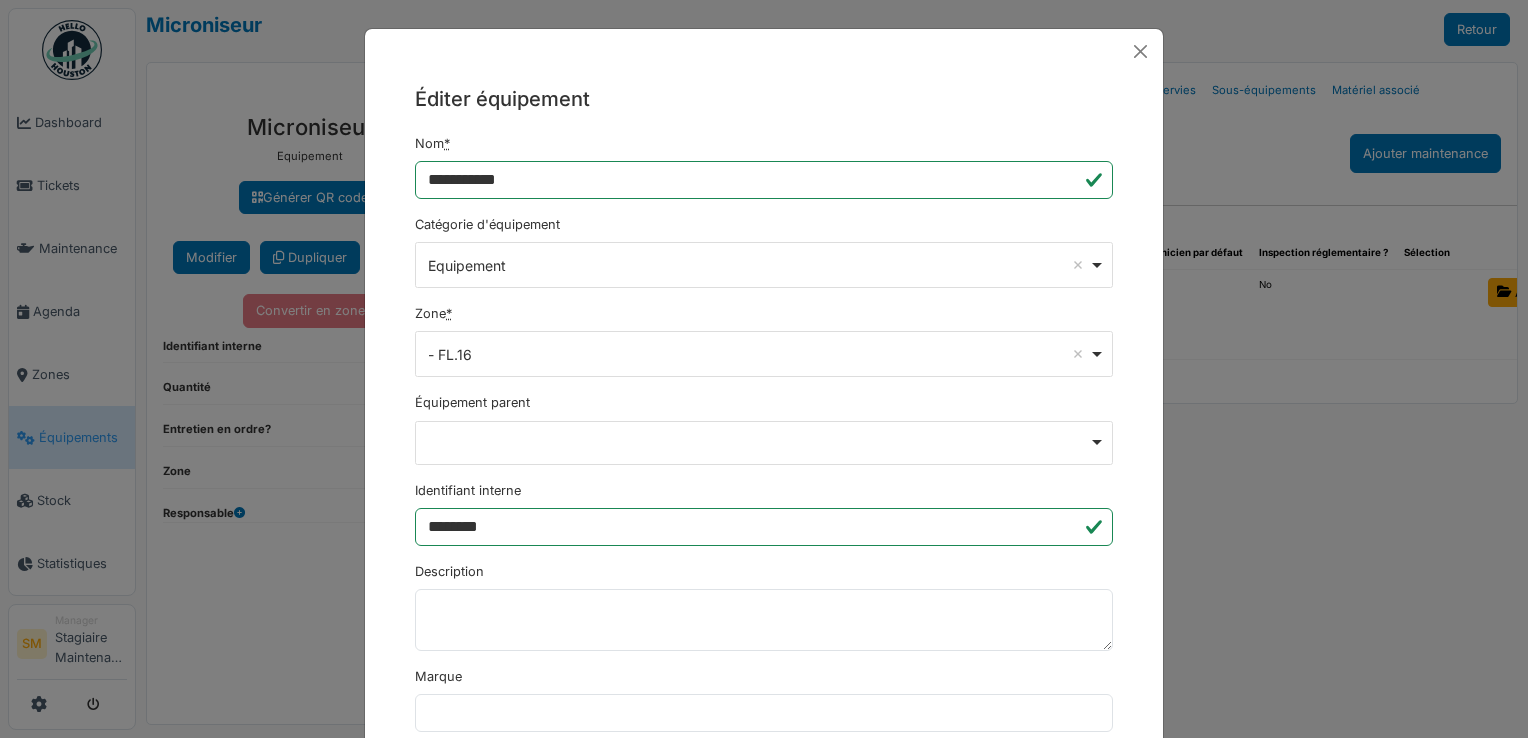 scroll, scrollTop: 0, scrollLeft: 0, axis: both 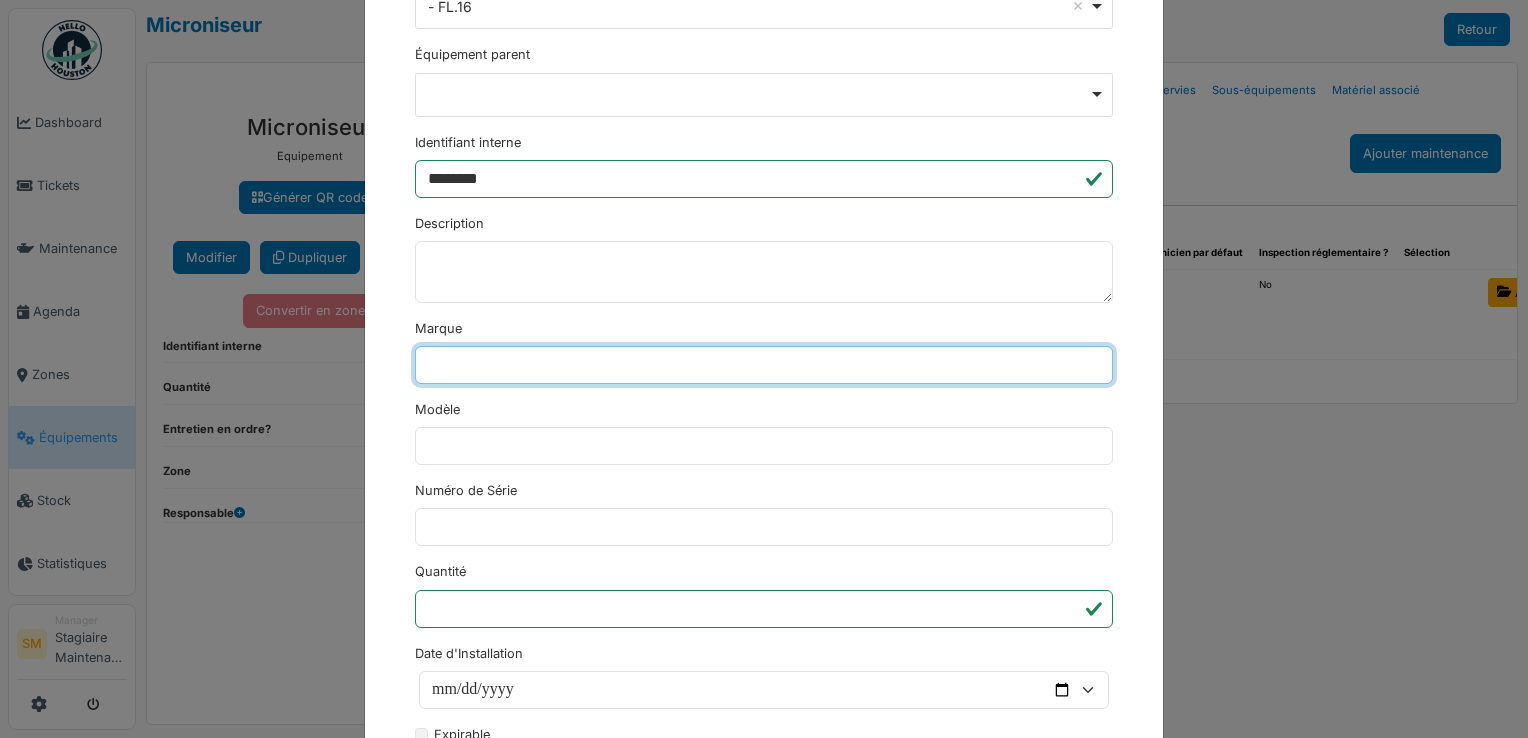 click on "Marque" at bounding box center [764, 365] 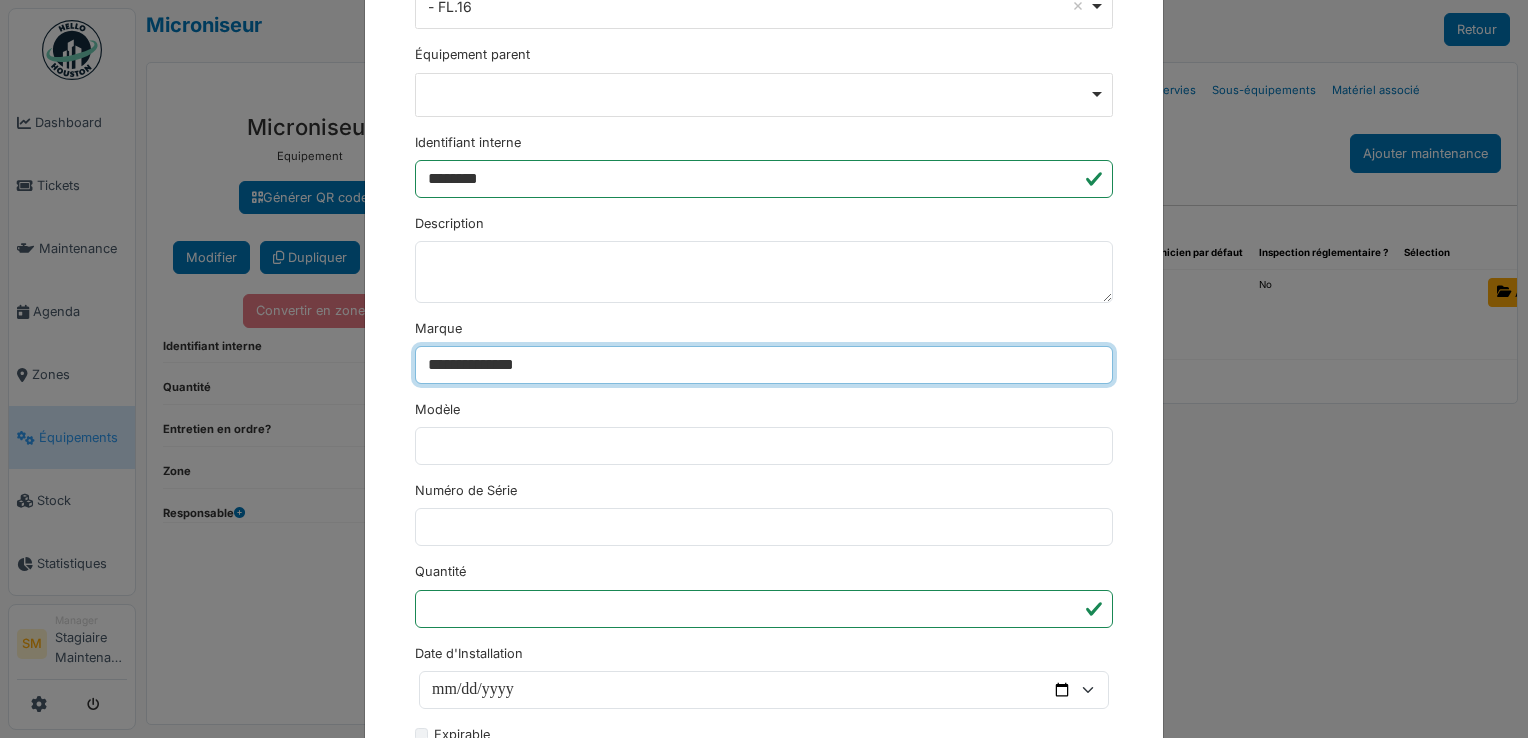 type on "**********" 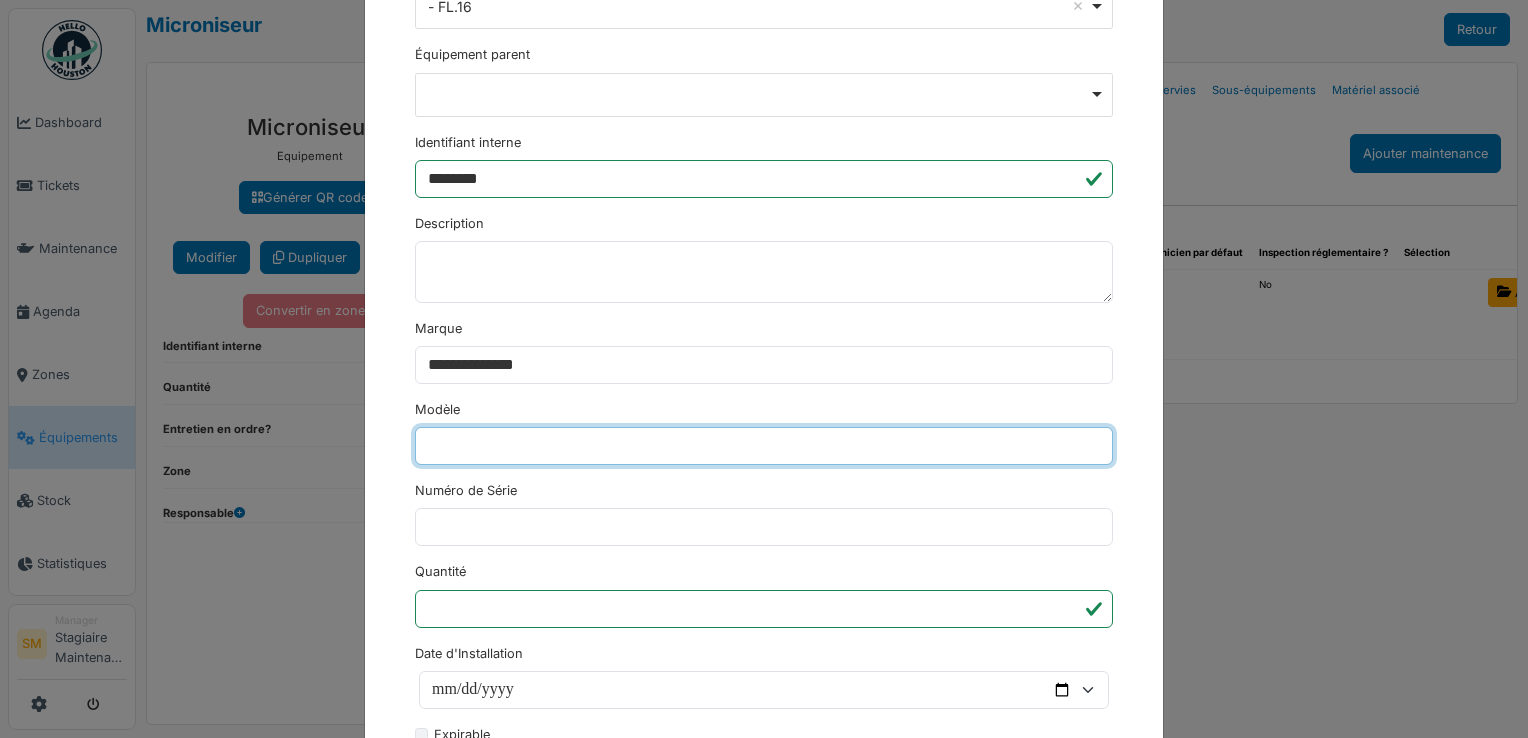 click on "Modèle" at bounding box center (764, 446) 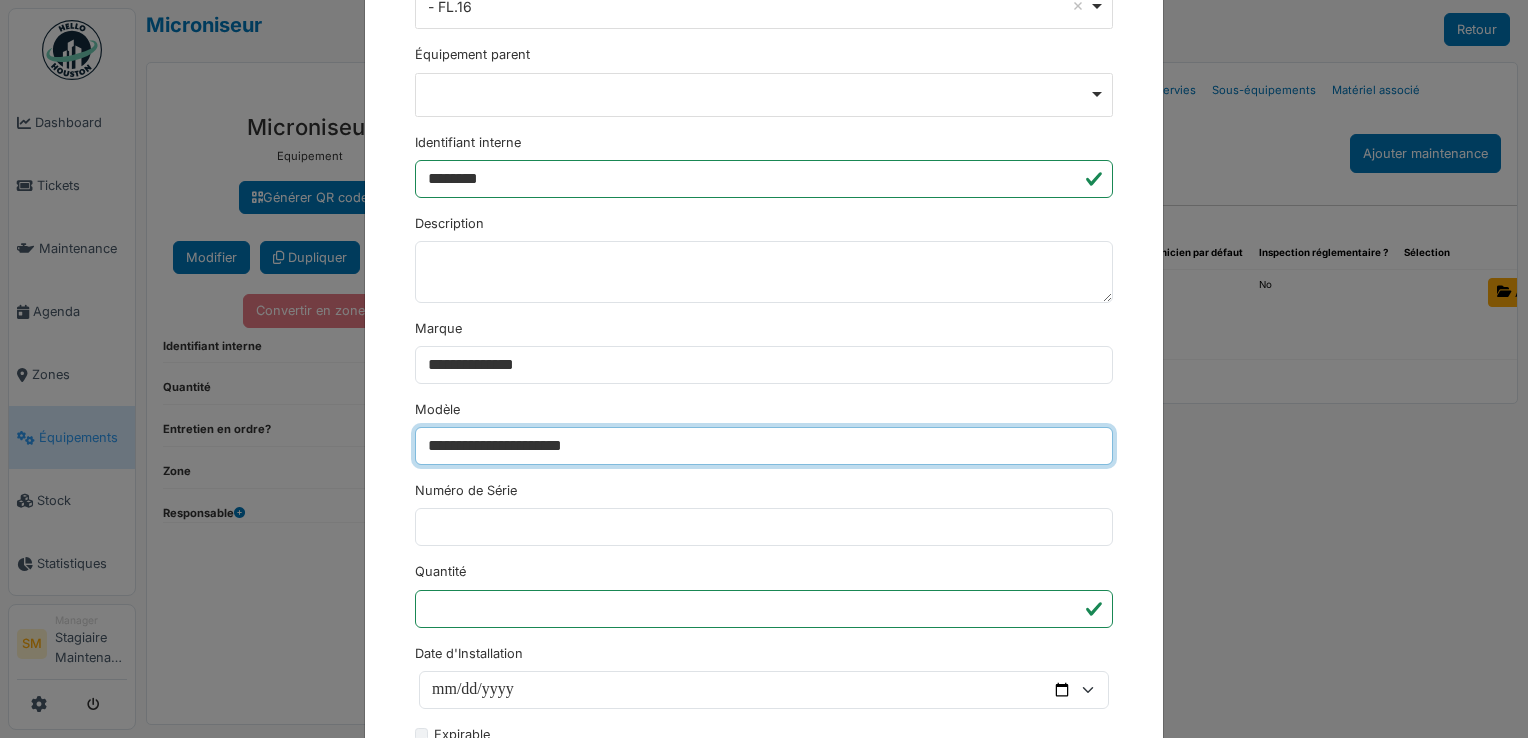 type on "**********" 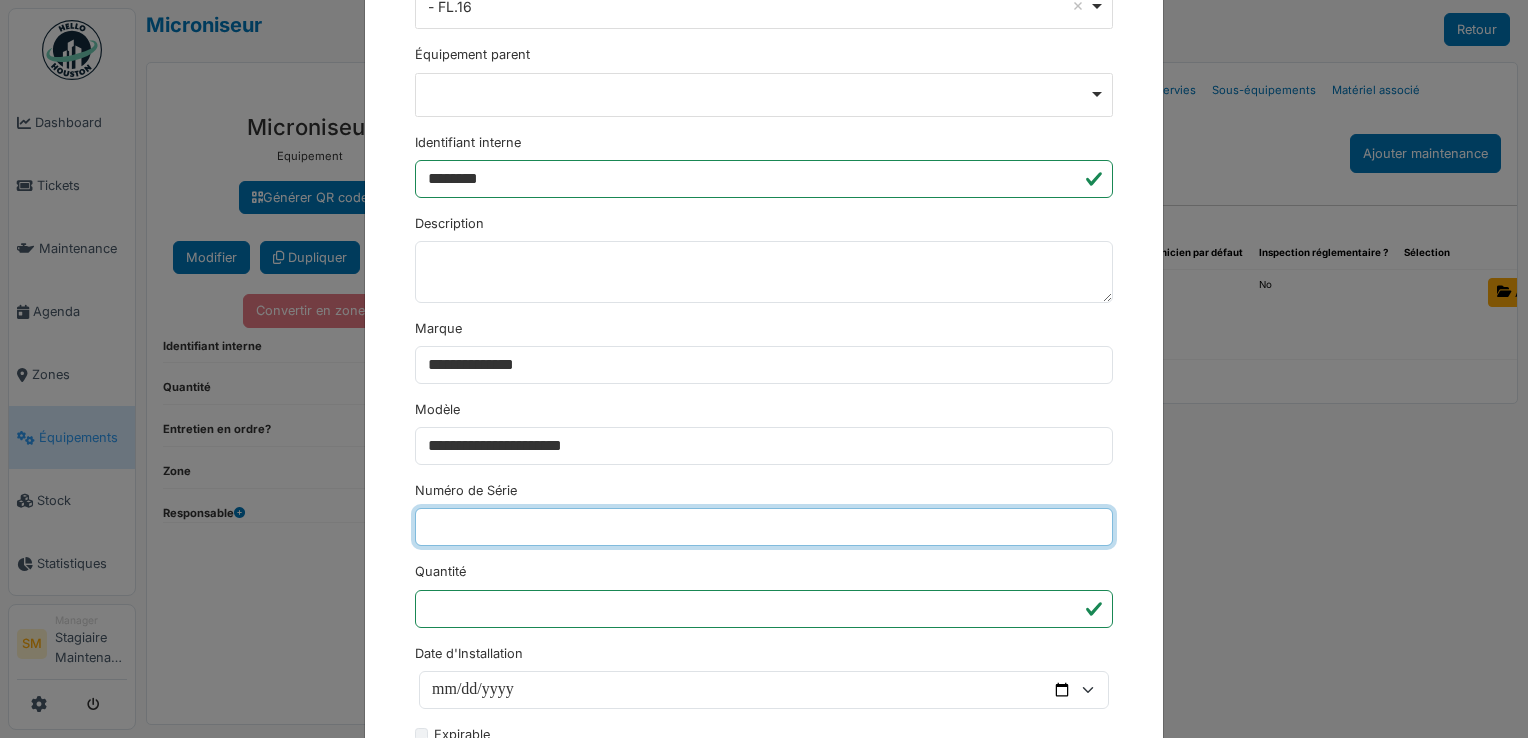 click on "Numéro de Série" at bounding box center [764, 527] 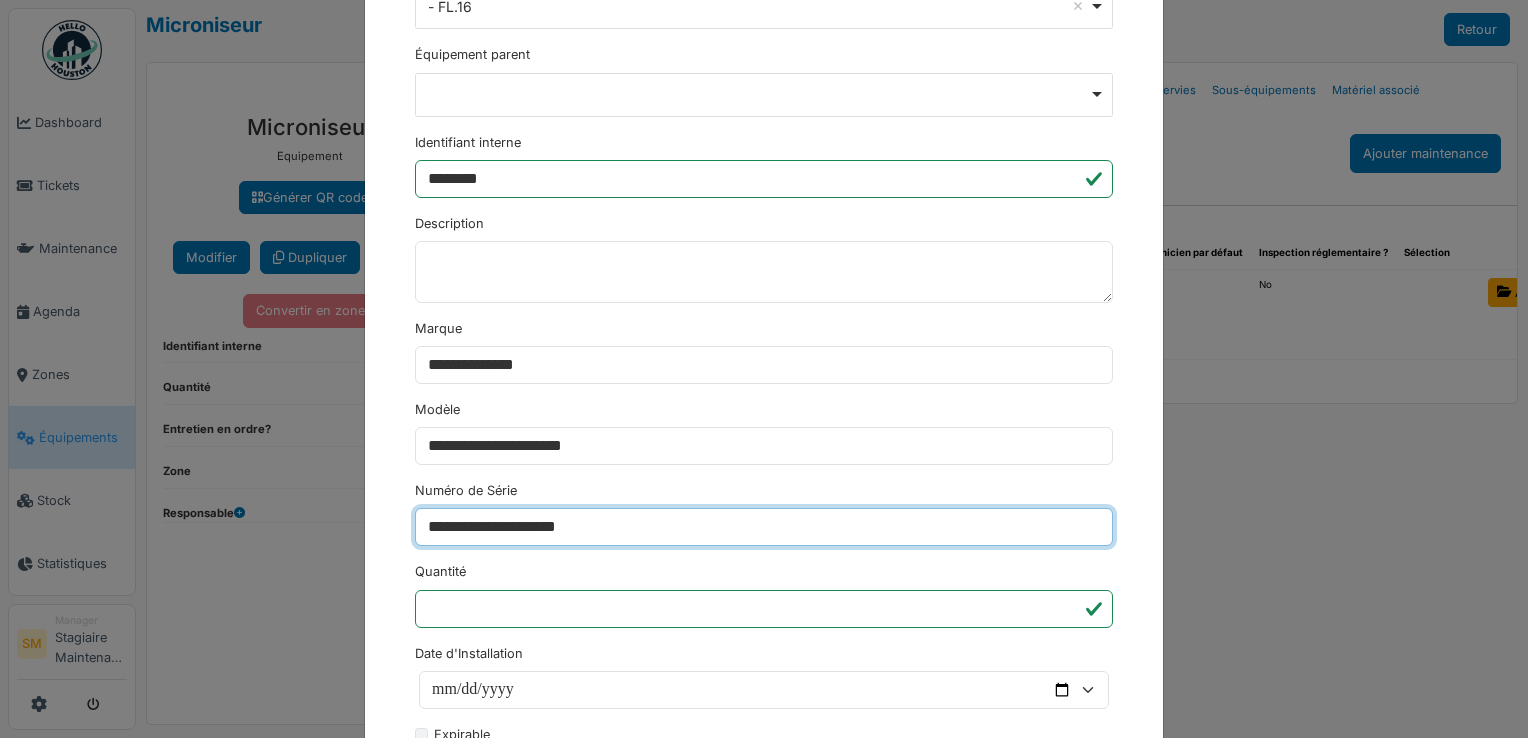 type on "**********" 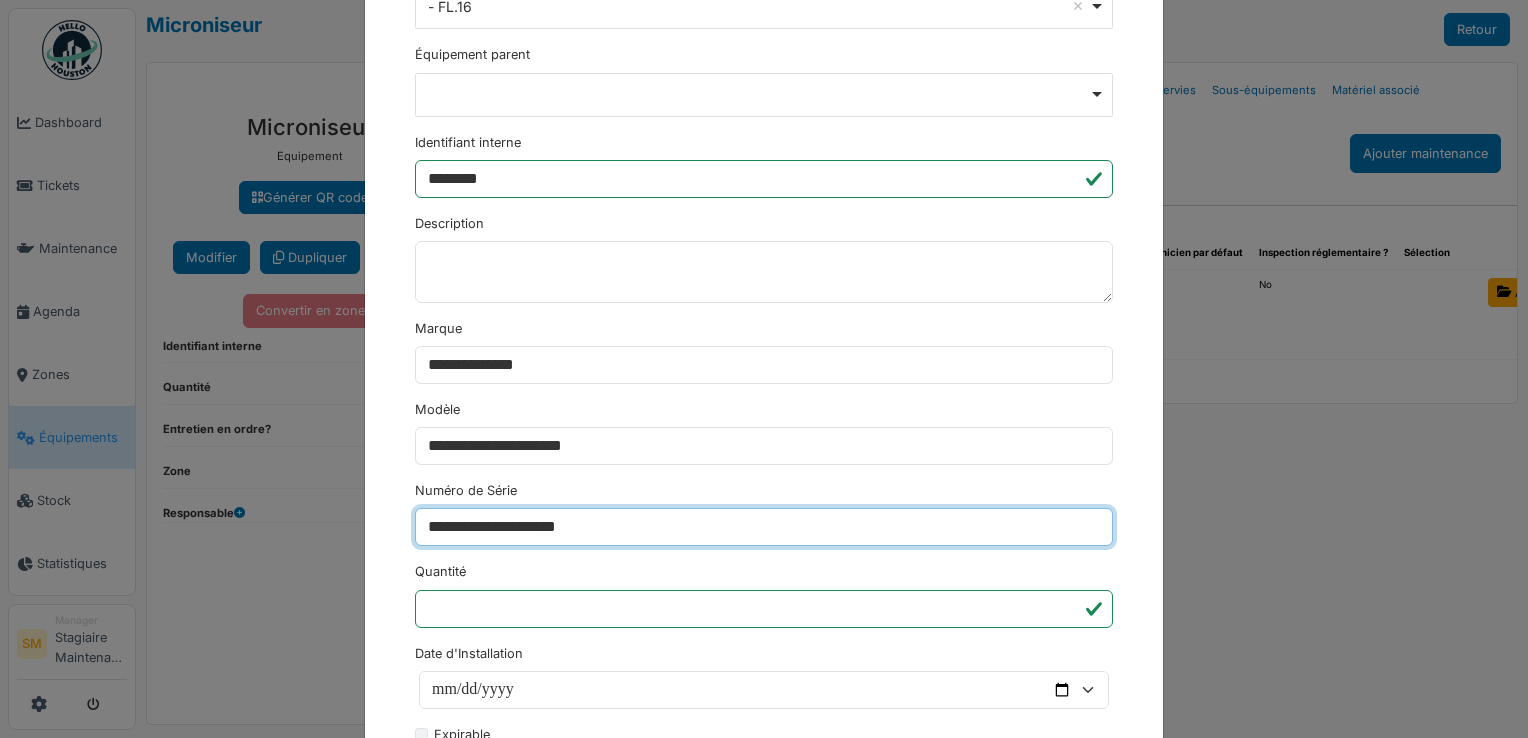 click on "********" at bounding box center (453, 1212) 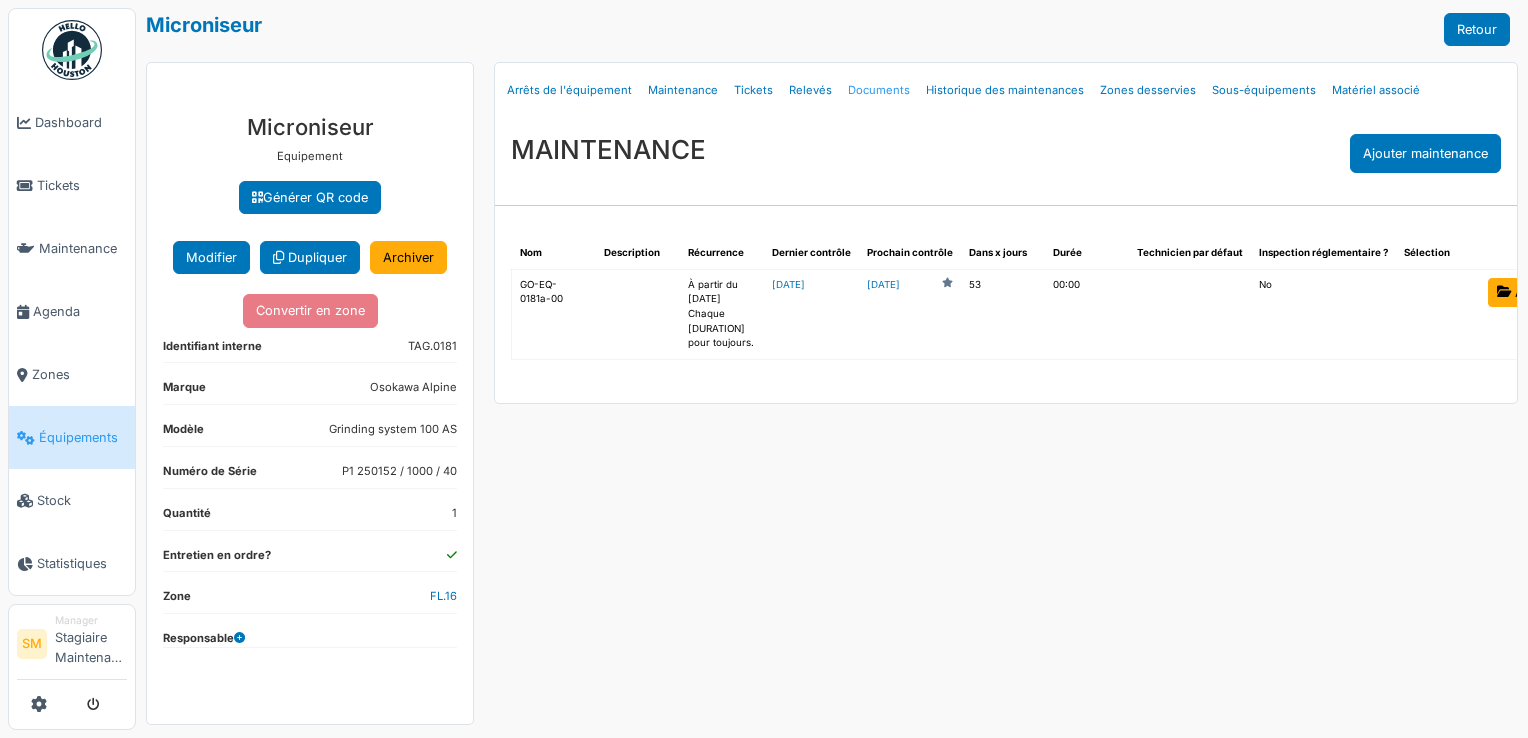 click on "Documents" at bounding box center (879, 90) 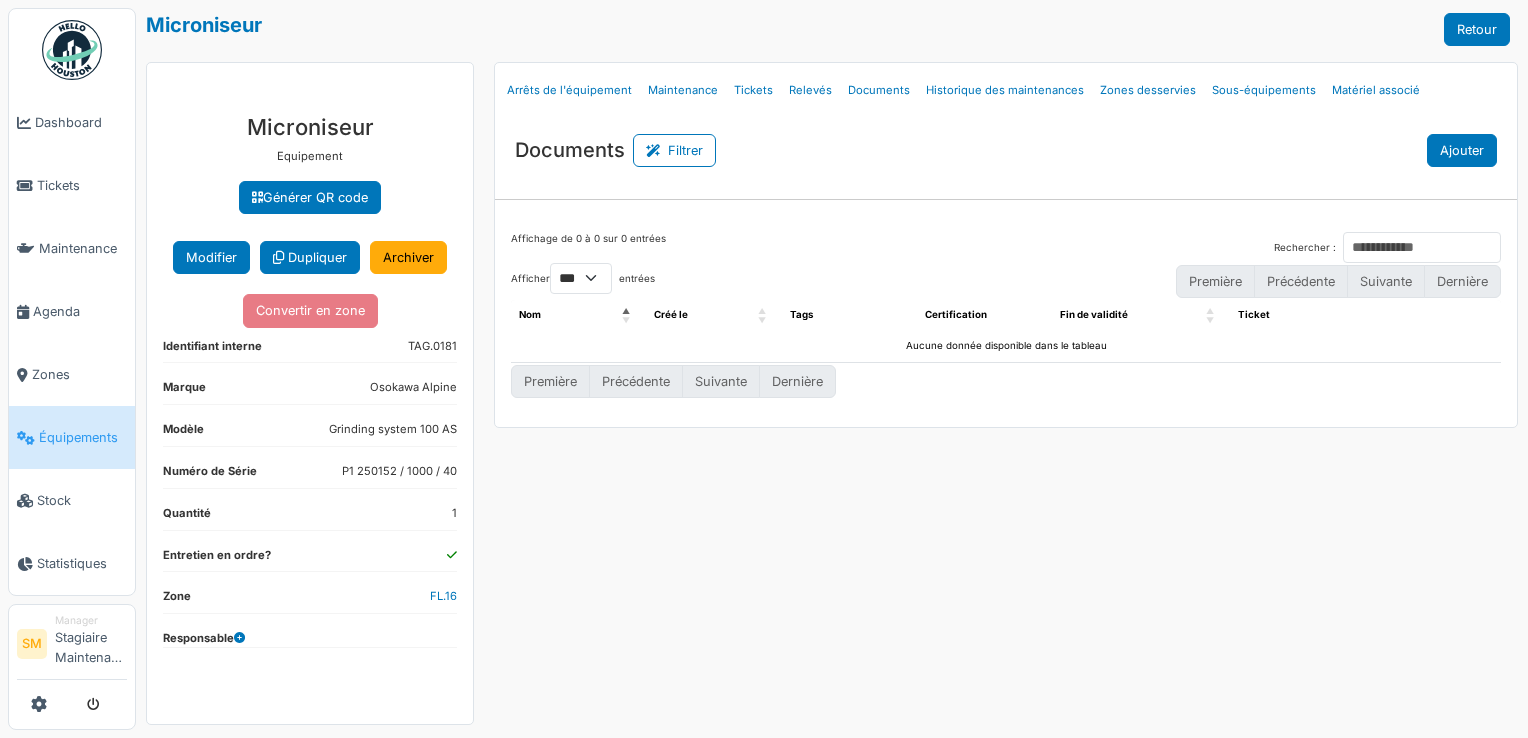 click on "Ajouter" at bounding box center (1462, 150) 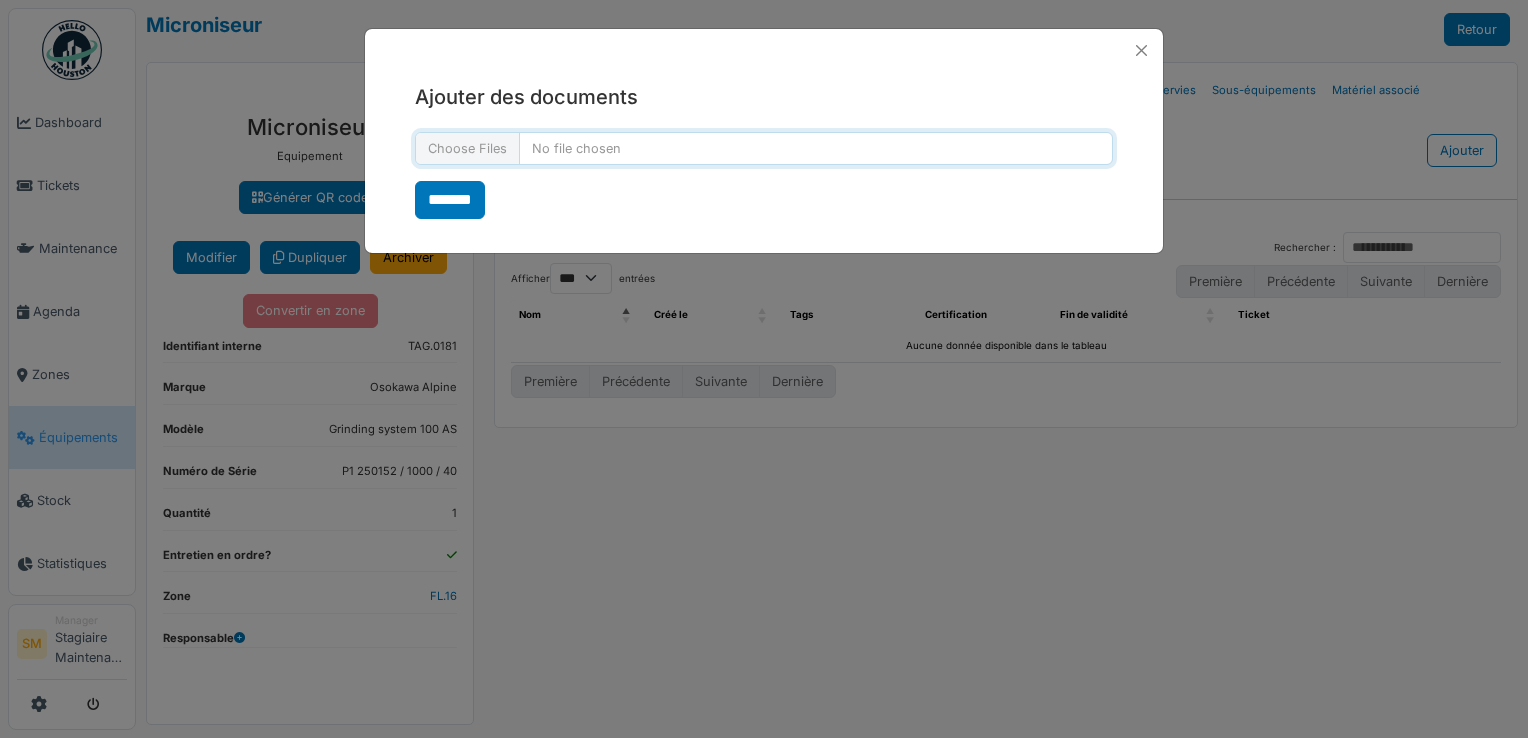 click at bounding box center (764, 148) 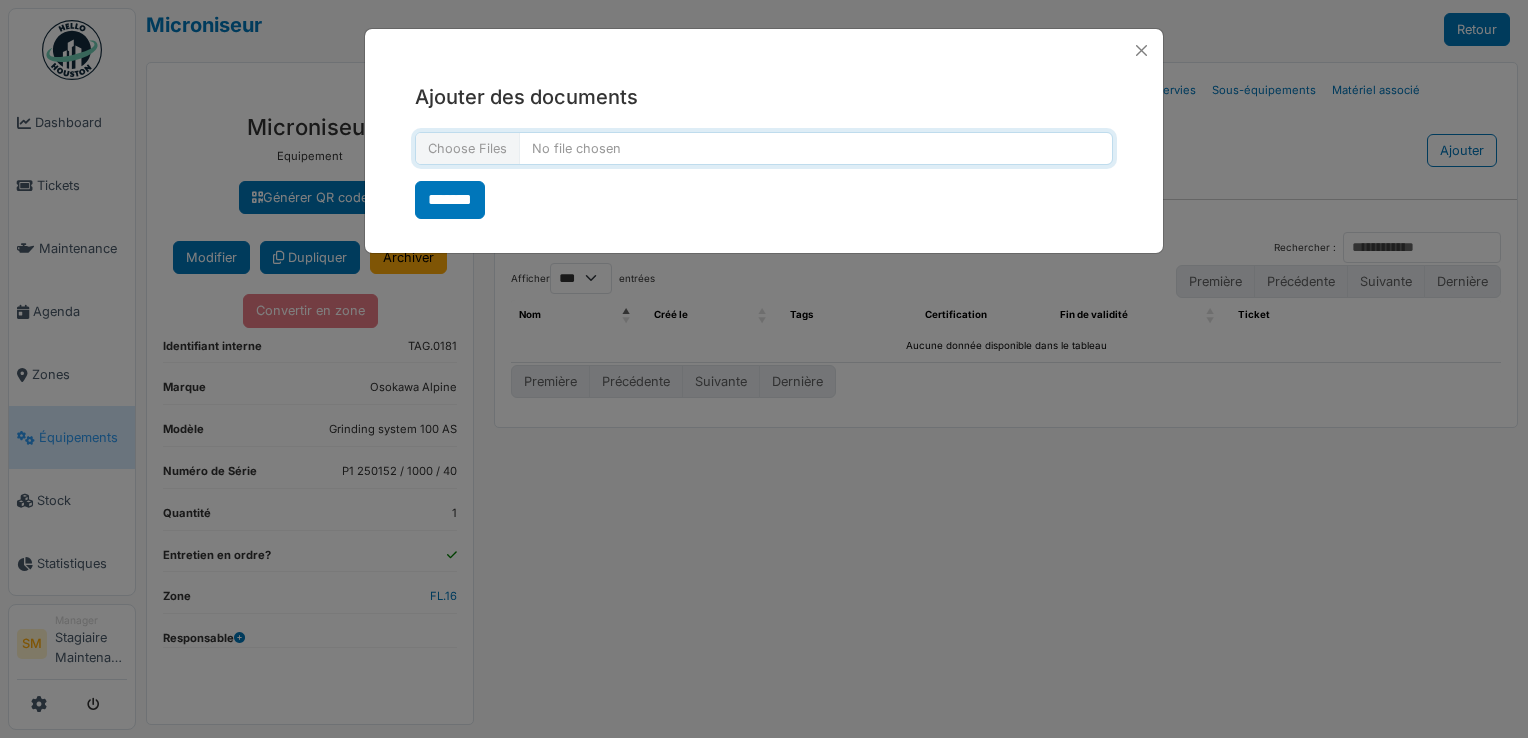 type on "**********" 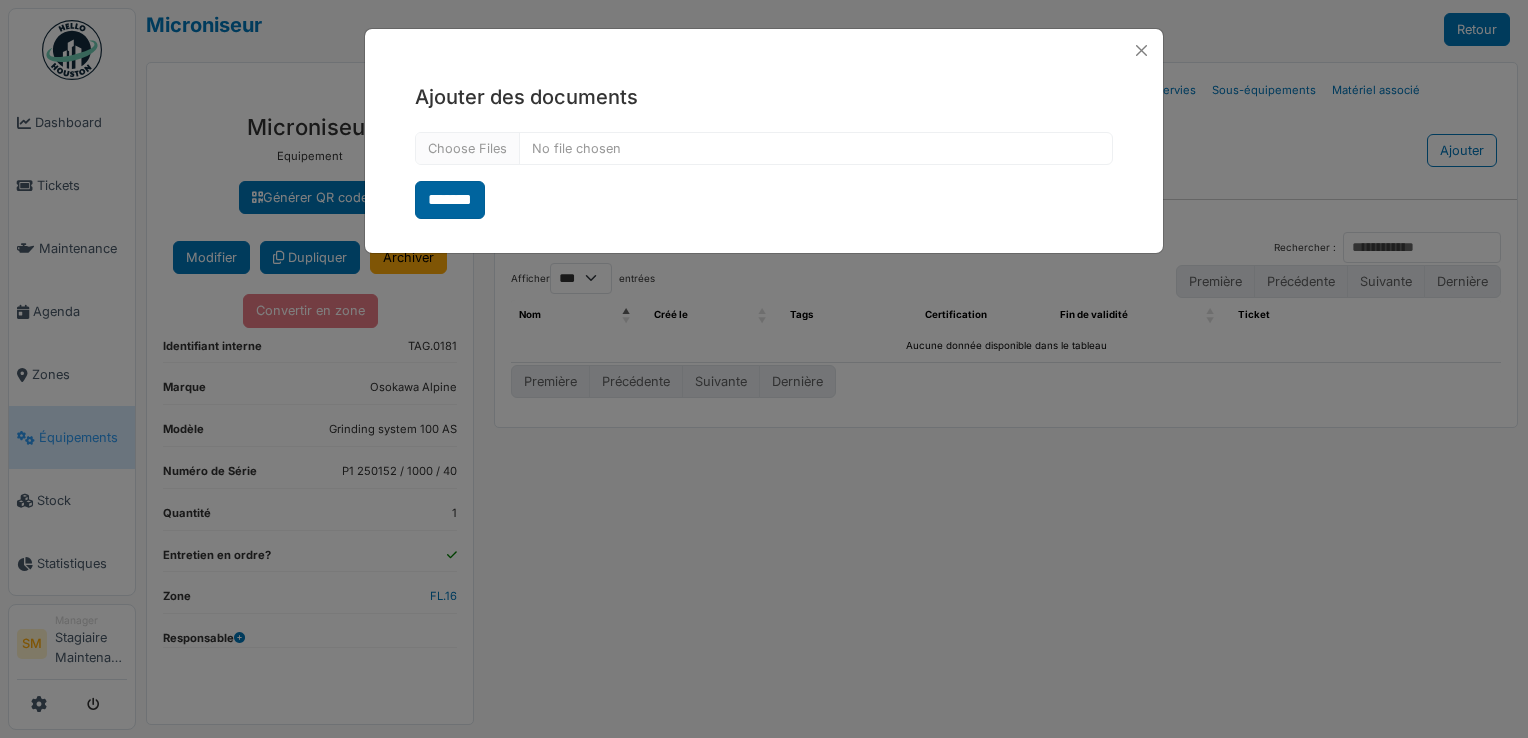 click on "*******" at bounding box center (450, 200) 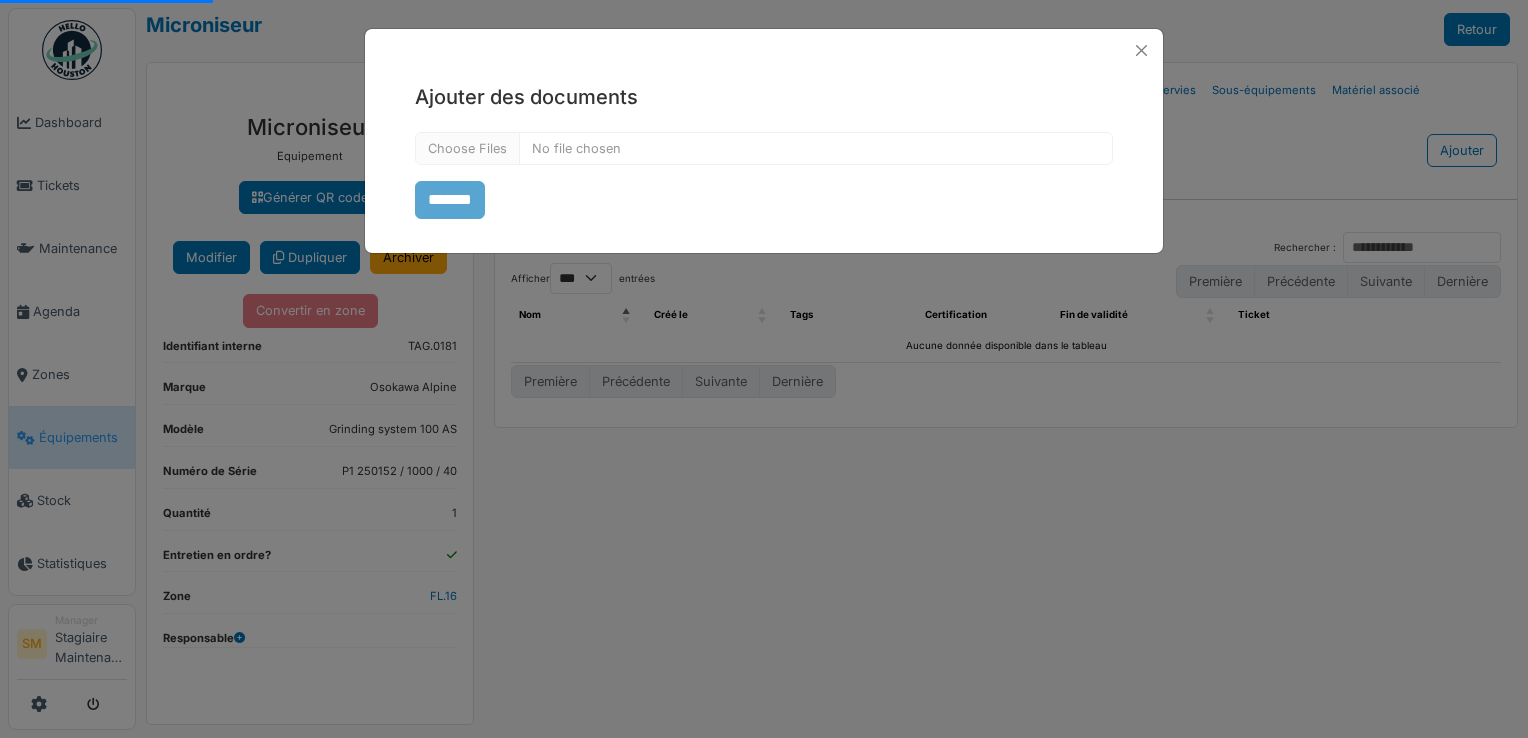 select on "***" 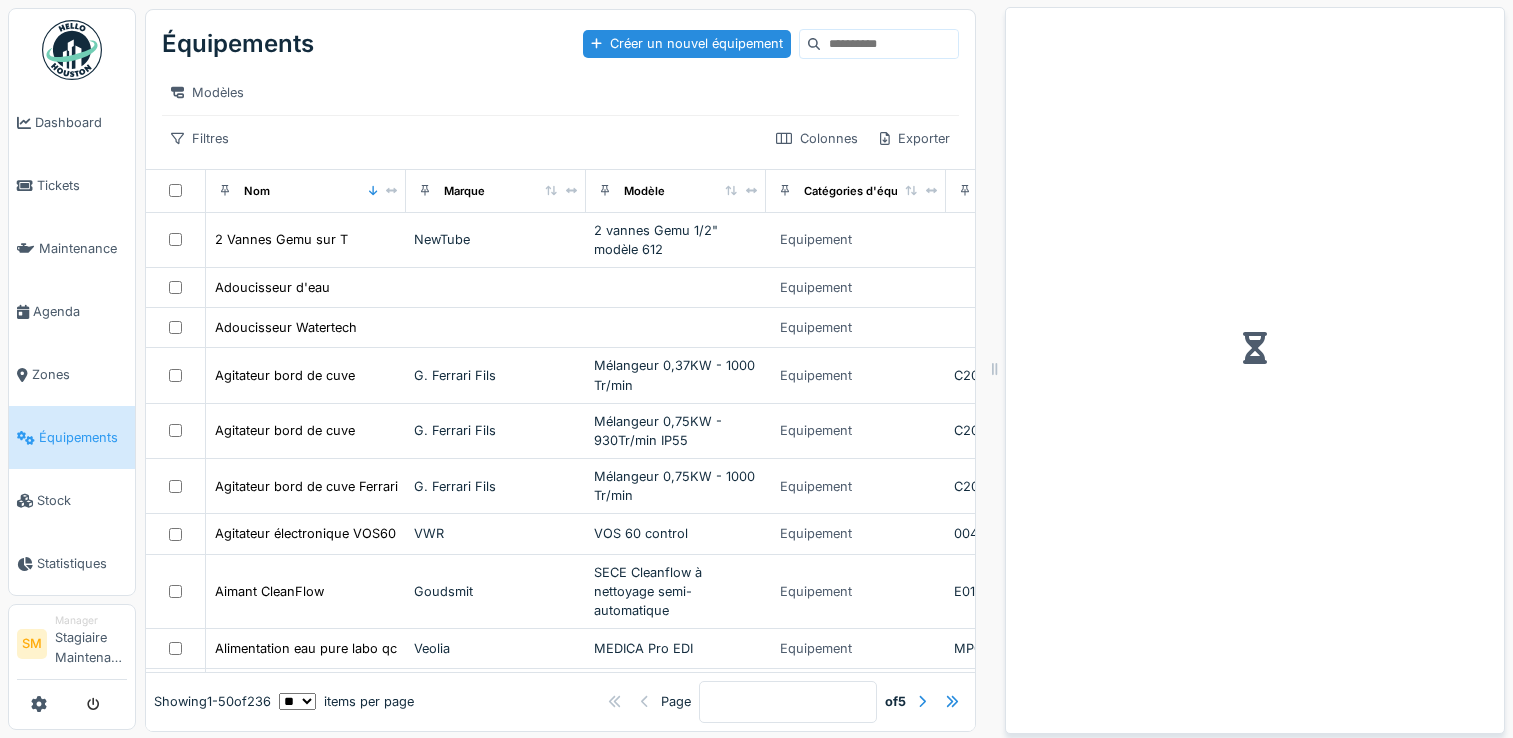 scroll, scrollTop: 0, scrollLeft: 0, axis: both 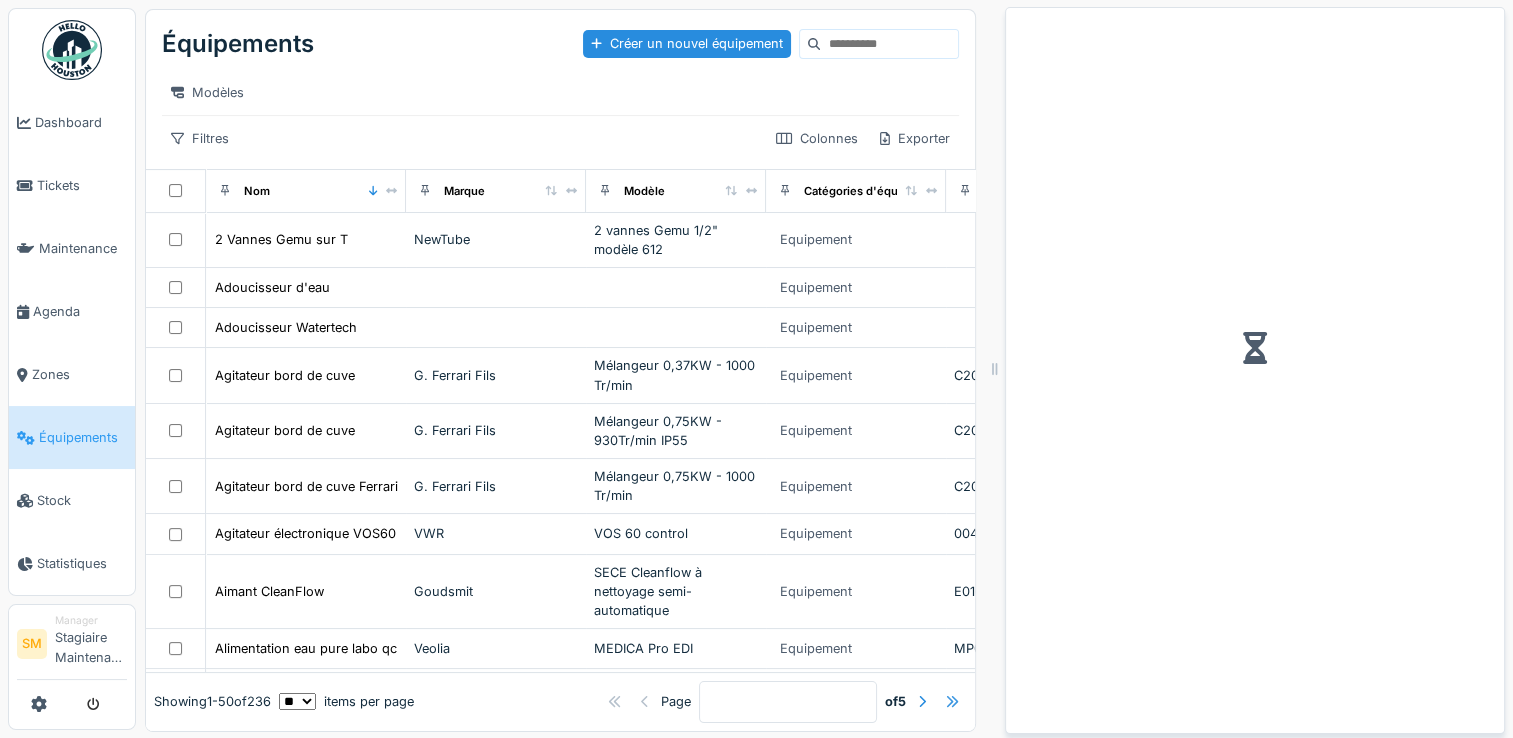 click at bounding box center (952, 702) 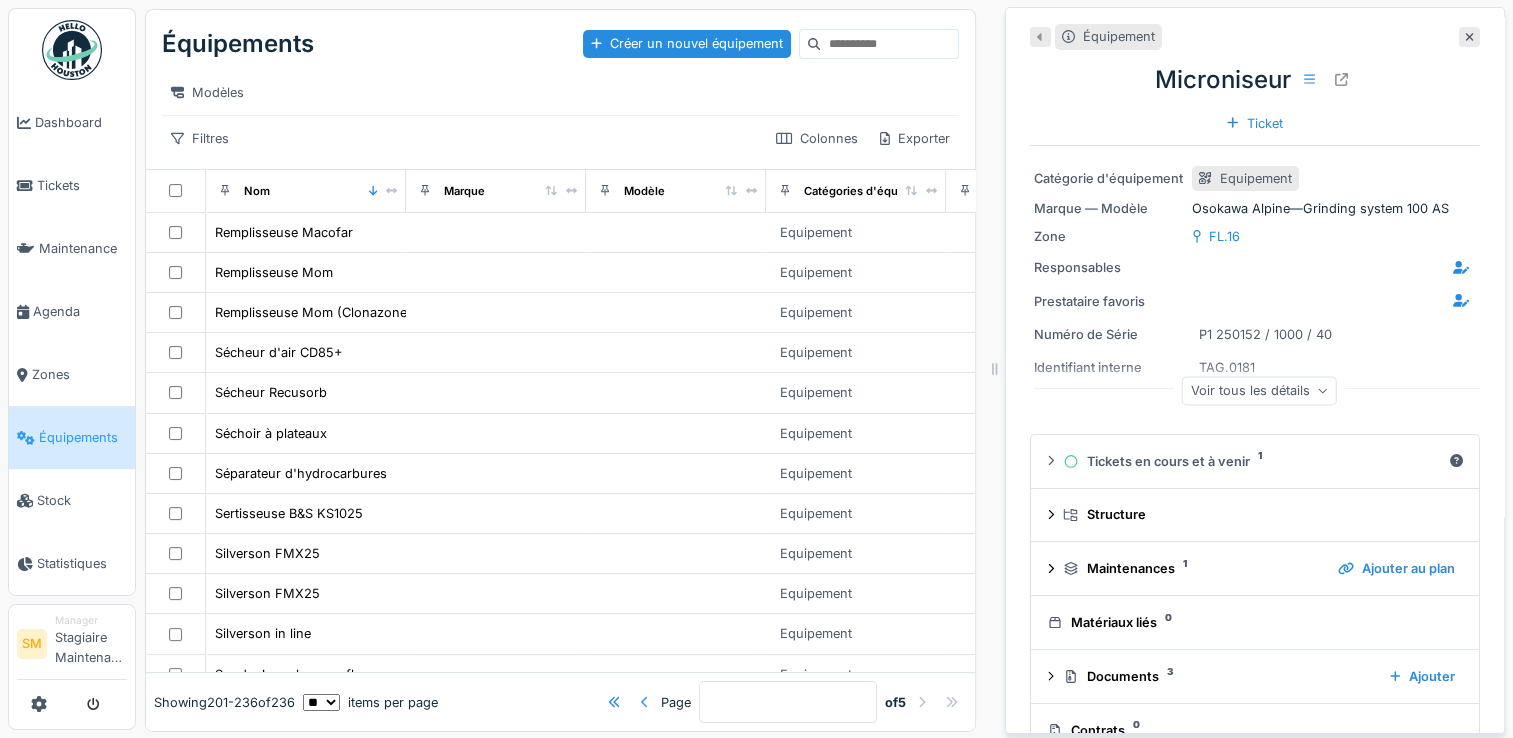 click at bounding box center (645, 702) 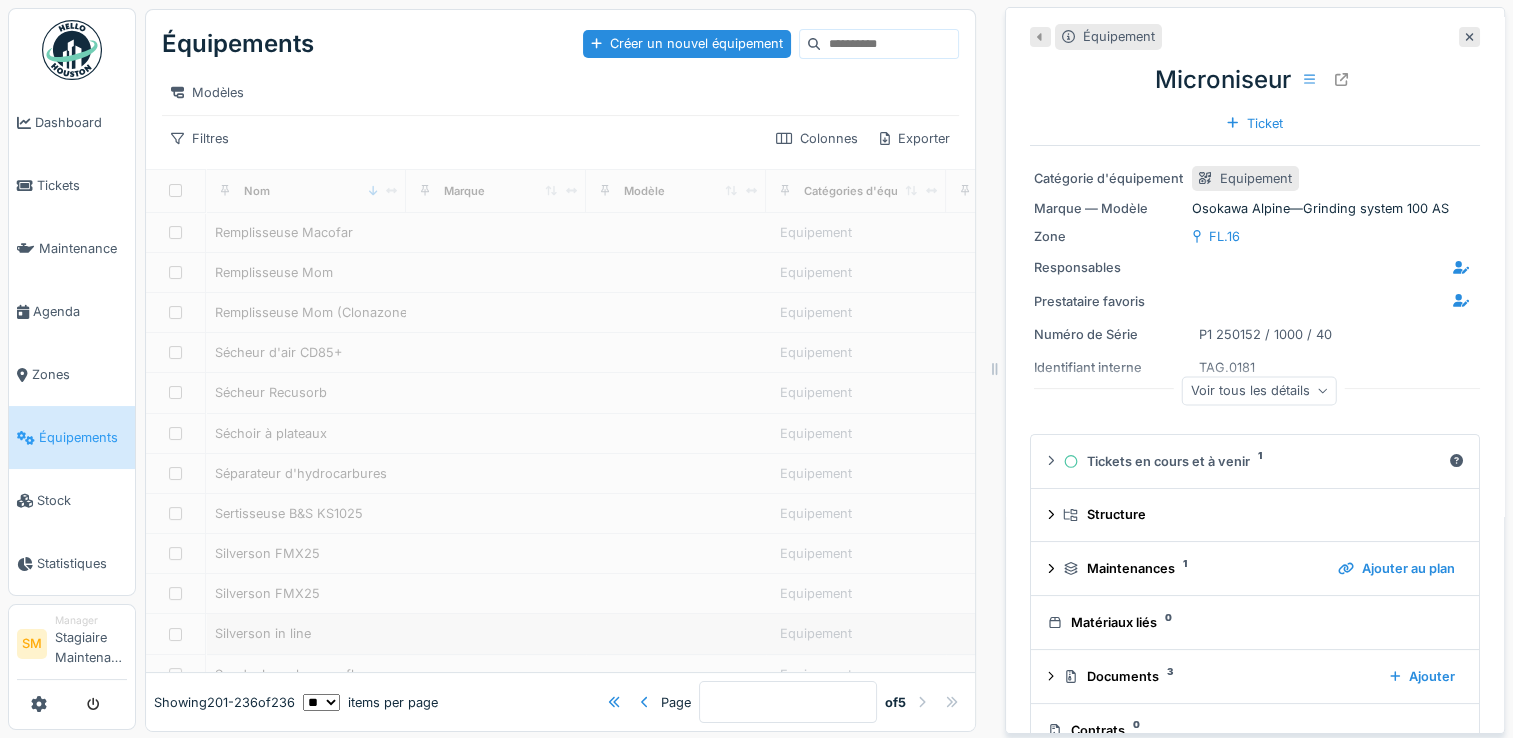 type on "*" 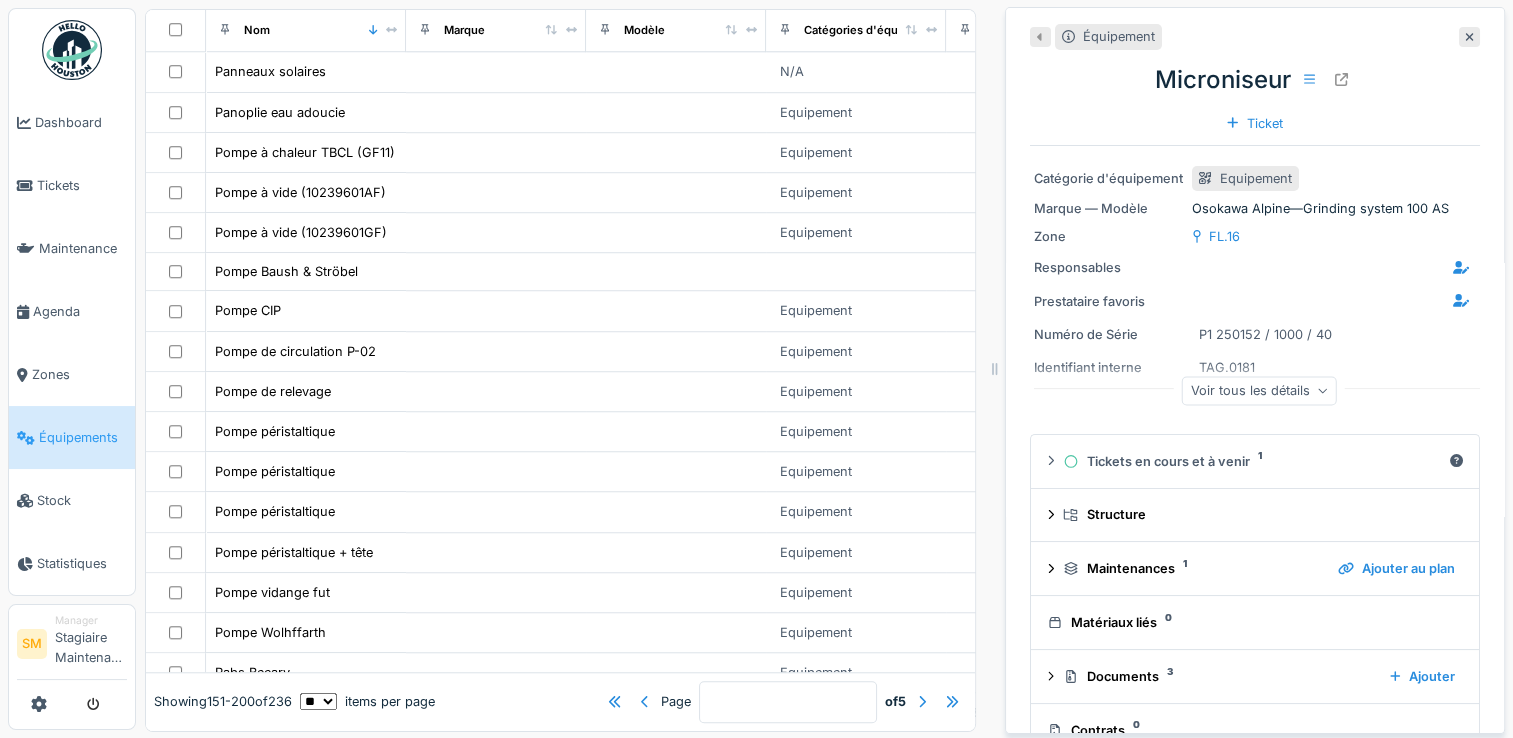 scroll, scrollTop: 1625, scrollLeft: 0, axis: vertical 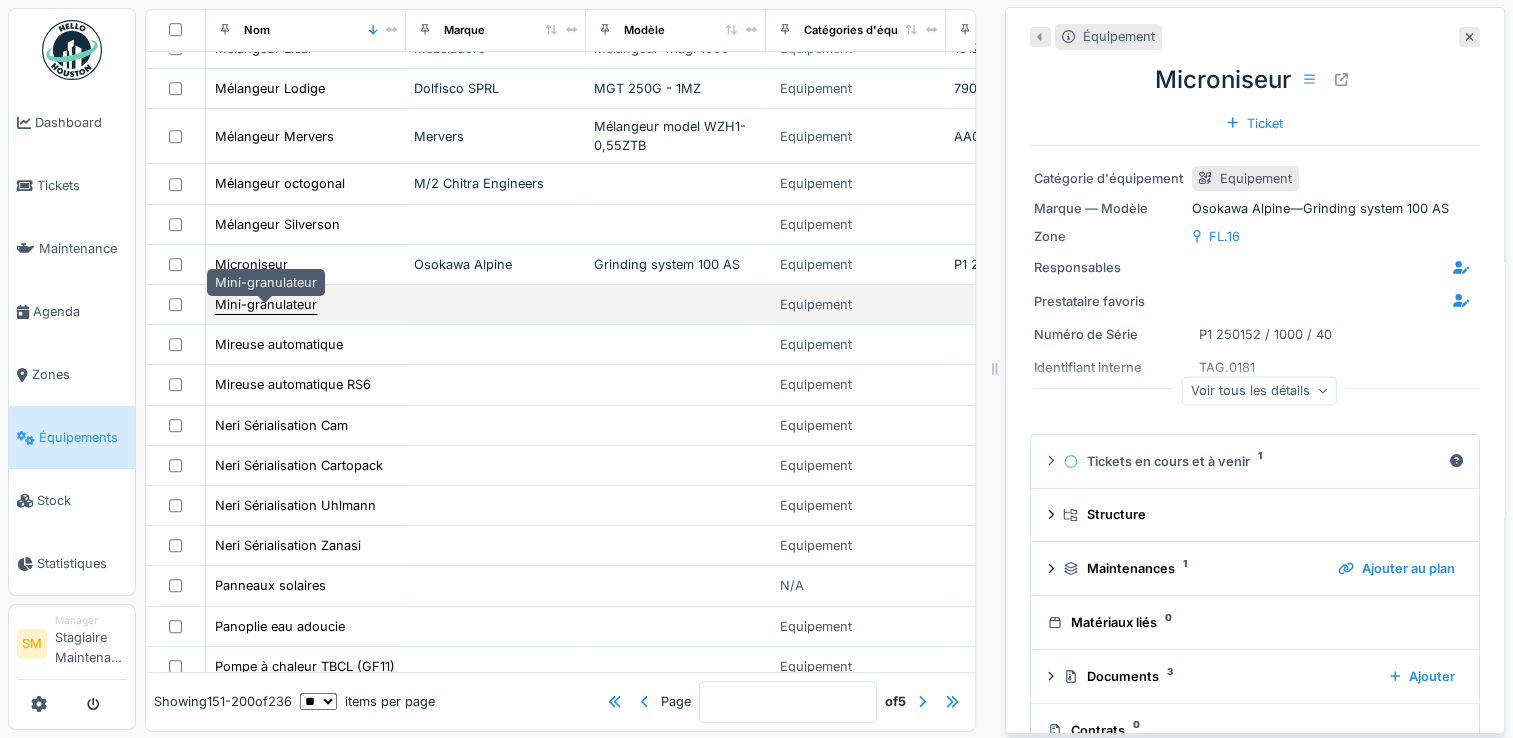 click on "Mini-granulateur" at bounding box center [266, 304] 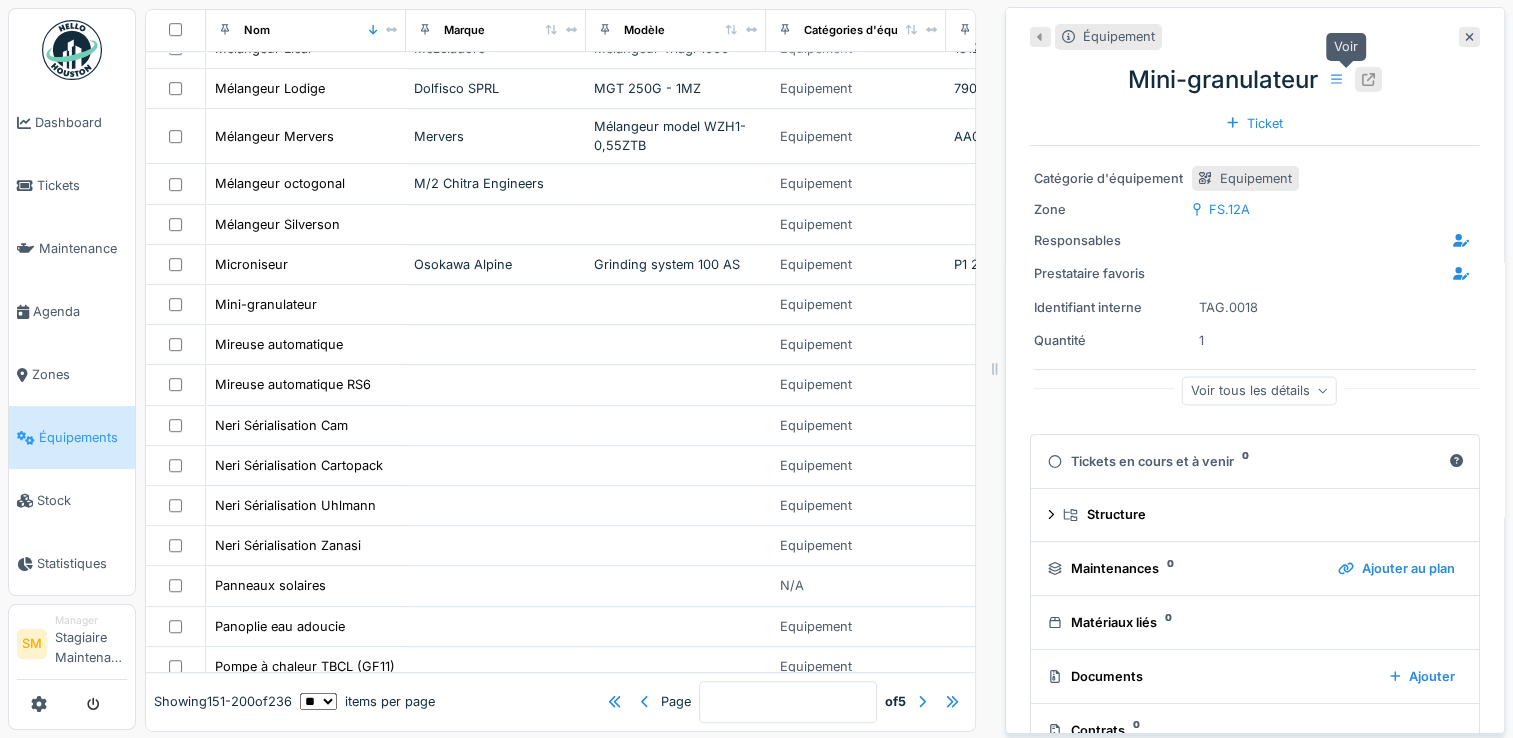 click 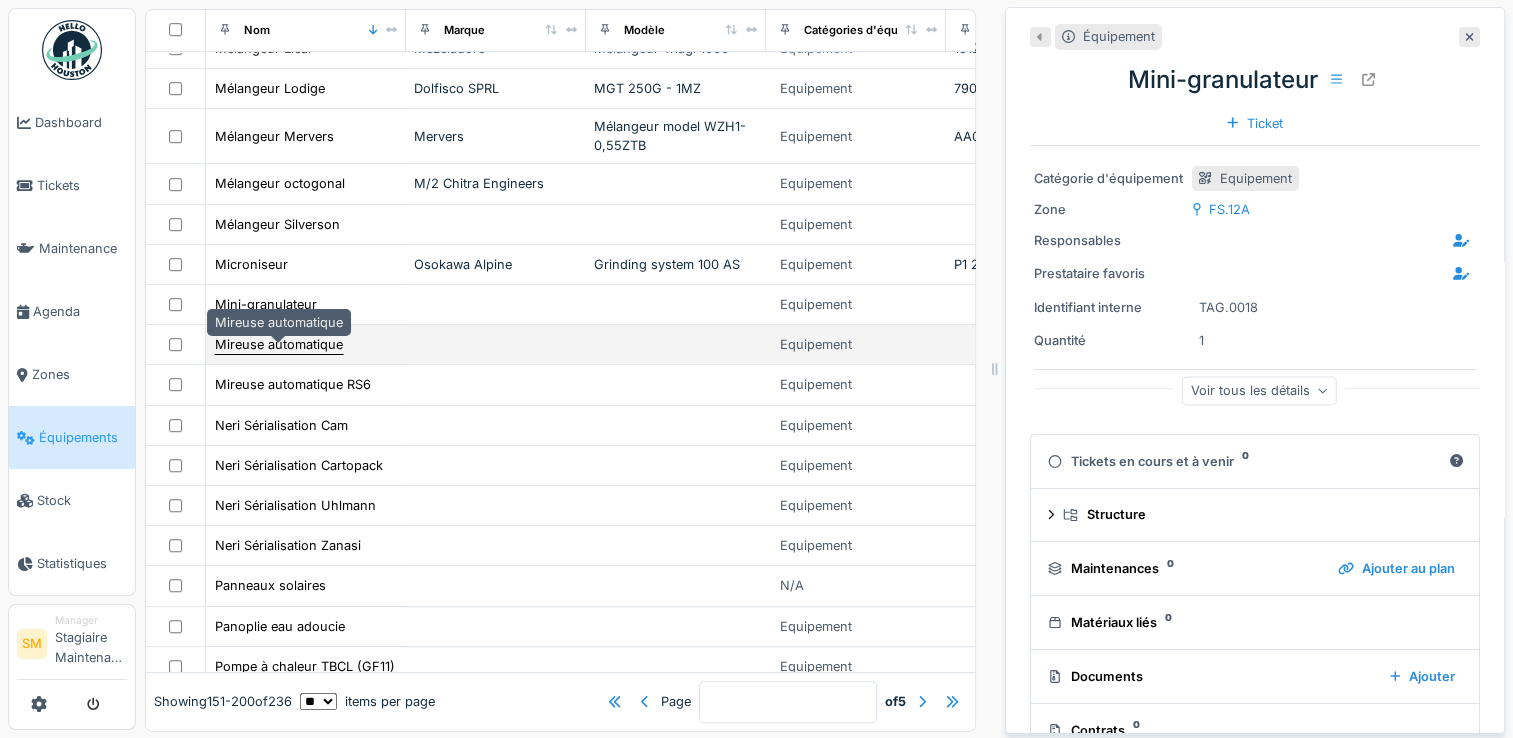 click on "Mireuse automatique" at bounding box center (279, 344) 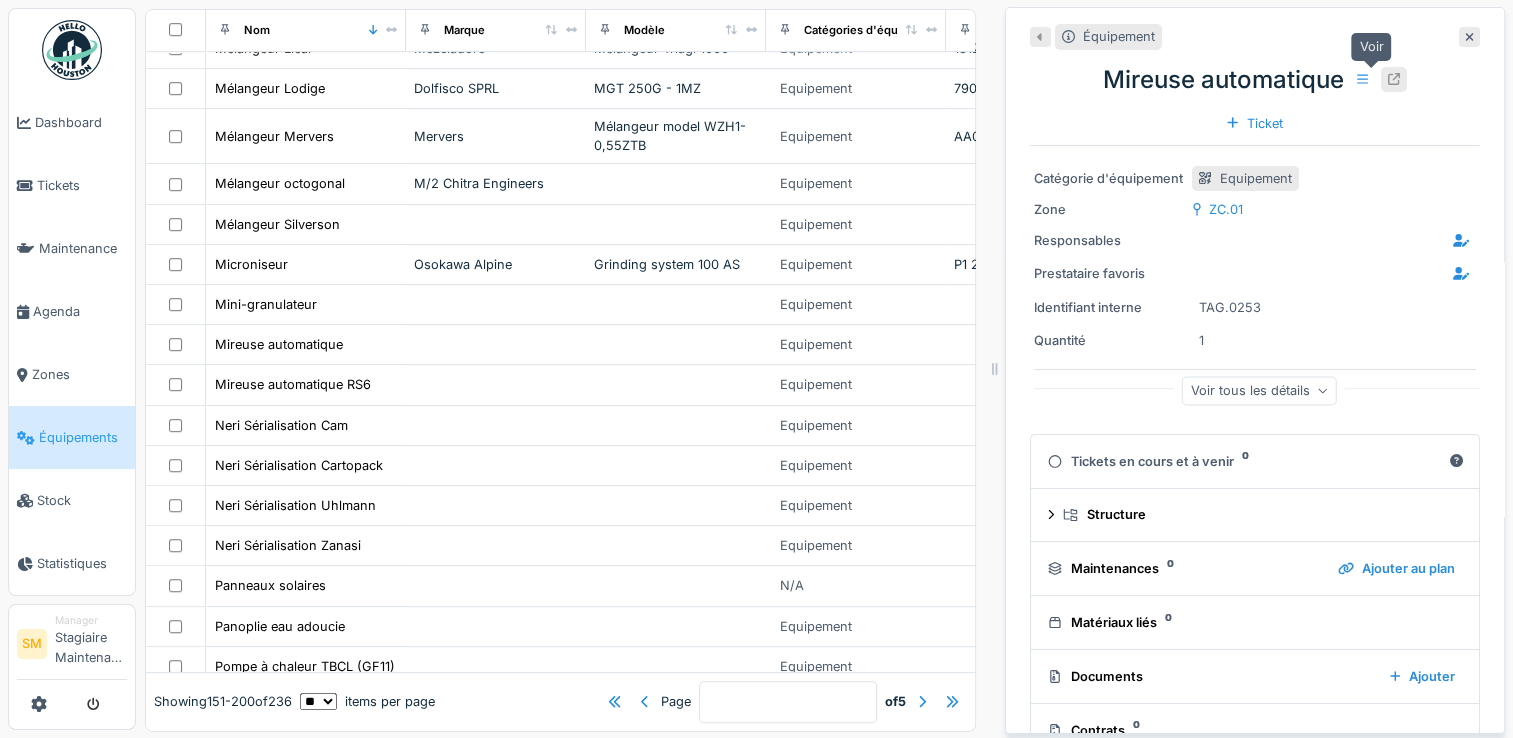 click at bounding box center [1394, 79] 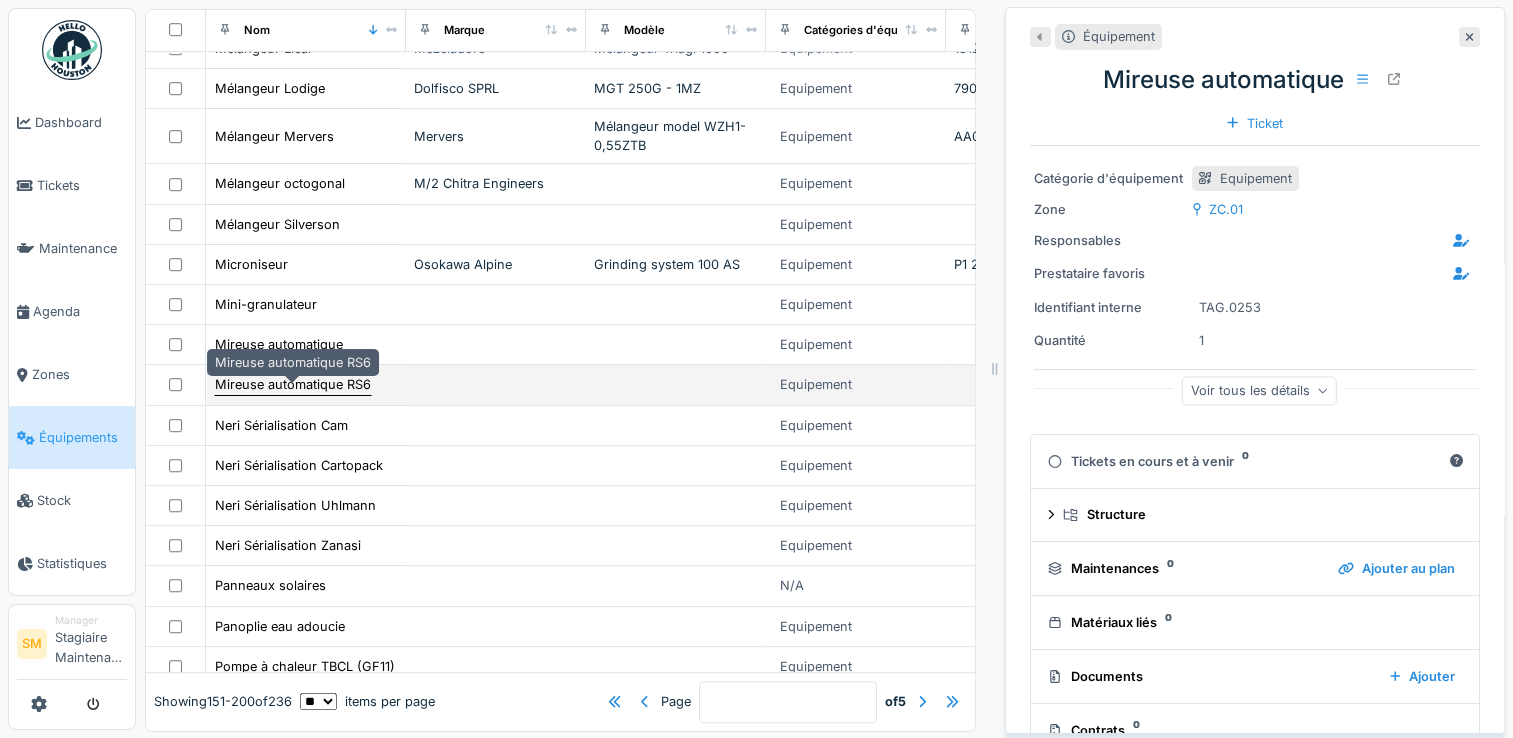 click on "Mireuse automatique RS6" at bounding box center [293, 384] 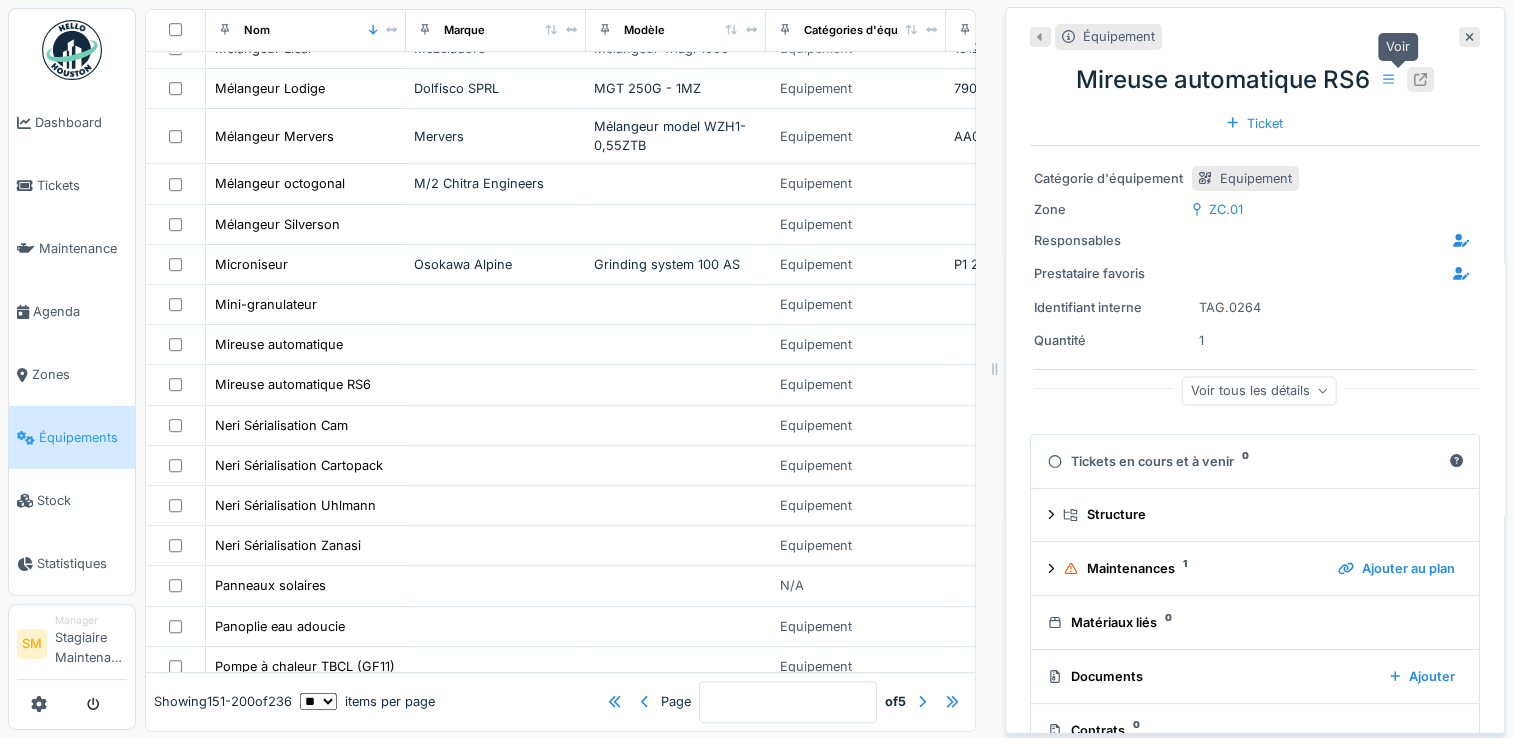 click at bounding box center (1420, 79) 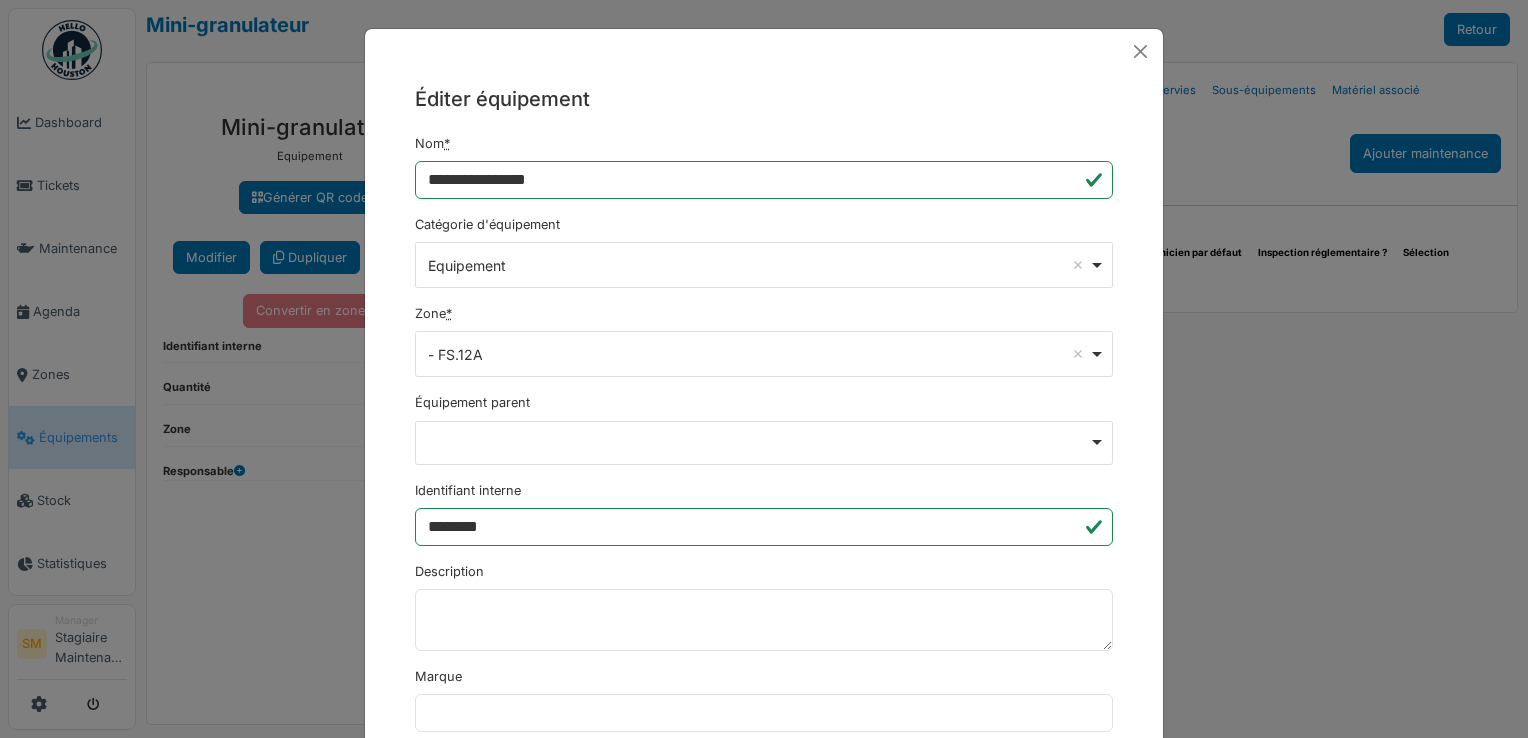 scroll, scrollTop: 0, scrollLeft: 0, axis: both 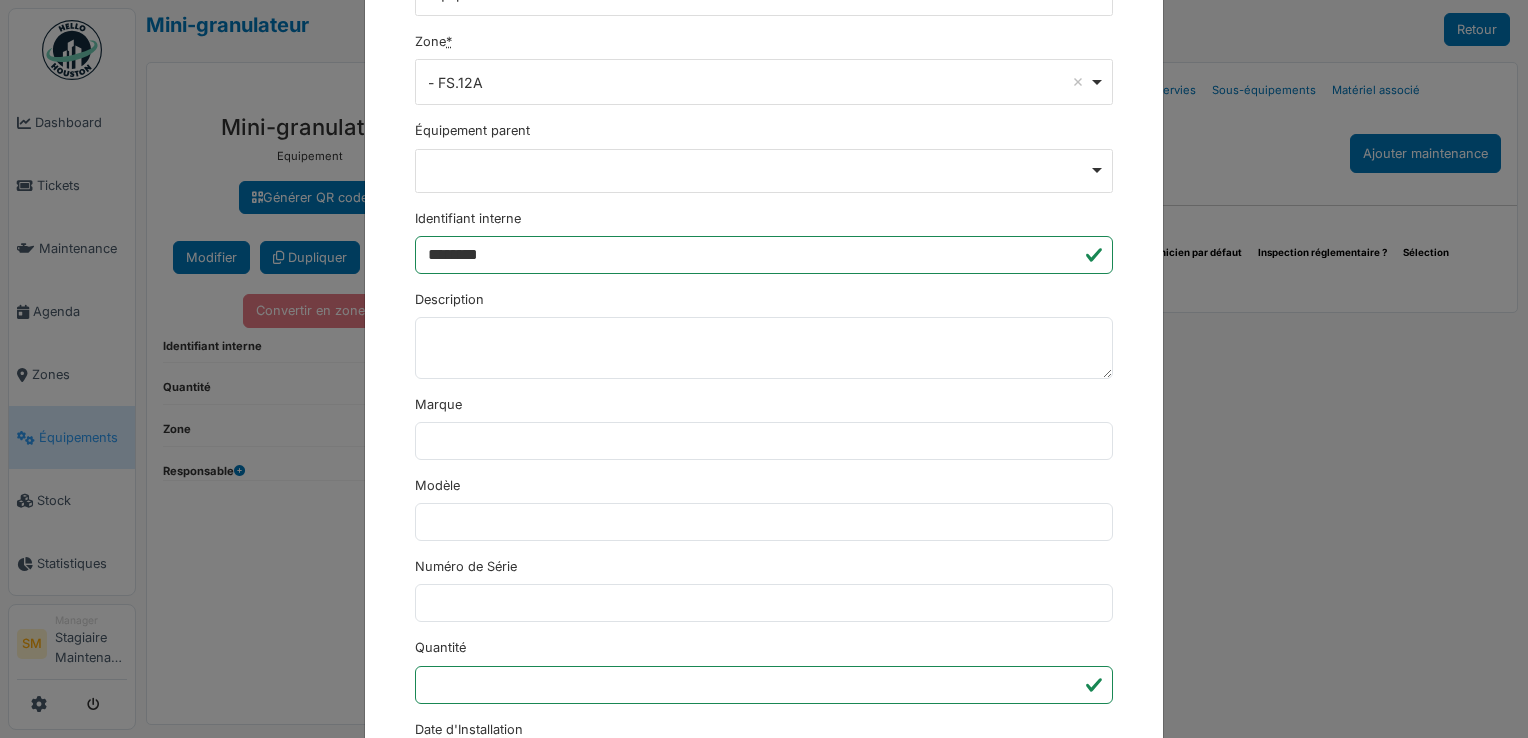 click on "**********" at bounding box center [764, 584] 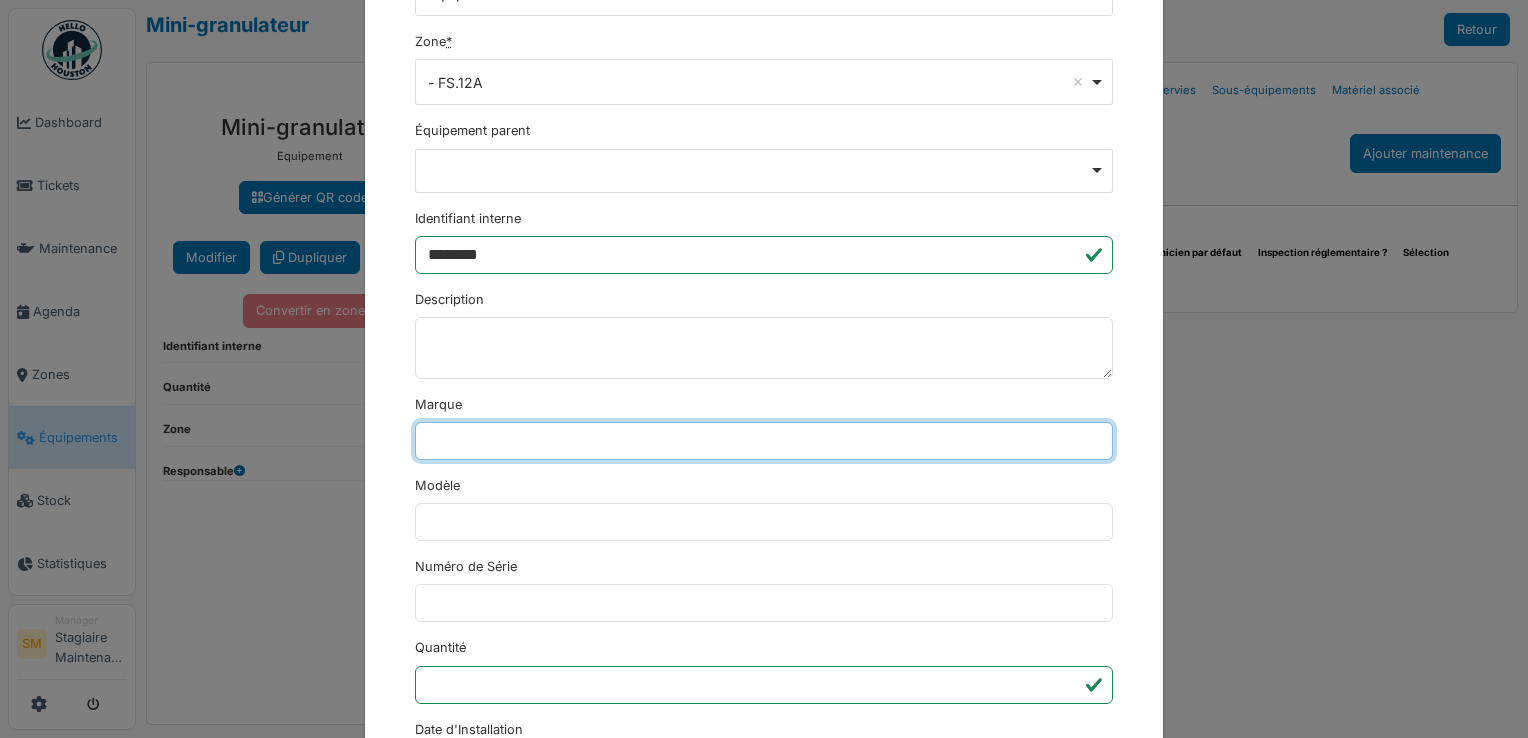 click on "Marque" at bounding box center (764, 441) 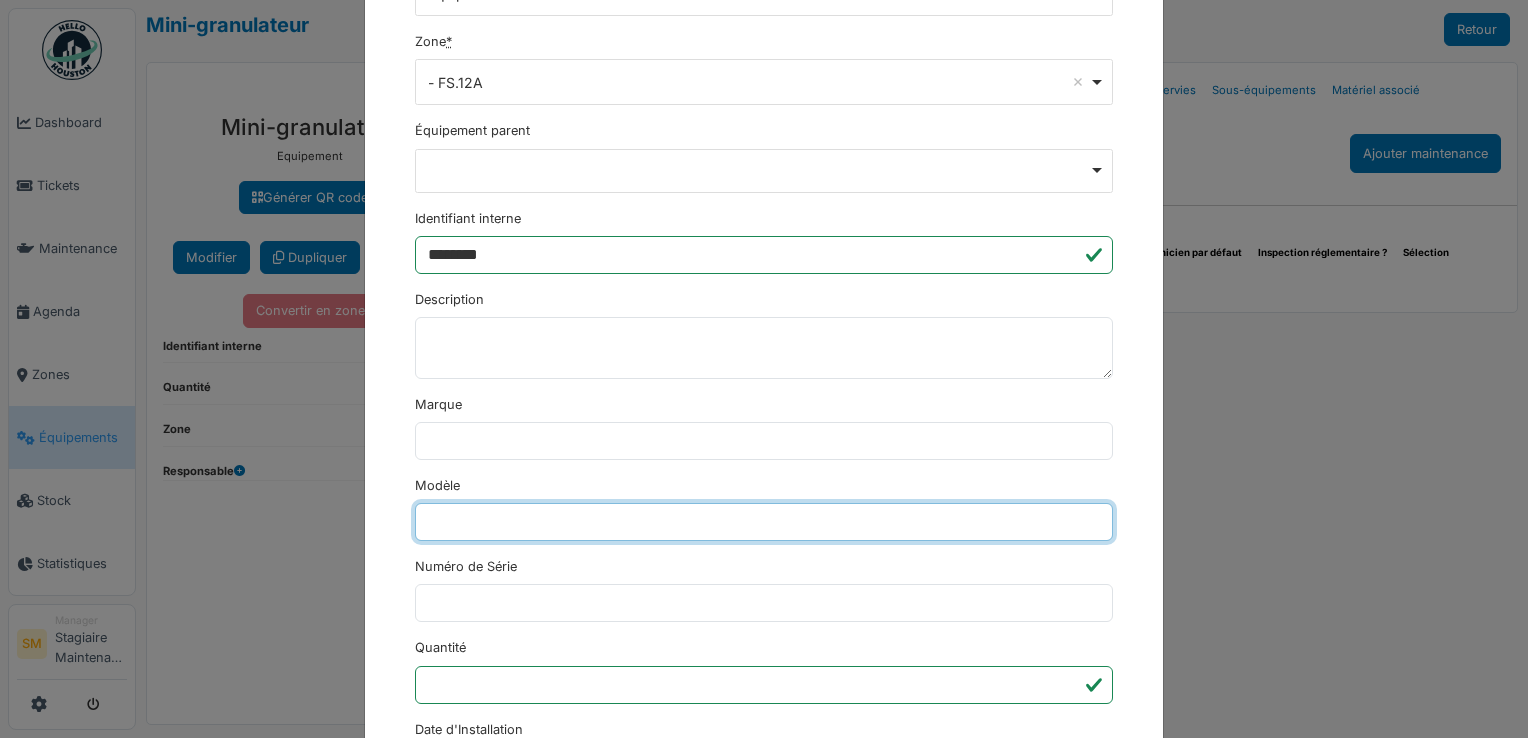 click on "Modèle" at bounding box center (764, 522) 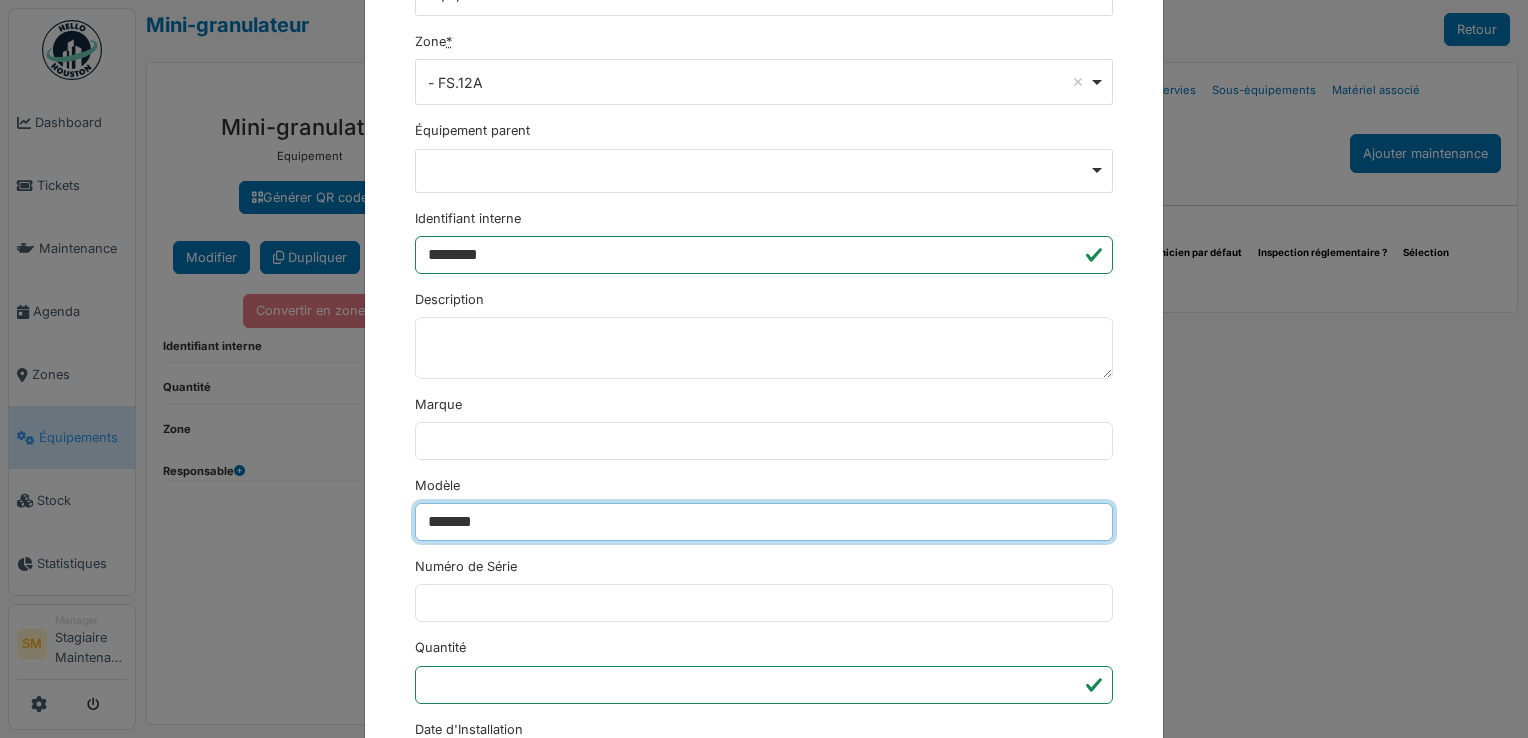 type on "*******" 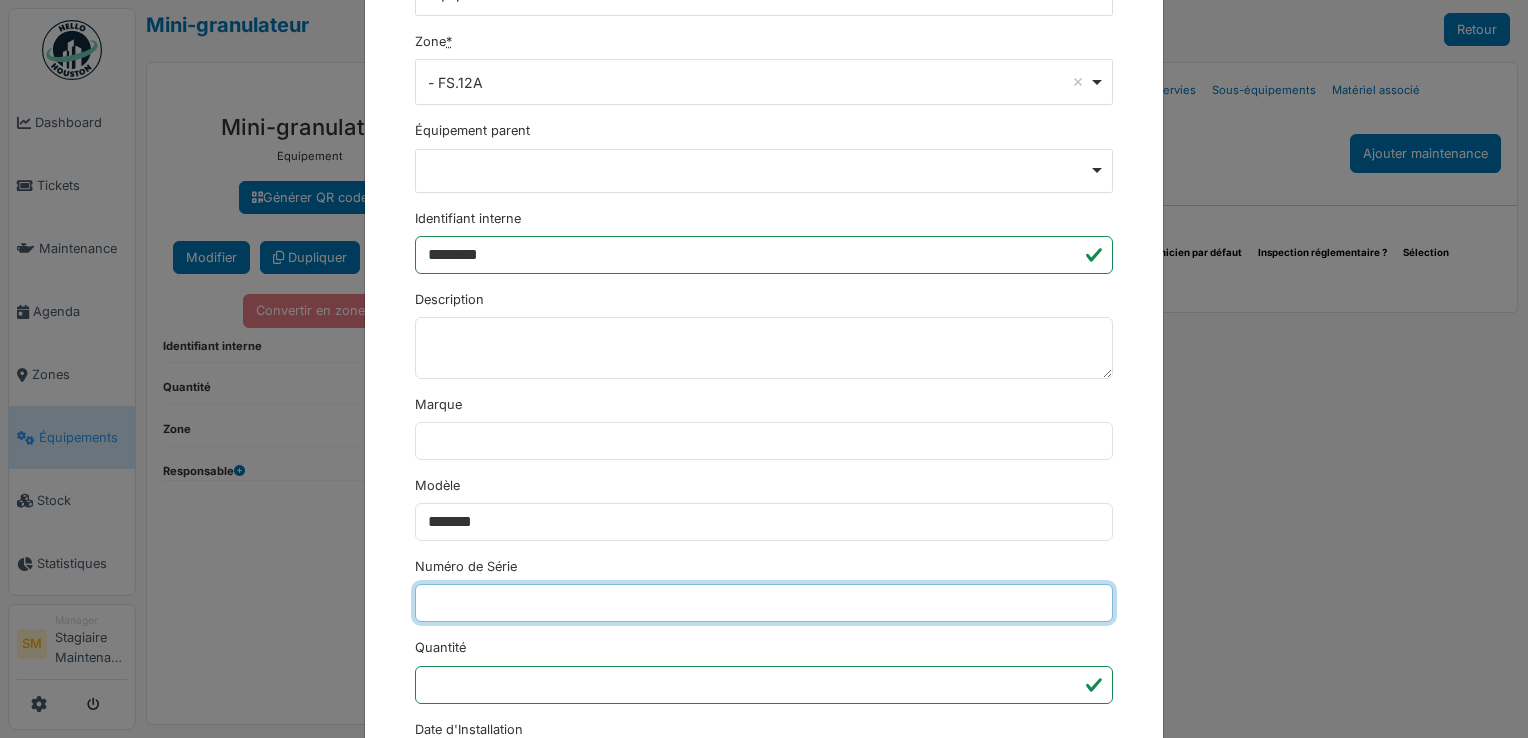 click on "Numéro de Série" at bounding box center [764, 603] 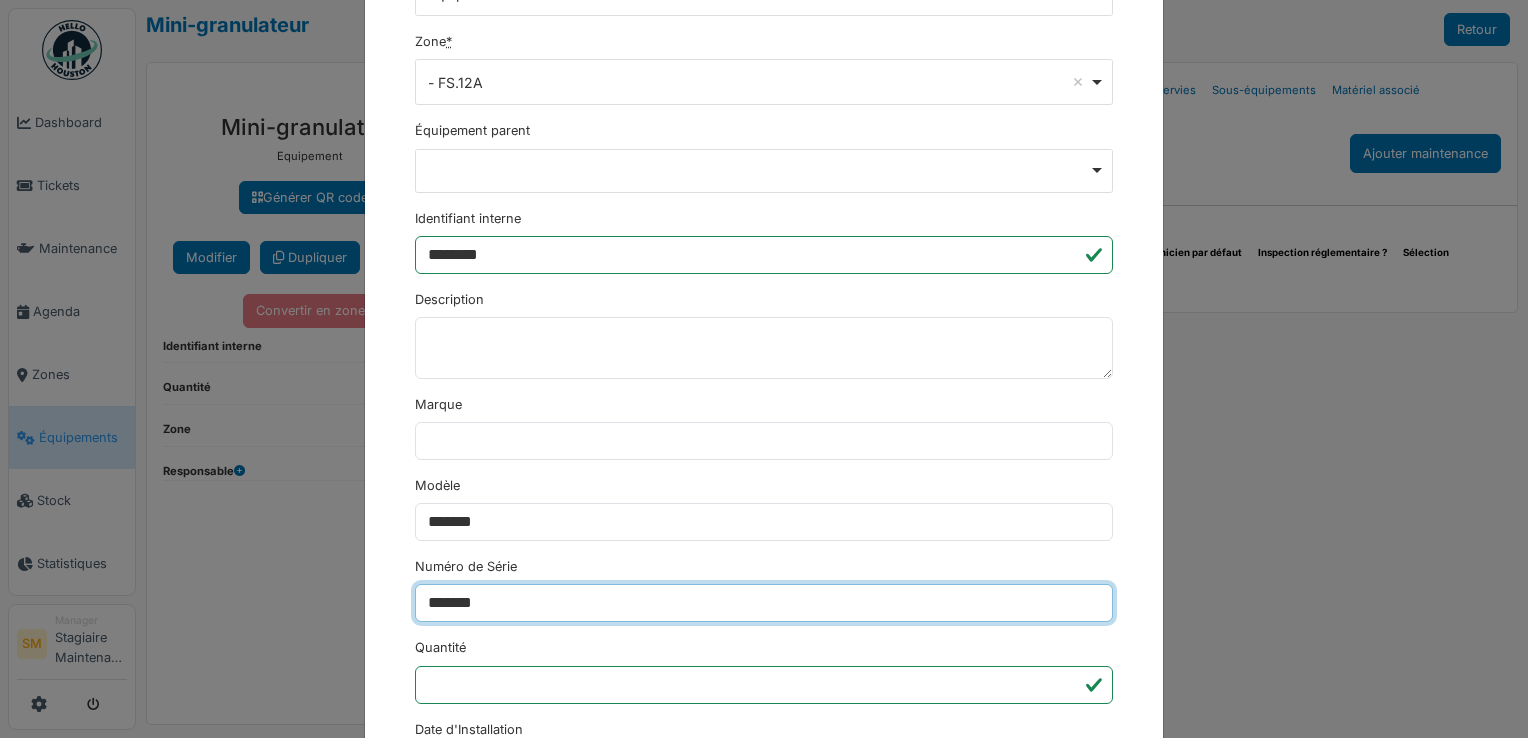 type on "*******" 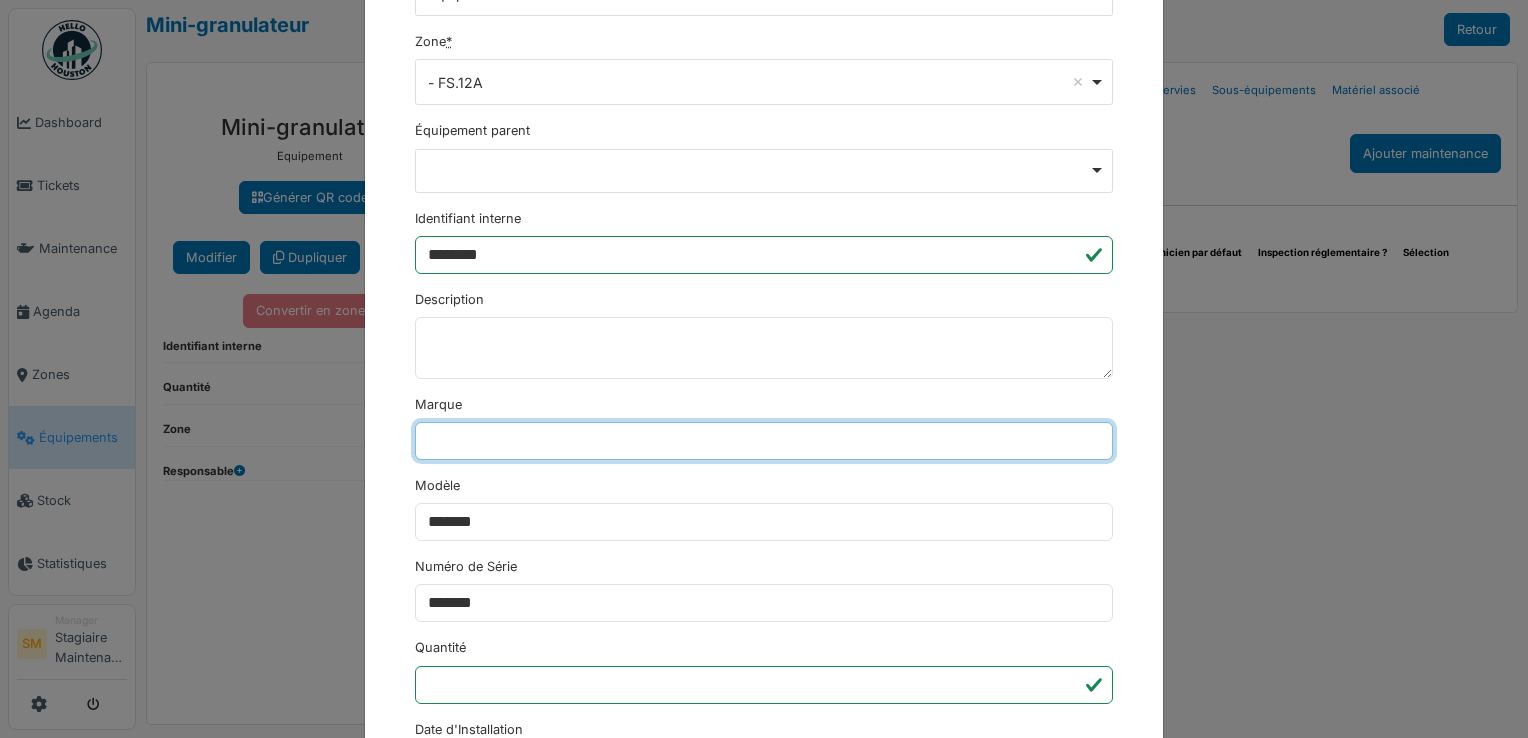 click on "Marque" at bounding box center [764, 441] 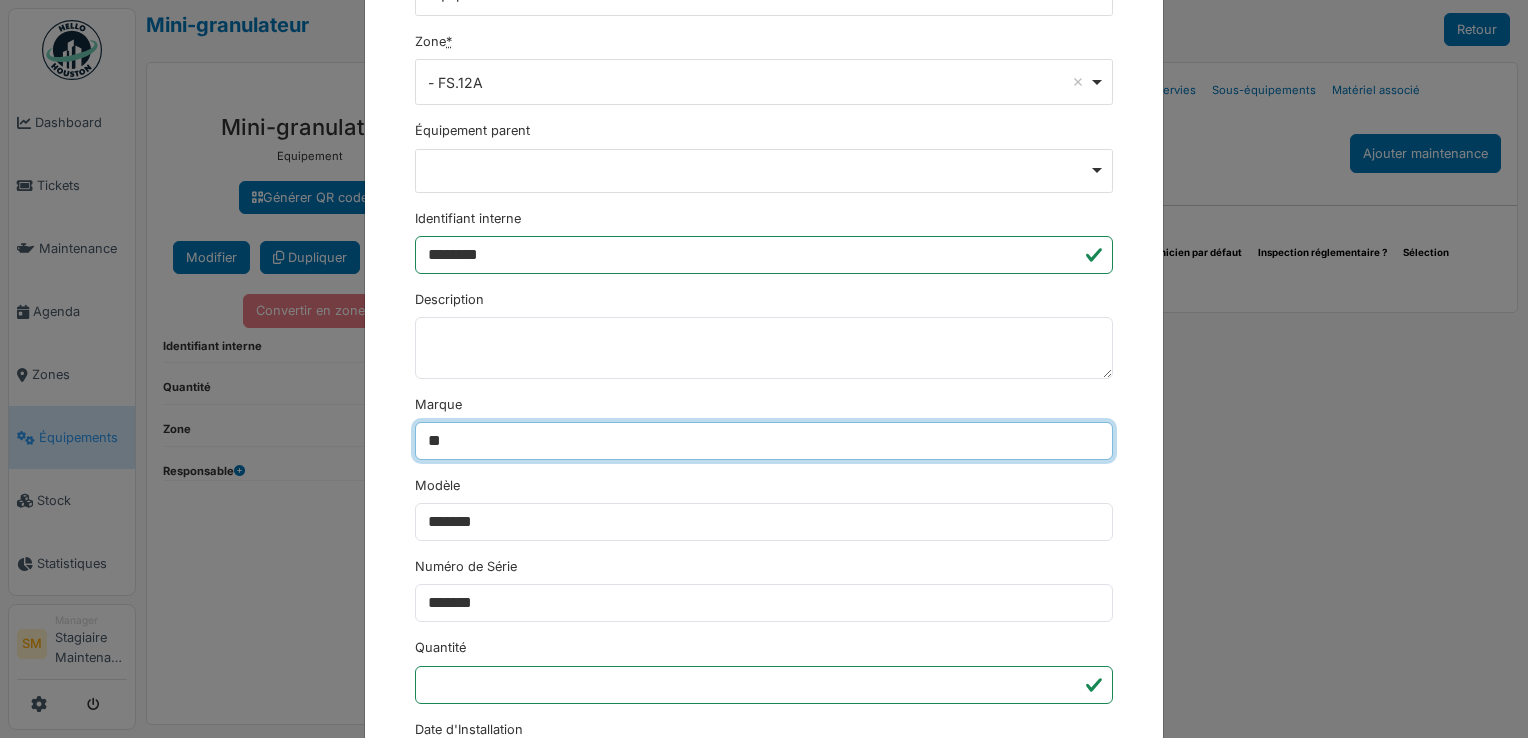 type on "**********" 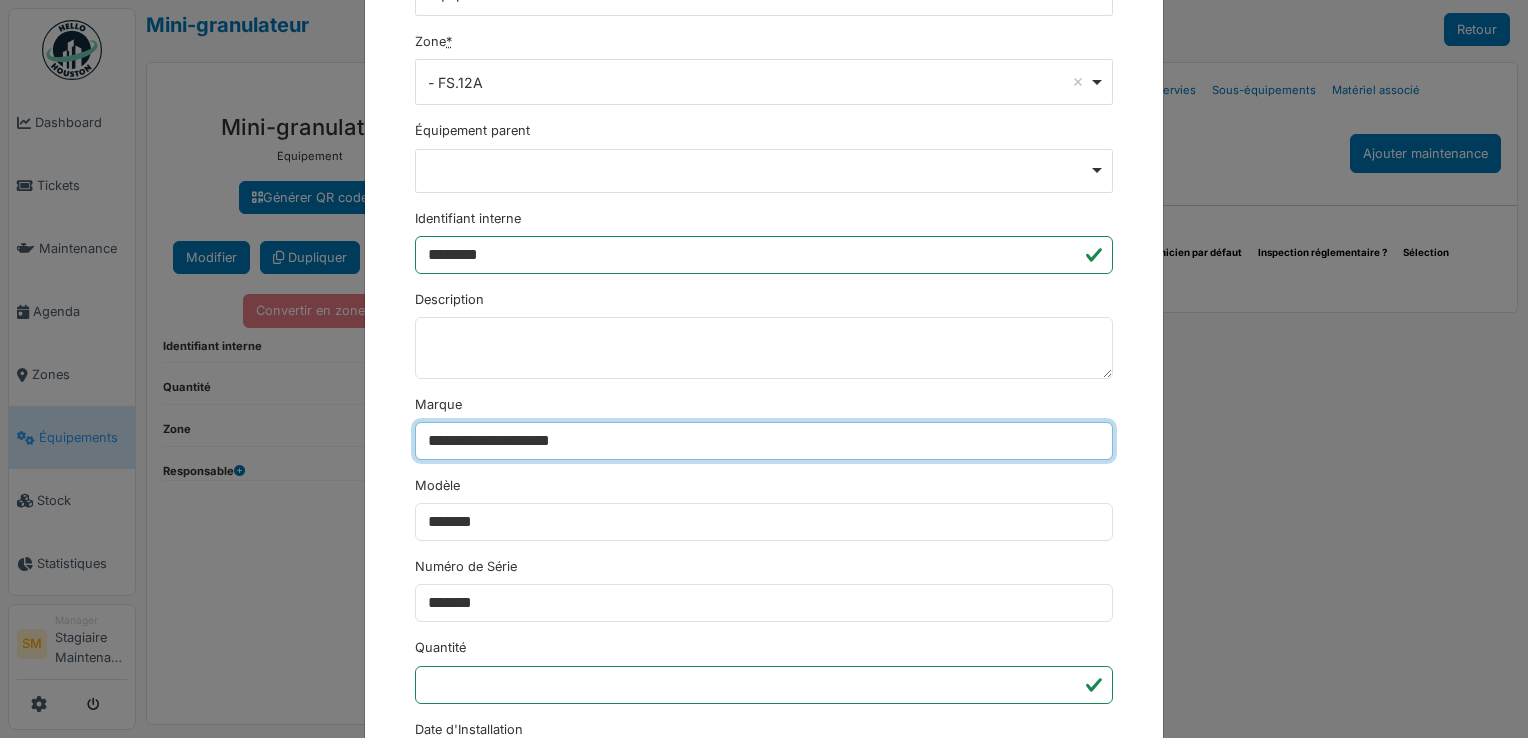 click on "********" at bounding box center (453, 1288) 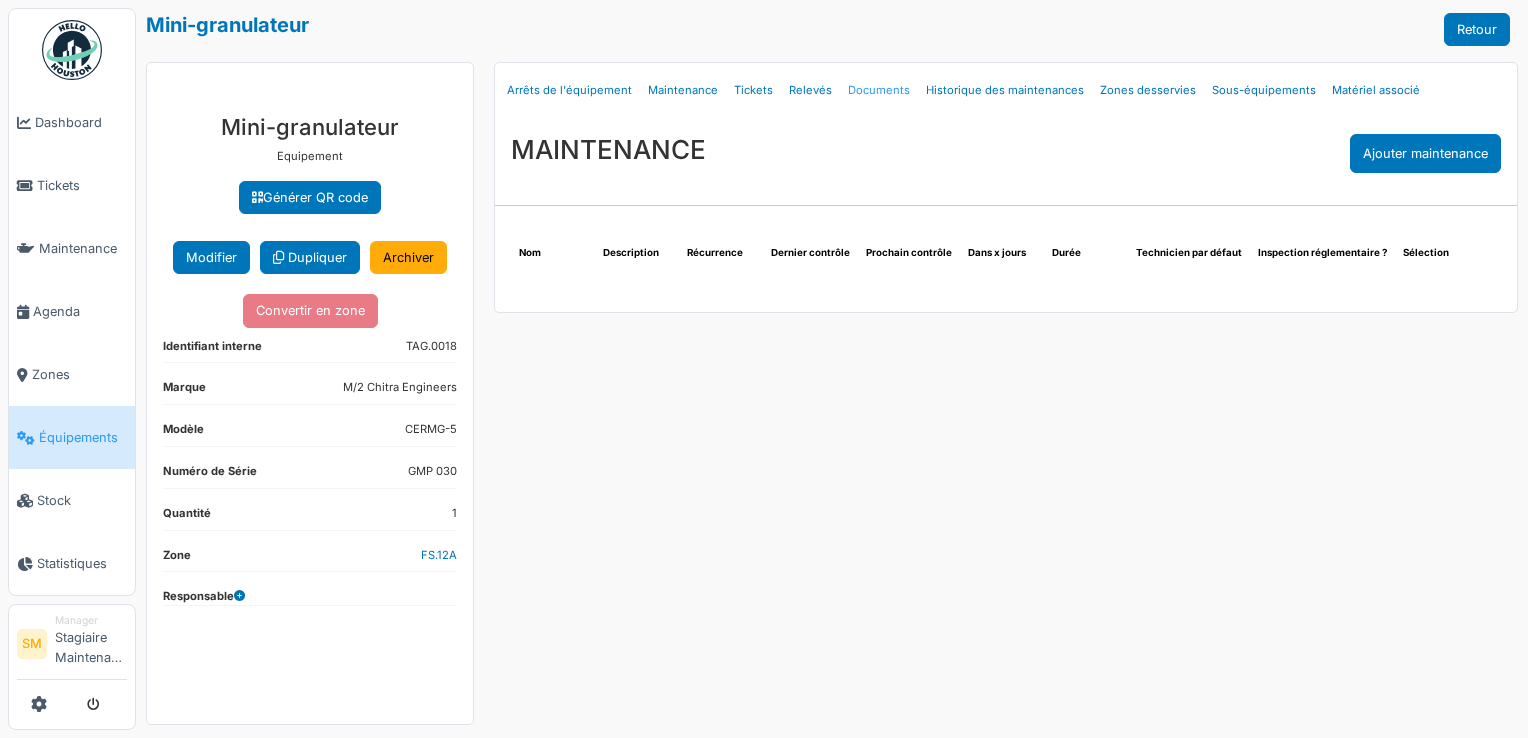 click on "Documents" at bounding box center [879, 90] 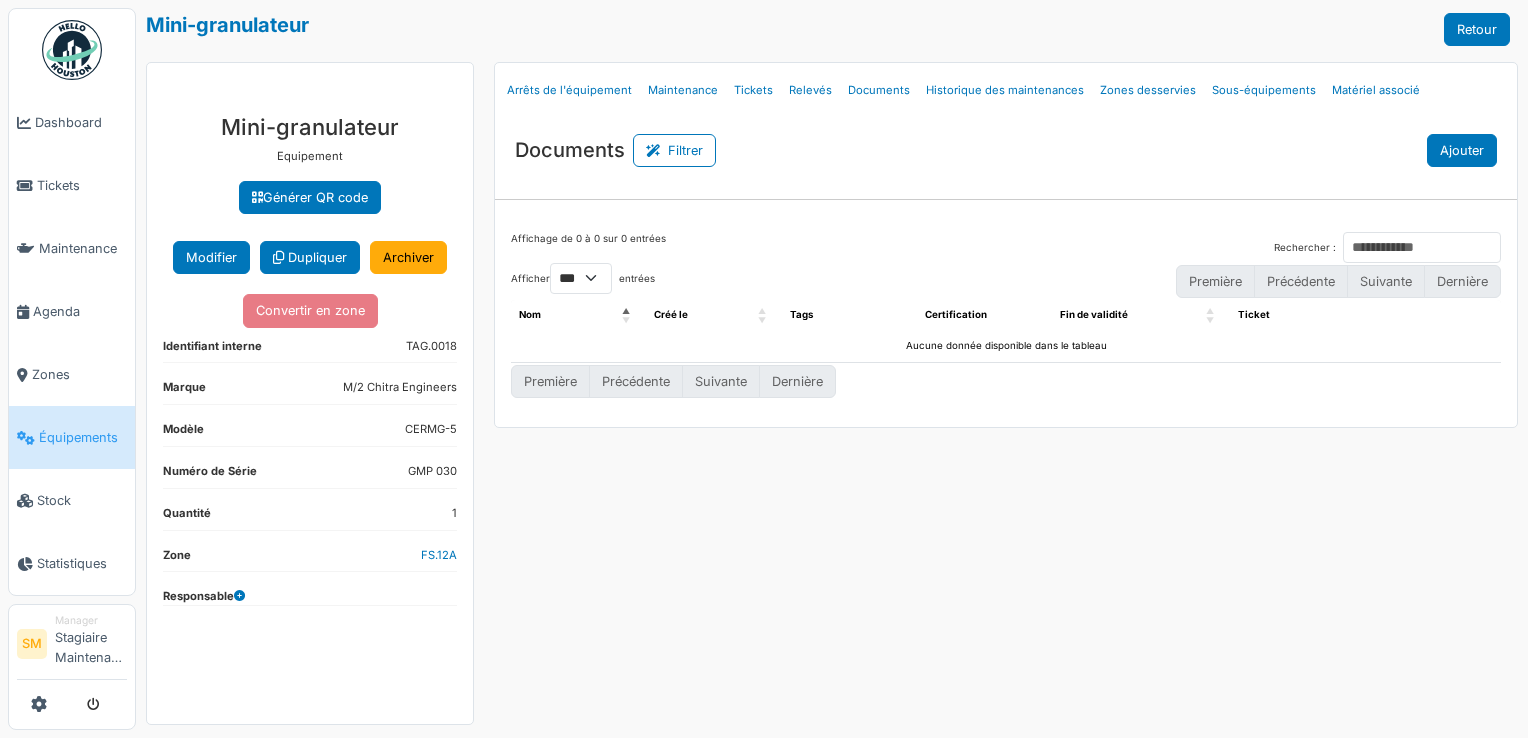 click on "Ajouter" at bounding box center (1462, 150) 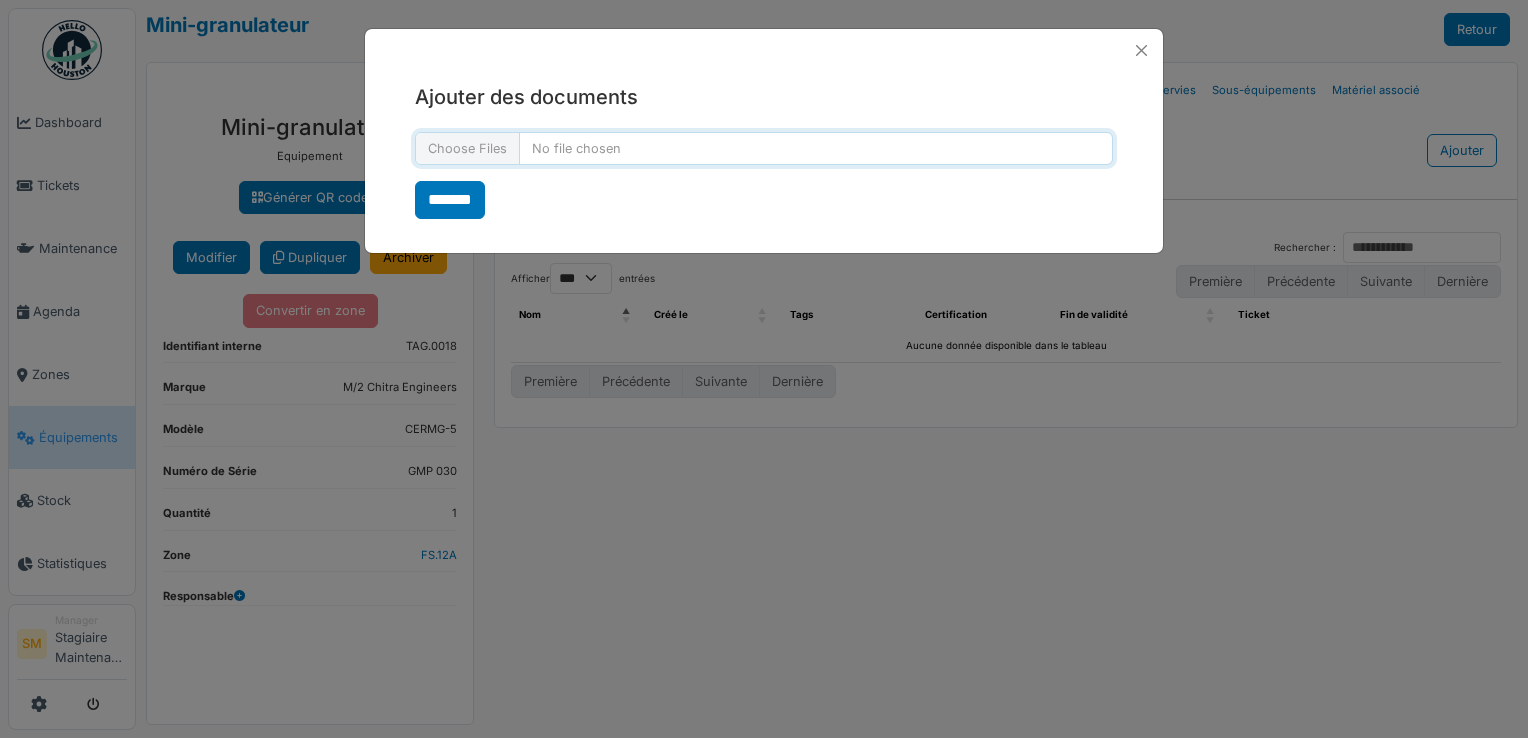 click at bounding box center [764, 148] 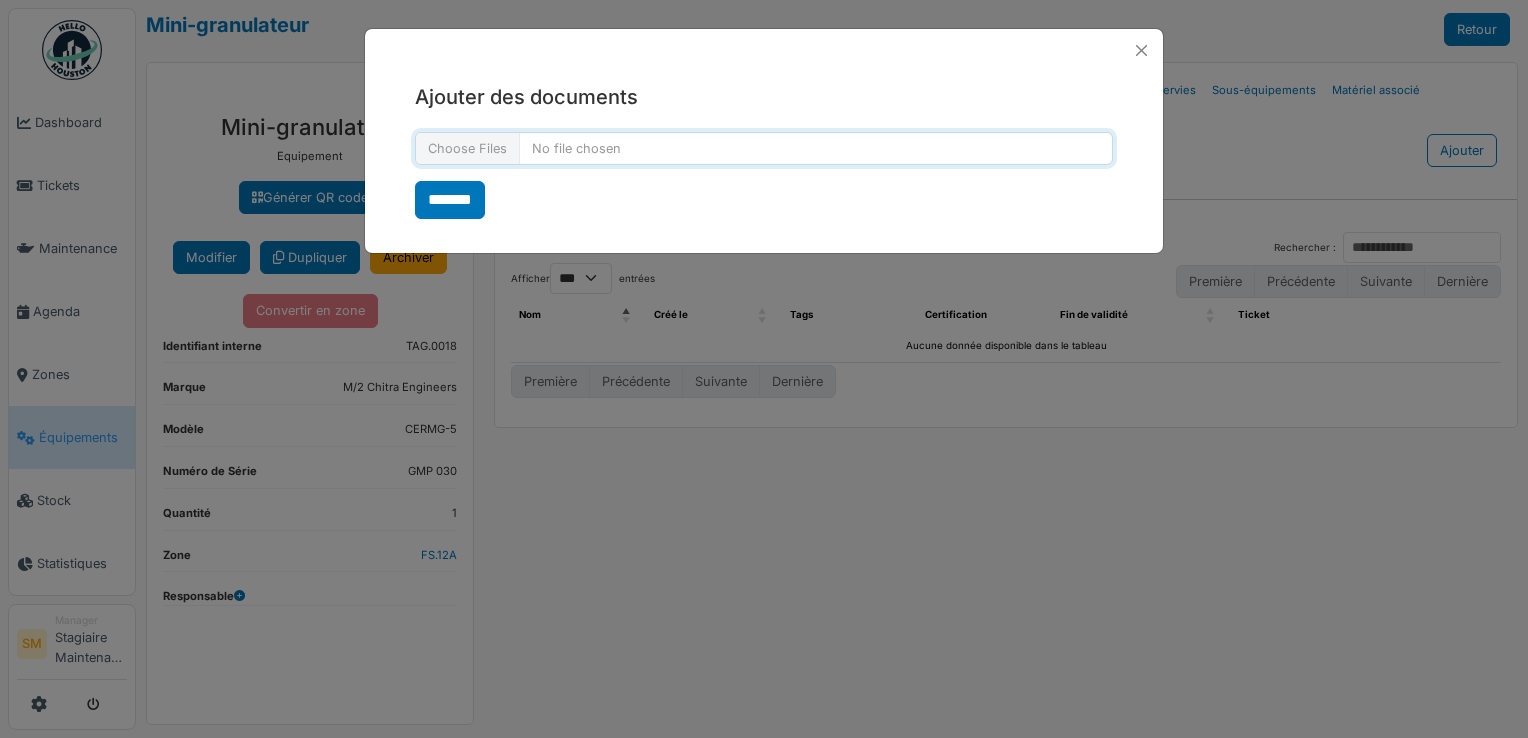 type on "**********" 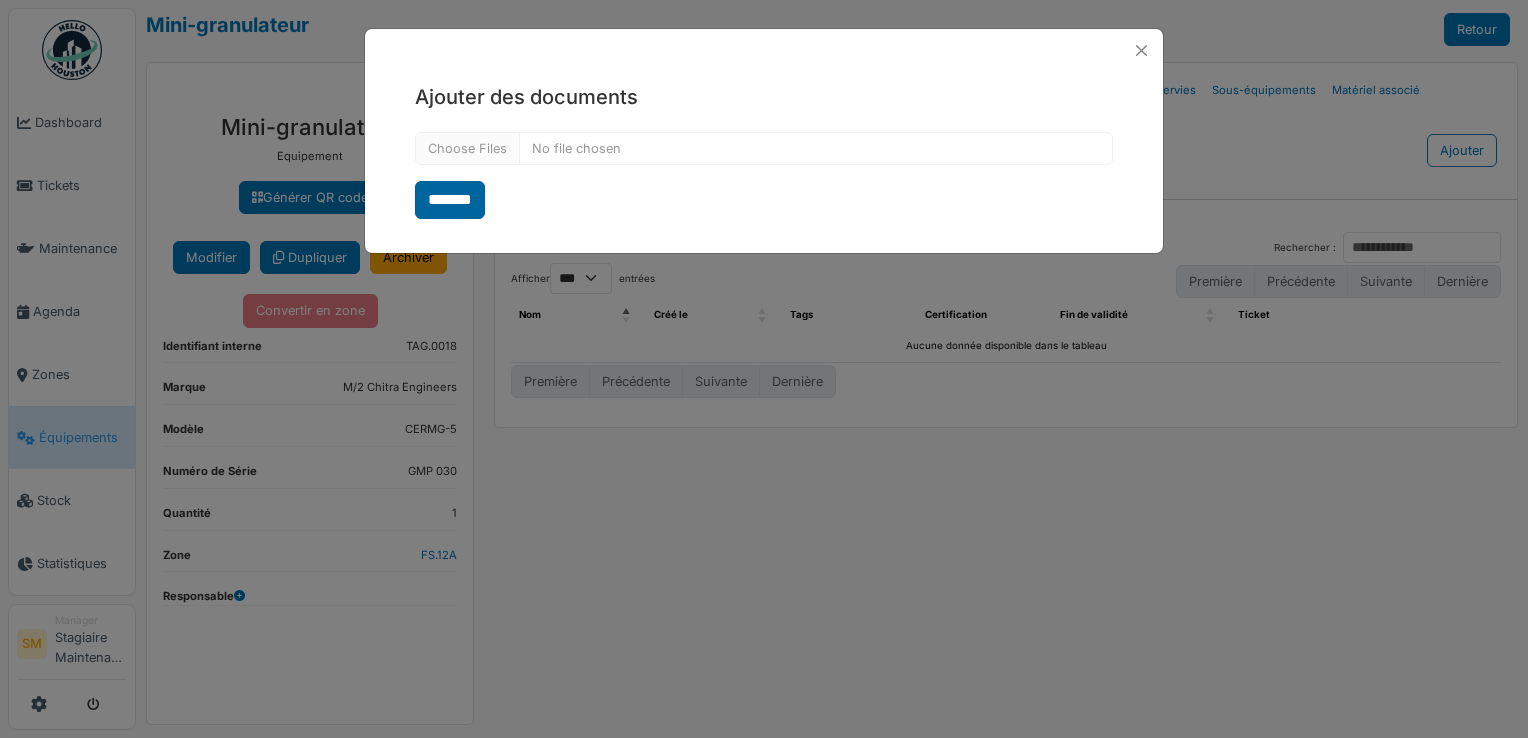 click on "*******" at bounding box center (450, 200) 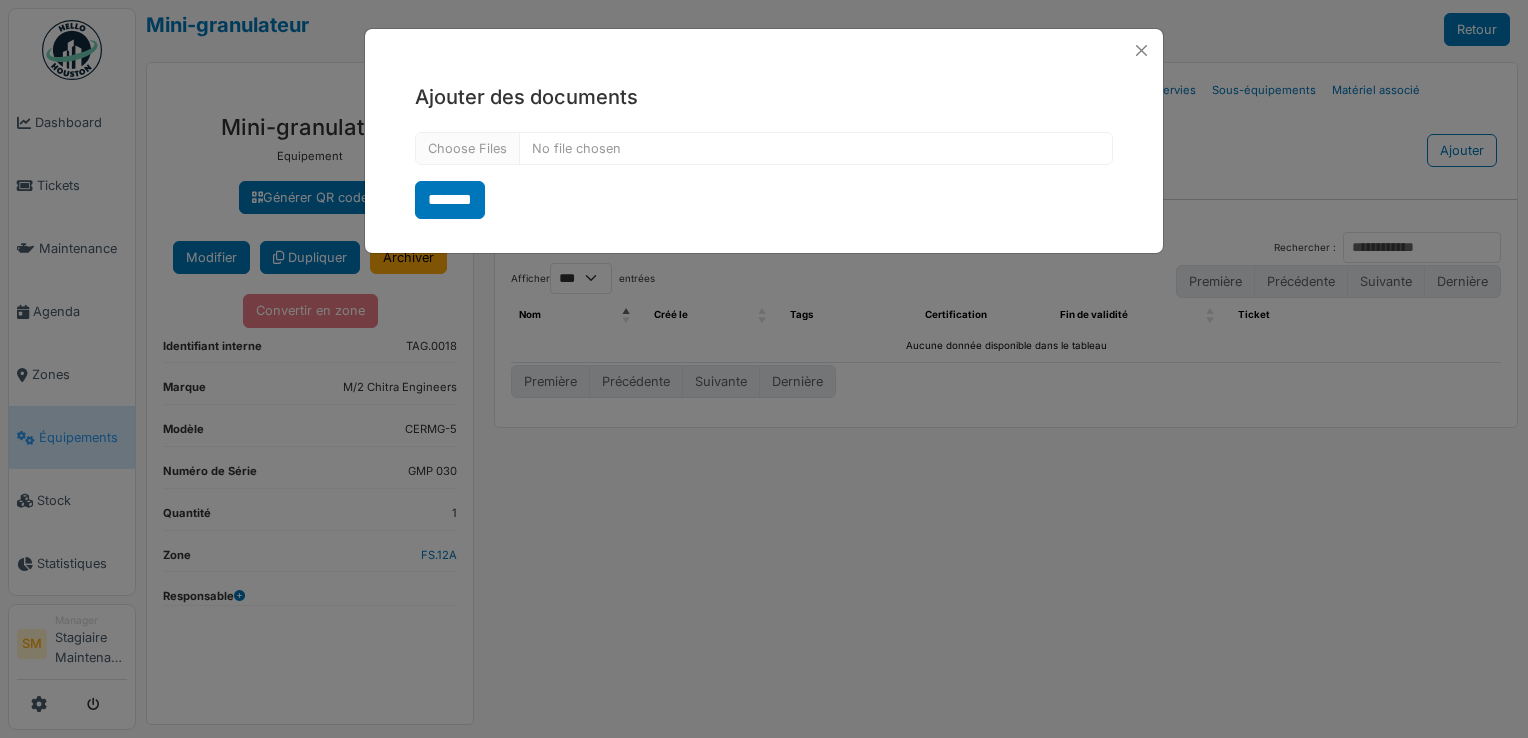 select on "***" 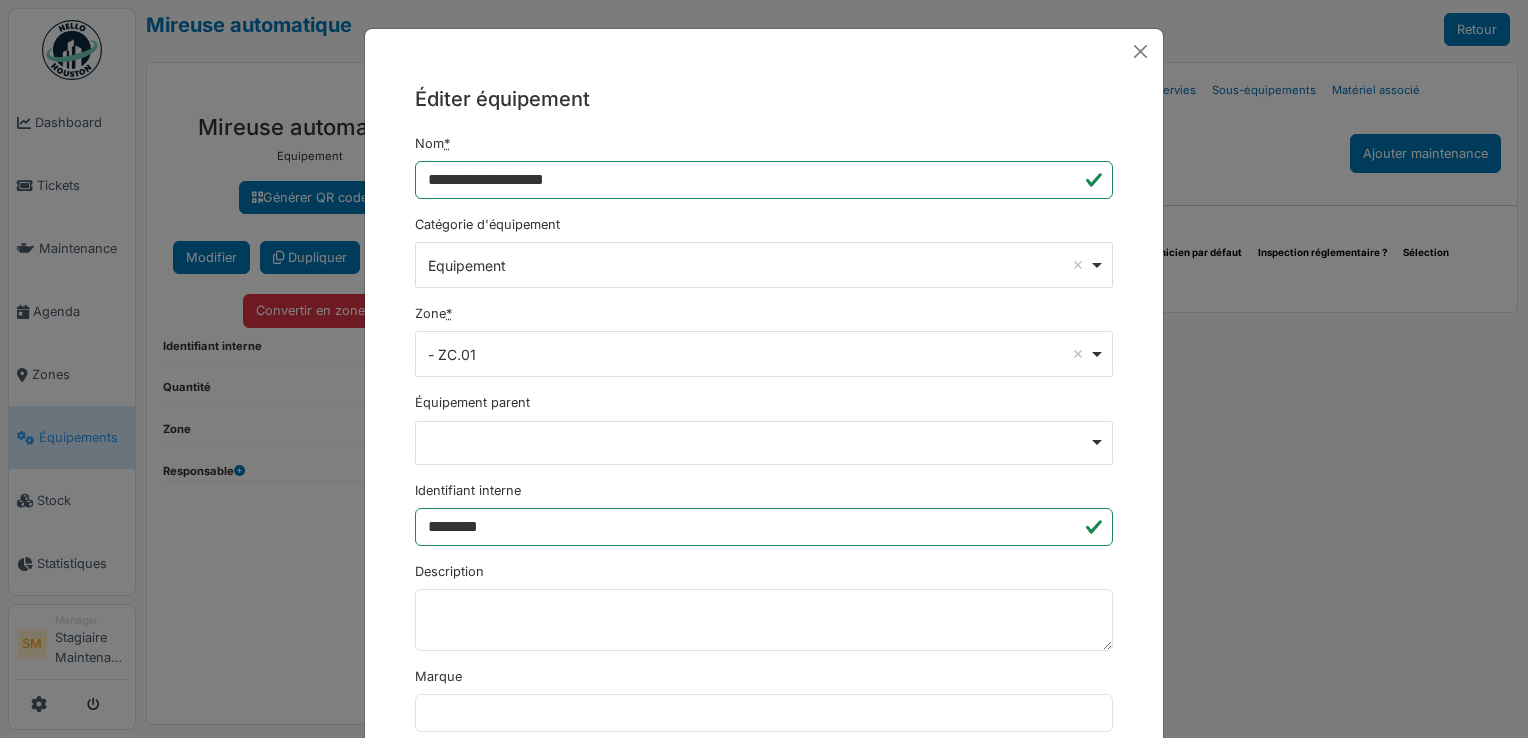 scroll, scrollTop: 0, scrollLeft: 0, axis: both 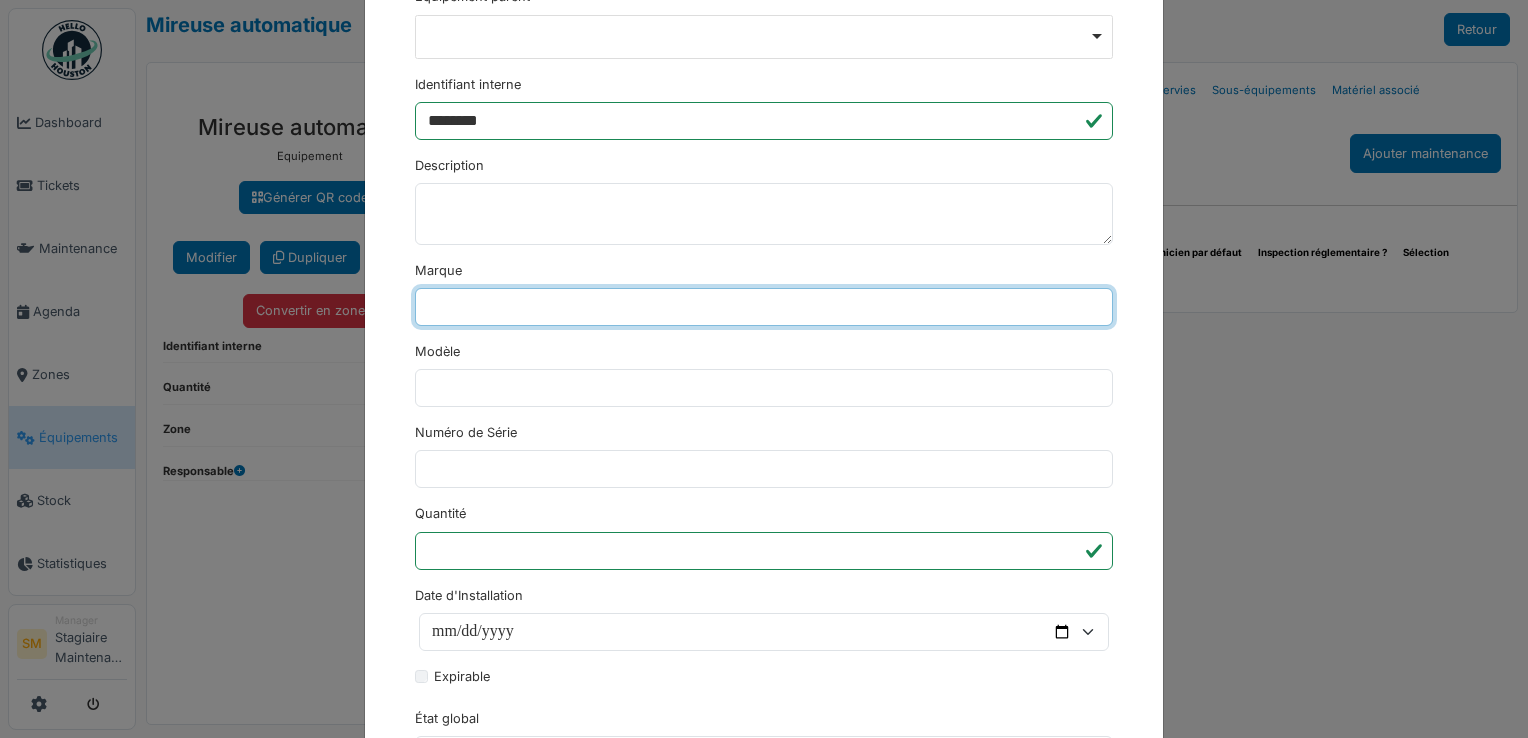 click on "Marque" at bounding box center [764, 307] 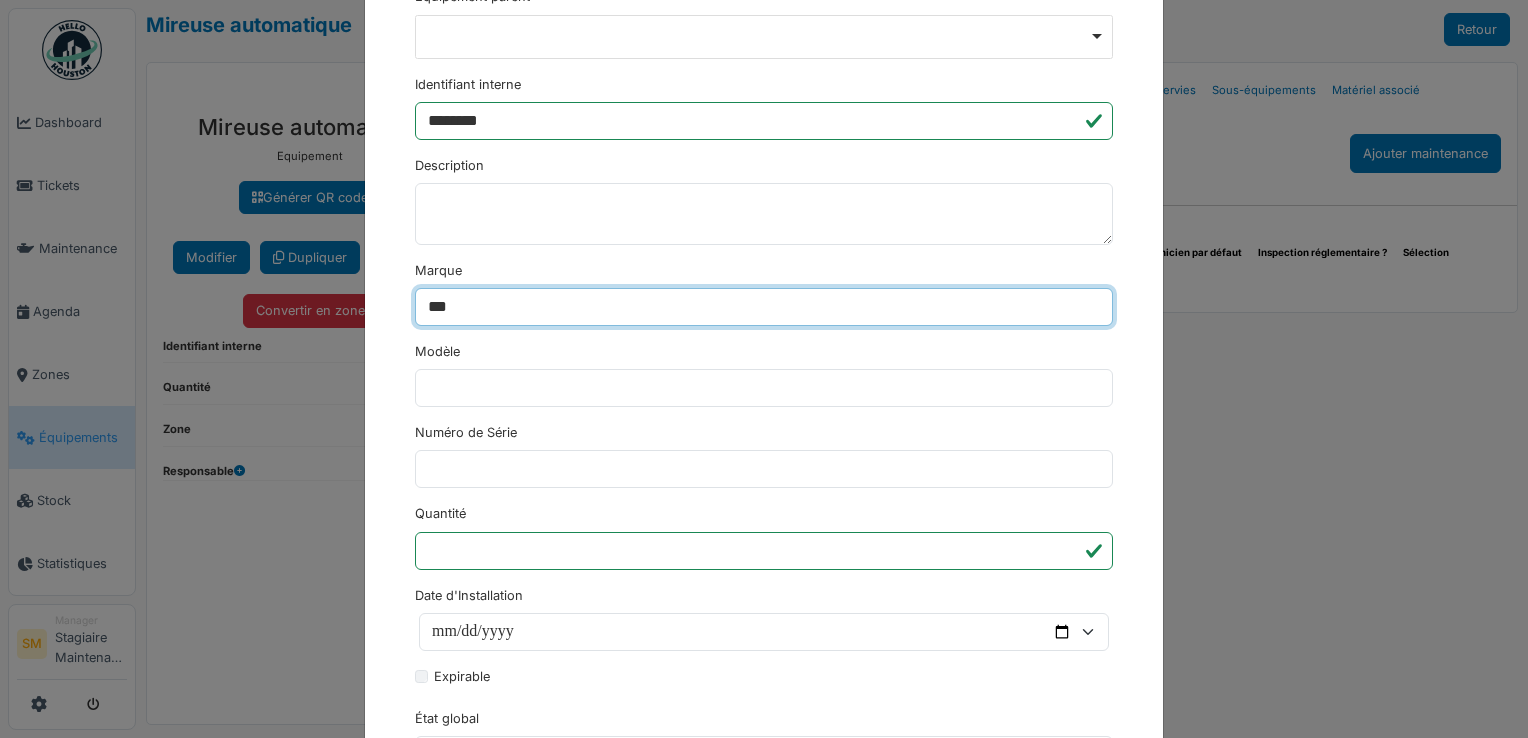 type on "**********" 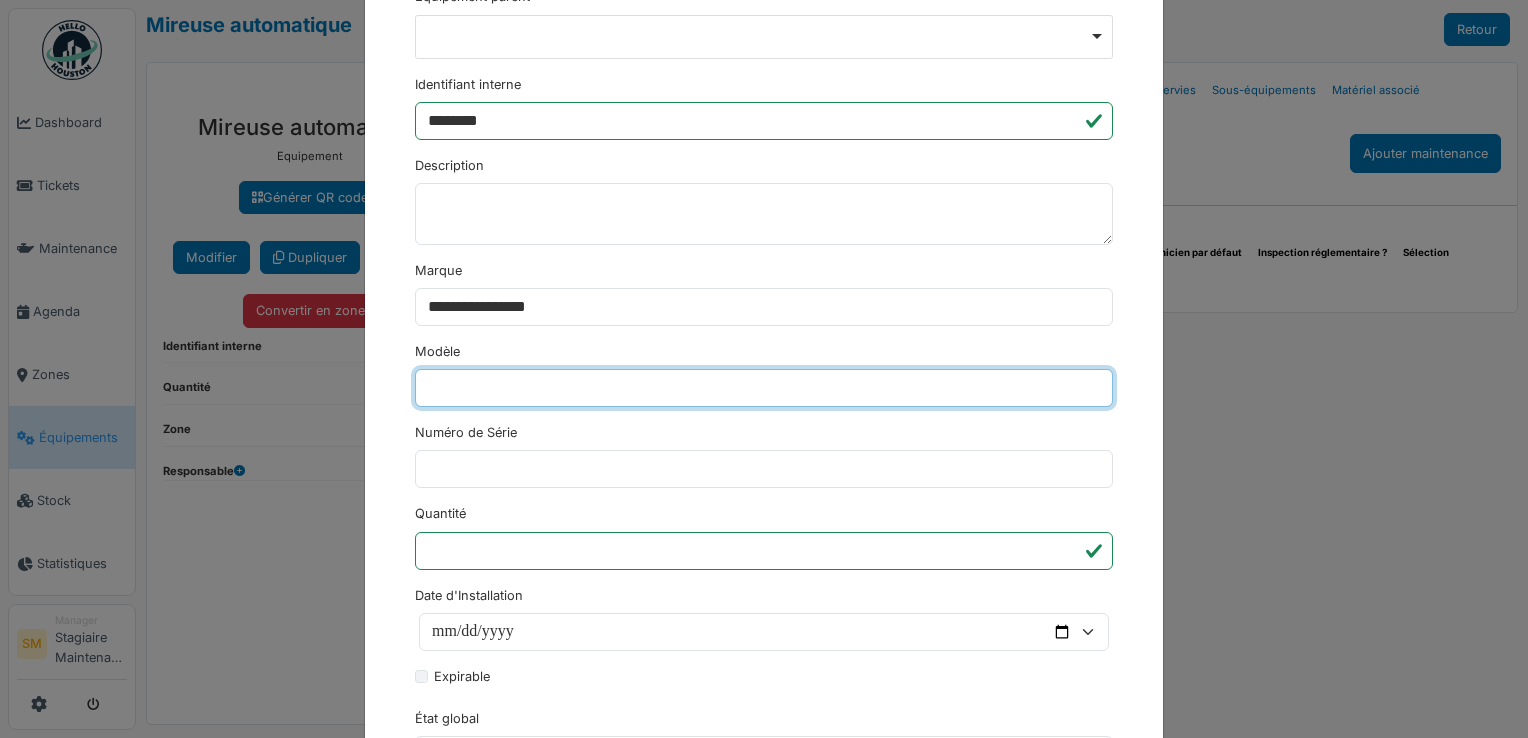 click on "Modèle" at bounding box center (764, 388) 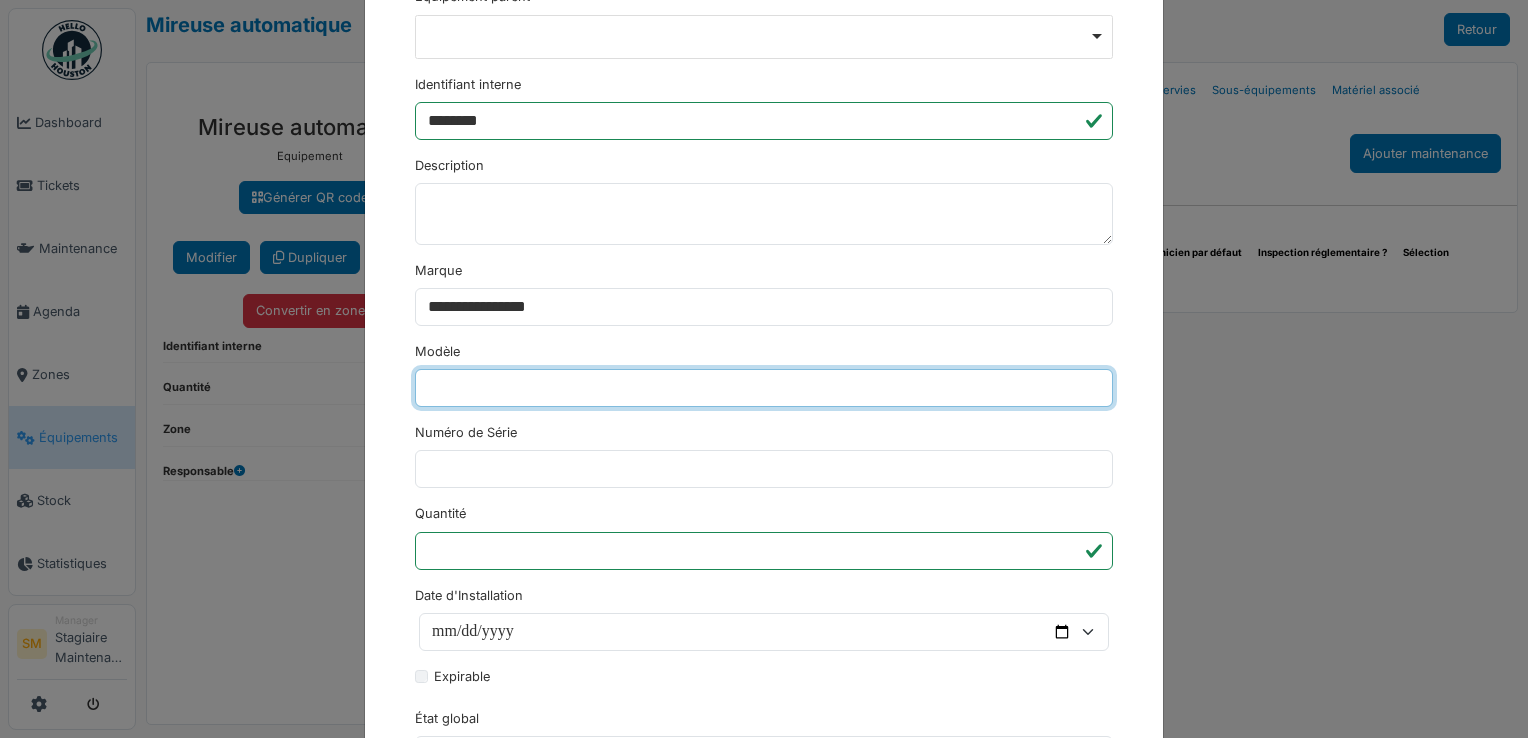 paste on "**********" 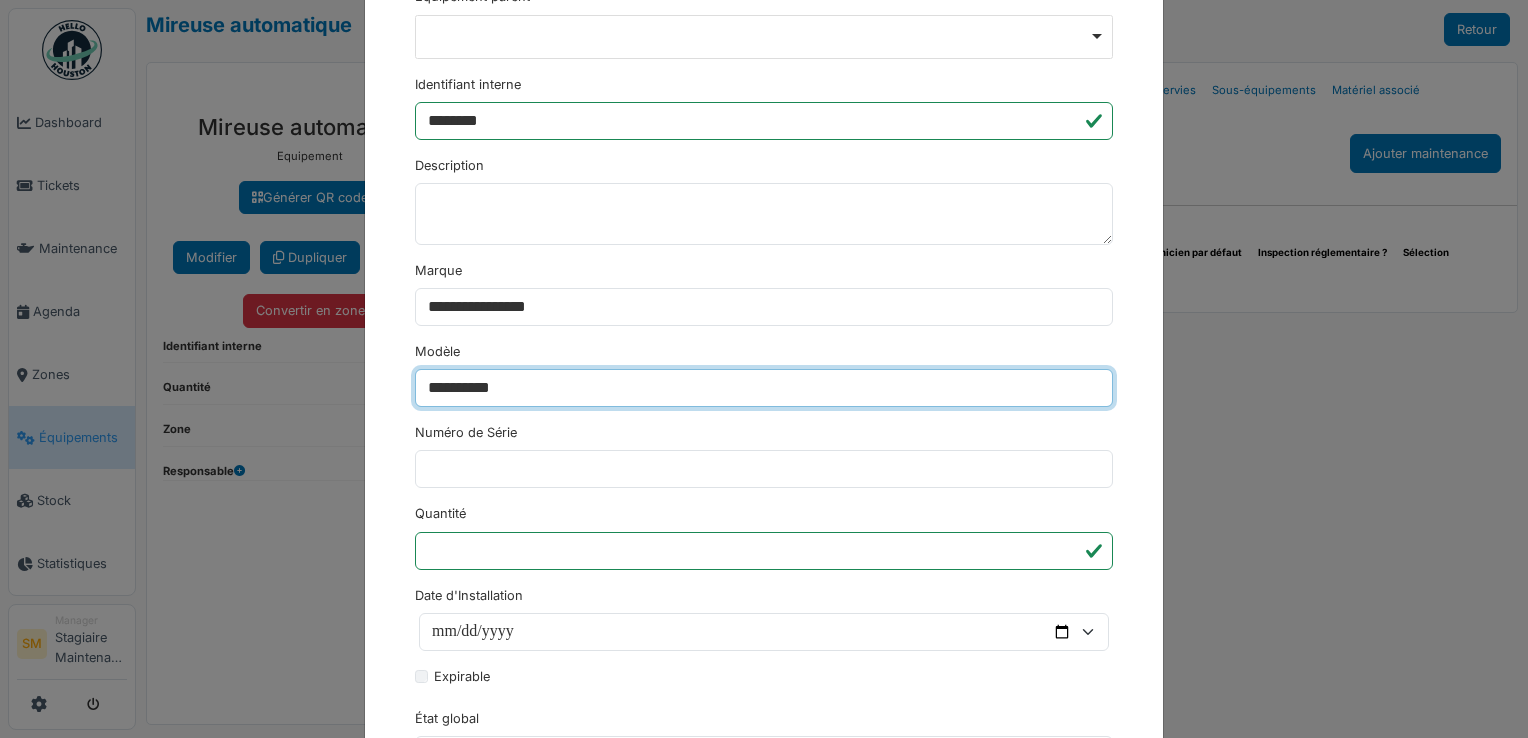 type on "**********" 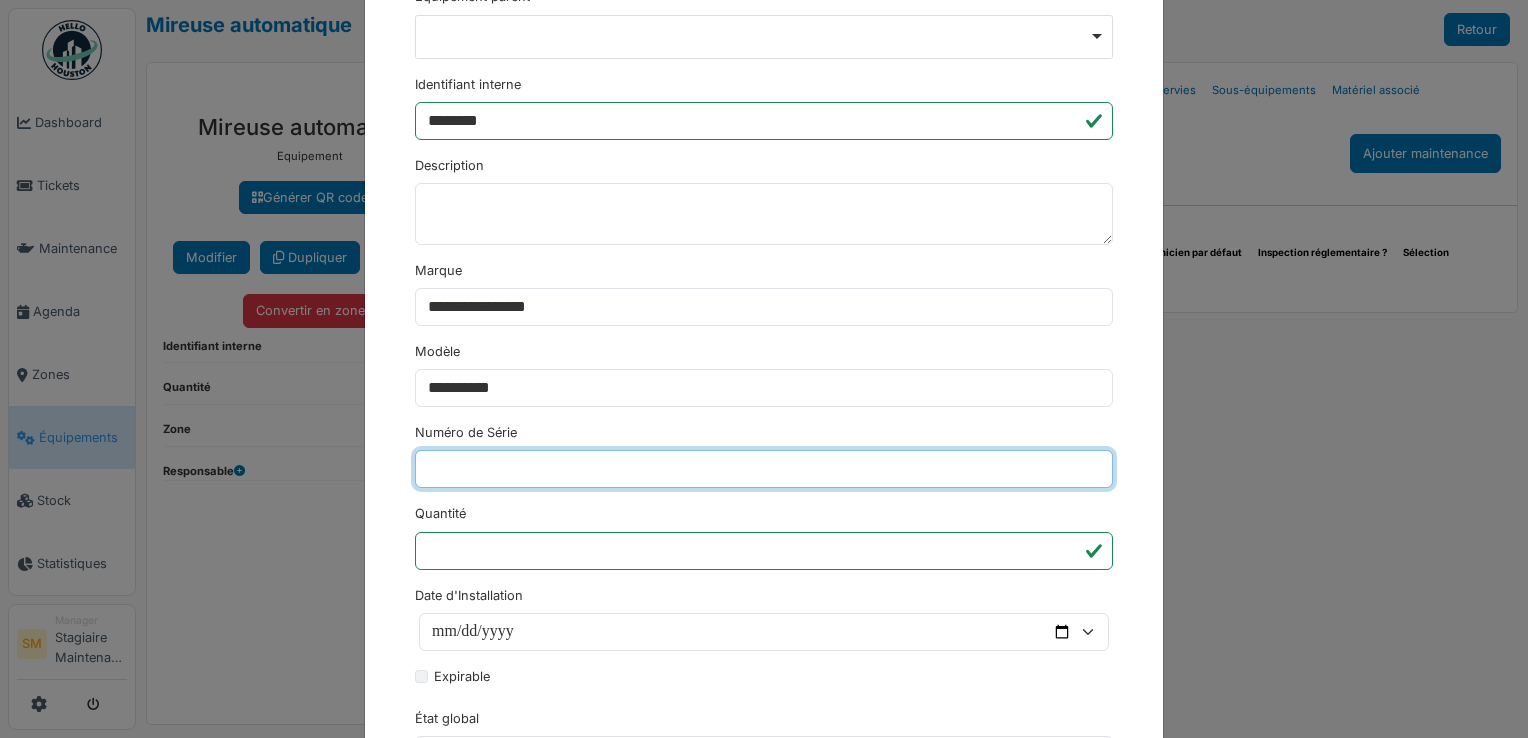 click on "Numéro de Série" at bounding box center (764, 469) 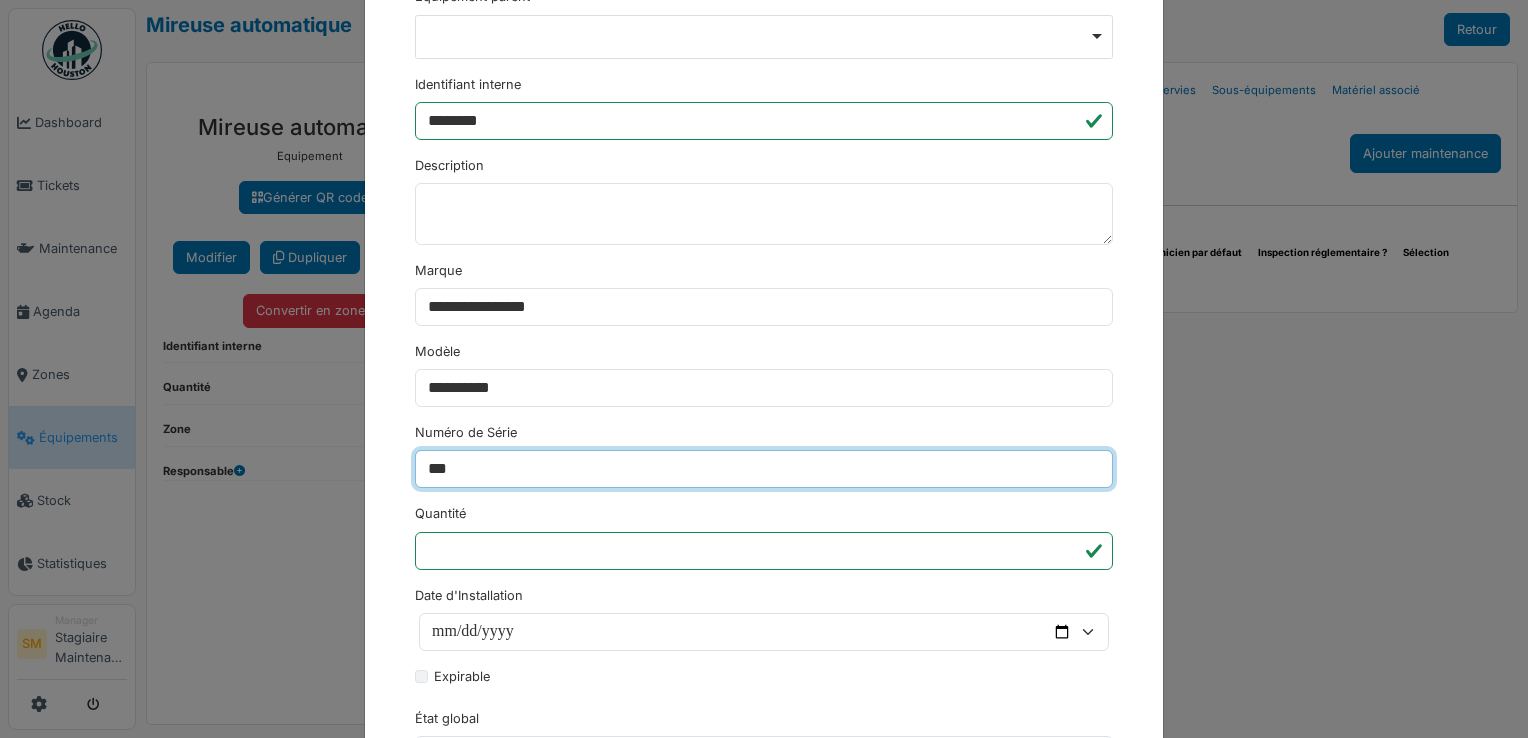 type on "***" 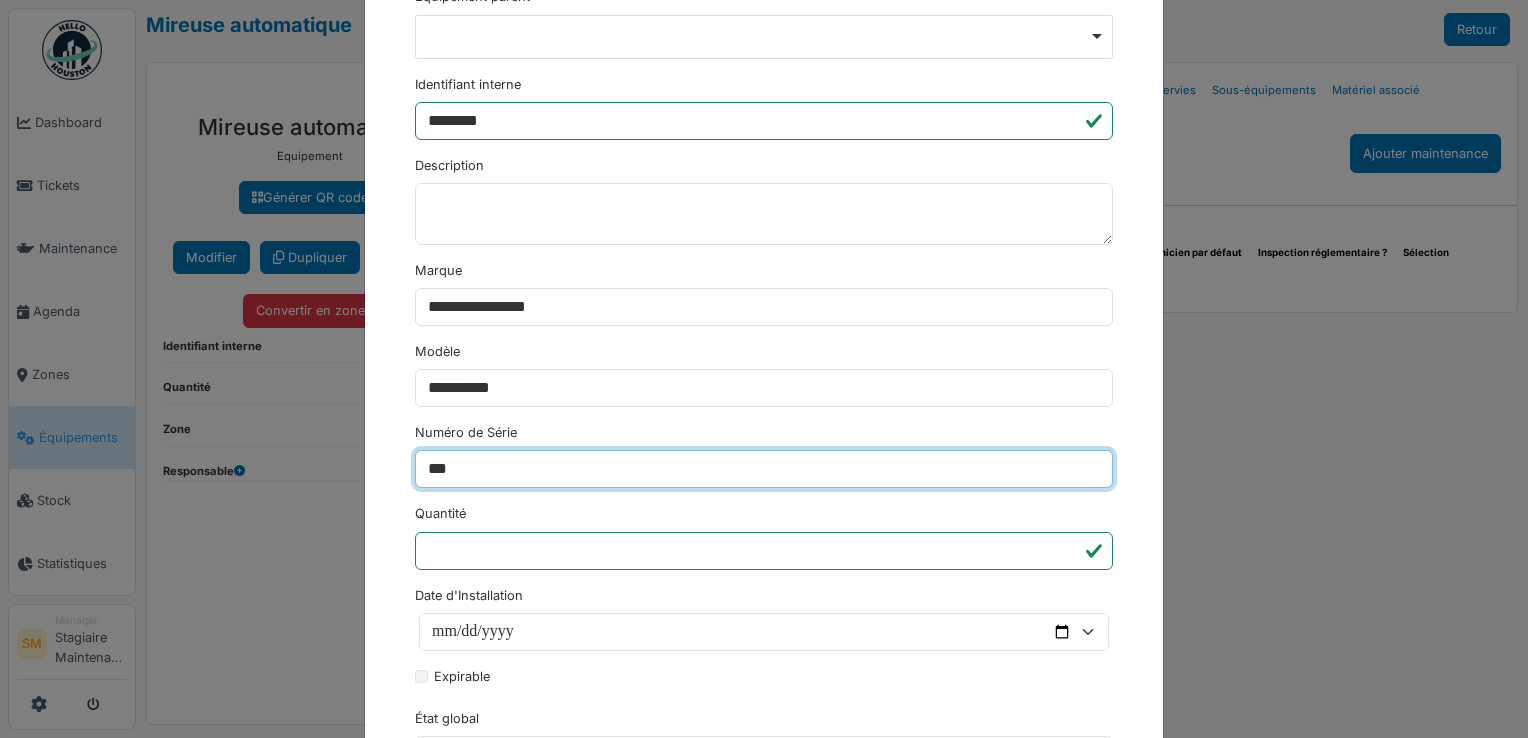 click on "********" at bounding box center (453, 1154) 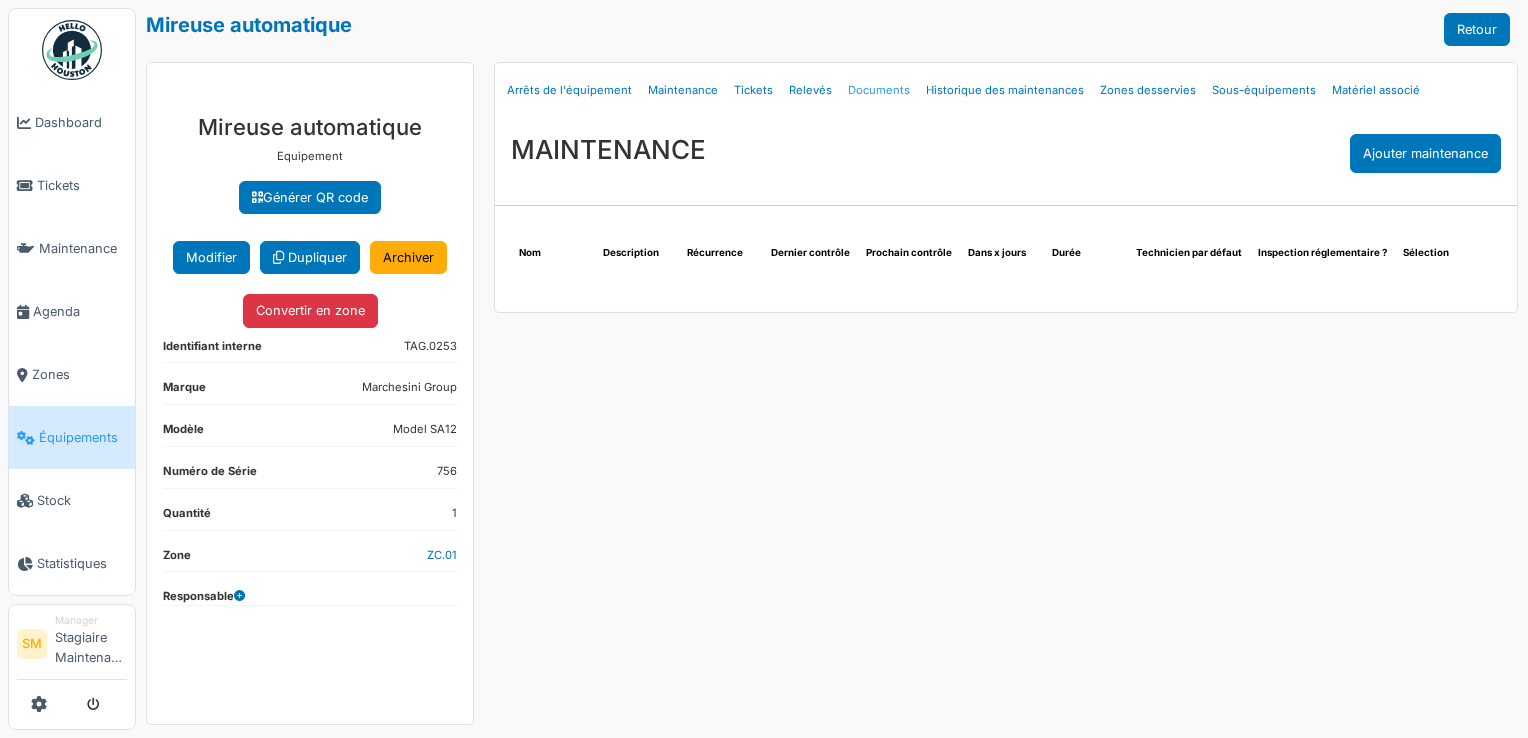 click on "Documents" at bounding box center (879, 90) 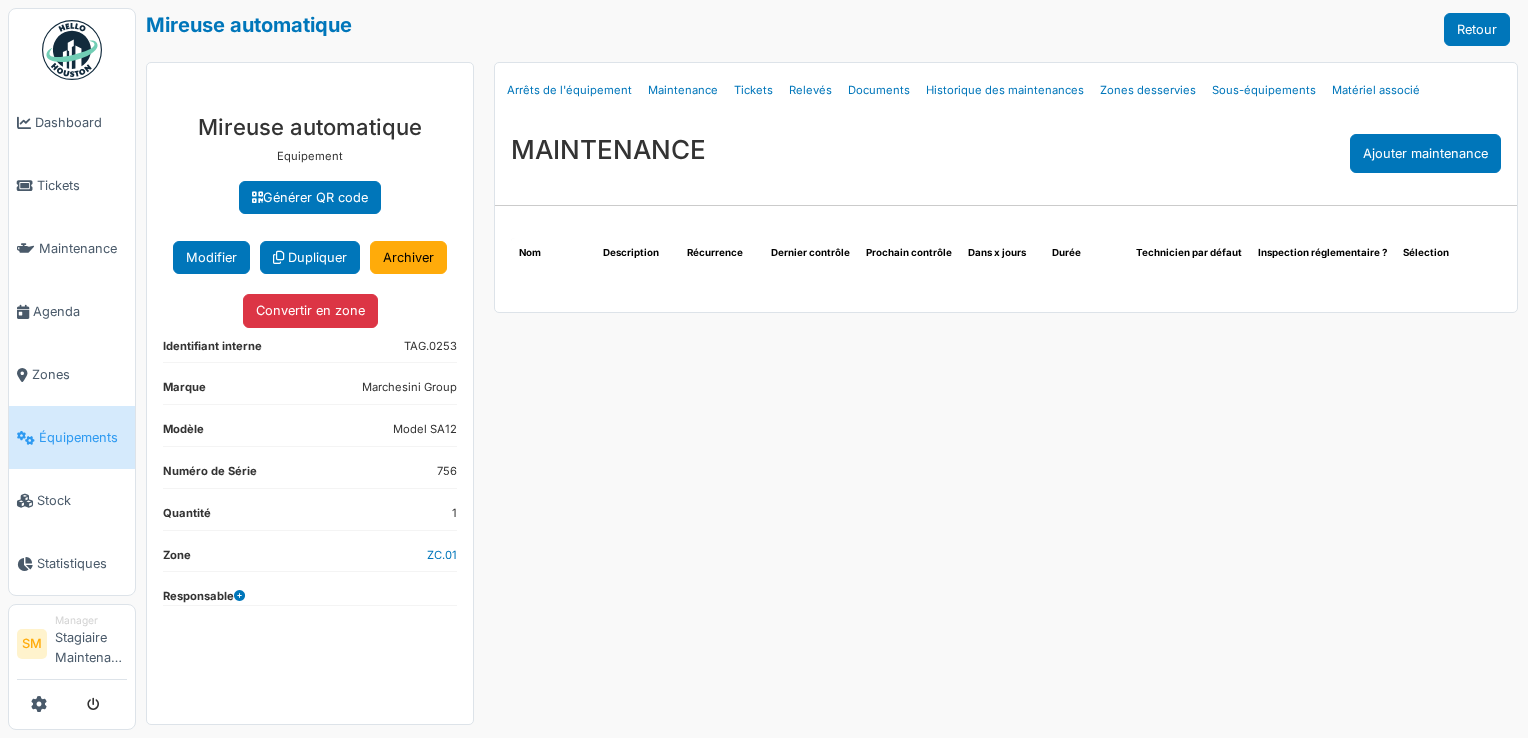 select on "***" 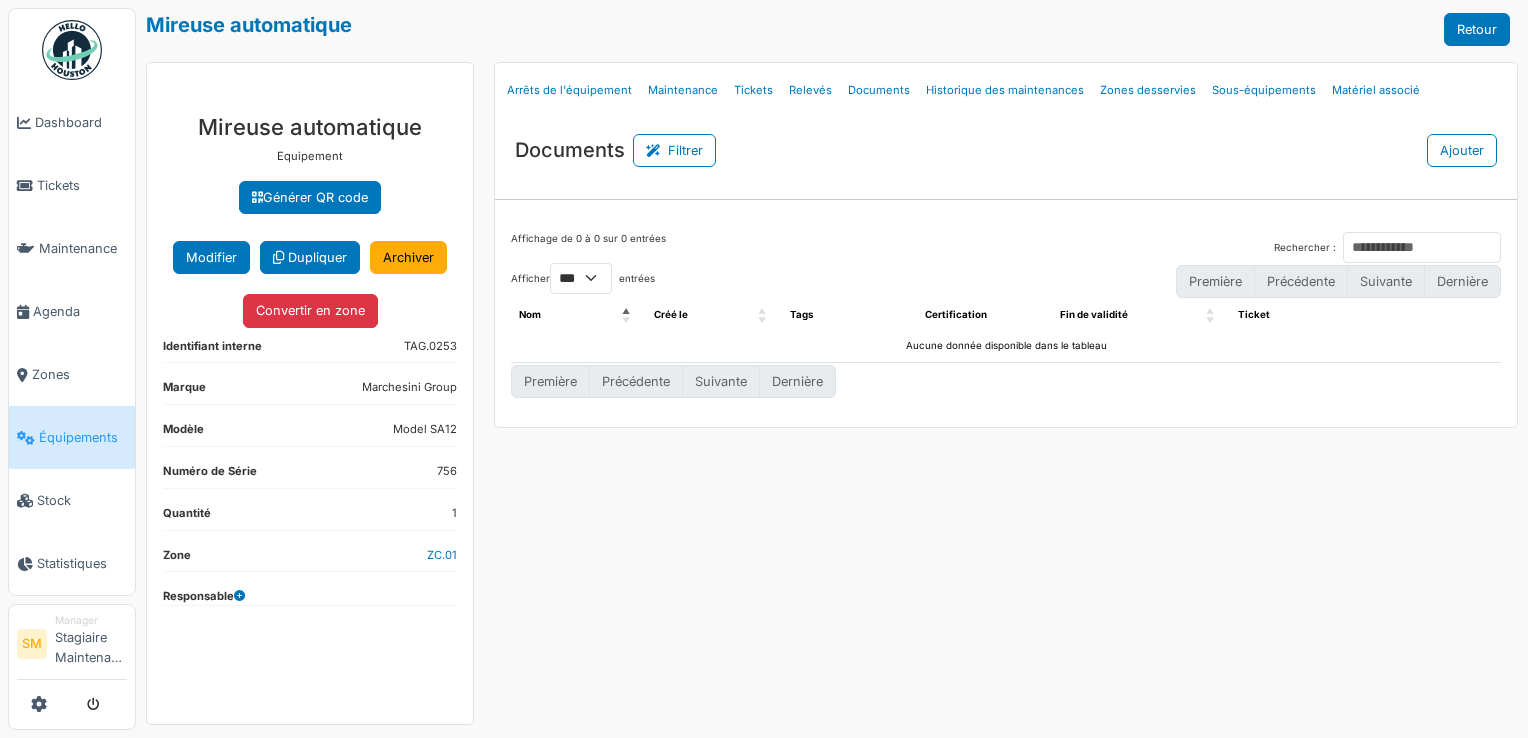 click on "Documents
Filtrer
Ajouter" at bounding box center [1006, 142] 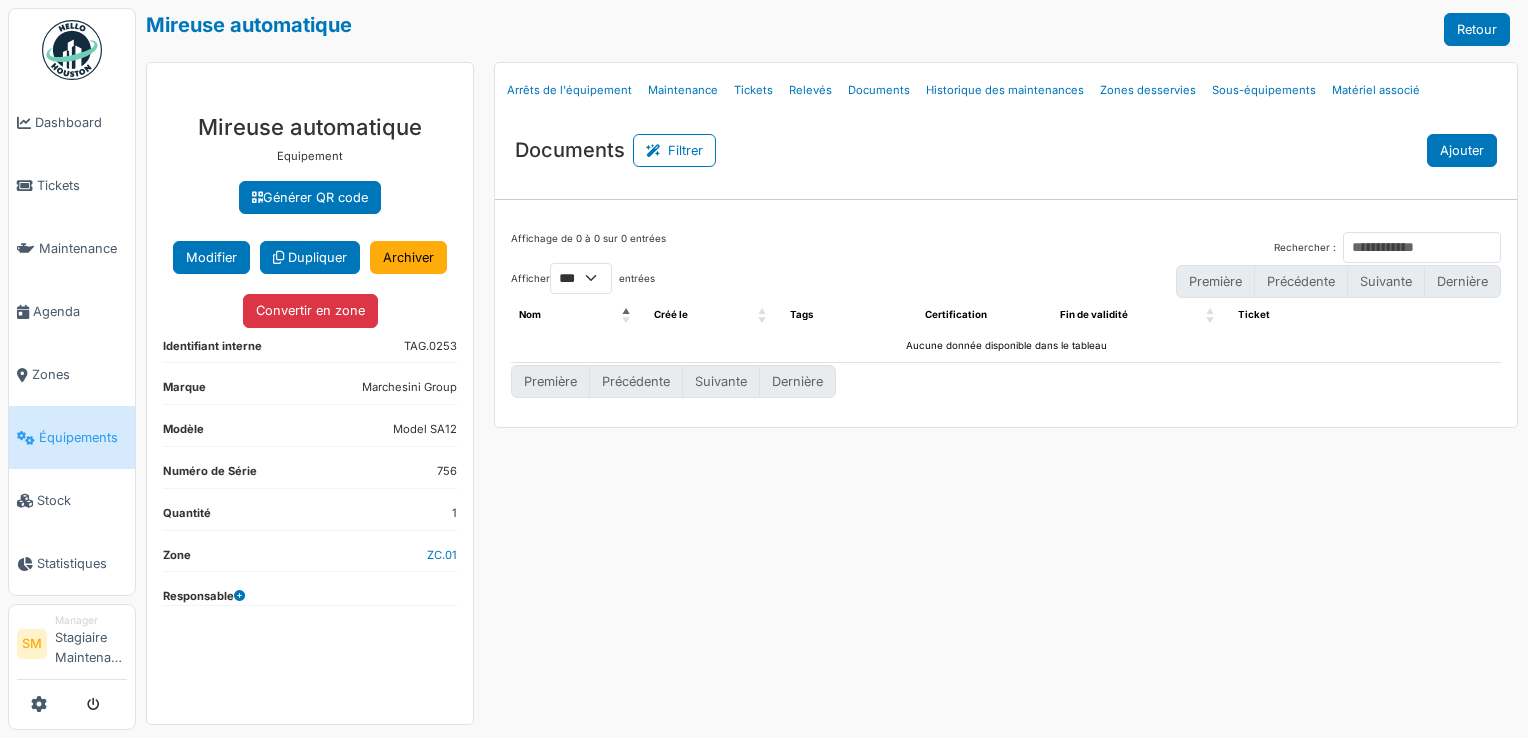 click on "Ajouter" at bounding box center [1462, 150] 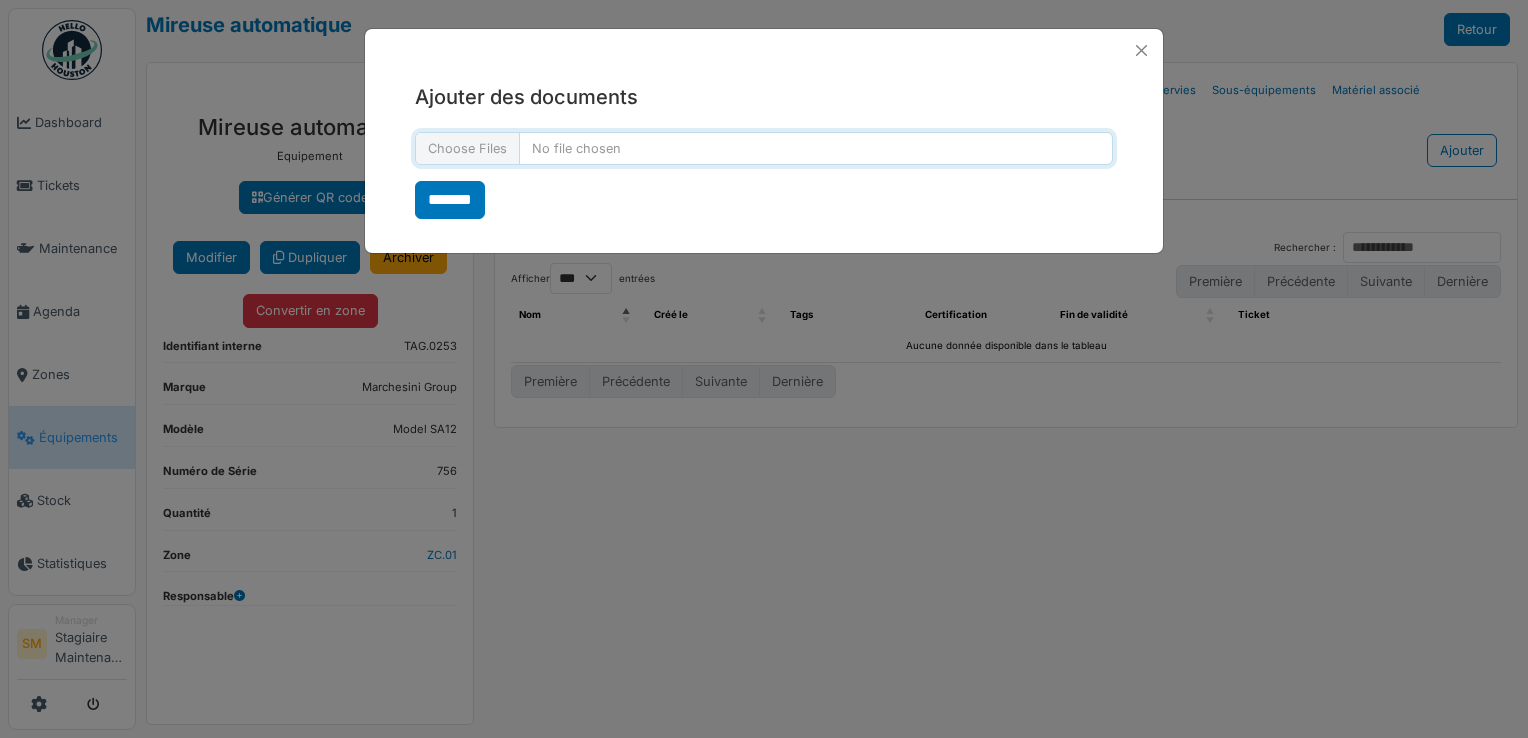 click at bounding box center [764, 148] 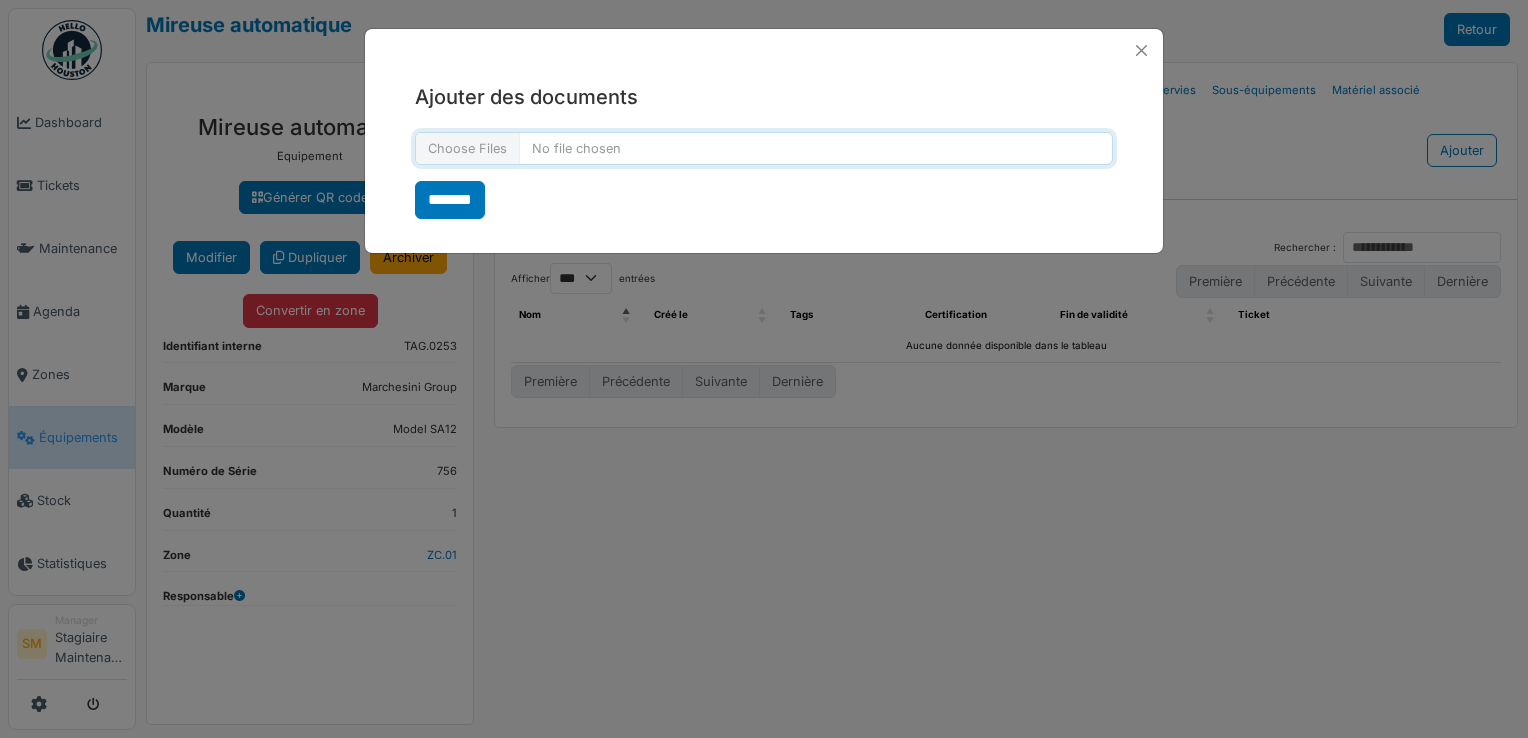 type on "**********" 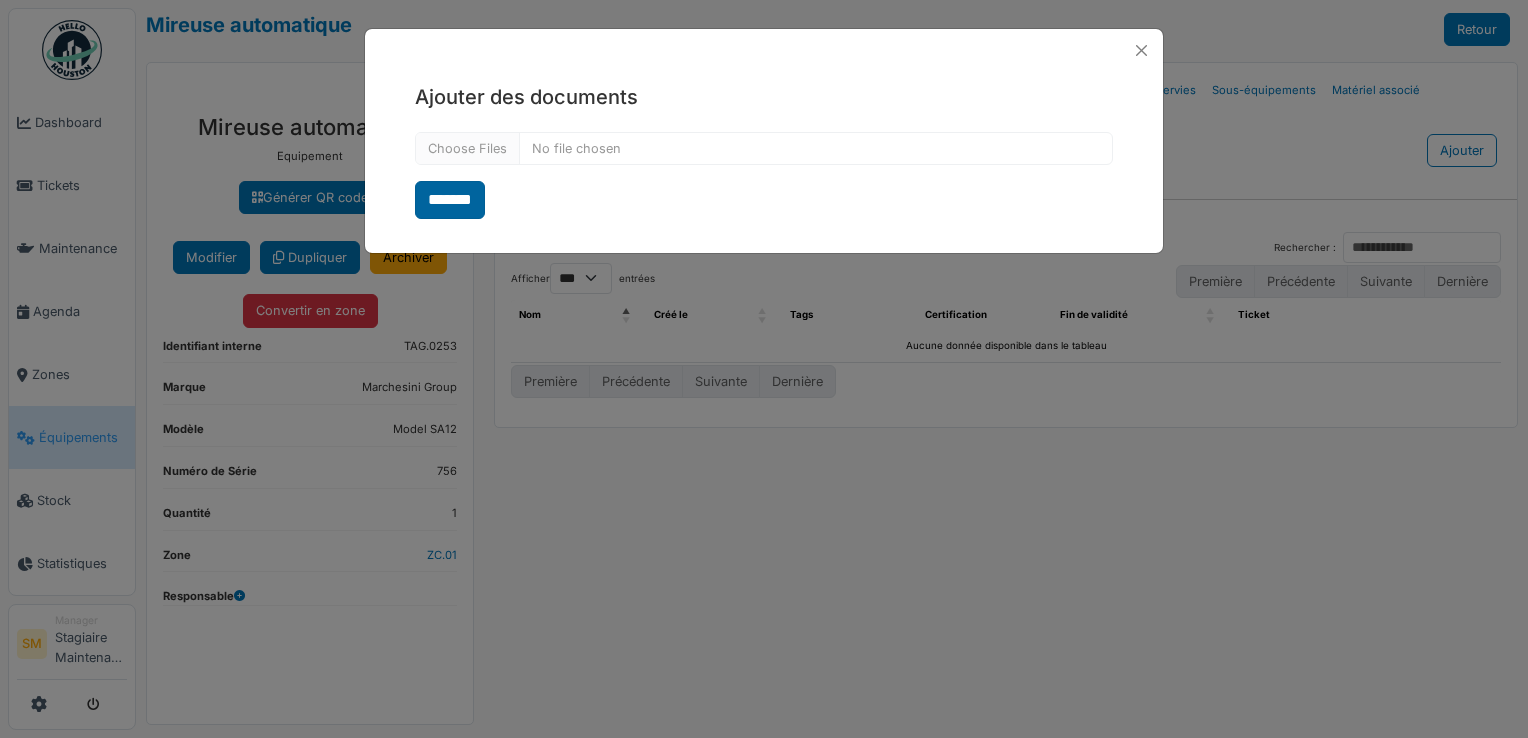 click on "*******" at bounding box center (450, 200) 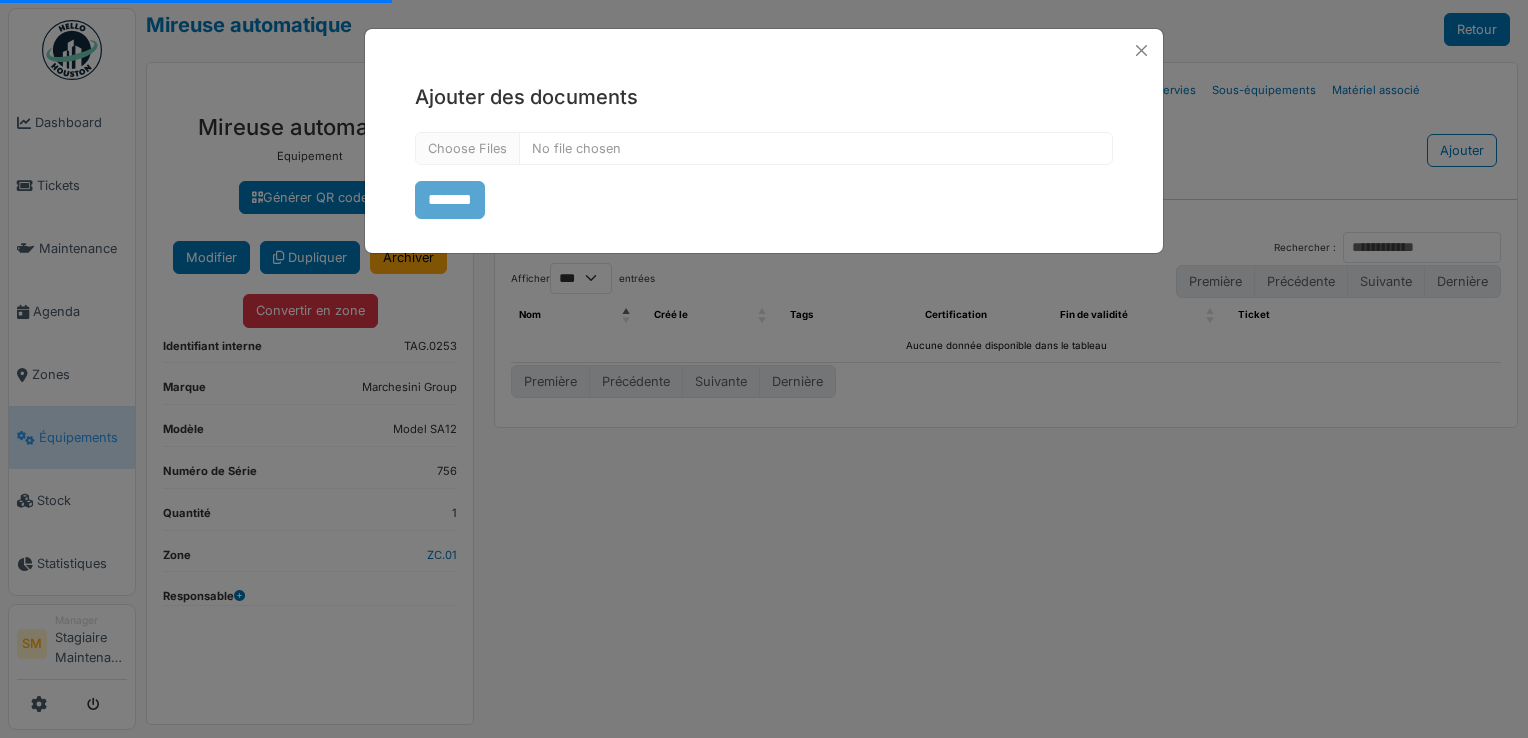 select on "***" 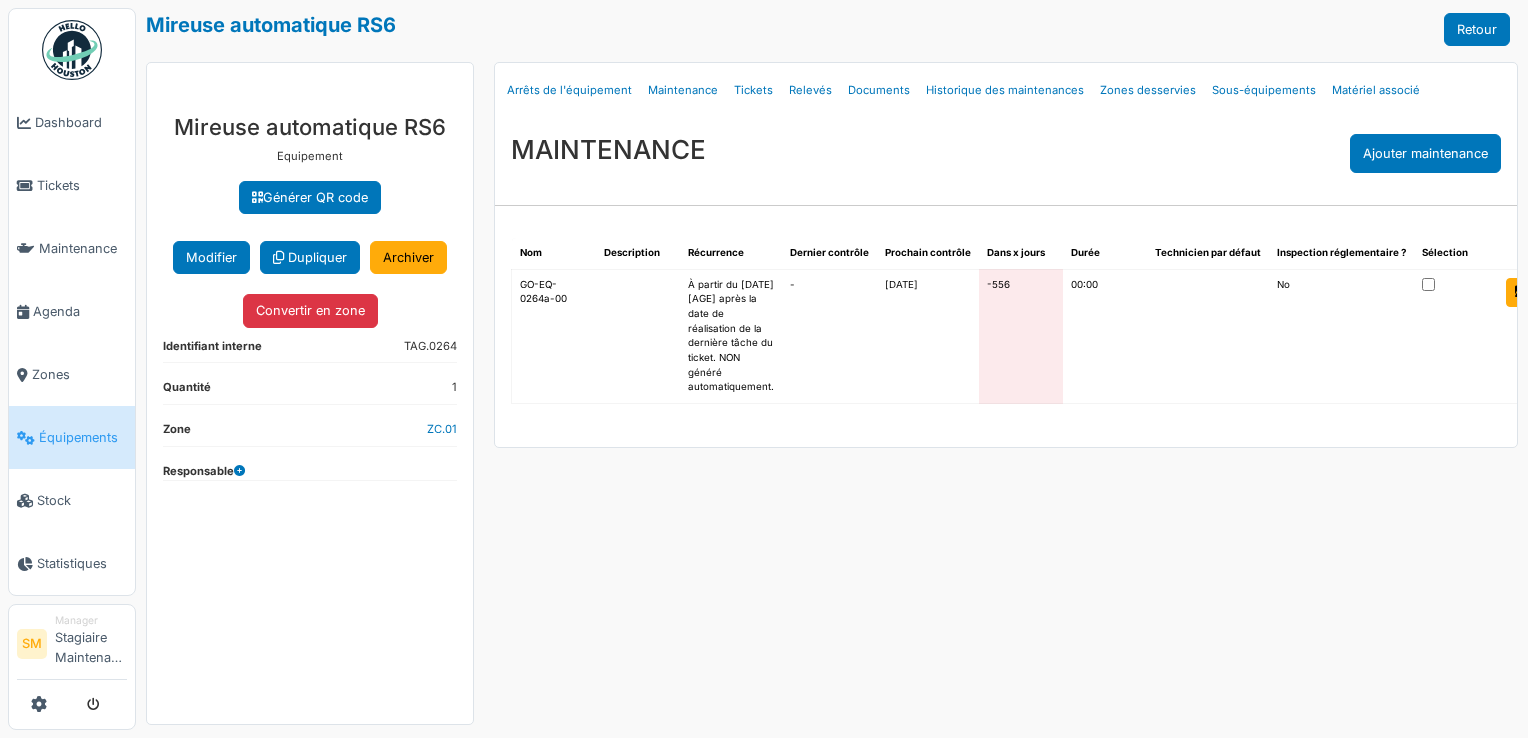 scroll, scrollTop: 0, scrollLeft: 0, axis: both 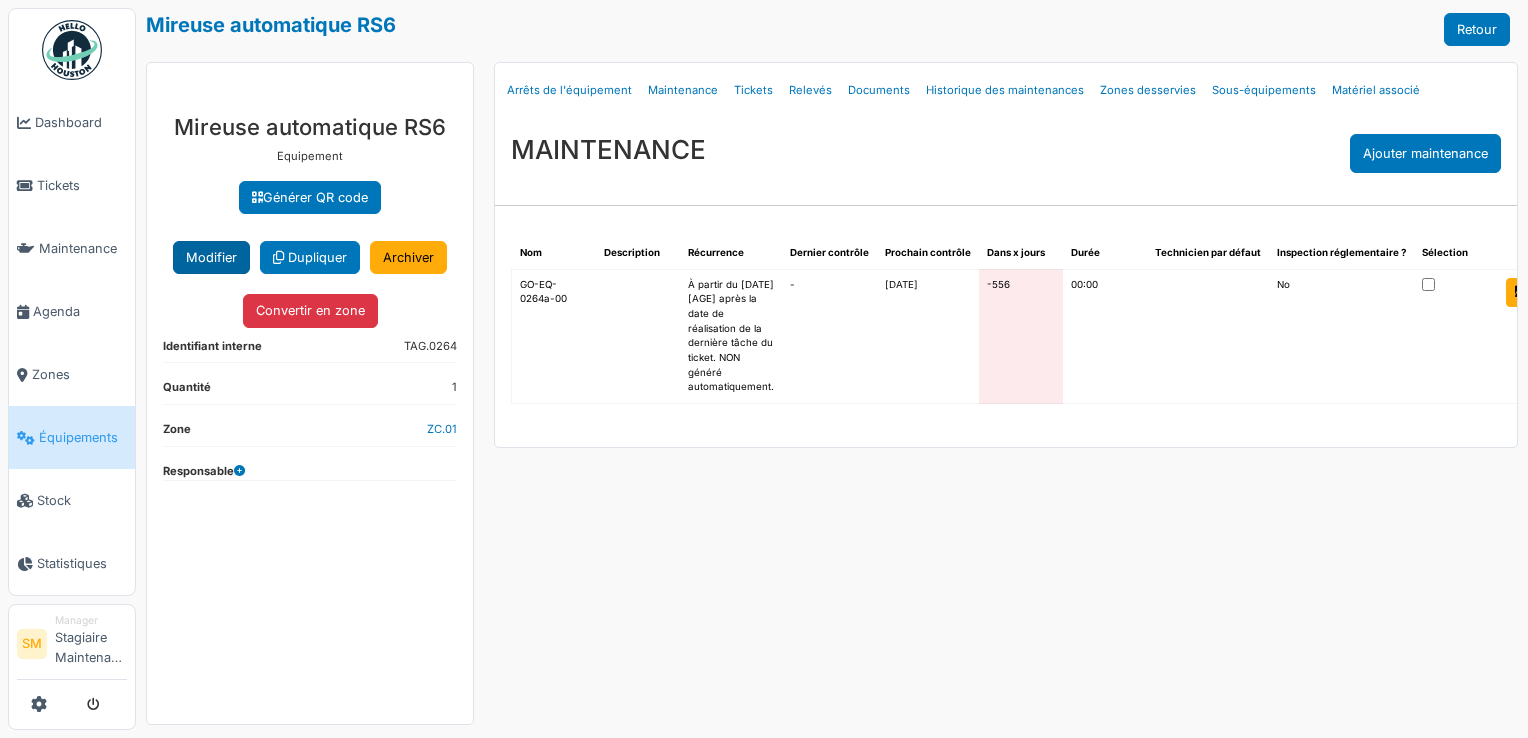 click on "Modifier" at bounding box center (211, 257) 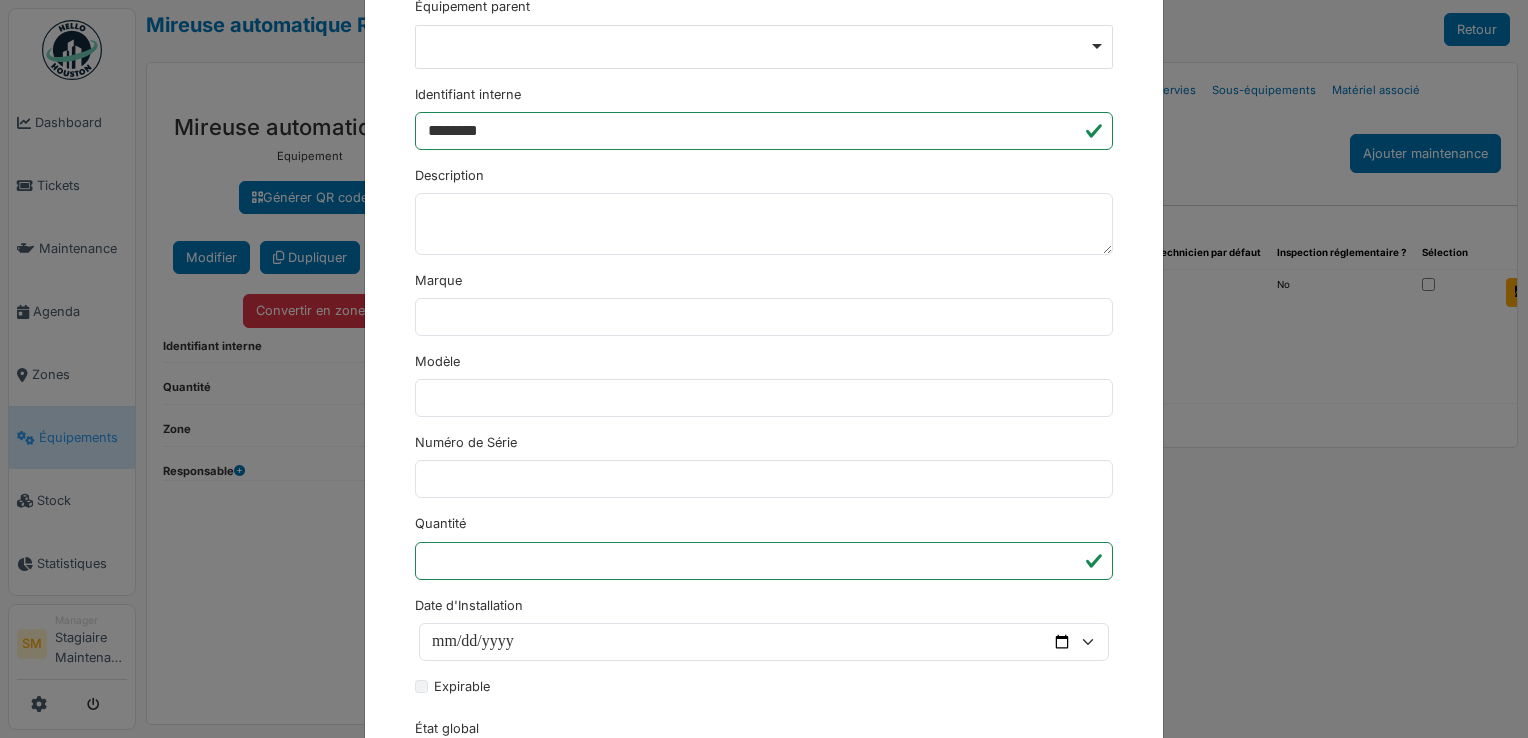scroll, scrollTop: 539, scrollLeft: 0, axis: vertical 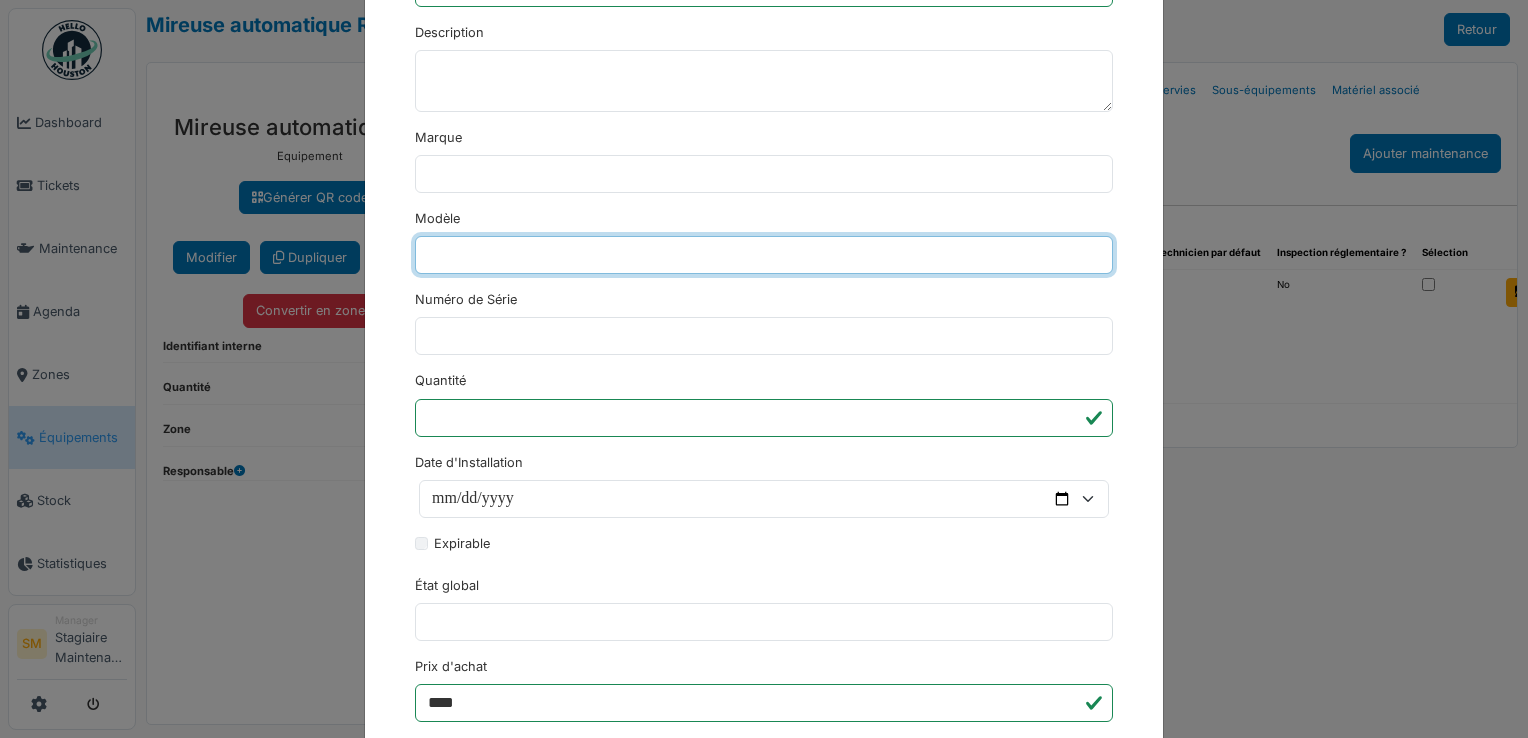 click on "Modèle" at bounding box center (764, 255) 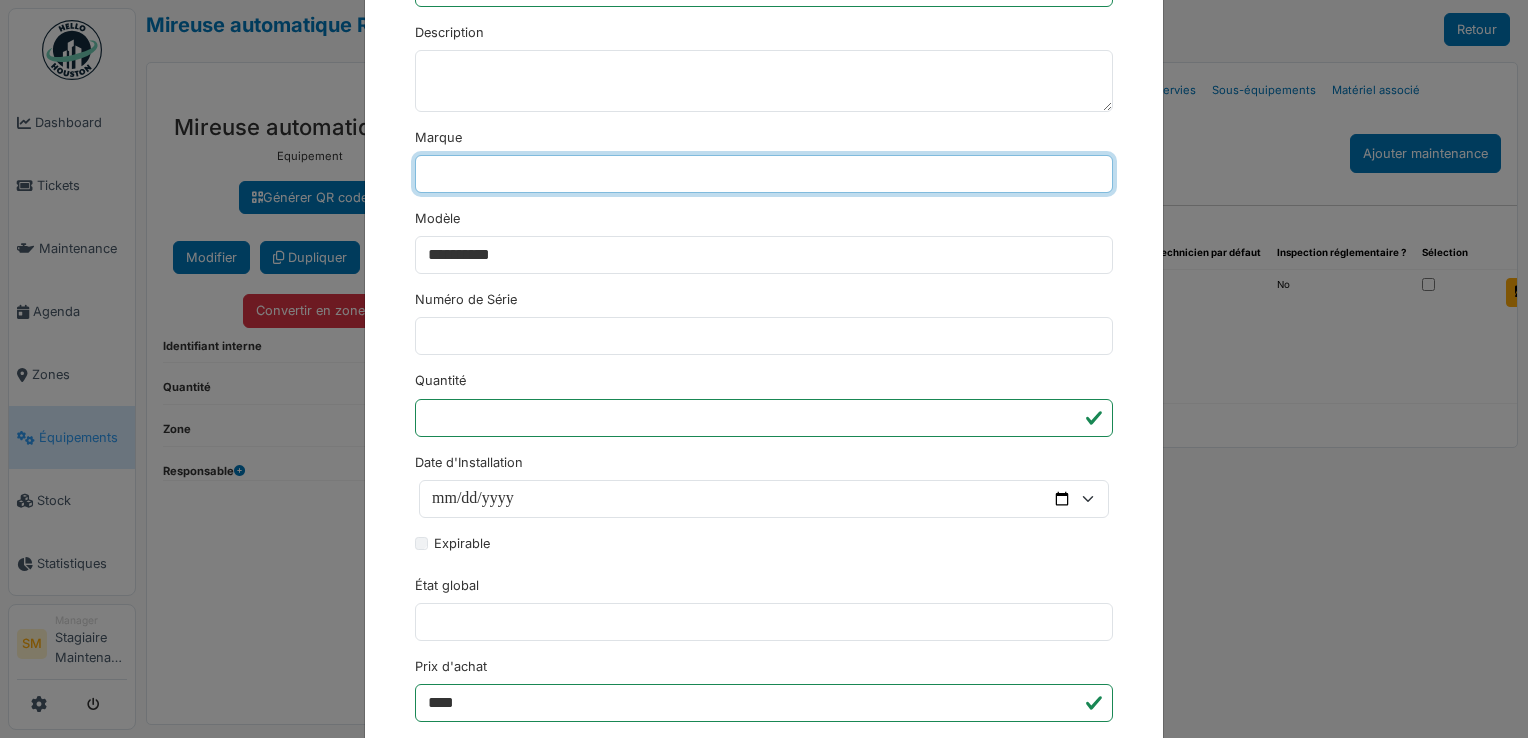 type on "**********" 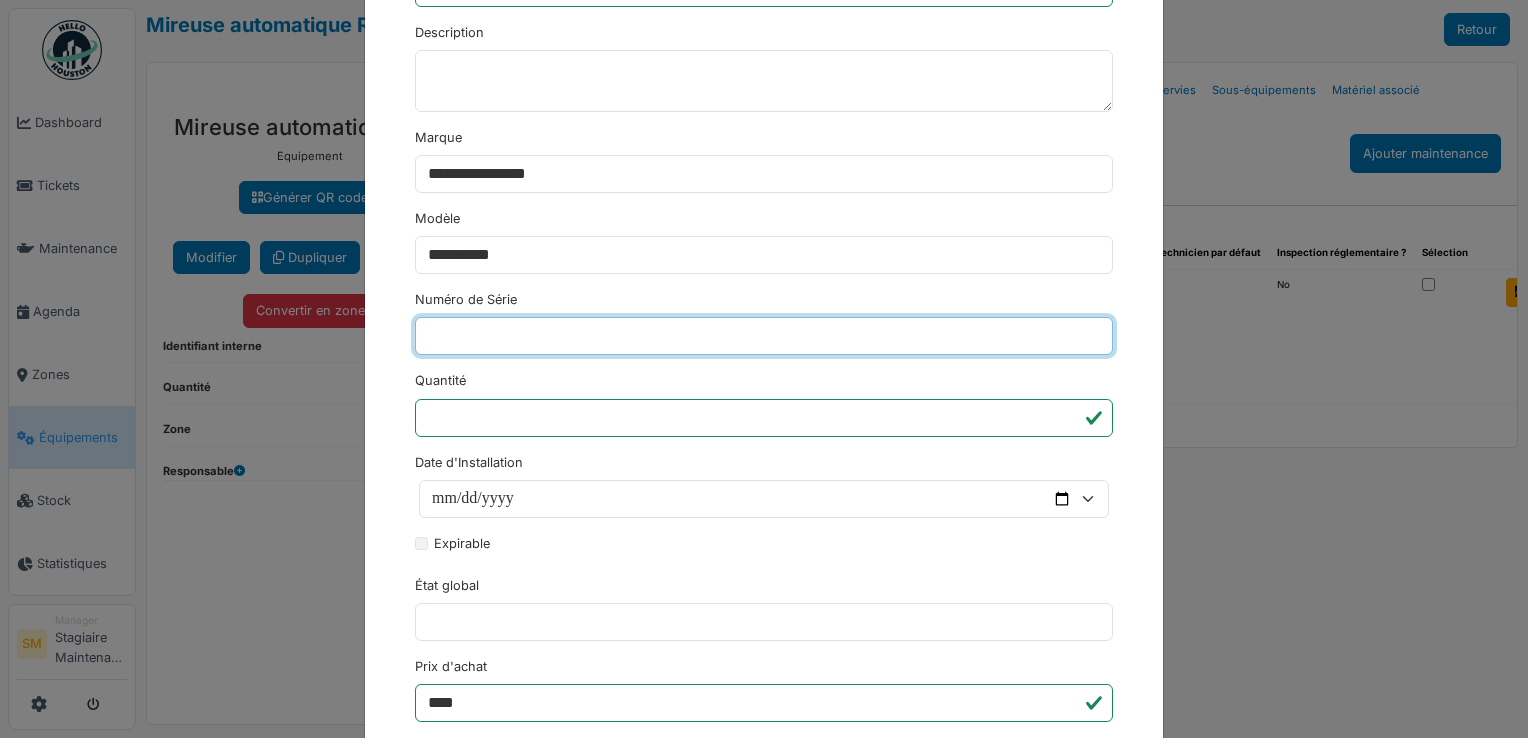 type on "***" 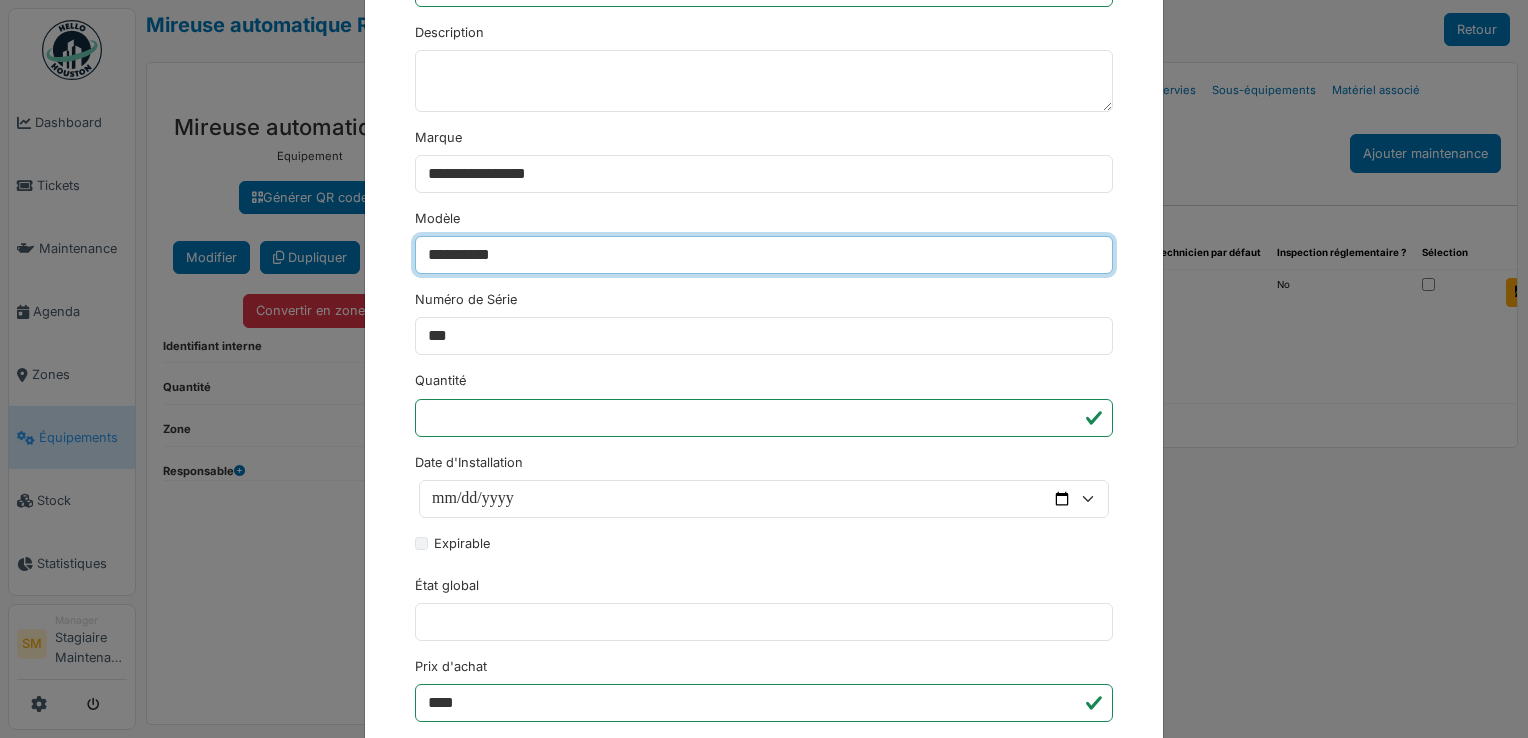 click on "**********" at bounding box center [764, 255] 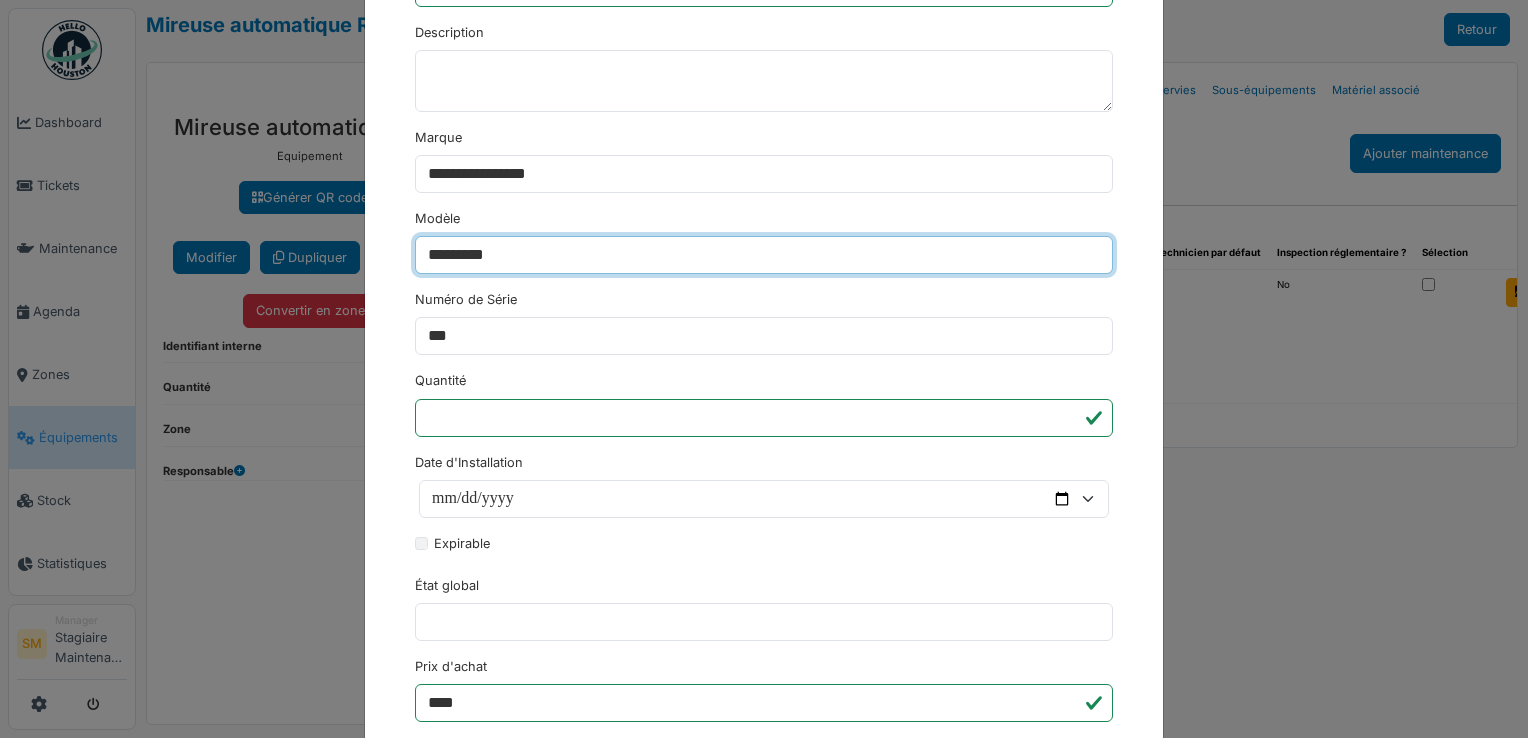 type on "*********" 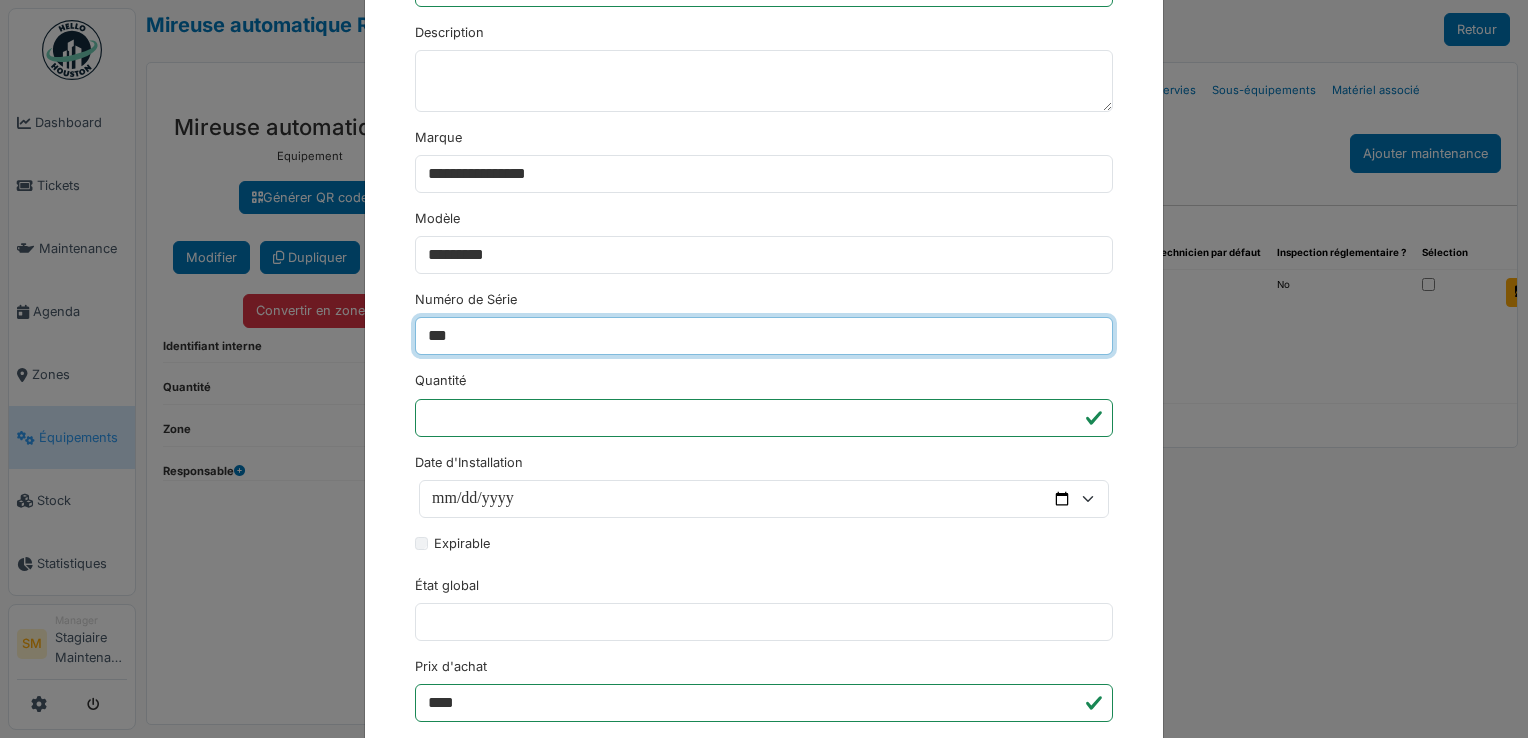 click on "***" at bounding box center (764, 336) 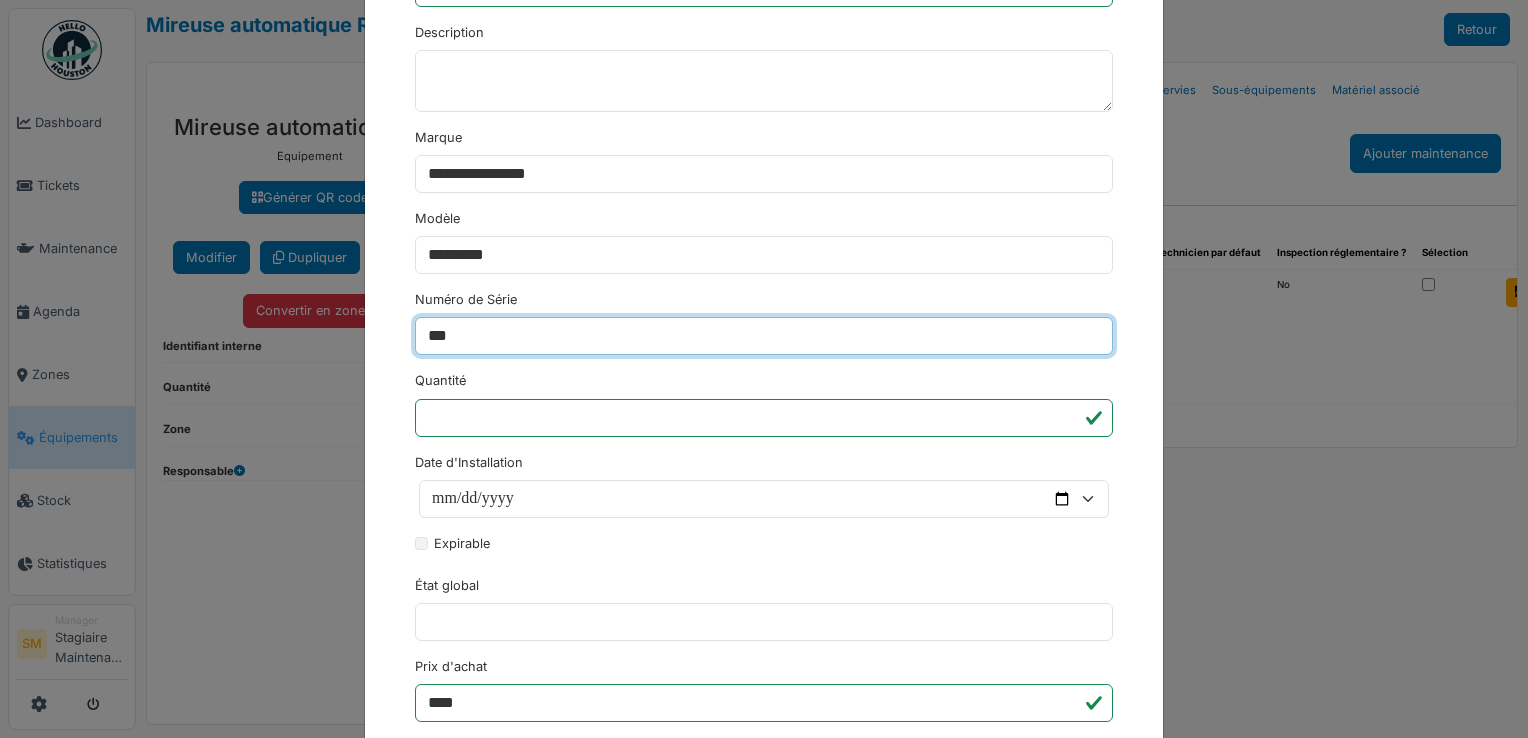 type on "***" 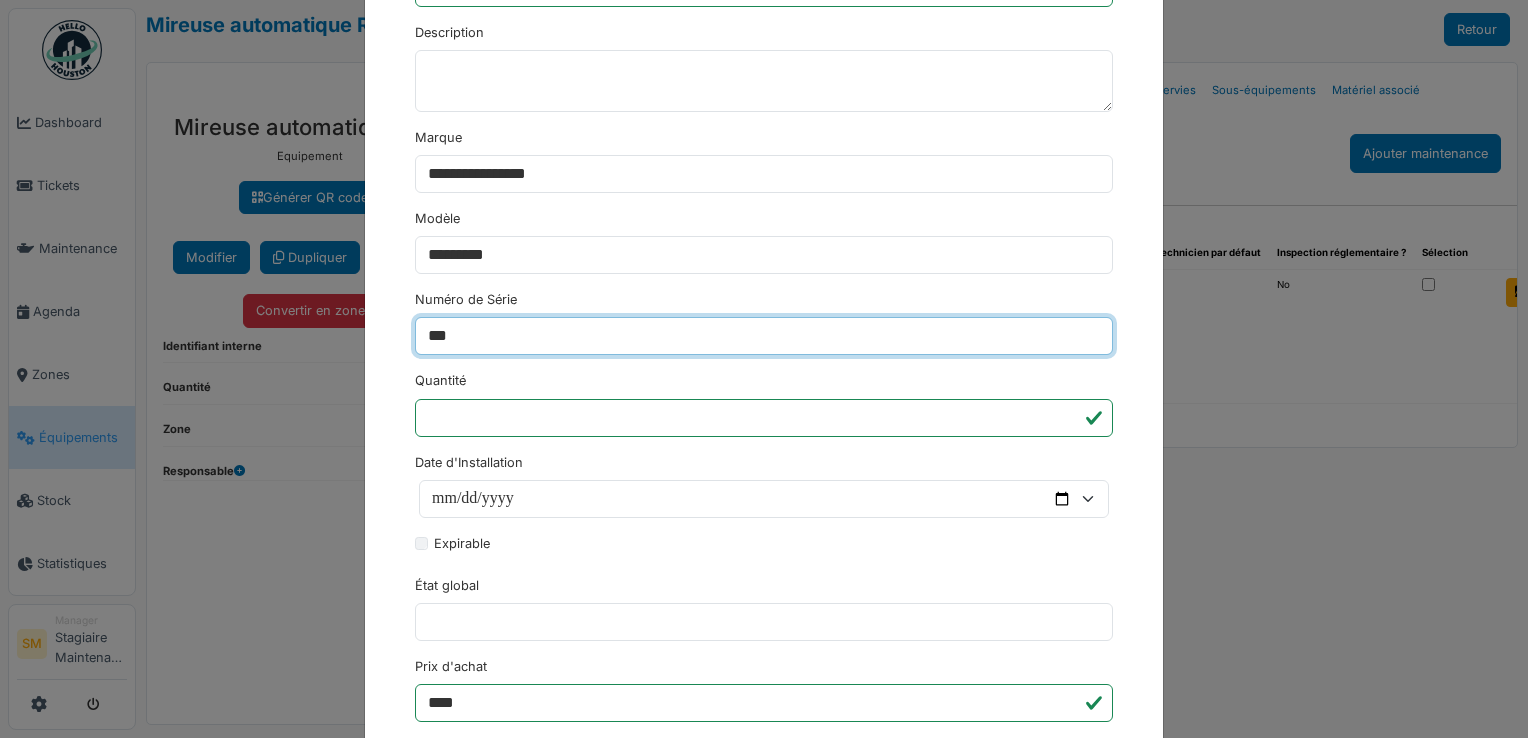 click on "********" at bounding box center [453, 1021] 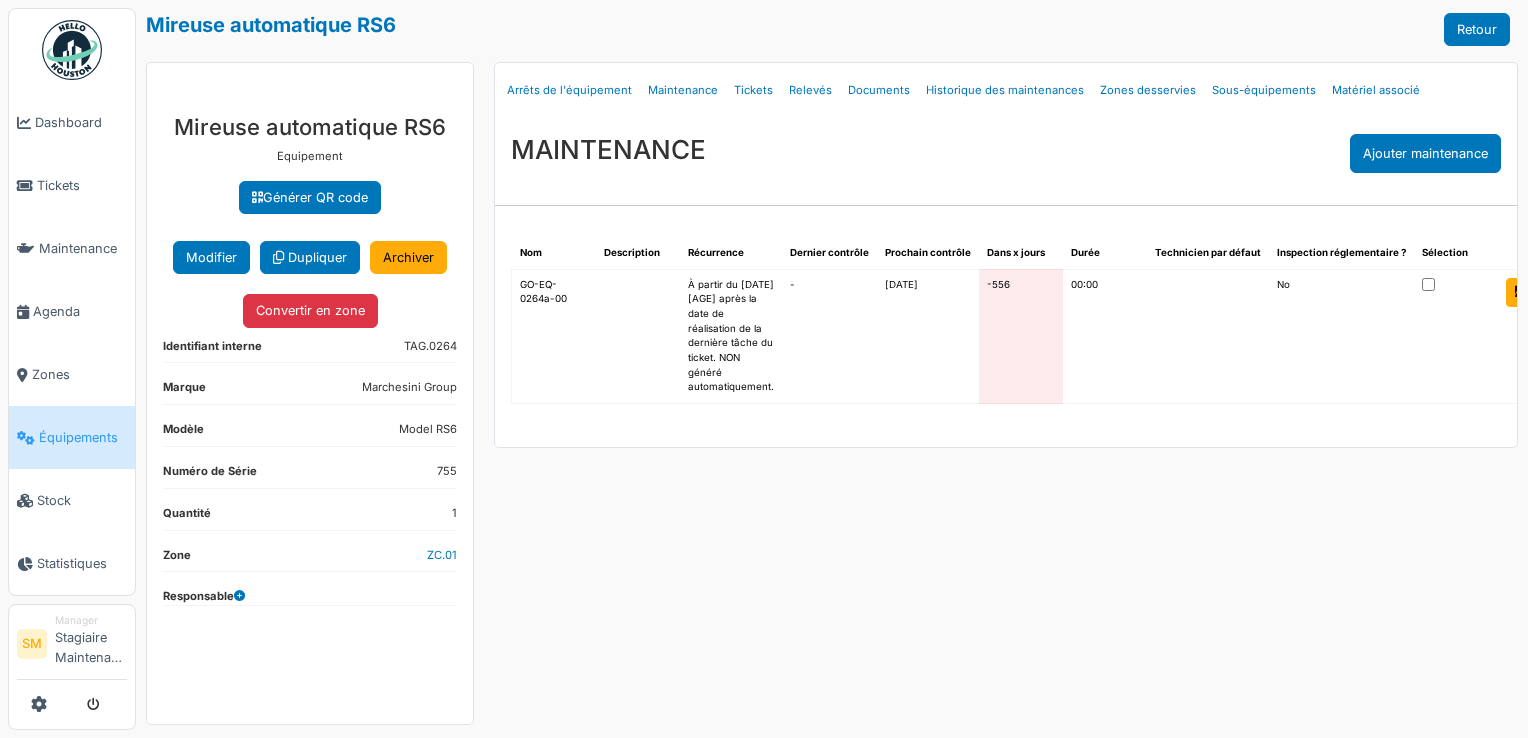 click on "-" at bounding box center [829, 336] 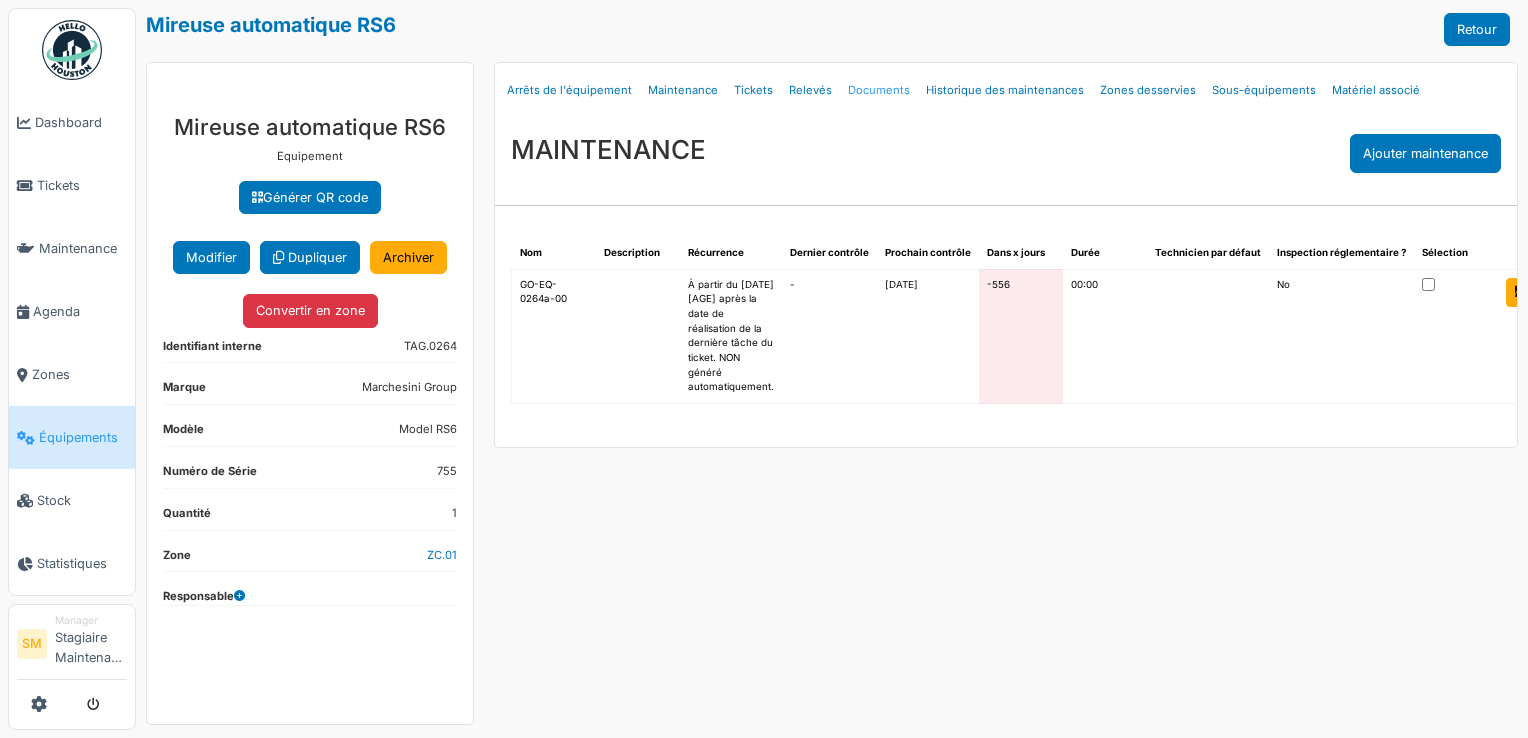 click on "Documents" at bounding box center (879, 90) 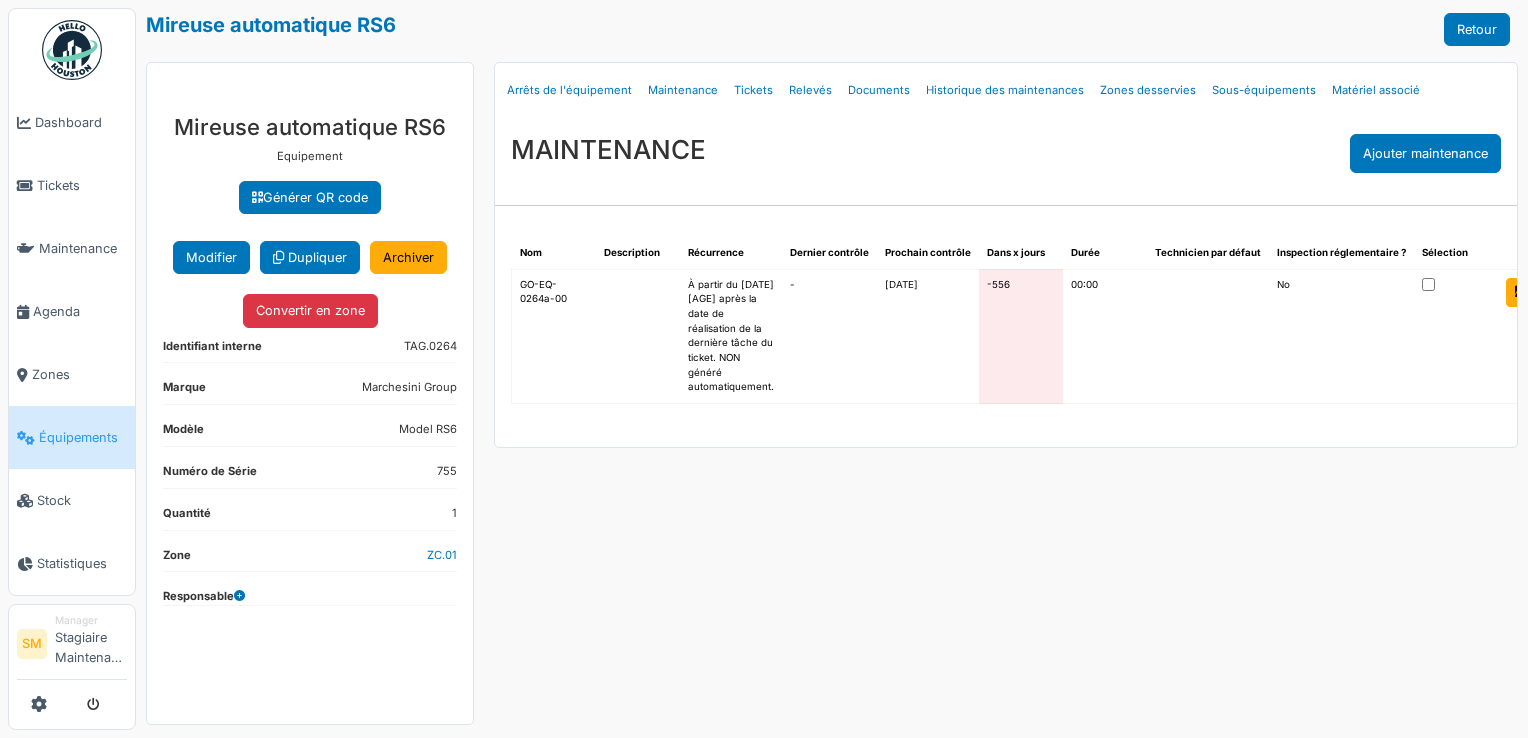 select on "***" 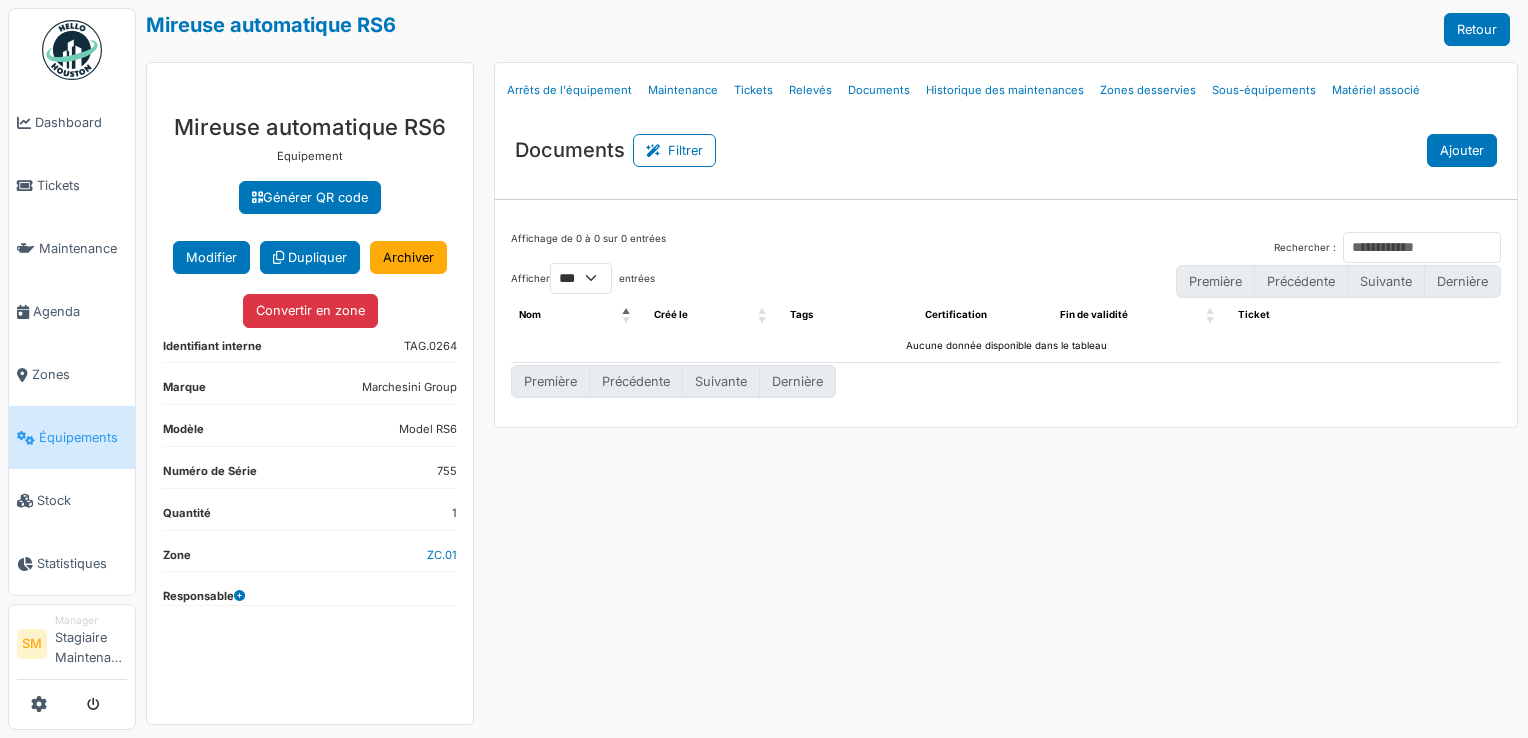 click on "Ajouter" at bounding box center [1462, 150] 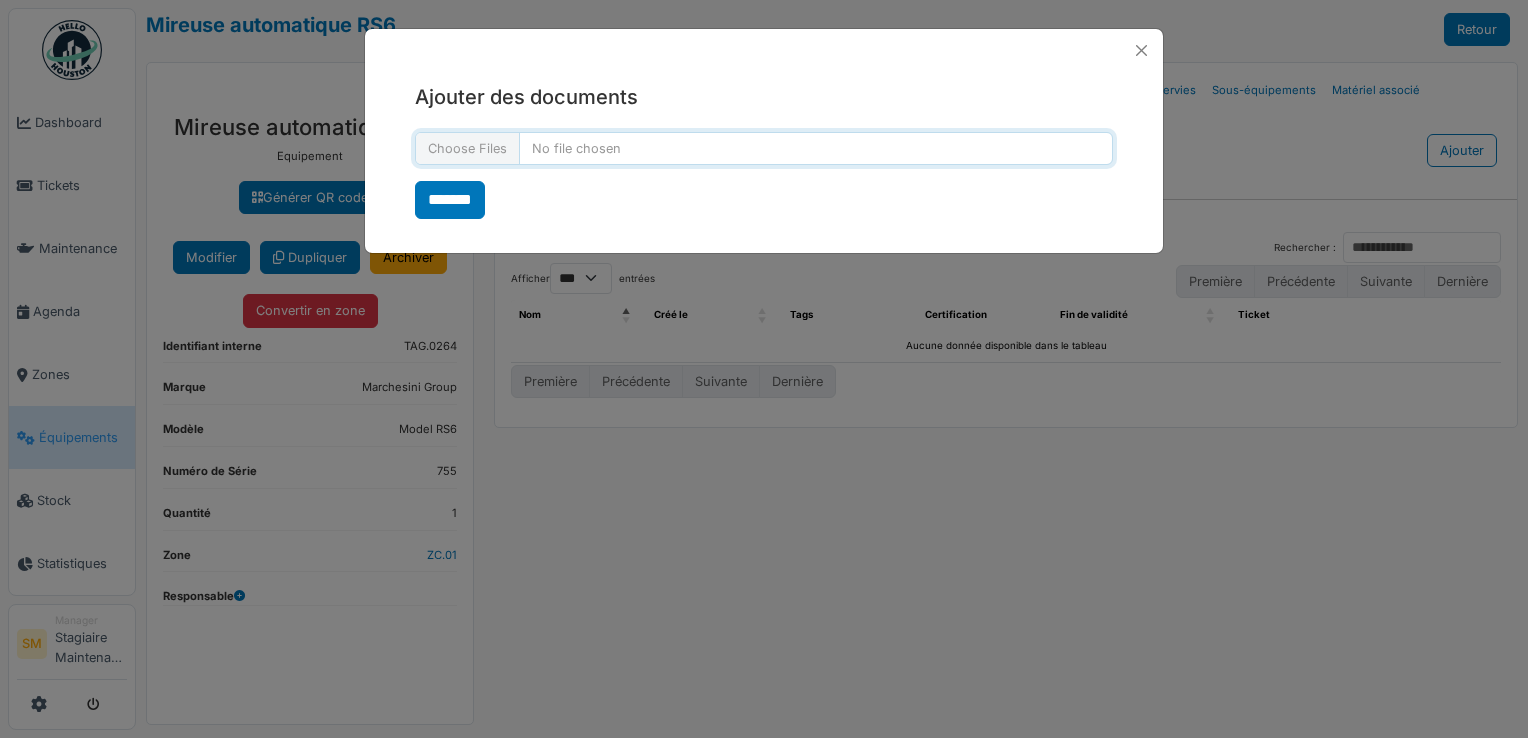 click at bounding box center (764, 148) 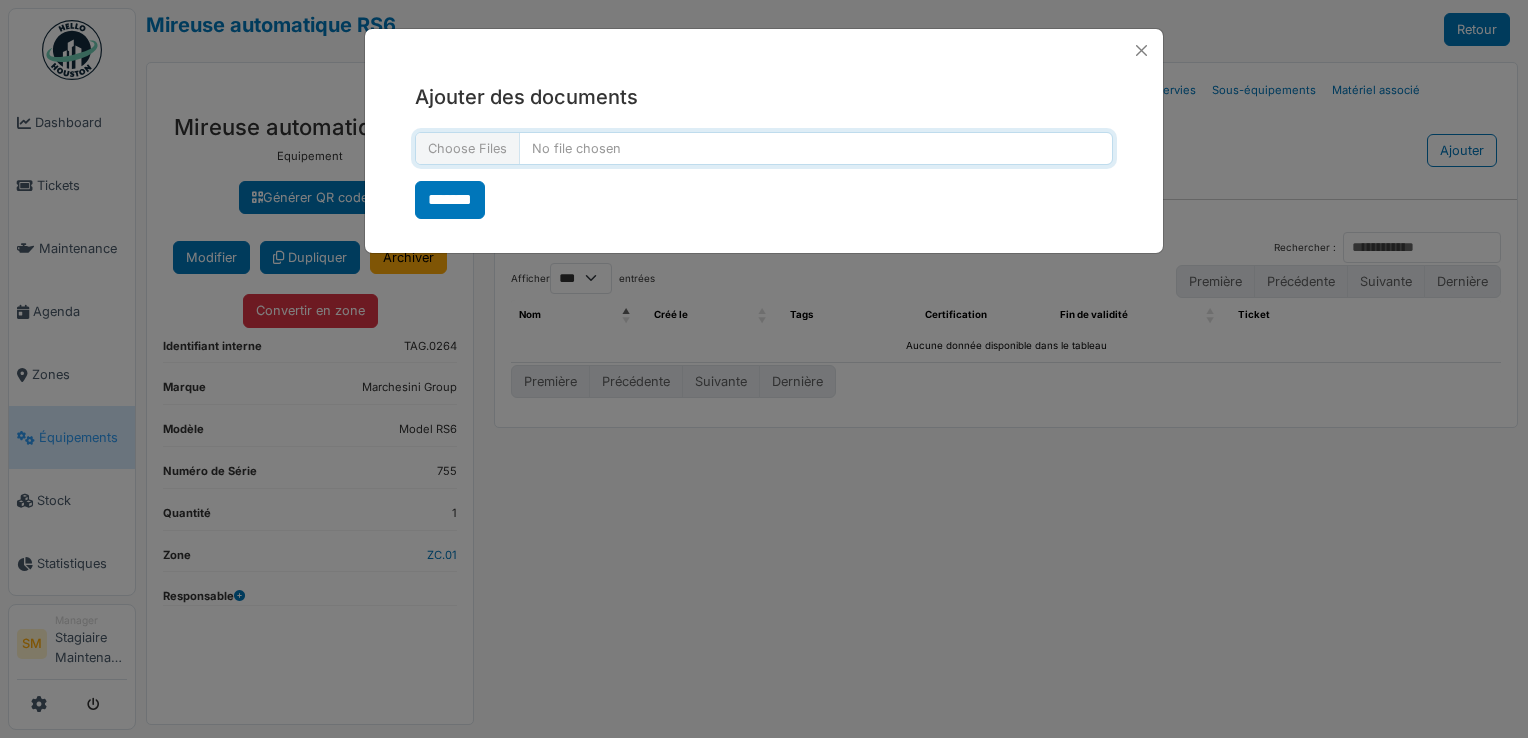 type on "**********" 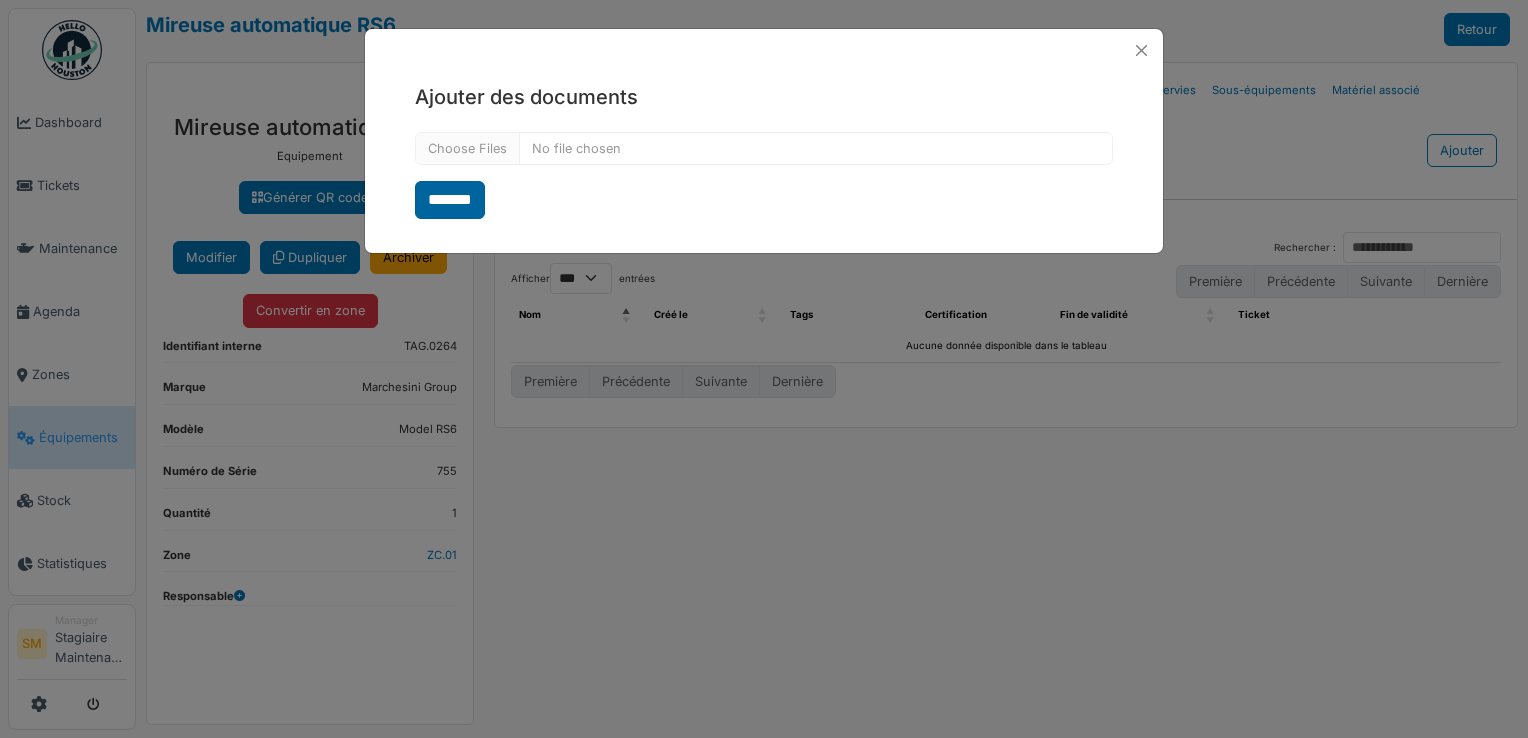 click on "*******" at bounding box center [450, 200] 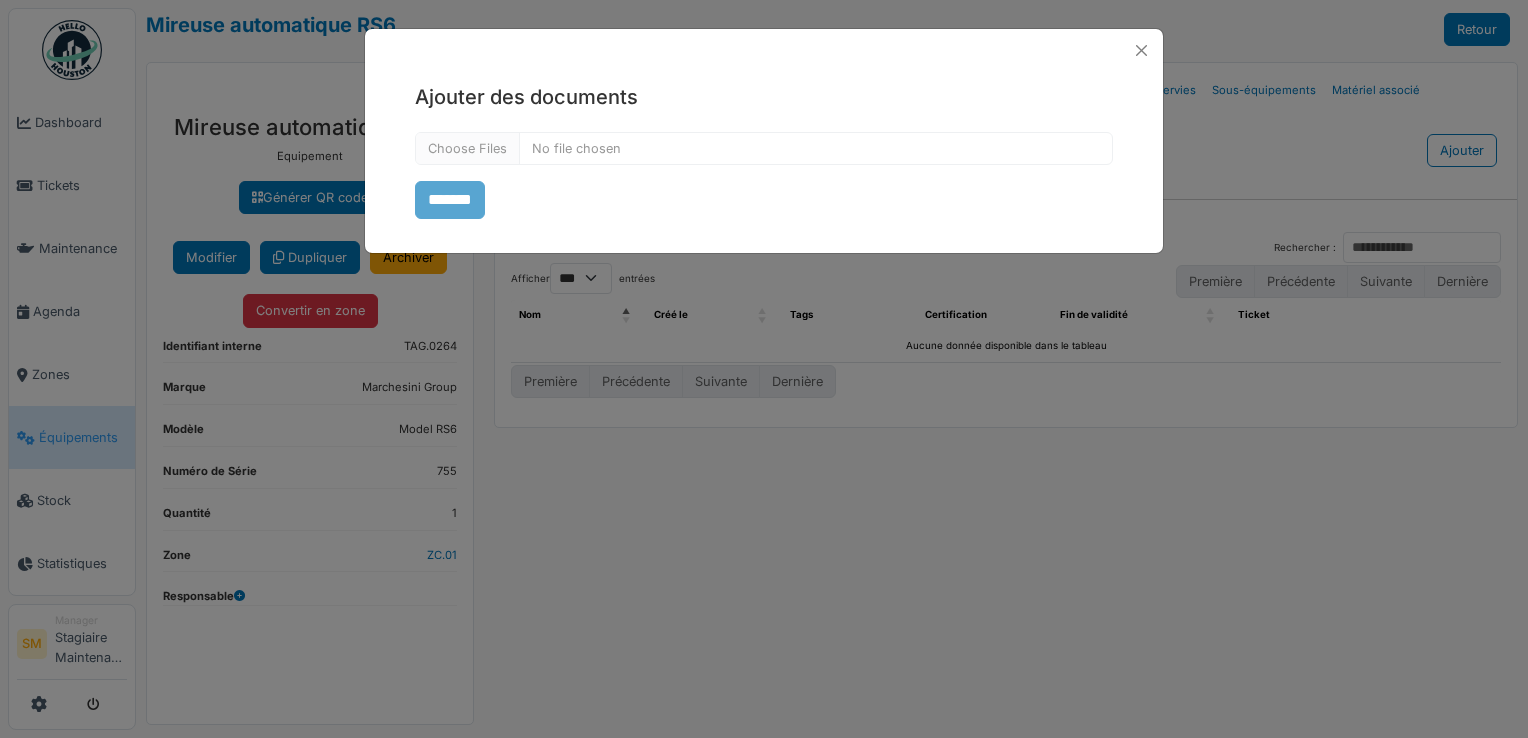 click on "*******" at bounding box center [764, 175] 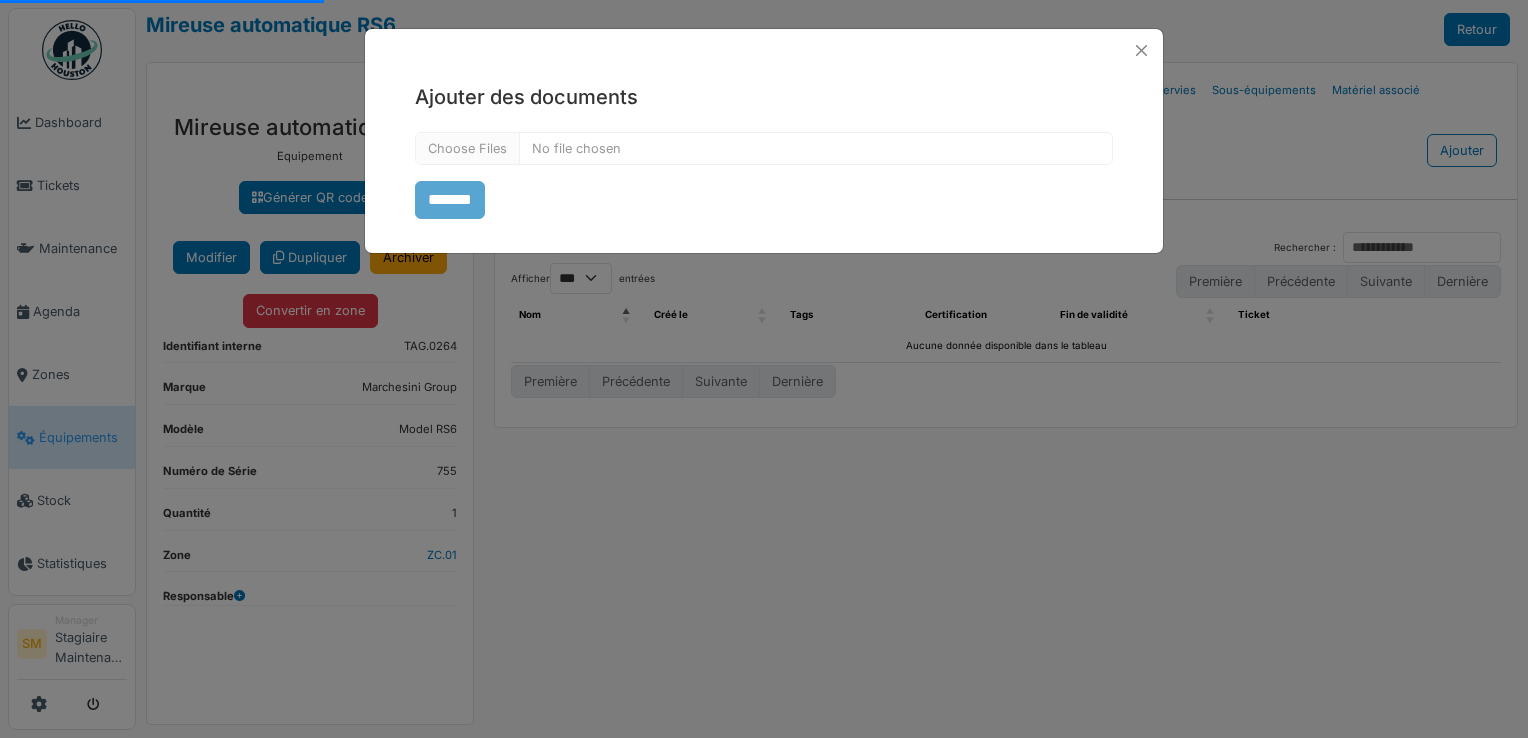 select on "***" 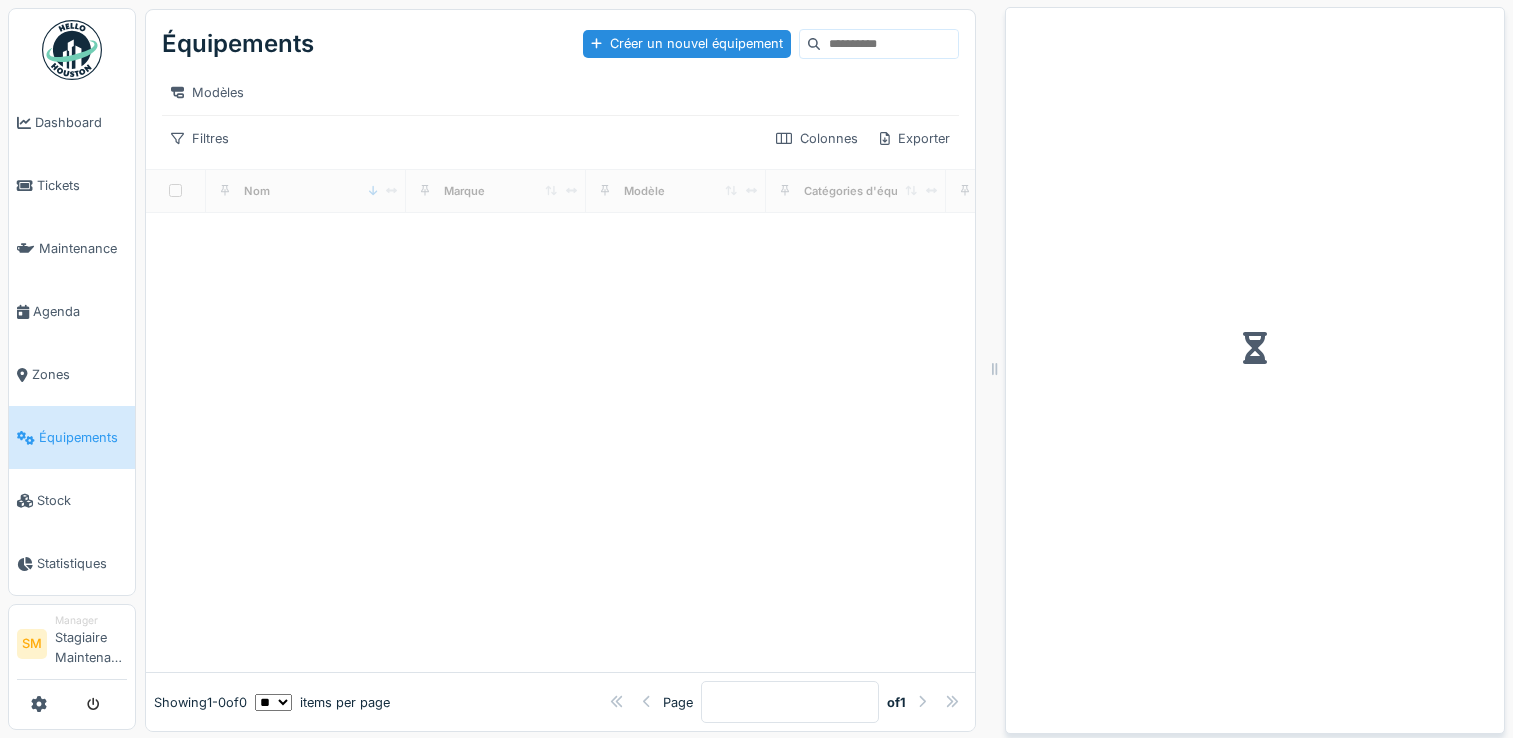 scroll, scrollTop: 0, scrollLeft: 0, axis: both 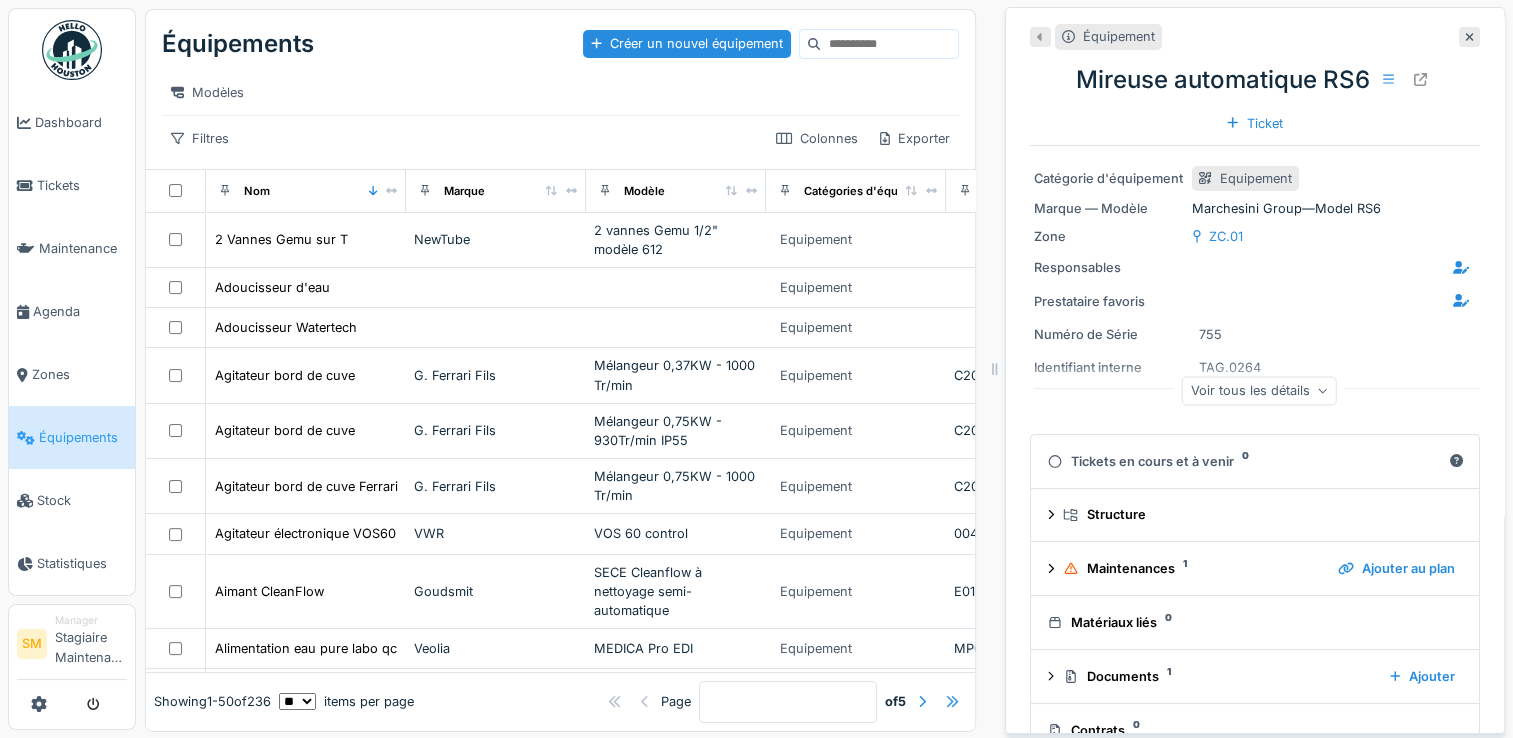 click at bounding box center [952, 702] 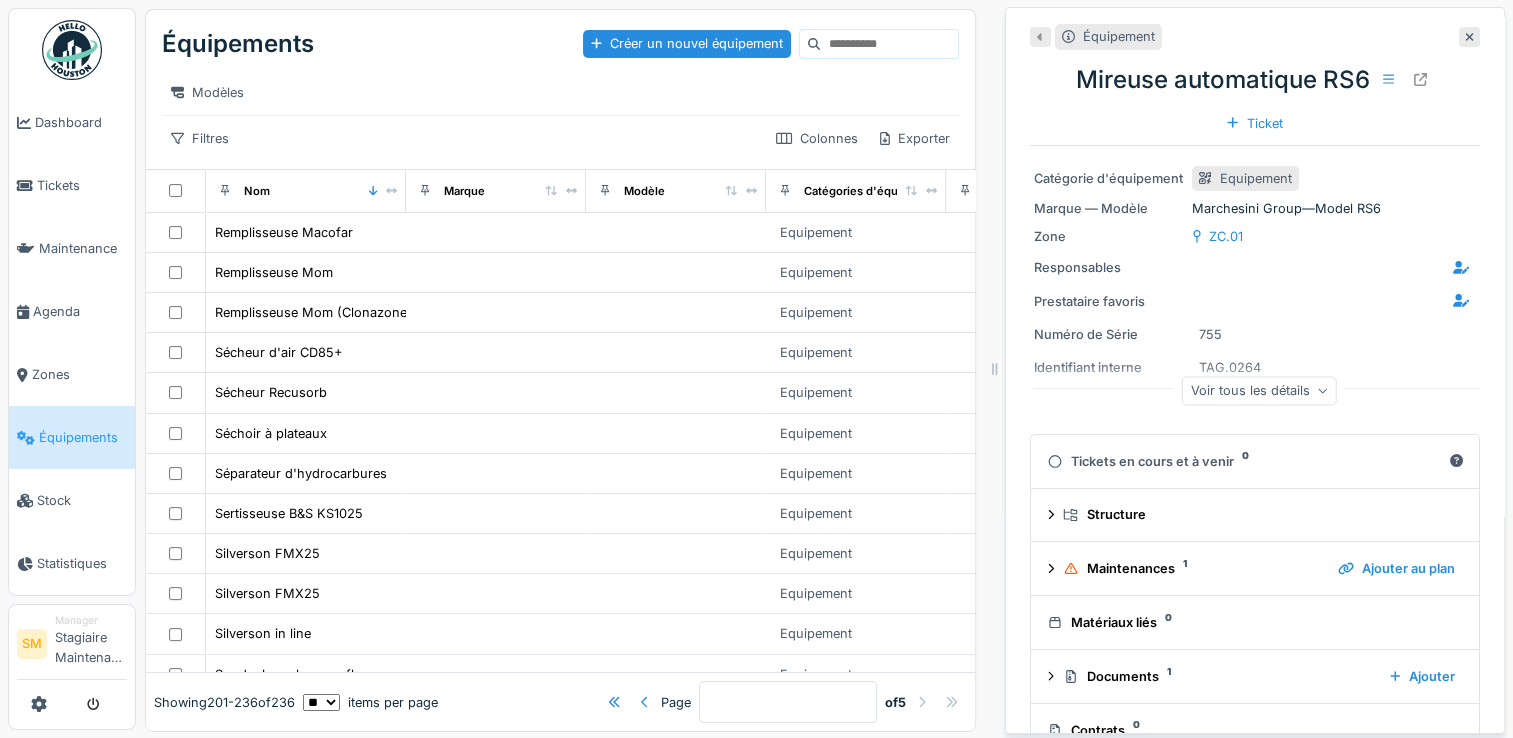 click at bounding box center [645, 702] 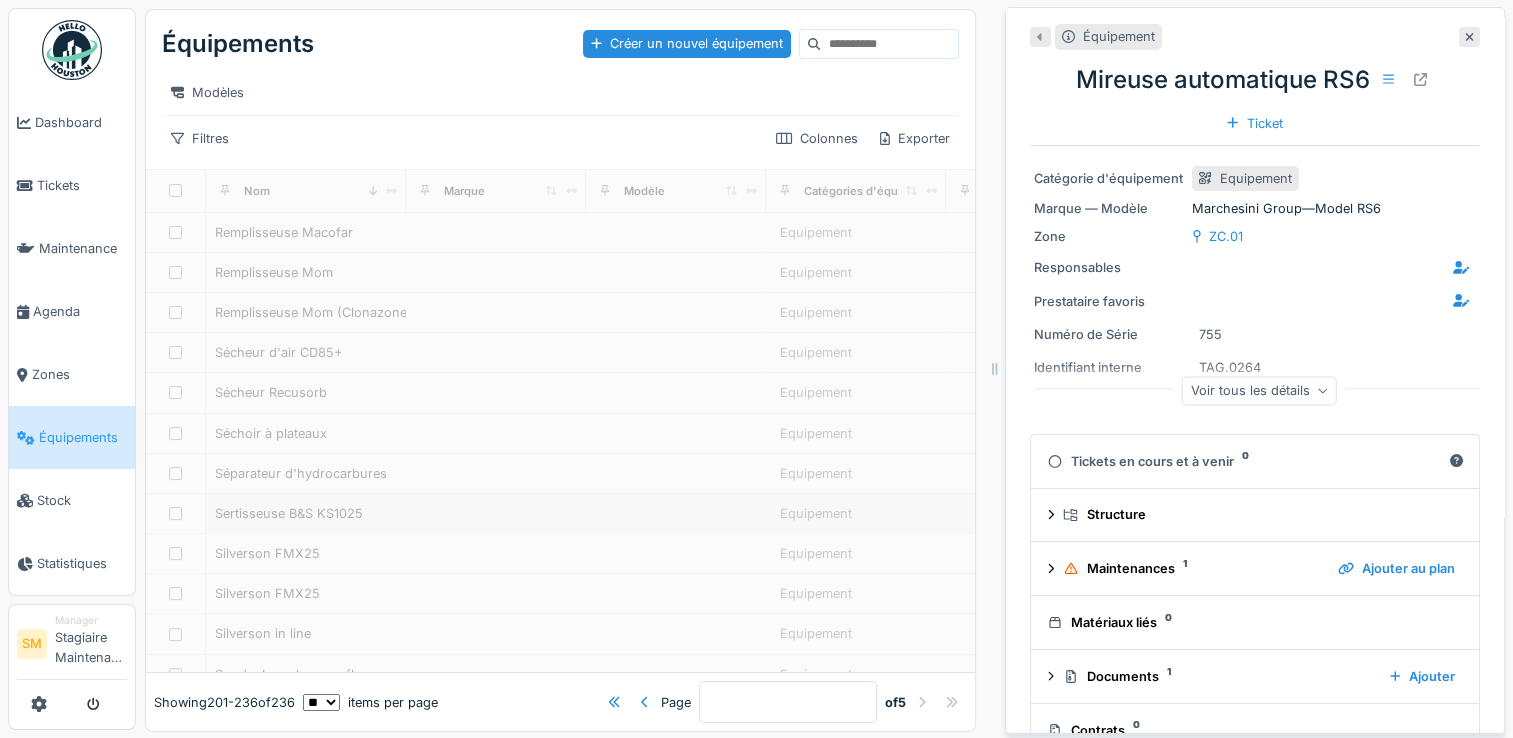 type on "*" 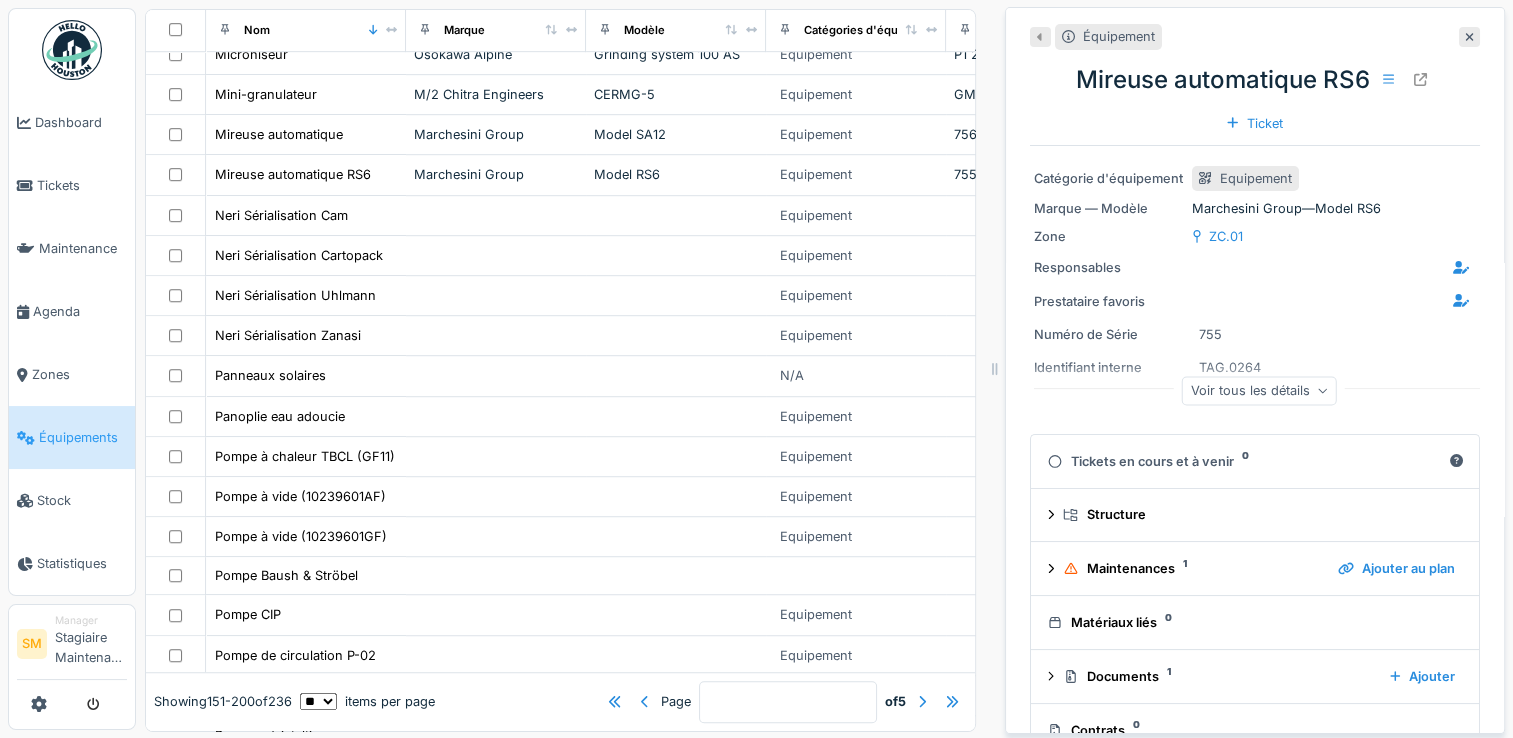 scroll, scrollTop: 1204, scrollLeft: 0, axis: vertical 